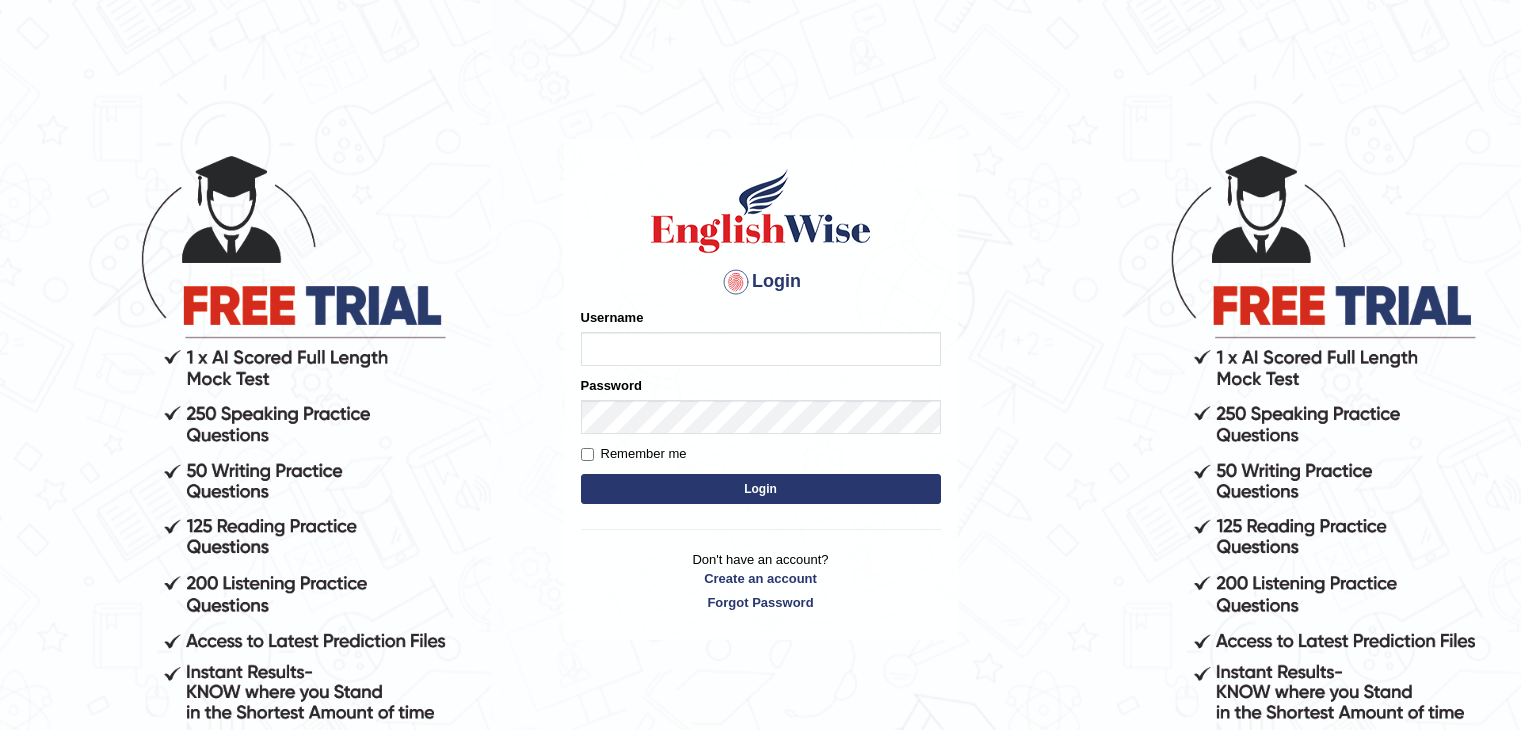 scroll, scrollTop: 0, scrollLeft: 0, axis: both 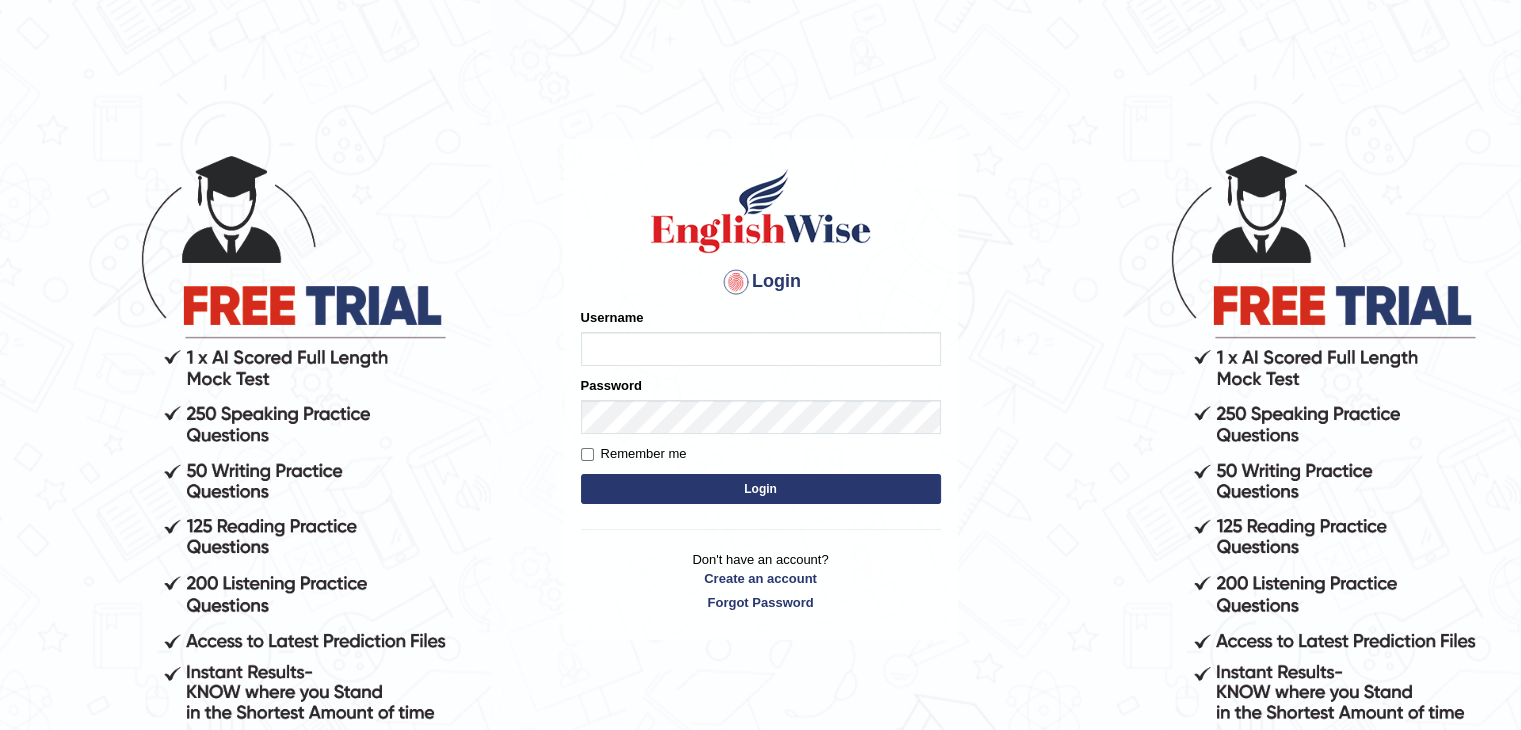 type on "Israel123" 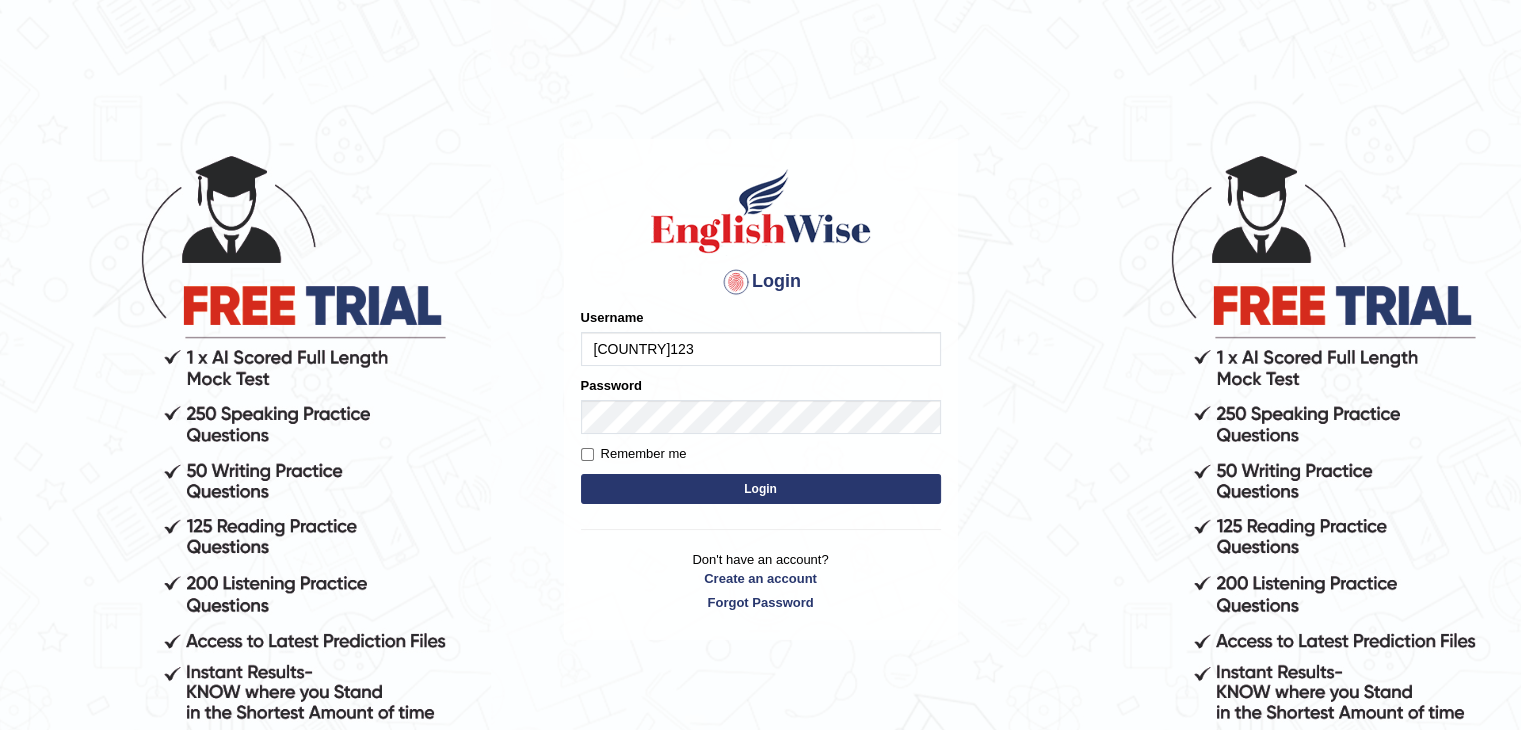 click on "Login" at bounding box center [761, 489] 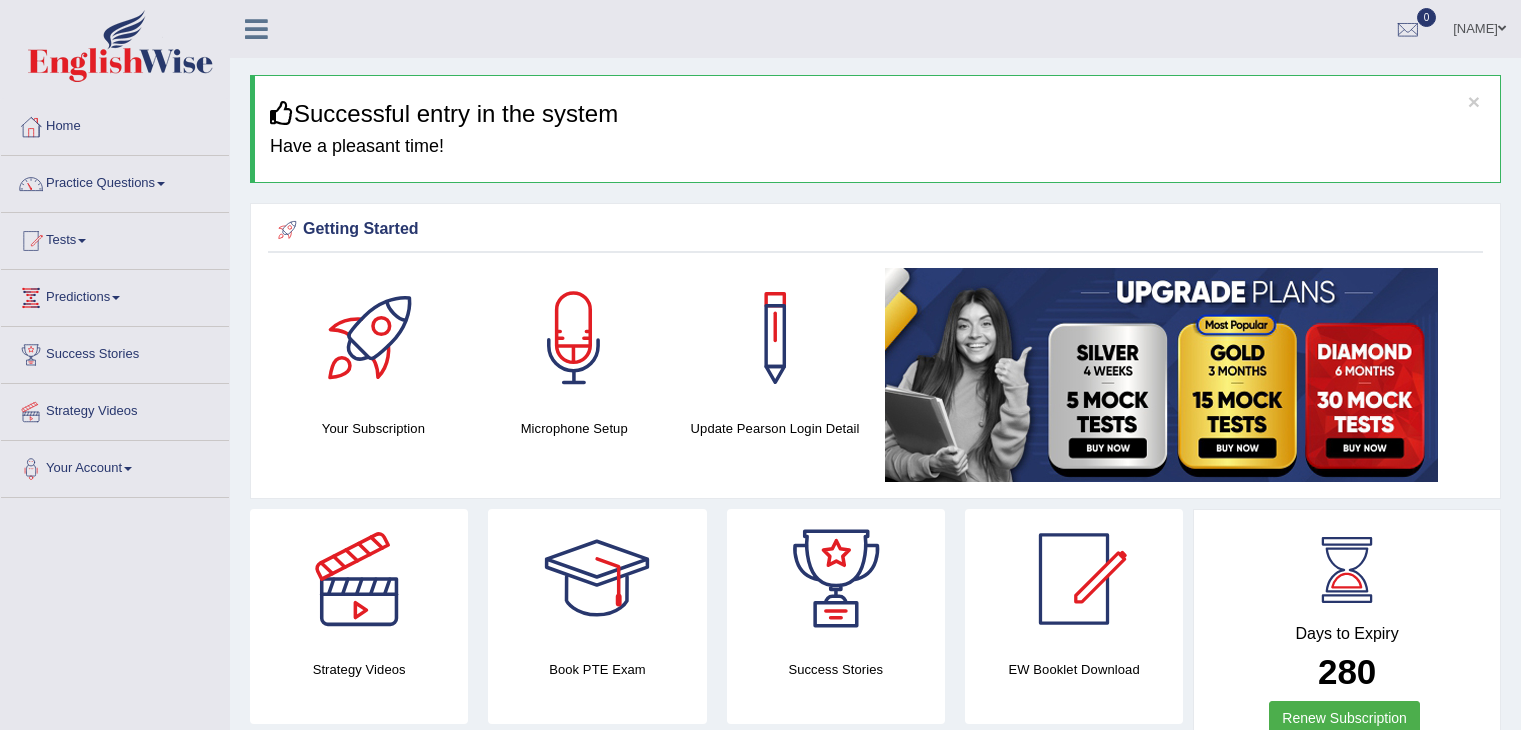 scroll, scrollTop: 0, scrollLeft: 0, axis: both 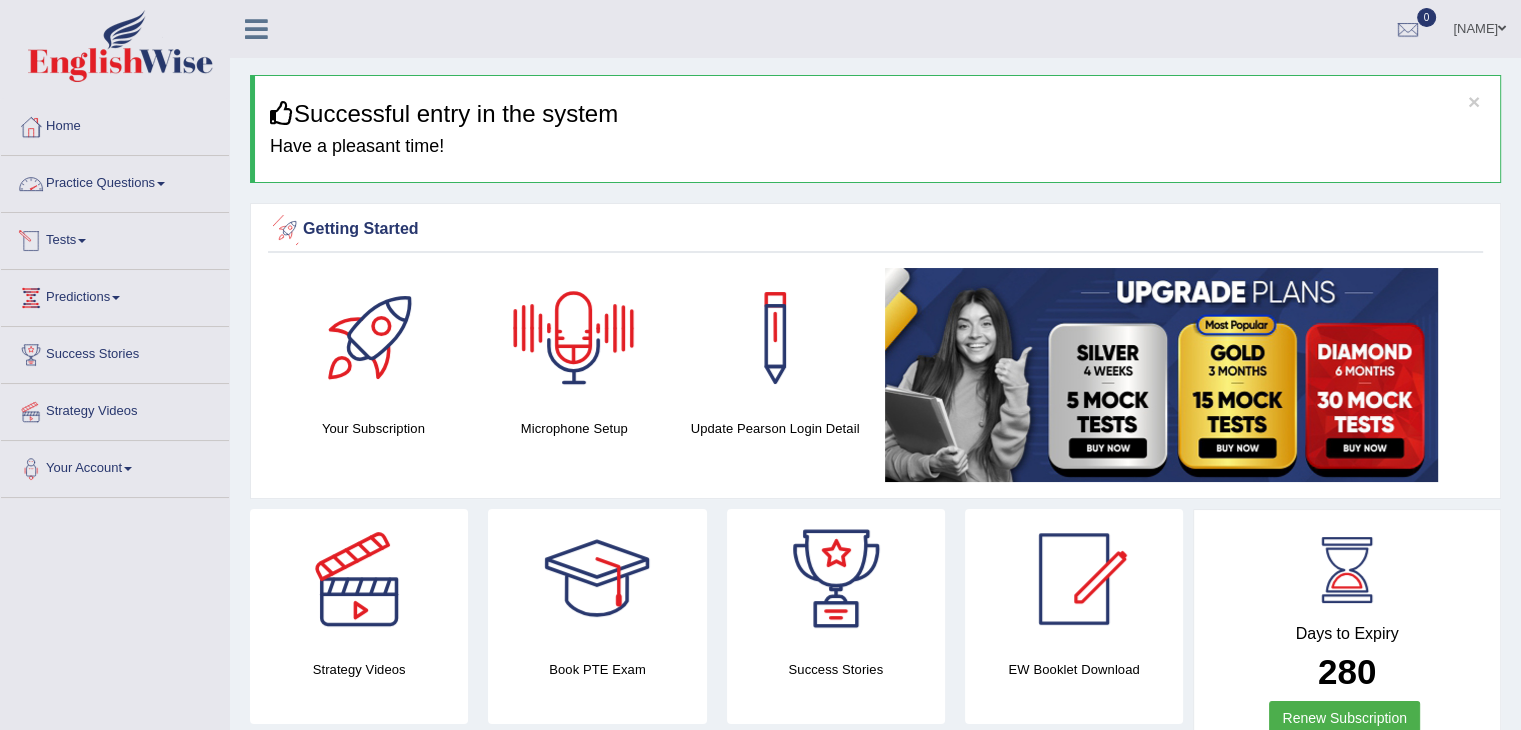 click on "Practice Questions" at bounding box center (115, 181) 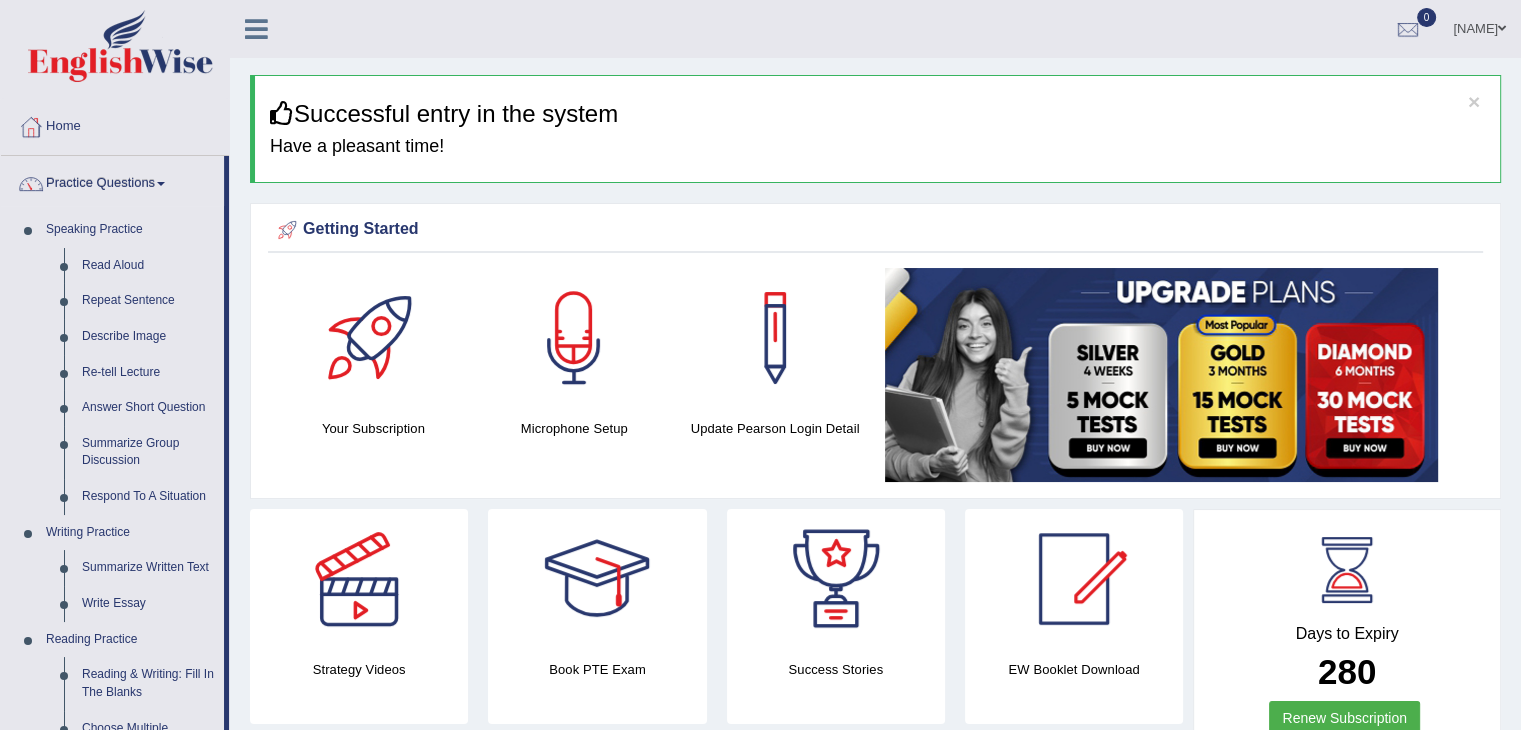 click on "Practice Questions" at bounding box center [112, 181] 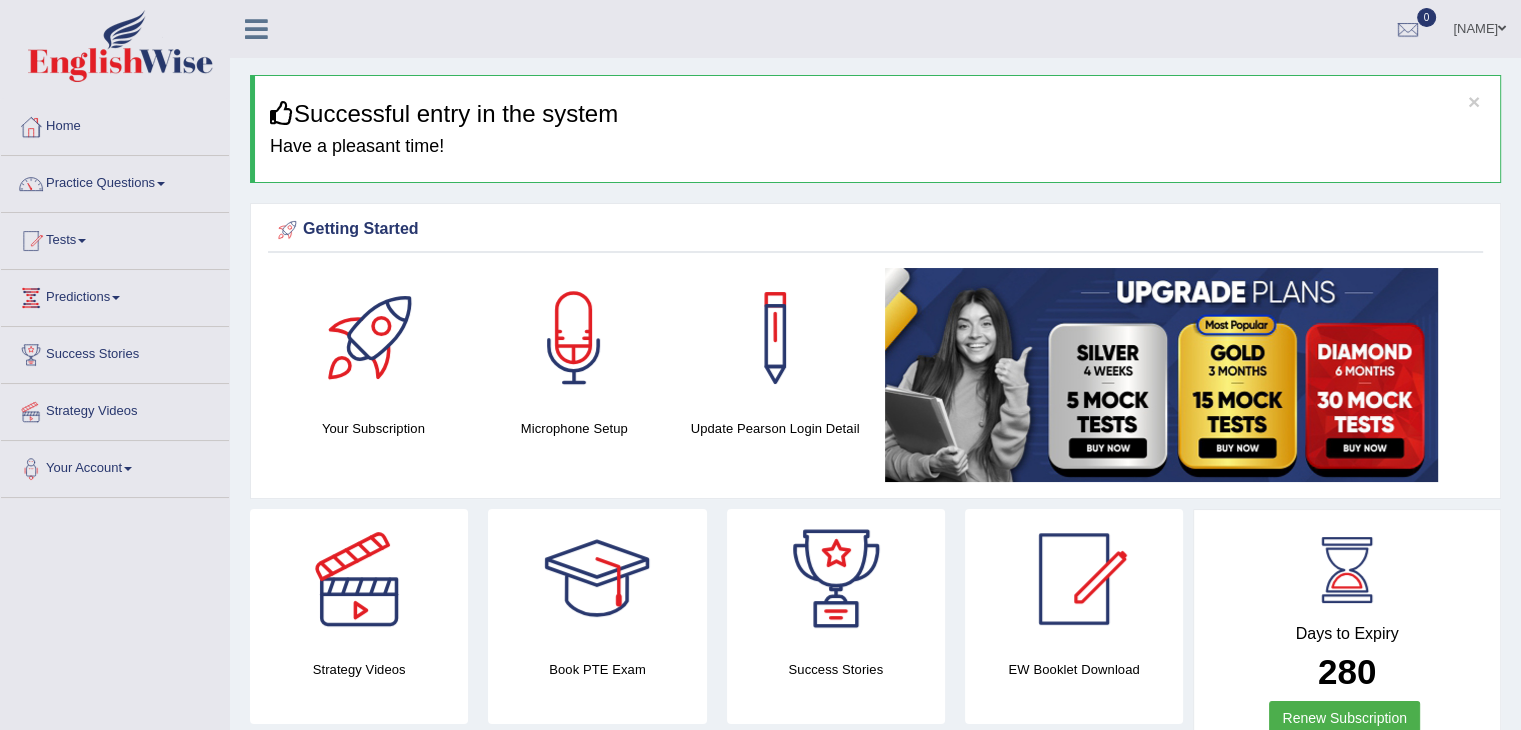 click on "Practice Questions" at bounding box center (115, 181) 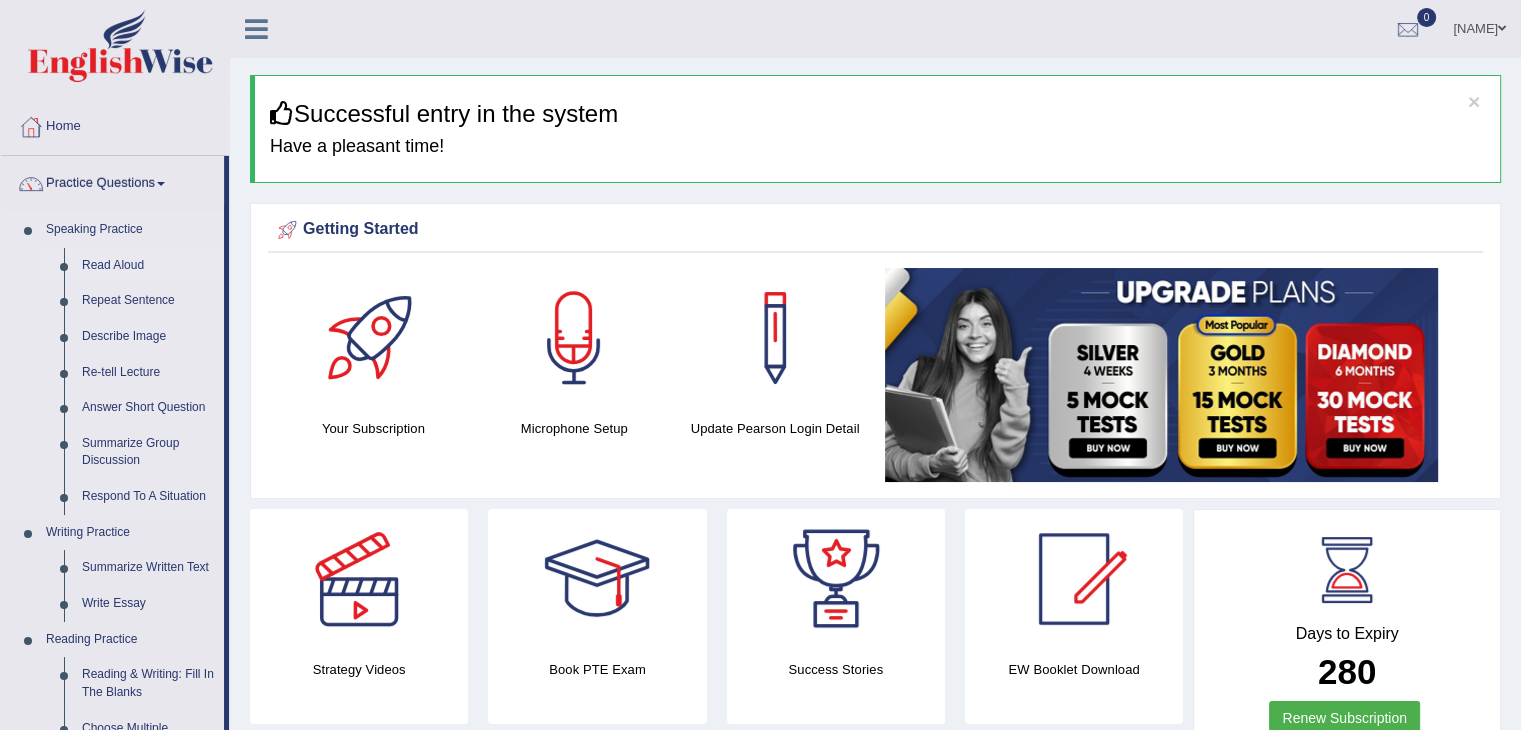 click on "Read Aloud" at bounding box center (148, 266) 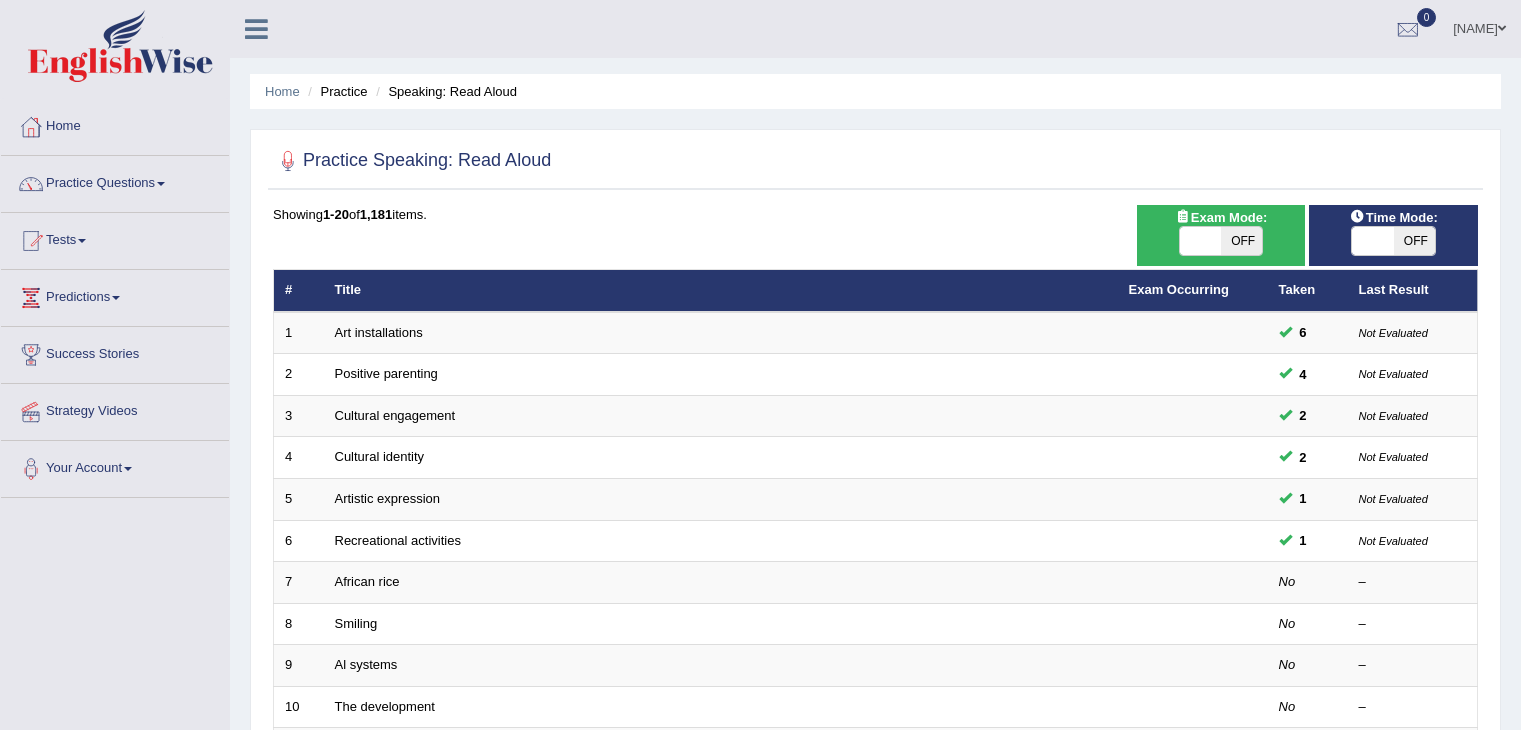 scroll, scrollTop: 0, scrollLeft: 0, axis: both 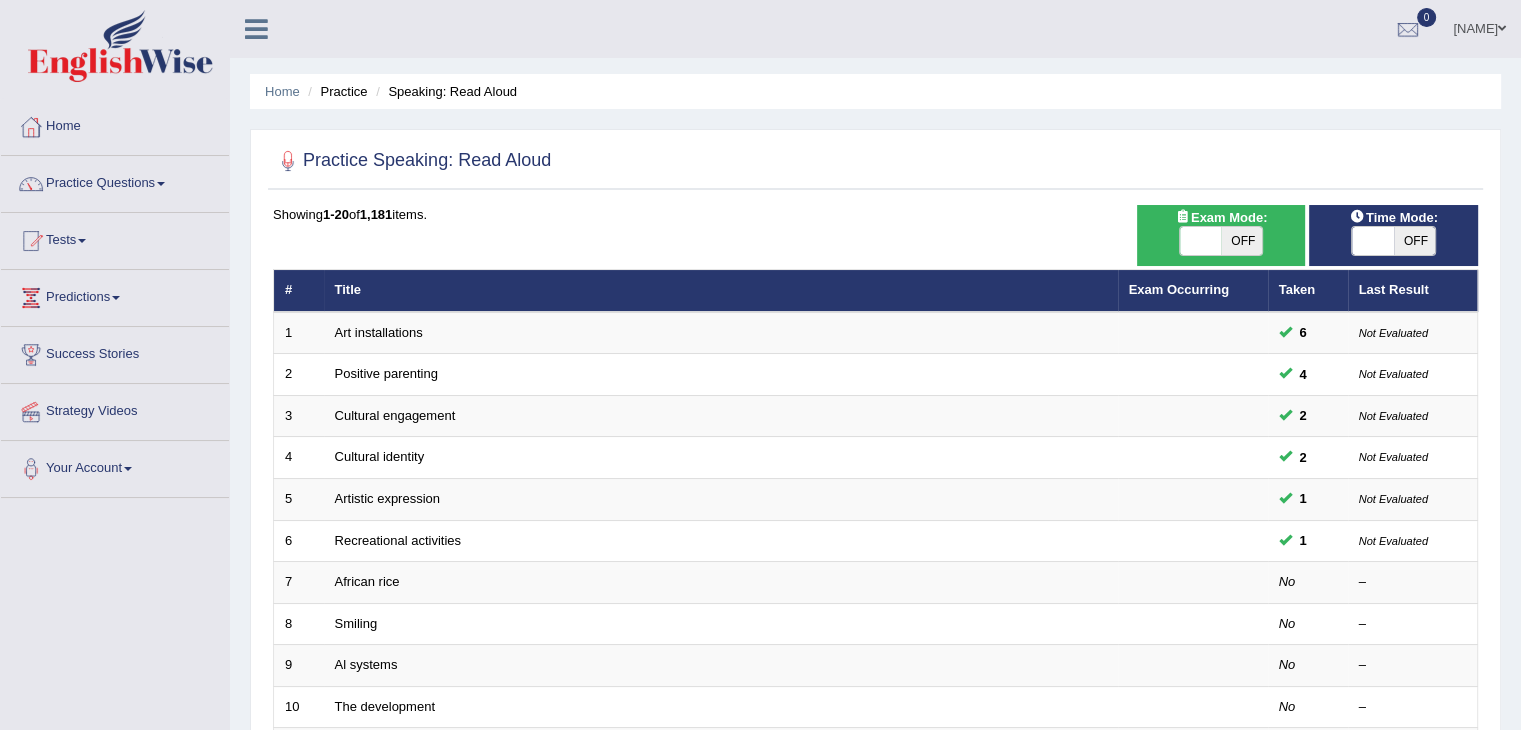 click at bounding box center [1201, 241] 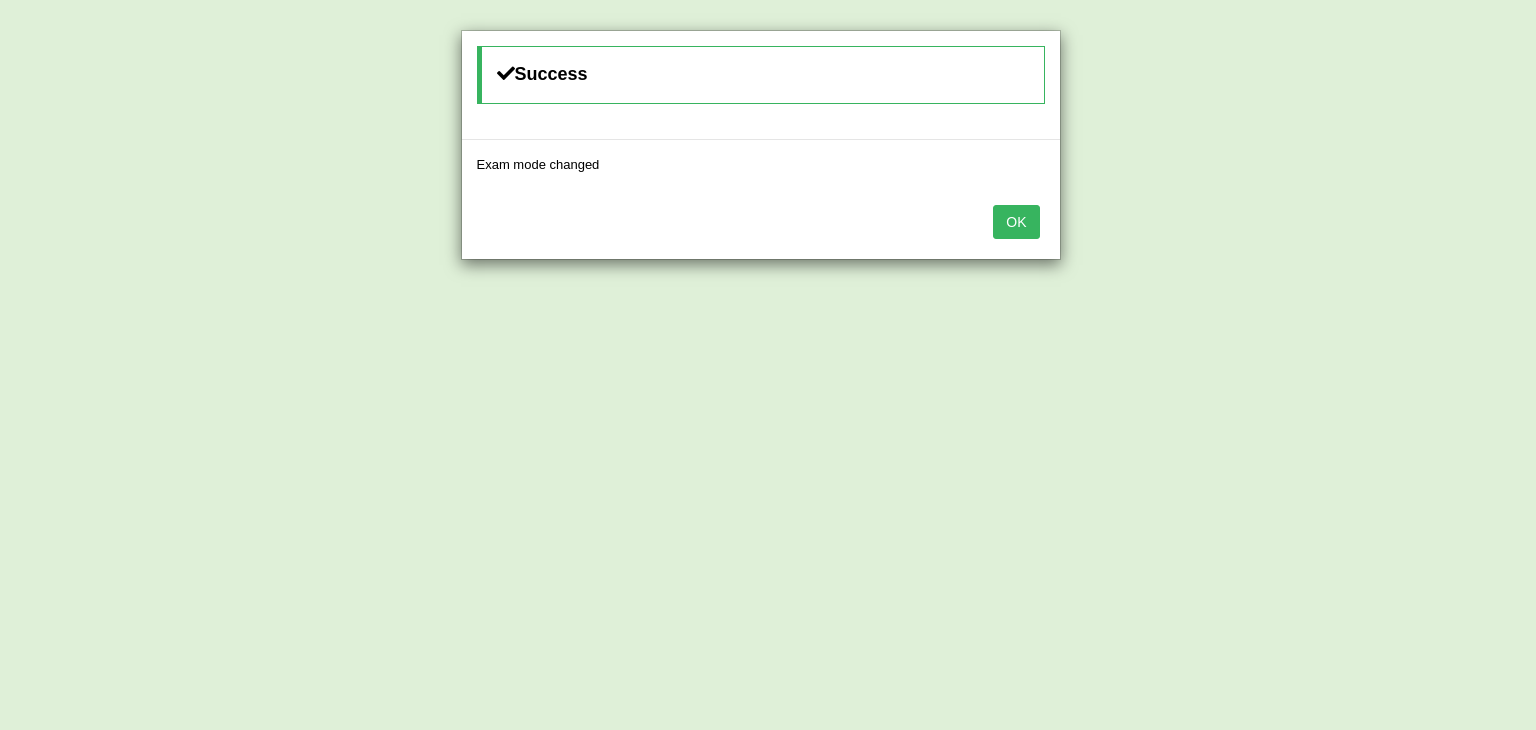 click on "OK" at bounding box center [1016, 222] 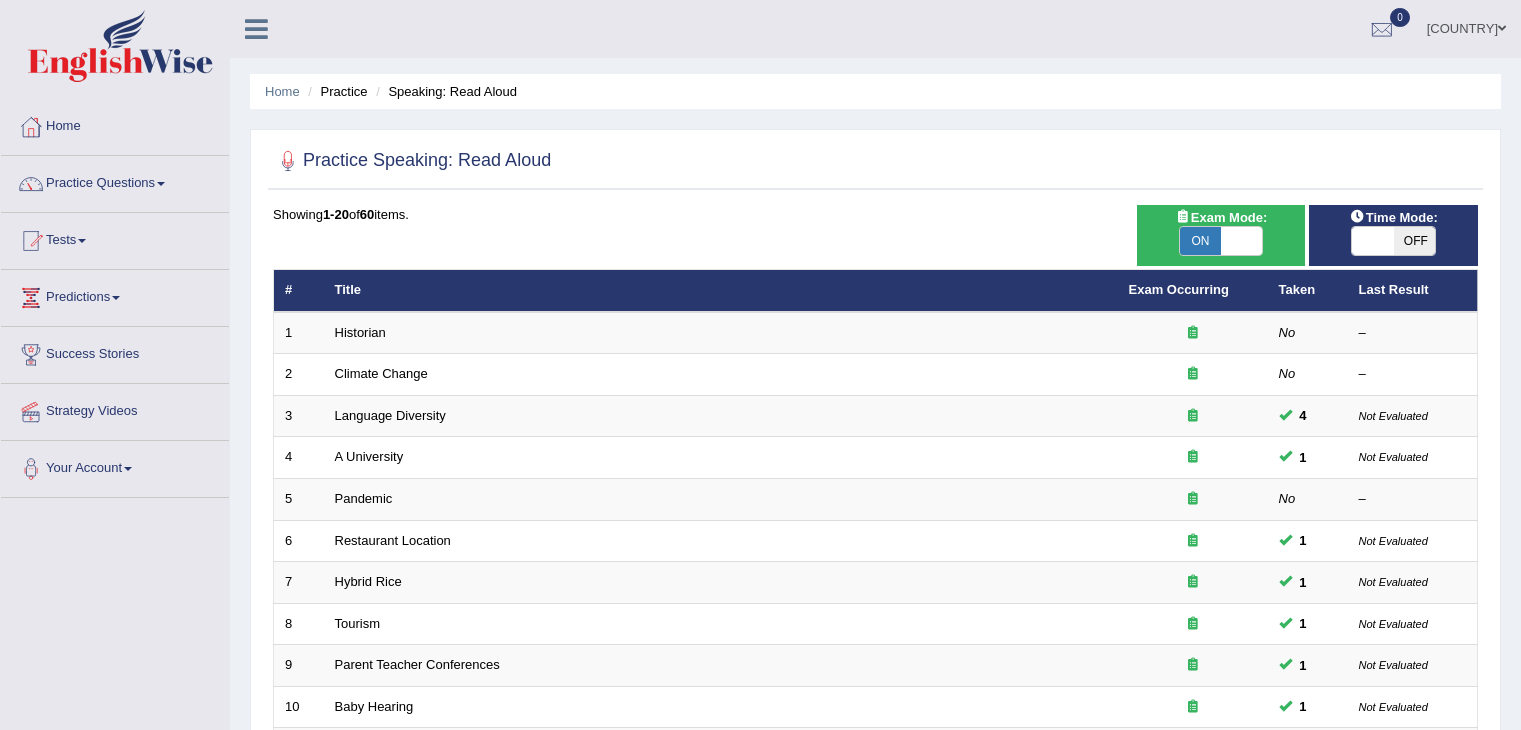 scroll, scrollTop: 0, scrollLeft: 0, axis: both 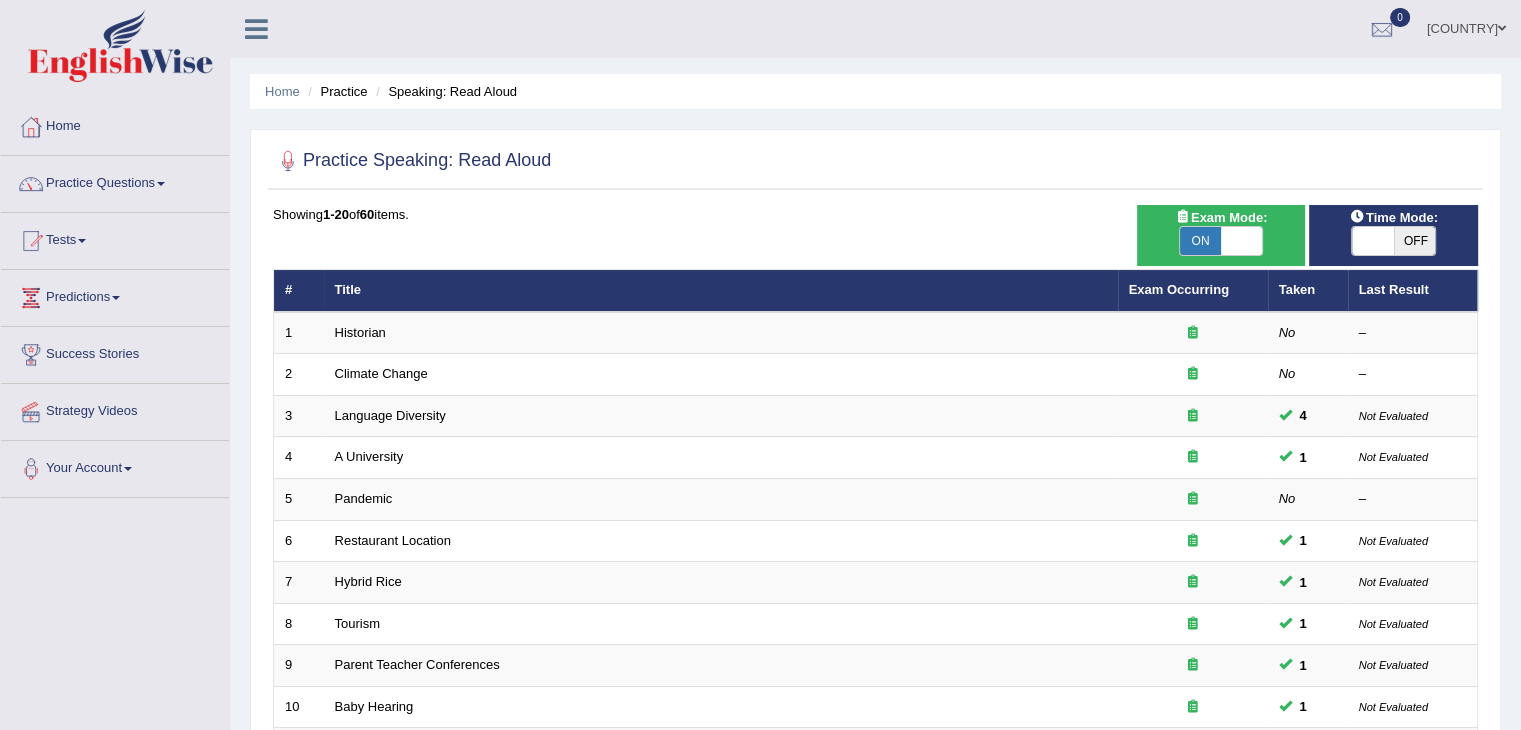 click at bounding box center [1373, 241] 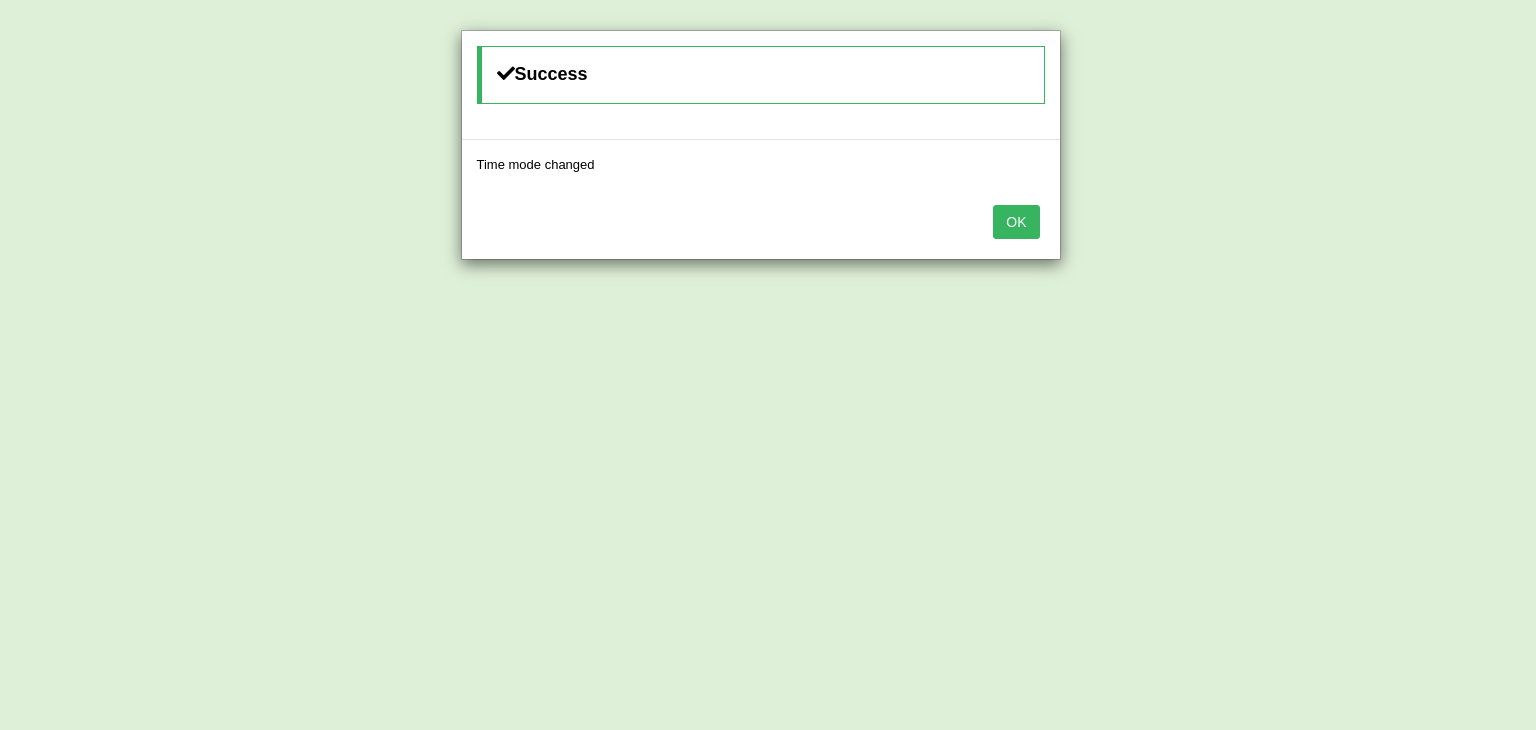 click on "OK" at bounding box center [1016, 222] 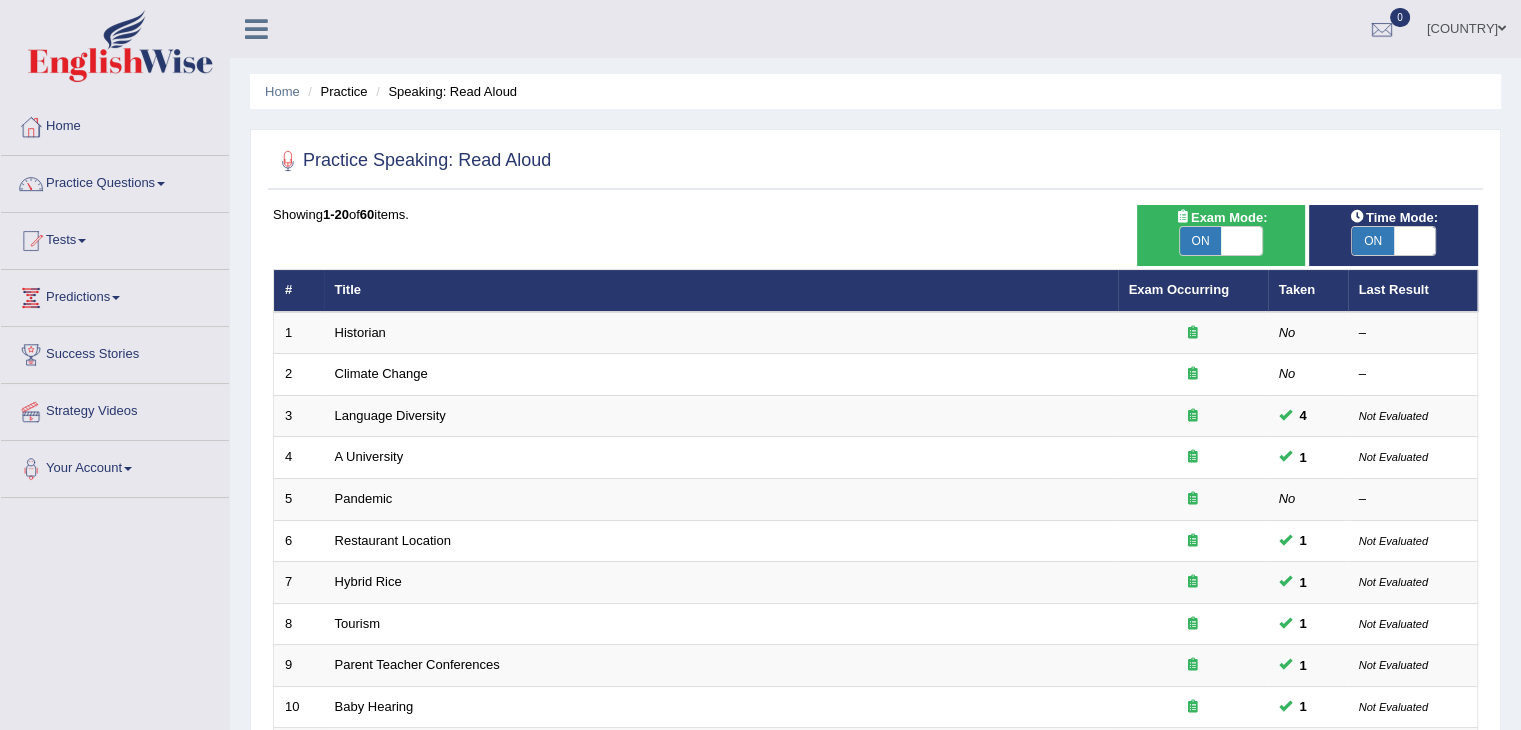click on "Practice Speaking: Read Aloud
Time Mode:
ON   OFF
Exam Mode:
ON   OFF
Showing  1-20  of  60  items.
# Title Exam Occurring Taken Last Result
1 Historian No –
2 Climate Change No –
3 Language Diversity 4 Not Evaluated
4 A University 1 Not Evaluated
5 Pandemic No –
6 Restaurant Location 1 Not Evaluated
7 Hybrid Rice 1 Not Evaluated
8 Tourism 1 Not Evaluated
9 Parent Teacher Conferences 1 Not Evaluated
10 Baby Hearing 1 Not Evaluated
11 Volcano Behaviors 1 Not Evaluated
12 Rates of Depression 1 Not Evaluated
13 Hunter-gatherer 1 Not Evaluated
14 Antarctic 1 Not Evaluated
15 Brain Efficiency 1 Not Evaluated
16 Tissues and Organs New 2 Not Evaluated
17 William  Shakespeare New 1 Not Evaluated
18 Statistics New 1 Not Evaluated
19 New 1" at bounding box center [875, 694] 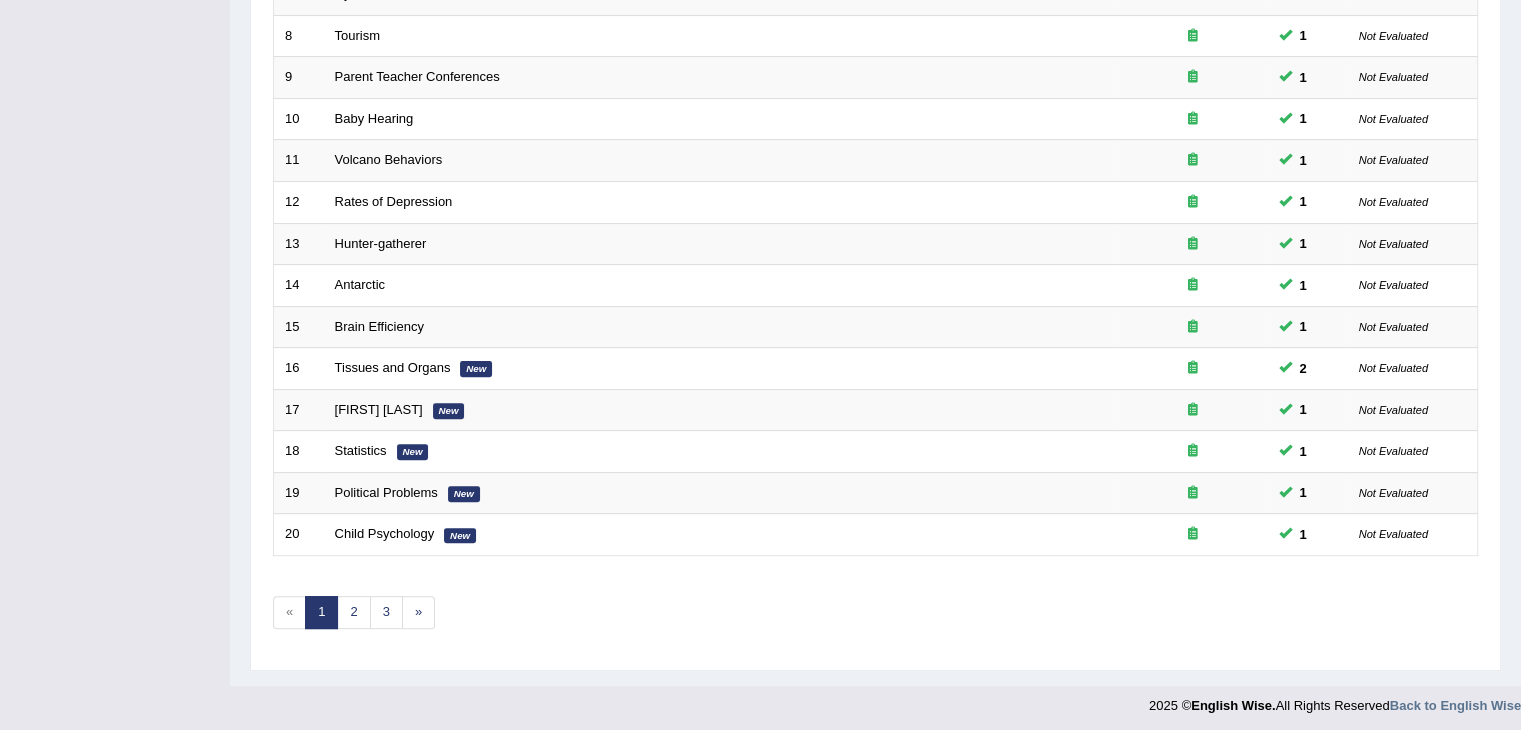 scroll, scrollTop: 588, scrollLeft: 0, axis: vertical 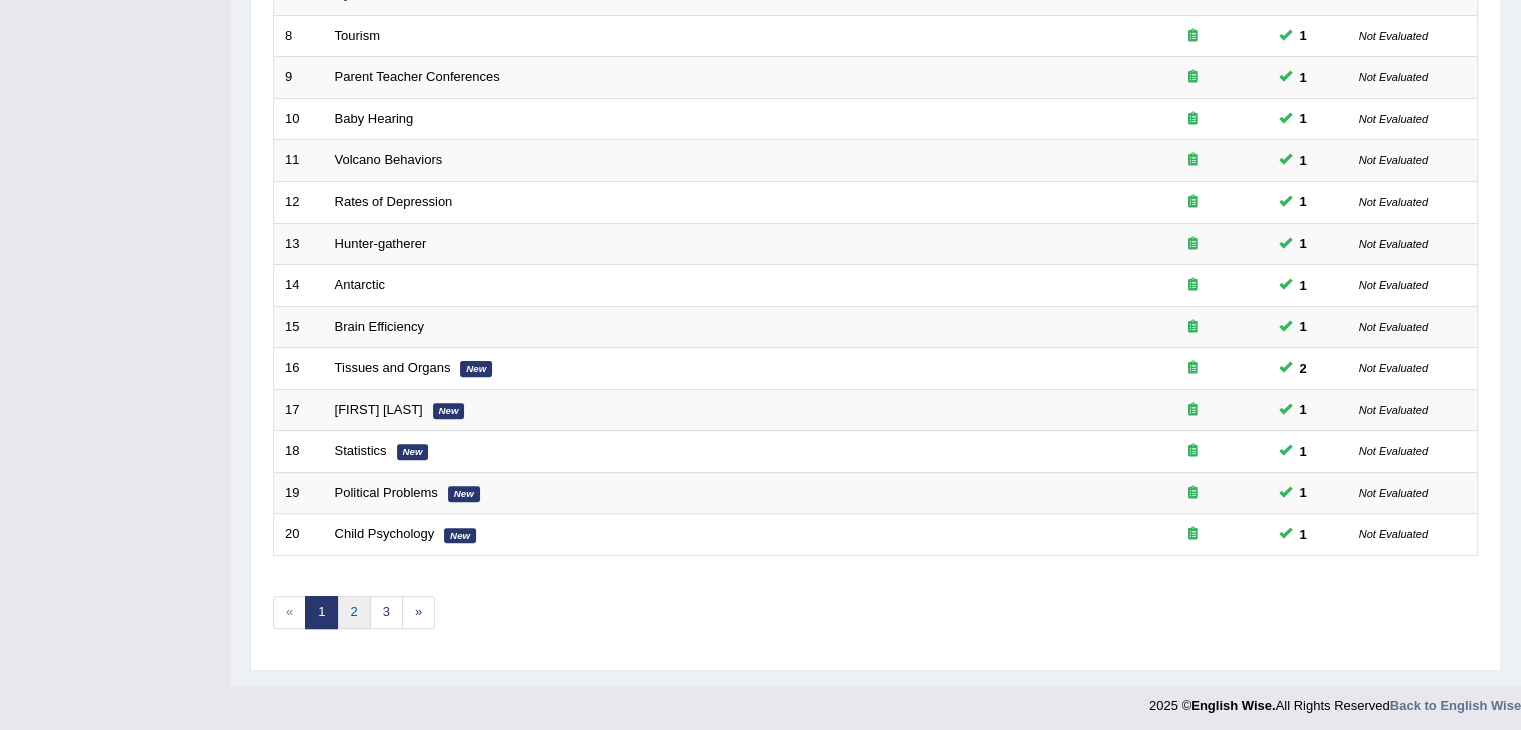 click on "2" at bounding box center [353, 612] 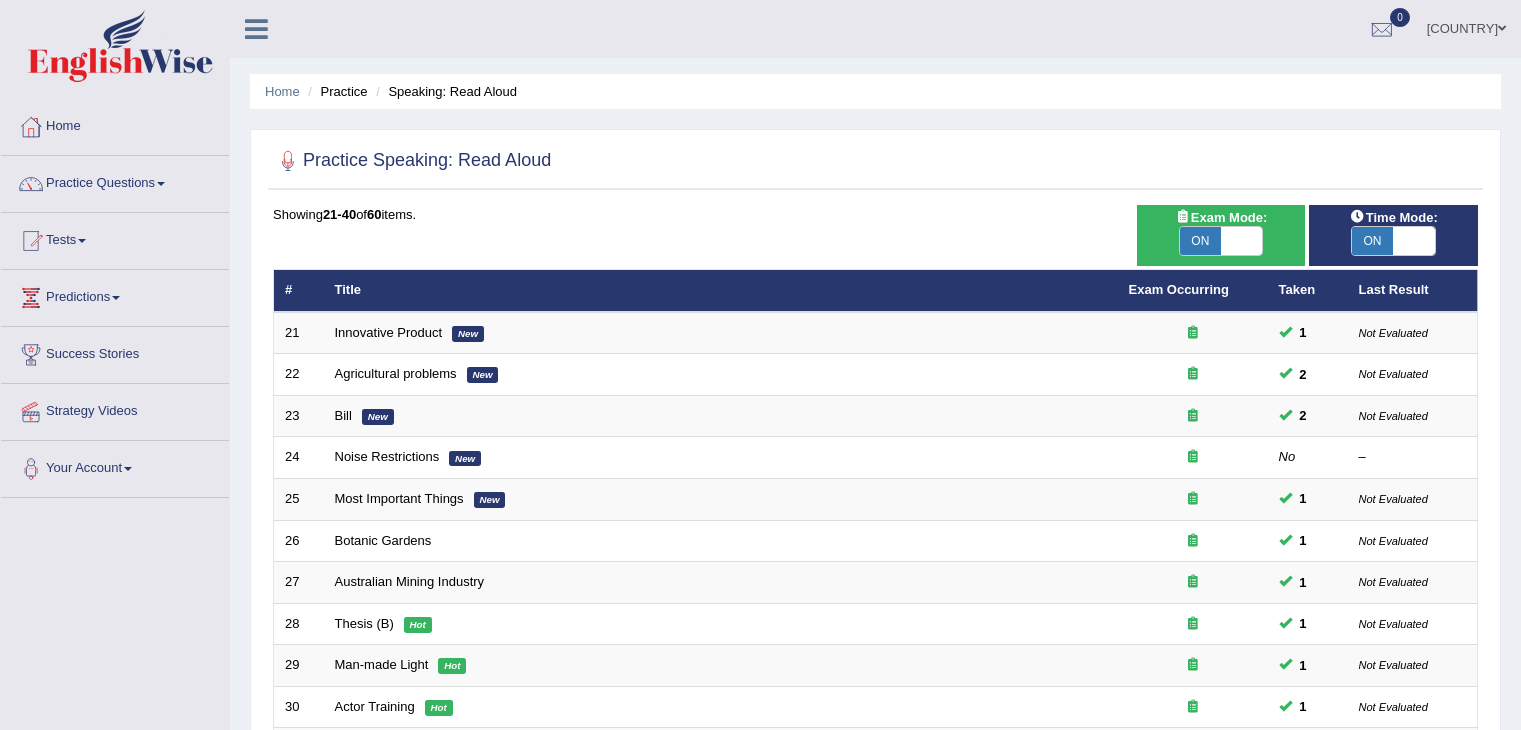 scroll, scrollTop: 0, scrollLeft: 0, axis: both 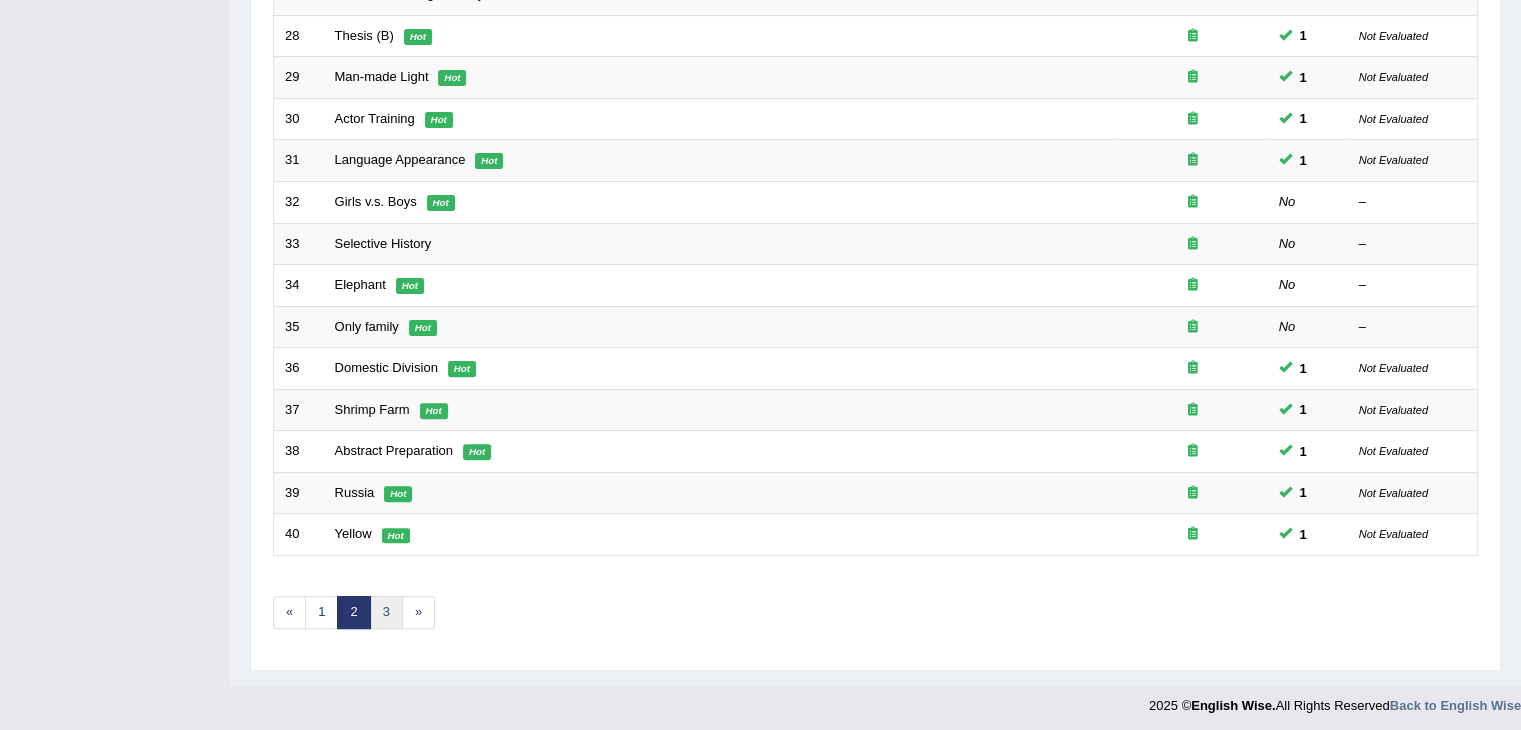 click on "3" at bounding box center [386, 612] 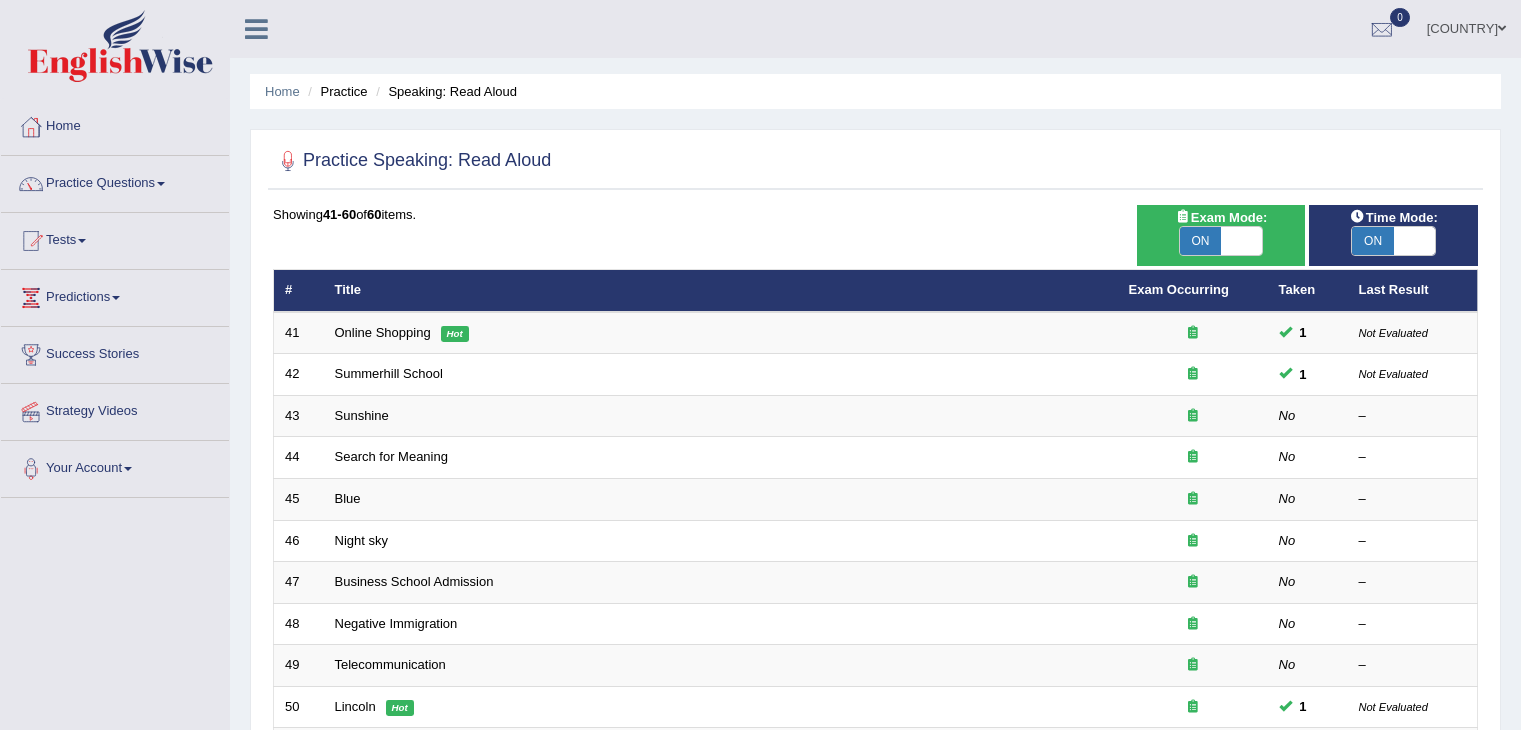 scroll, scrollTop: 0, scrollLeft: 0, axis: both 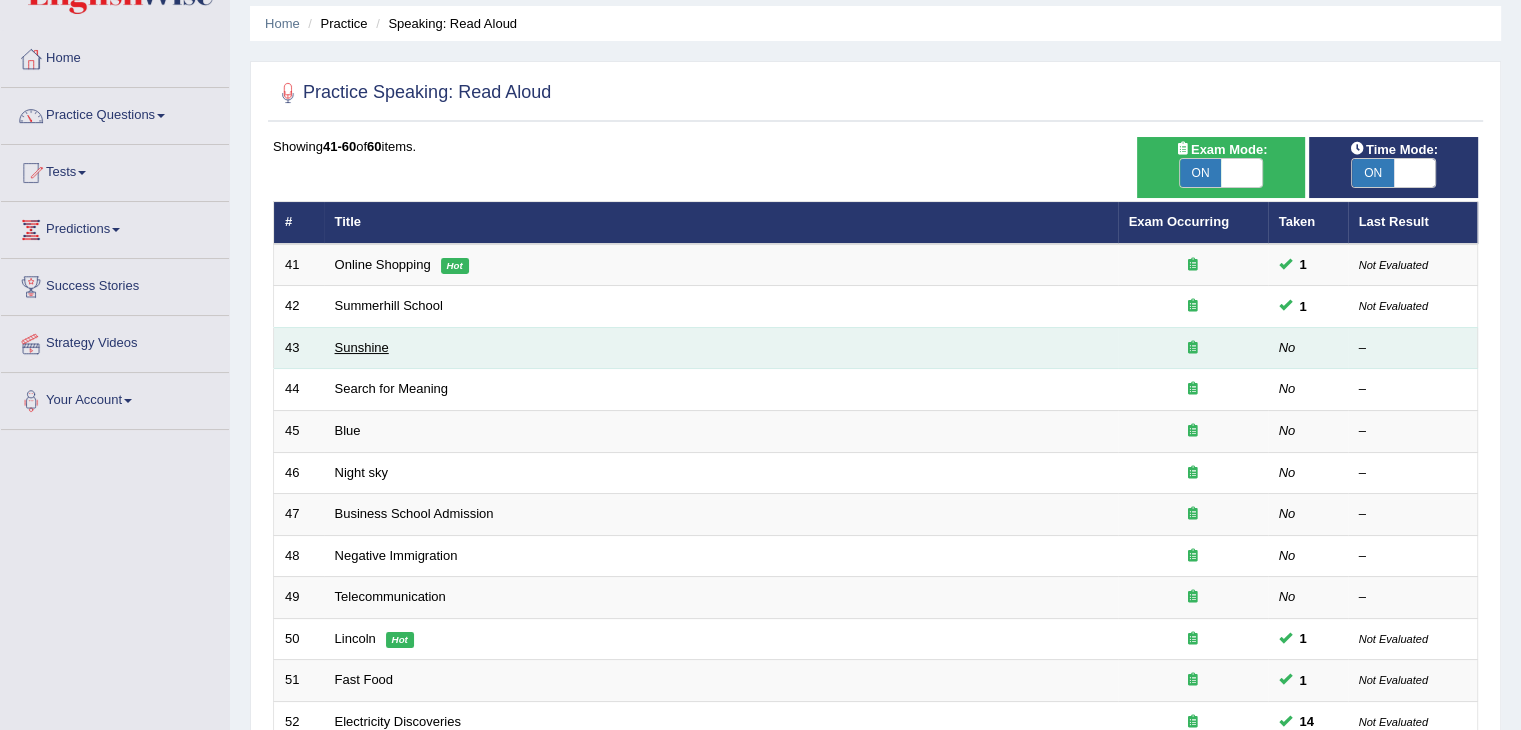 click on "Sunshine" at bounding box center (362, 347) 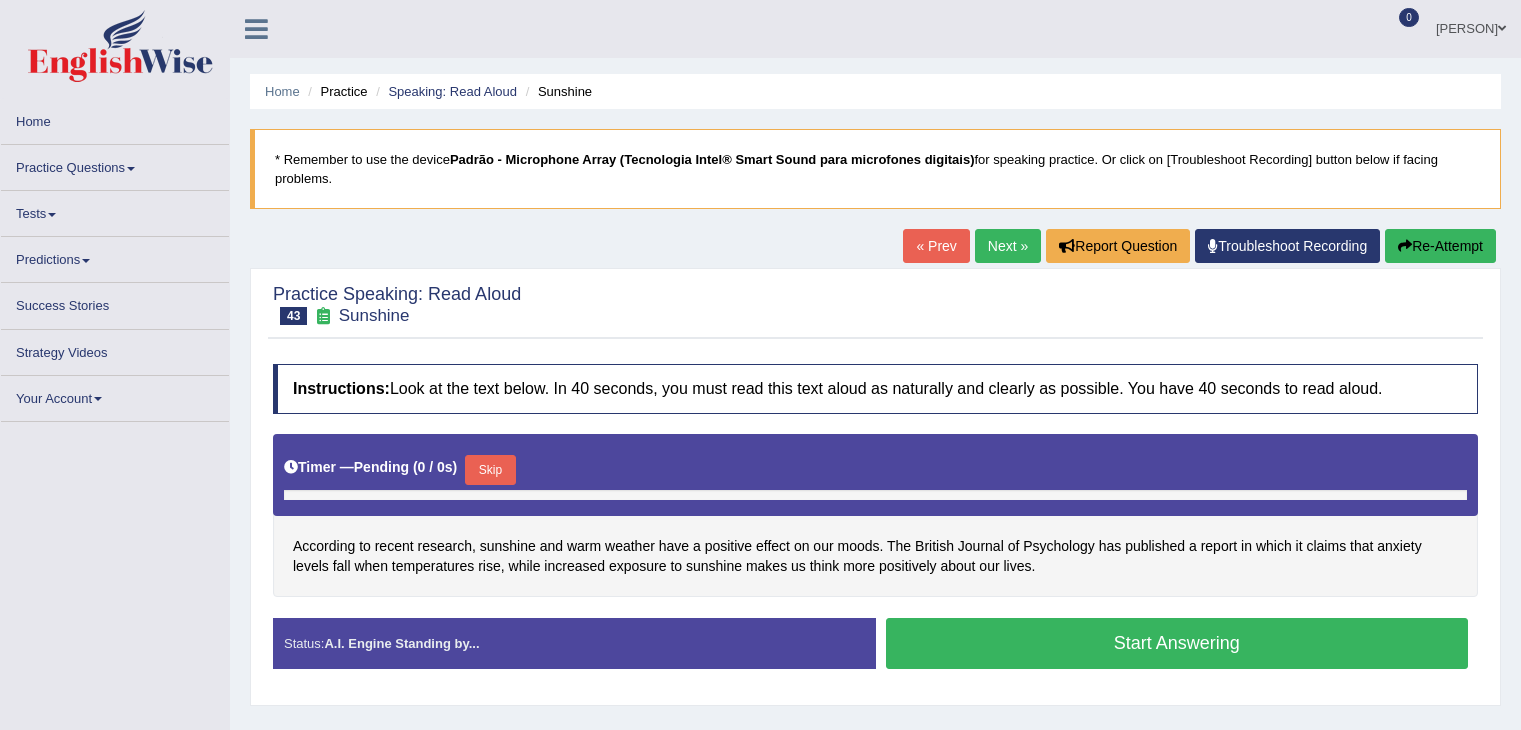 scroll, scrollTop: 0, scrollLeft: 0, axis: both 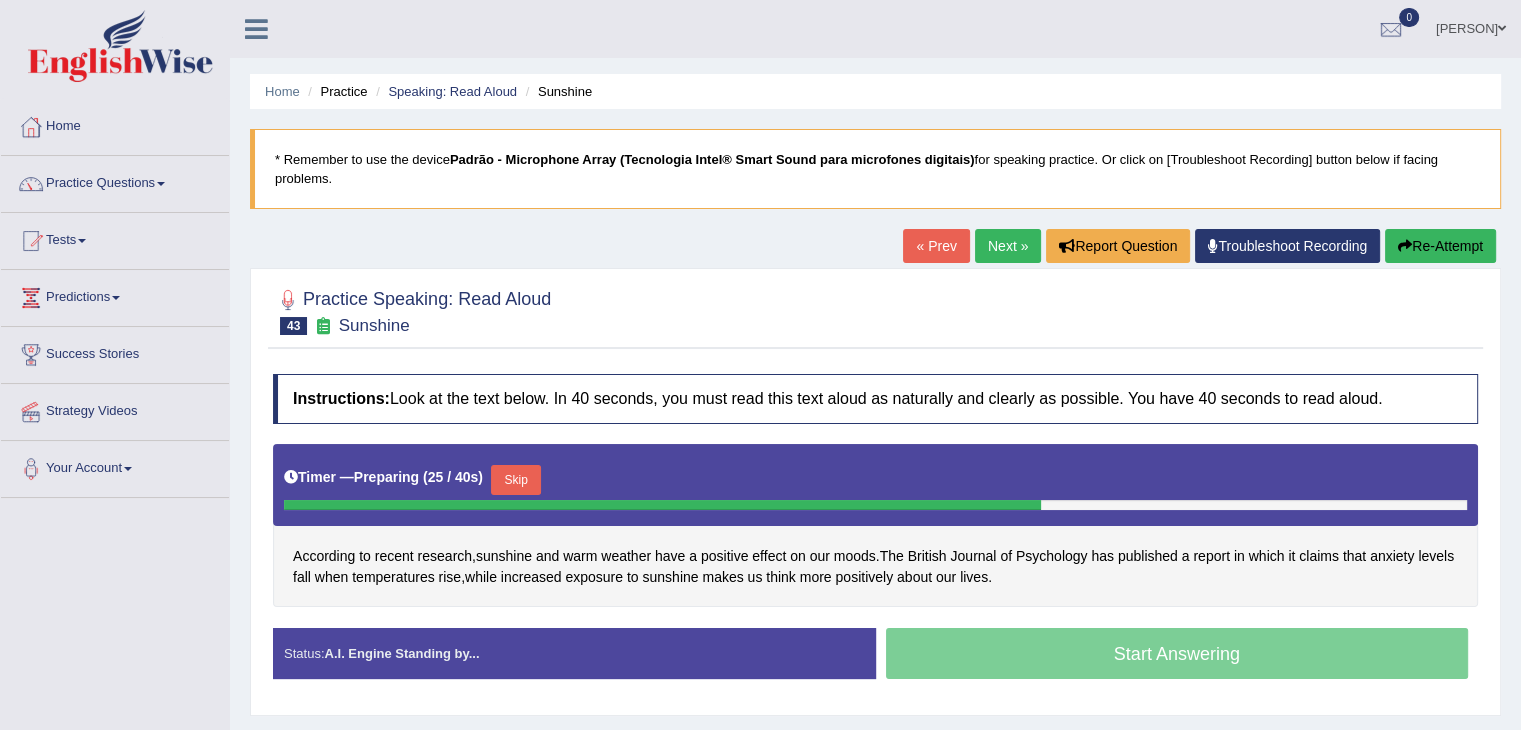 click on "Skip" at bounding box center [516, 480] 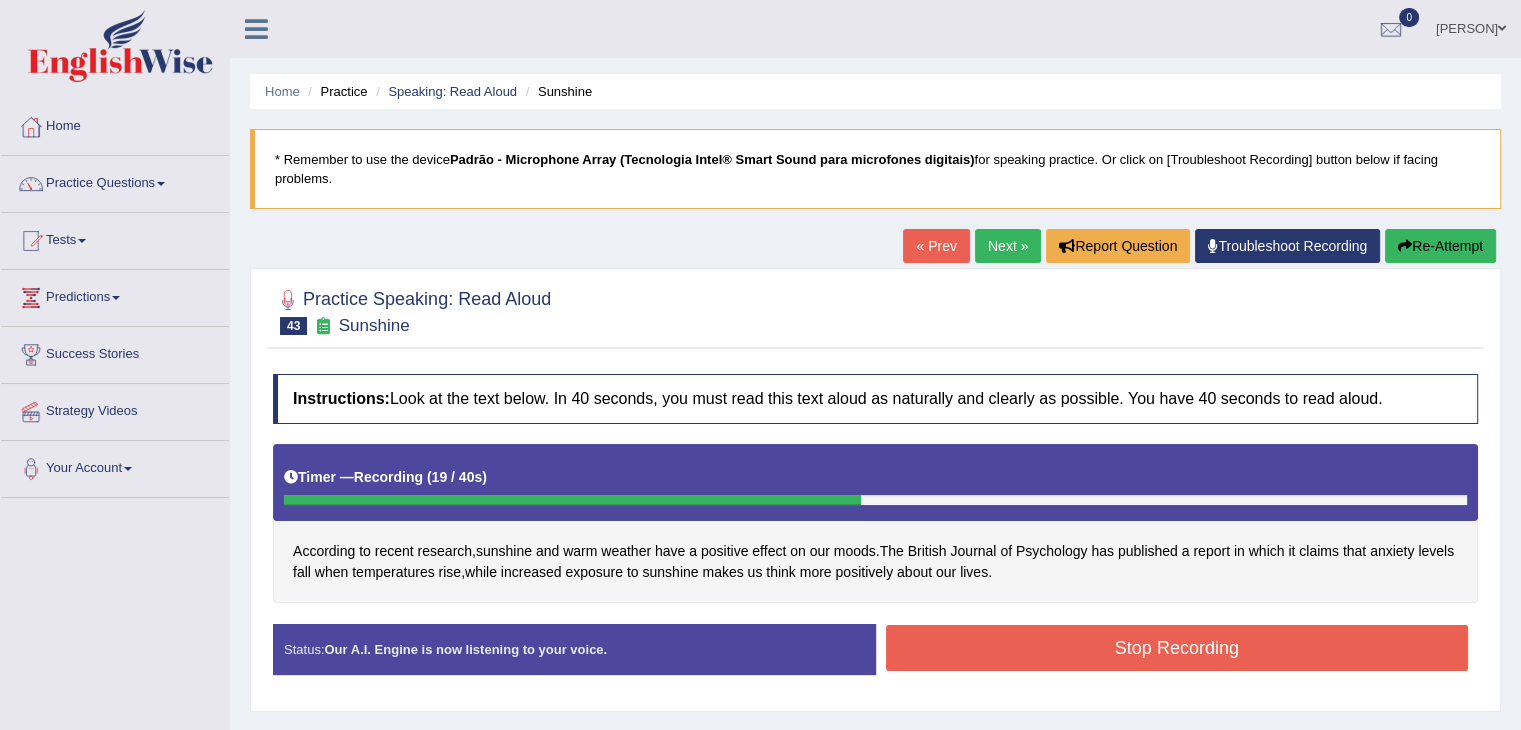 click on "Stop Recording" at bounding box center (1177, 648) 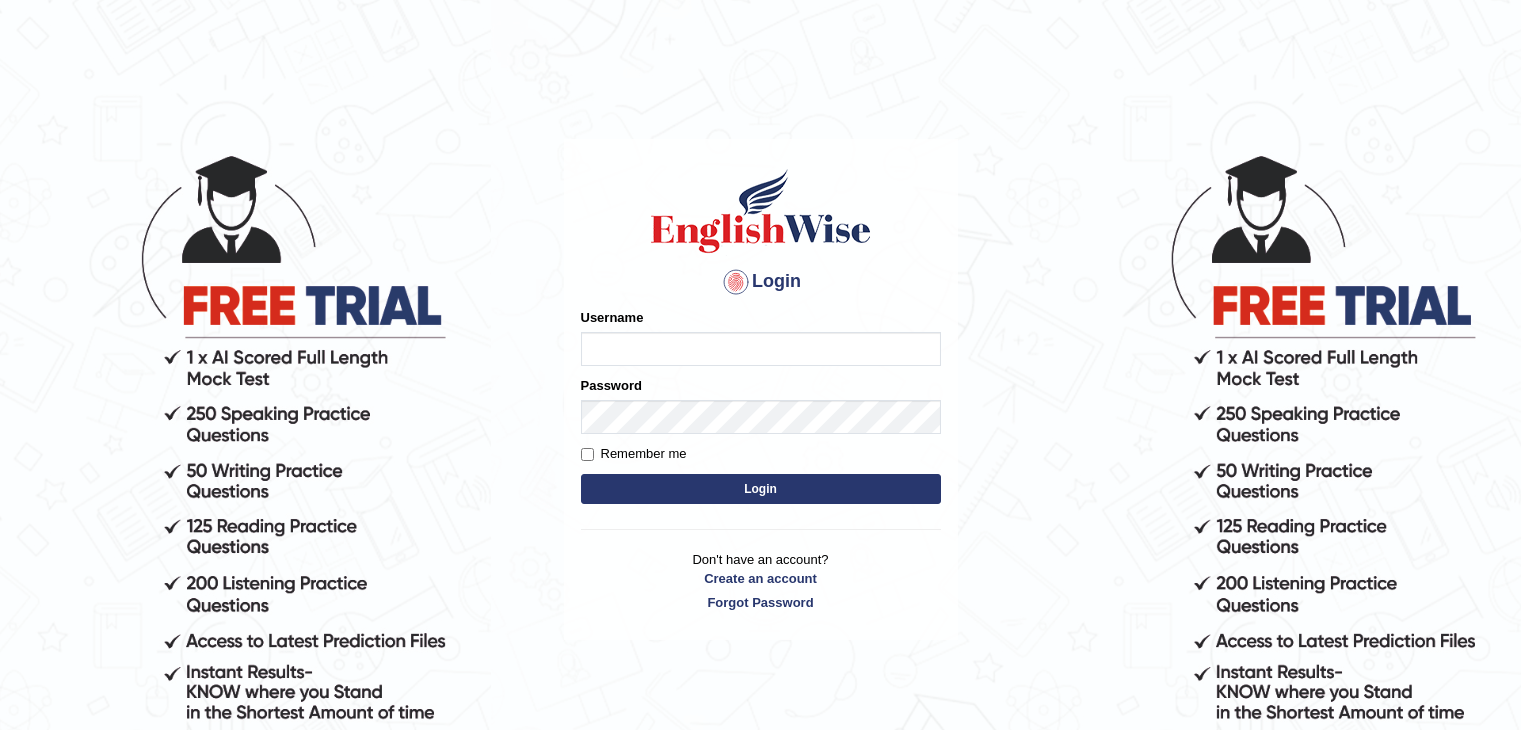 scroll, scrollTop: 0, scrollLeft: 0, axis: both 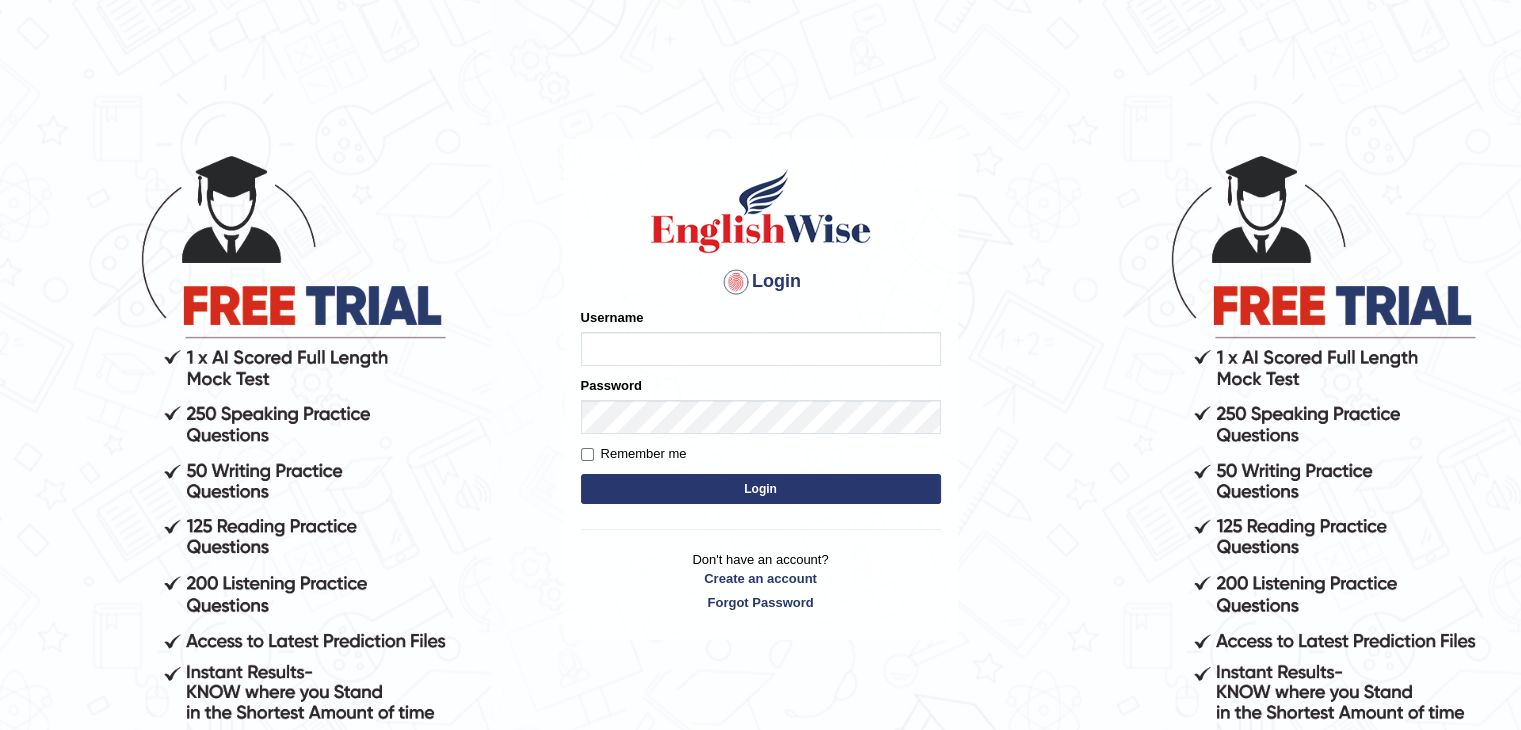 type on "Israel123" 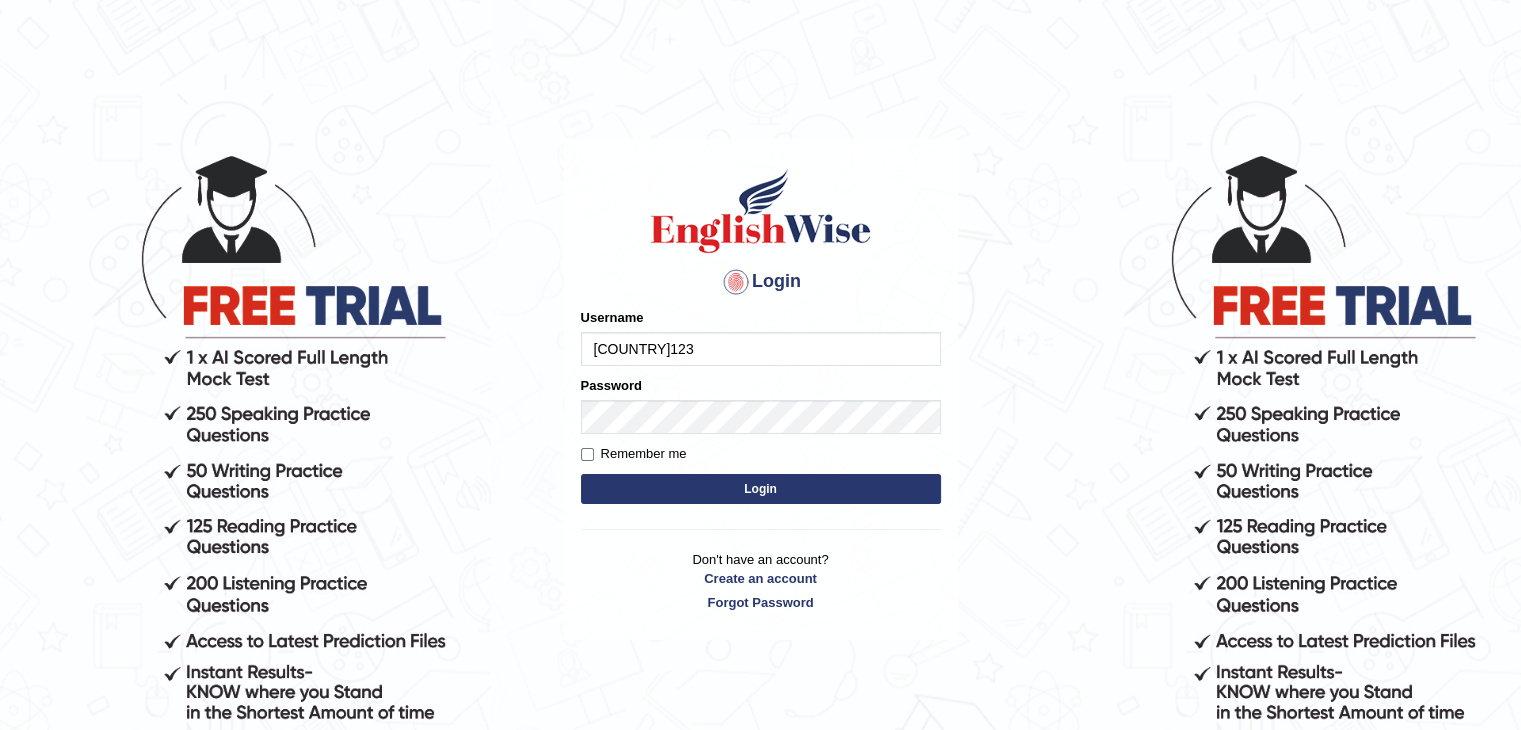 click on "Login" at bounding box center (761, 489) 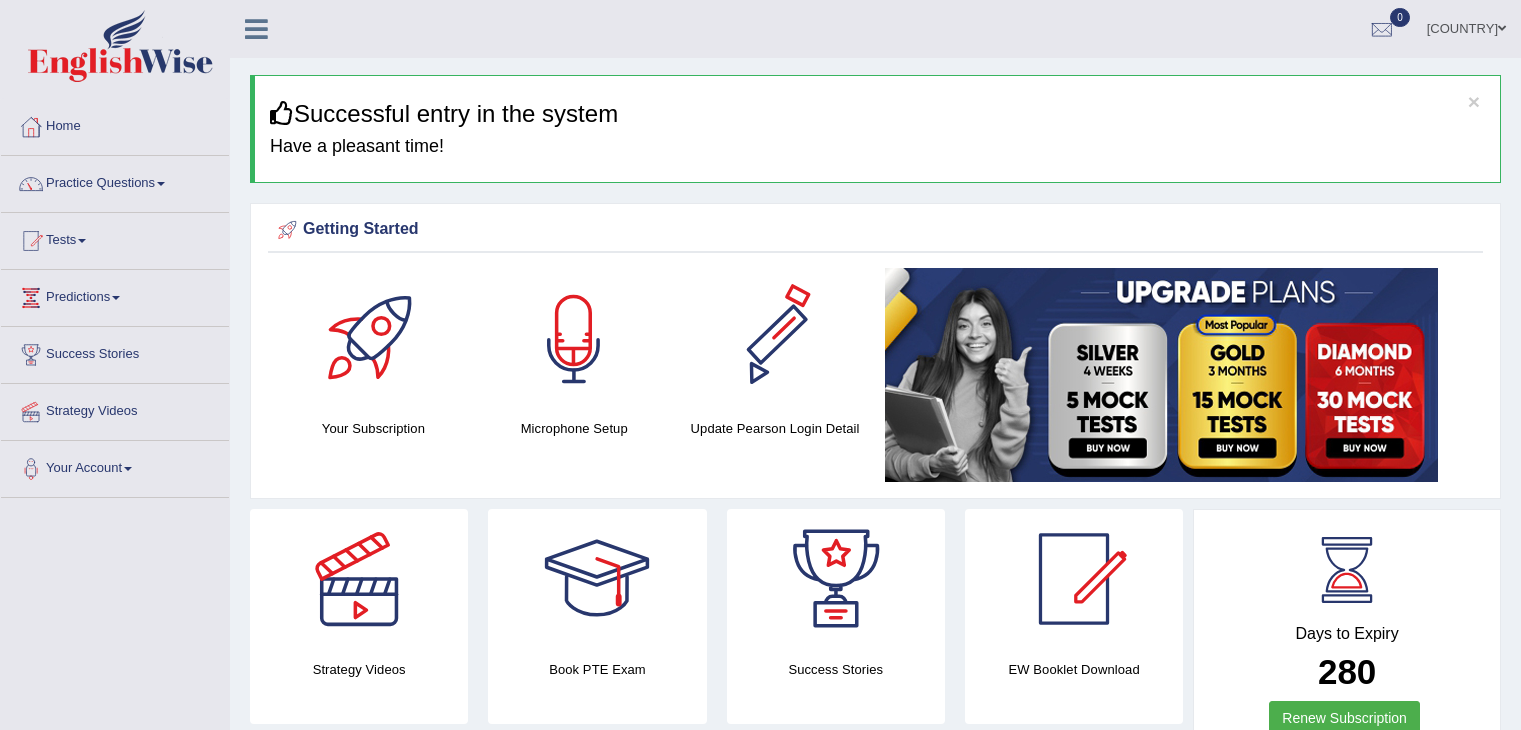 scroll, scrollTop: 0, scrollLeft: 0, axis: both 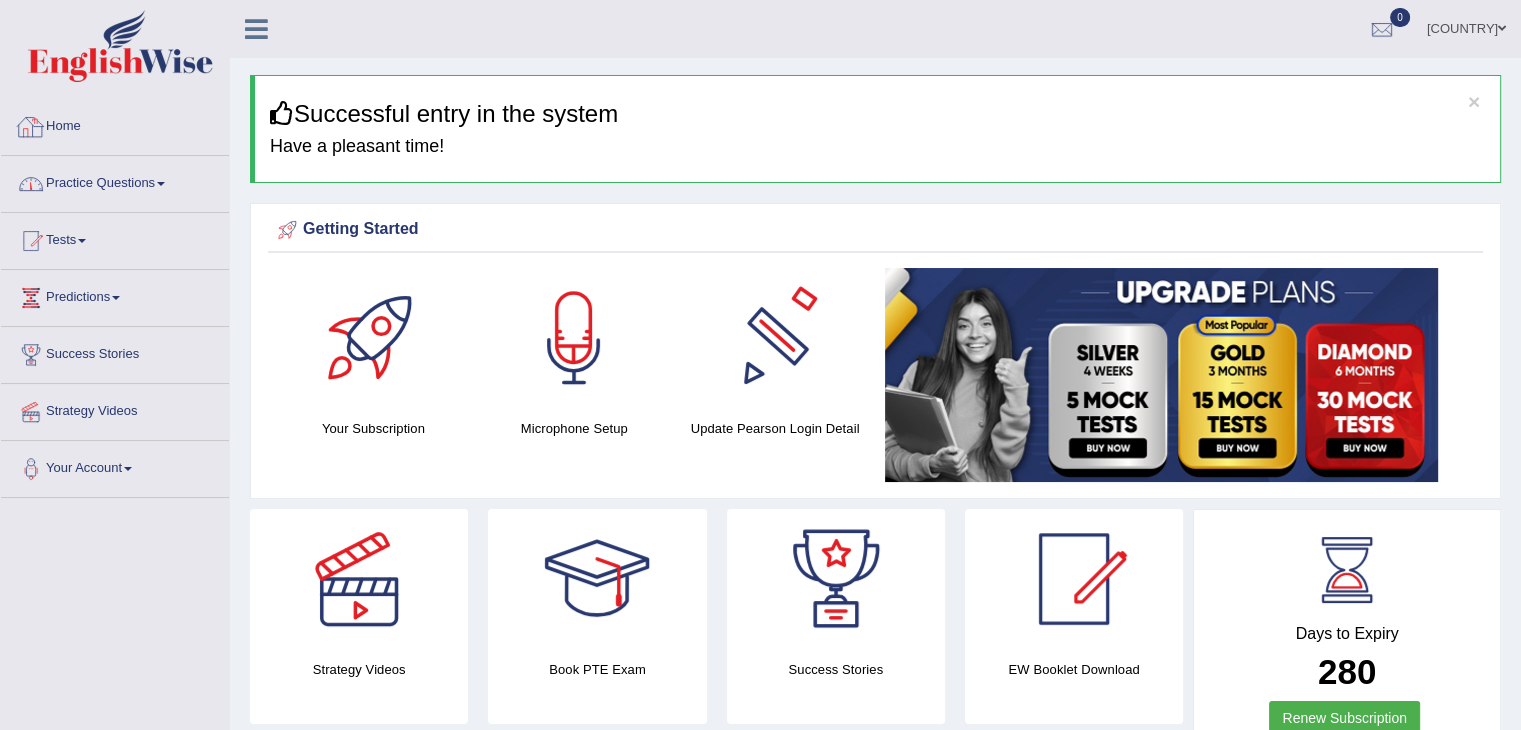 click on "Practice Questions" at bounding box center (115, 181) 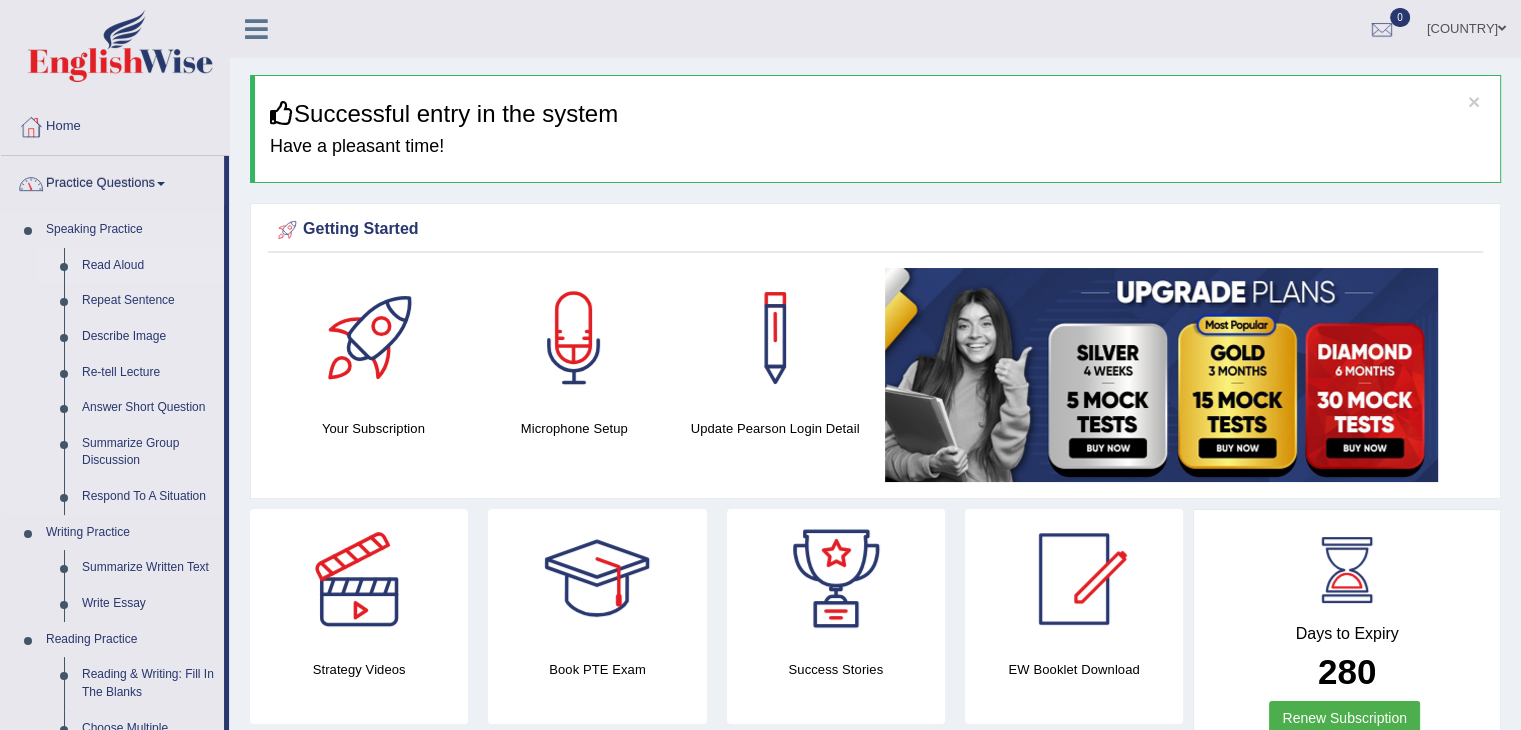 click on "Read Aloud" at bounding box center [148, 266] 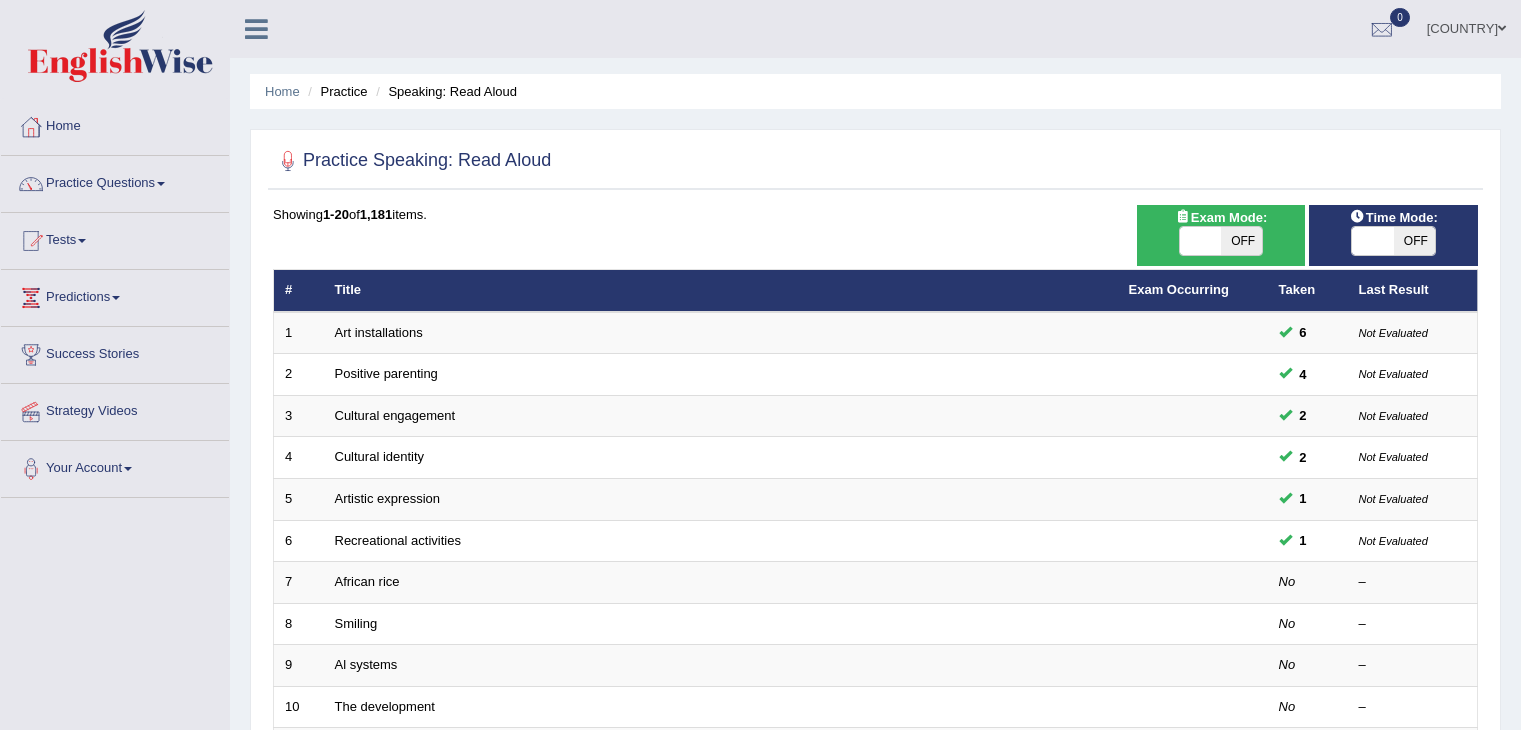 scroll, scrollTop: 0, scrollLeft: 0, axis: both 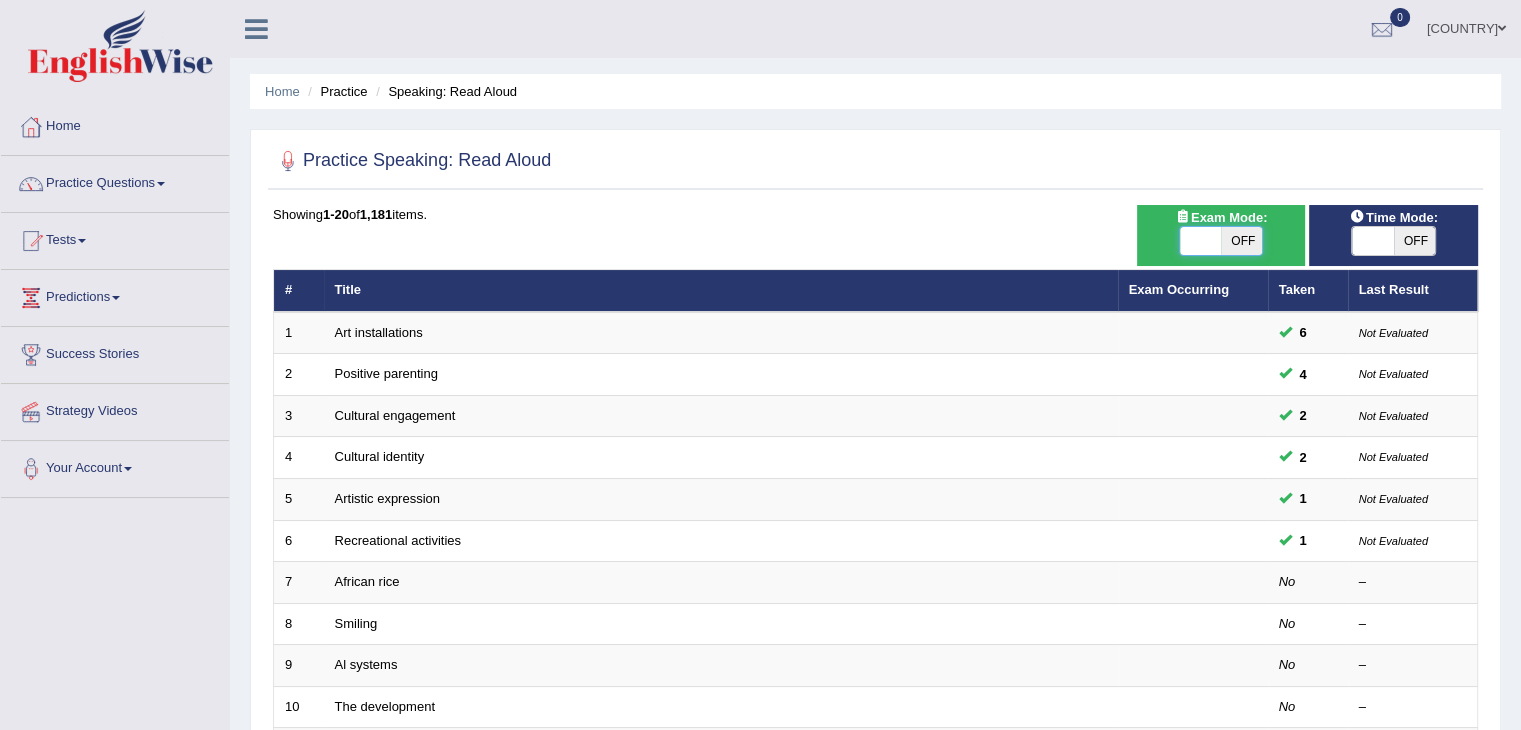 click at bounding box center (1201, 241) 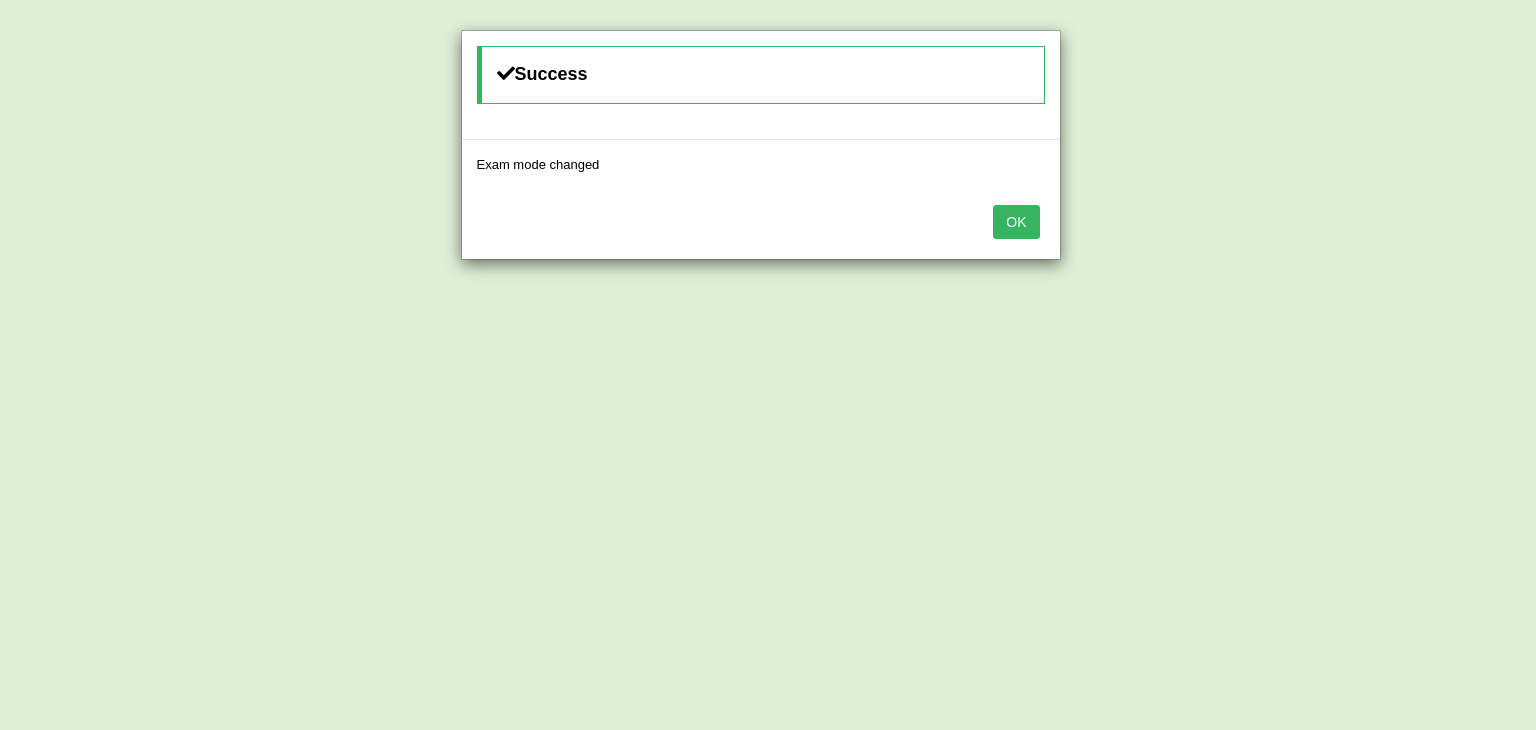 click on "OK" at bounding box center [1016, 222] 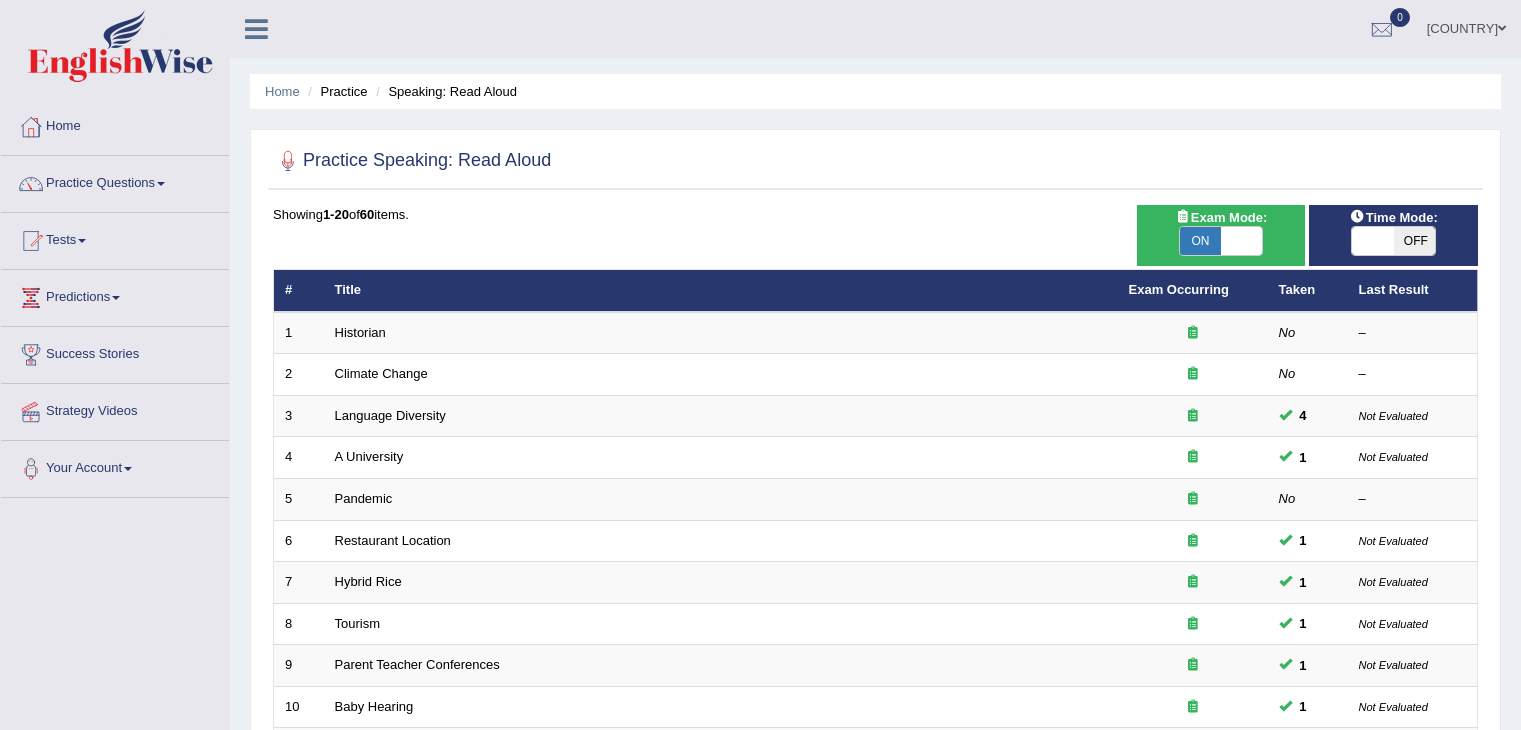 scroll, scrollTop: 0, scrollLeft: 0, axis: both 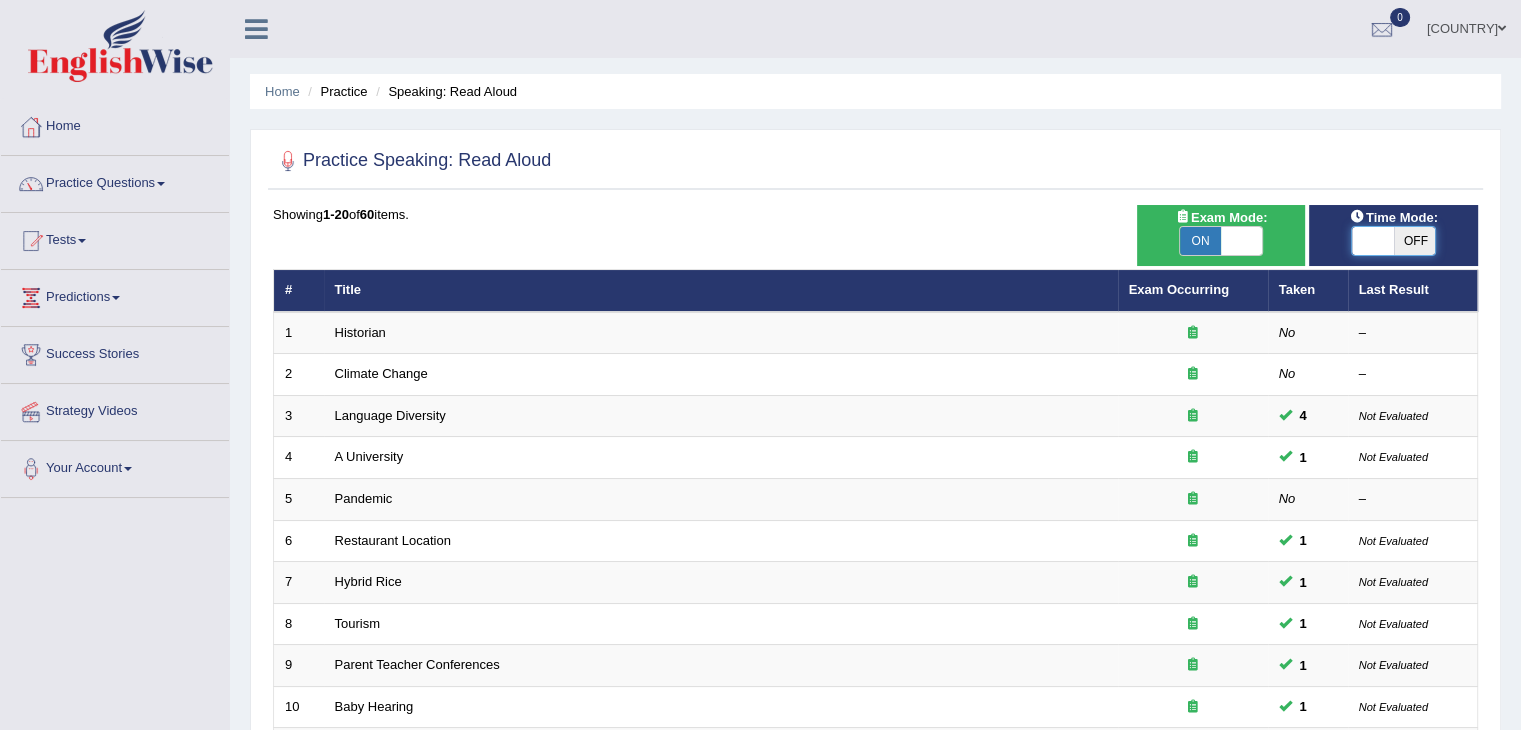 click at bounding box center [1373, 241] 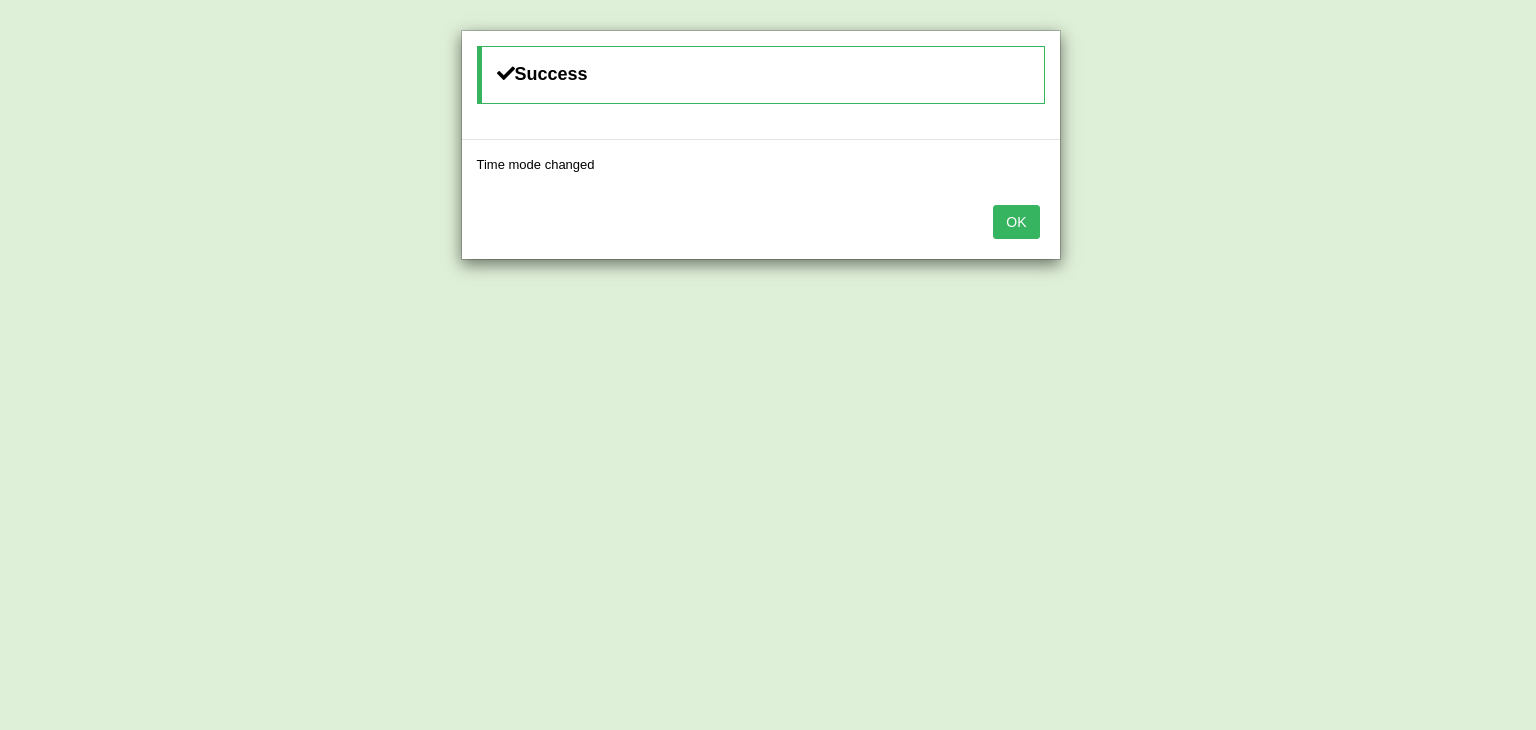 click on "OK" at bounding box center [1016, 222] 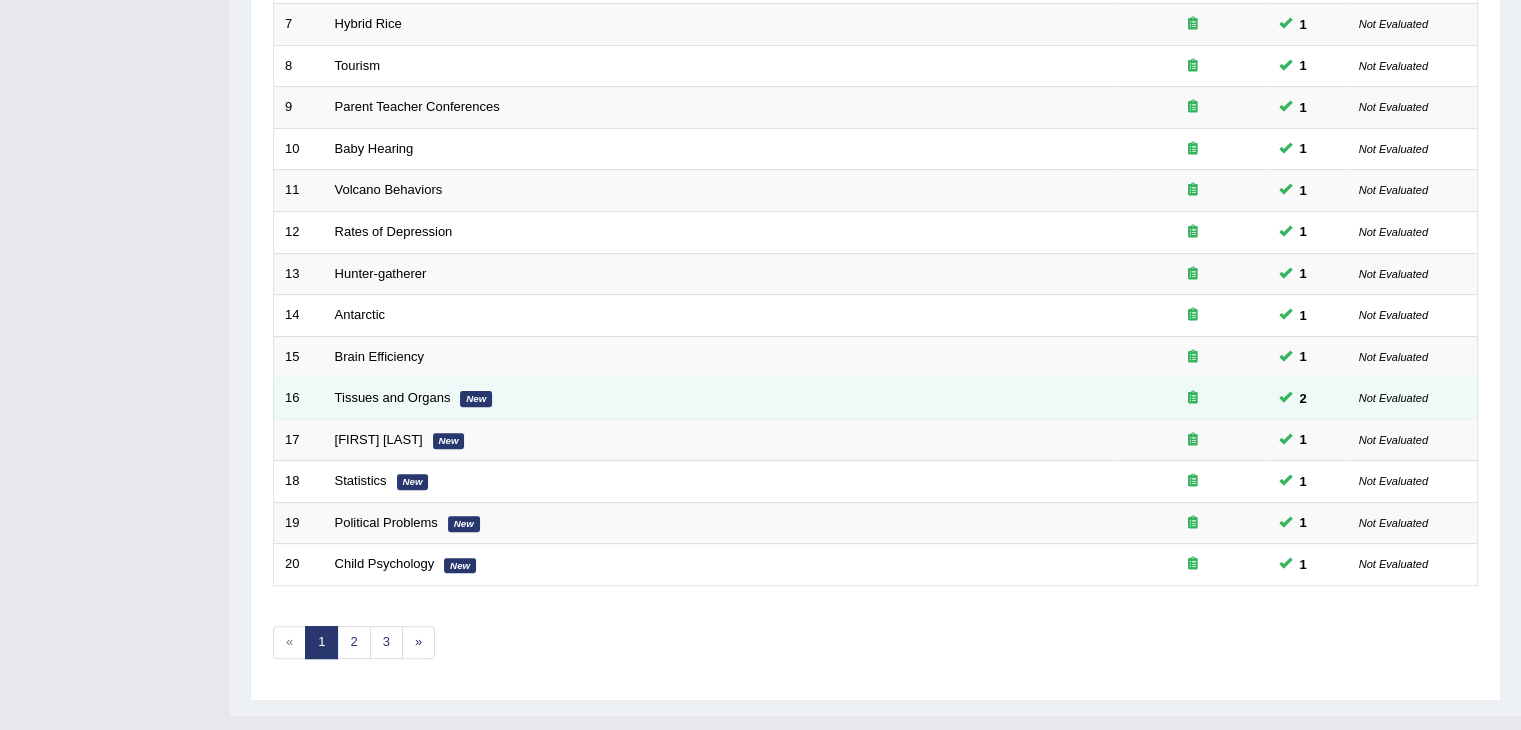 scroll, scrollTop: 588, scrollLeft: 0, axis: vertical 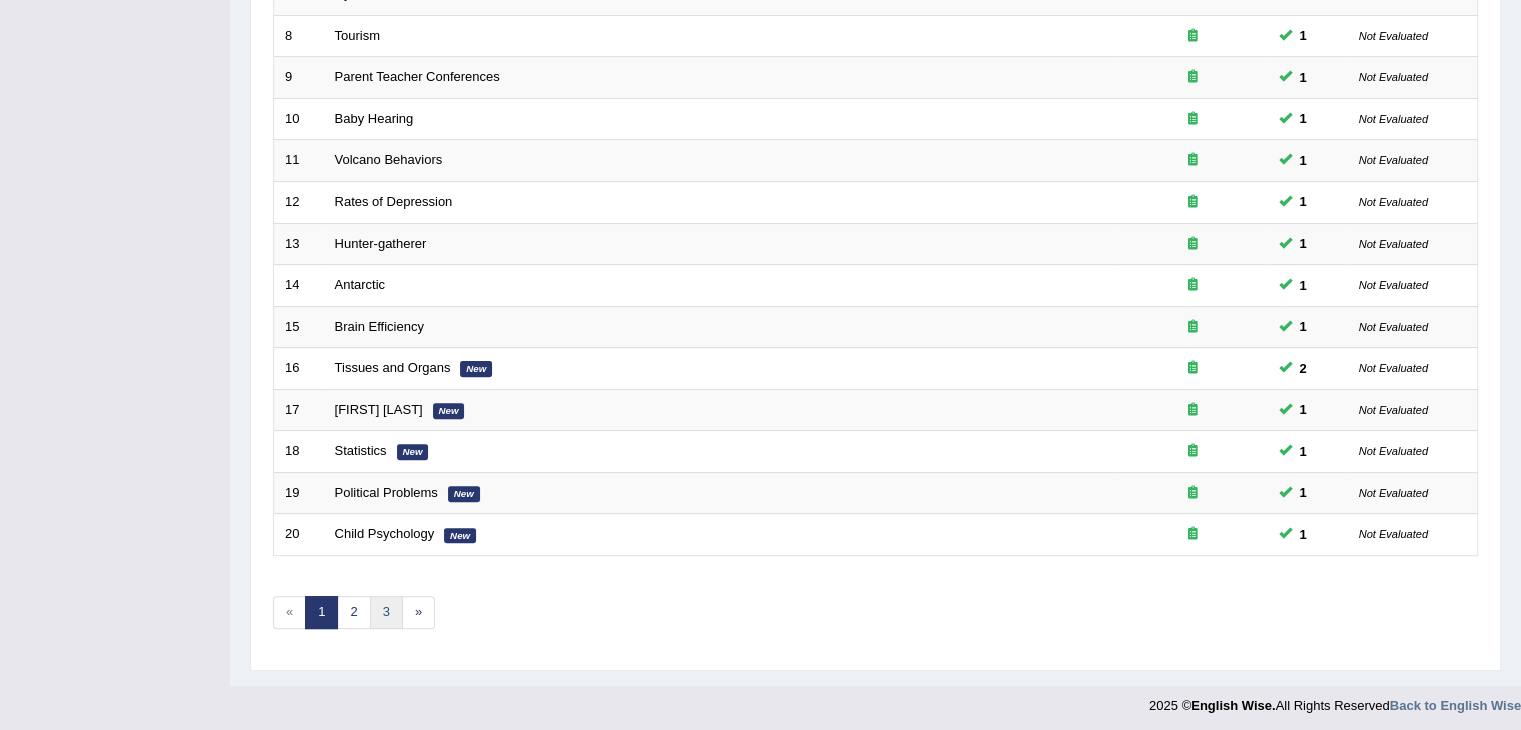 click on "3" at bounding box center (386, 612) 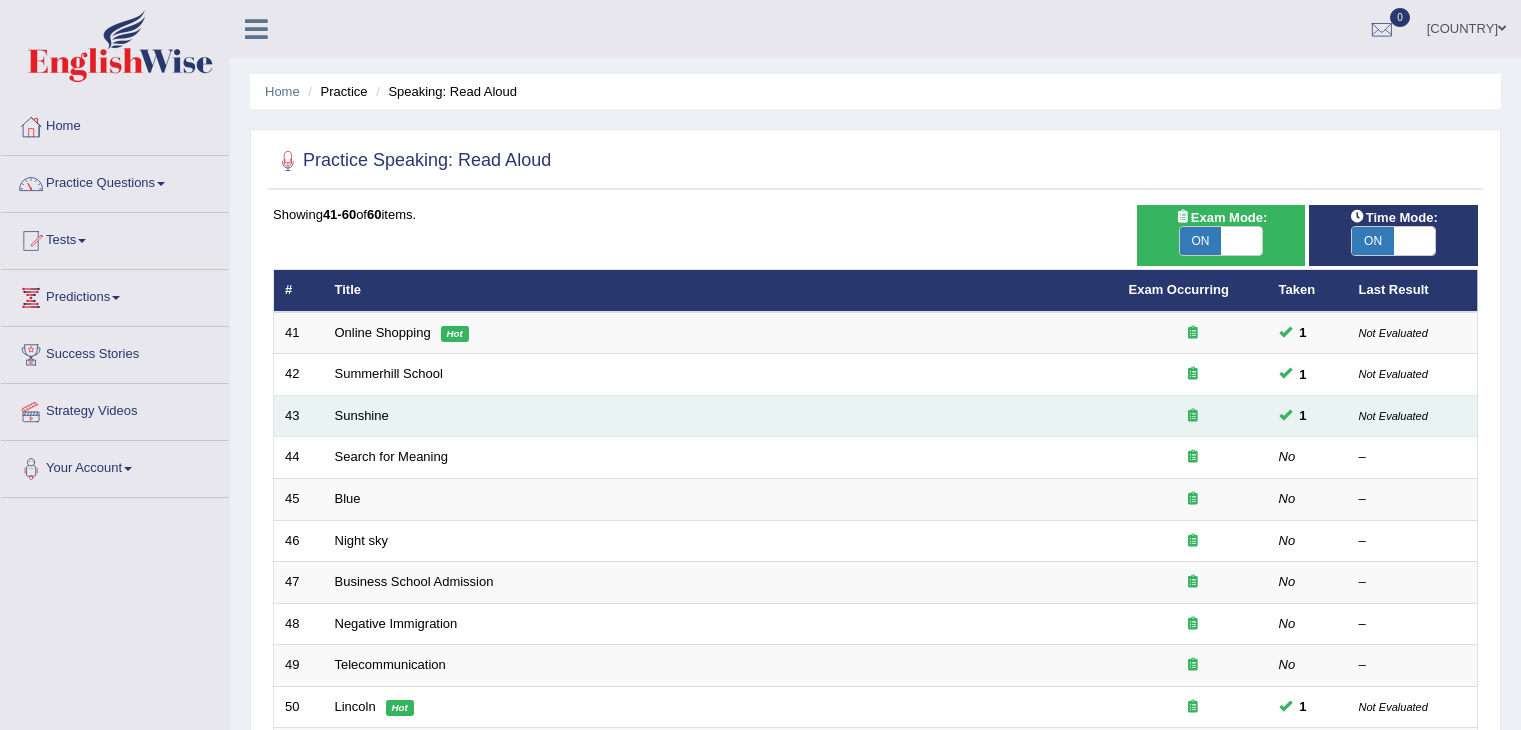 scroll, scrollTop: 0, scrollLeft: 0, axis: both 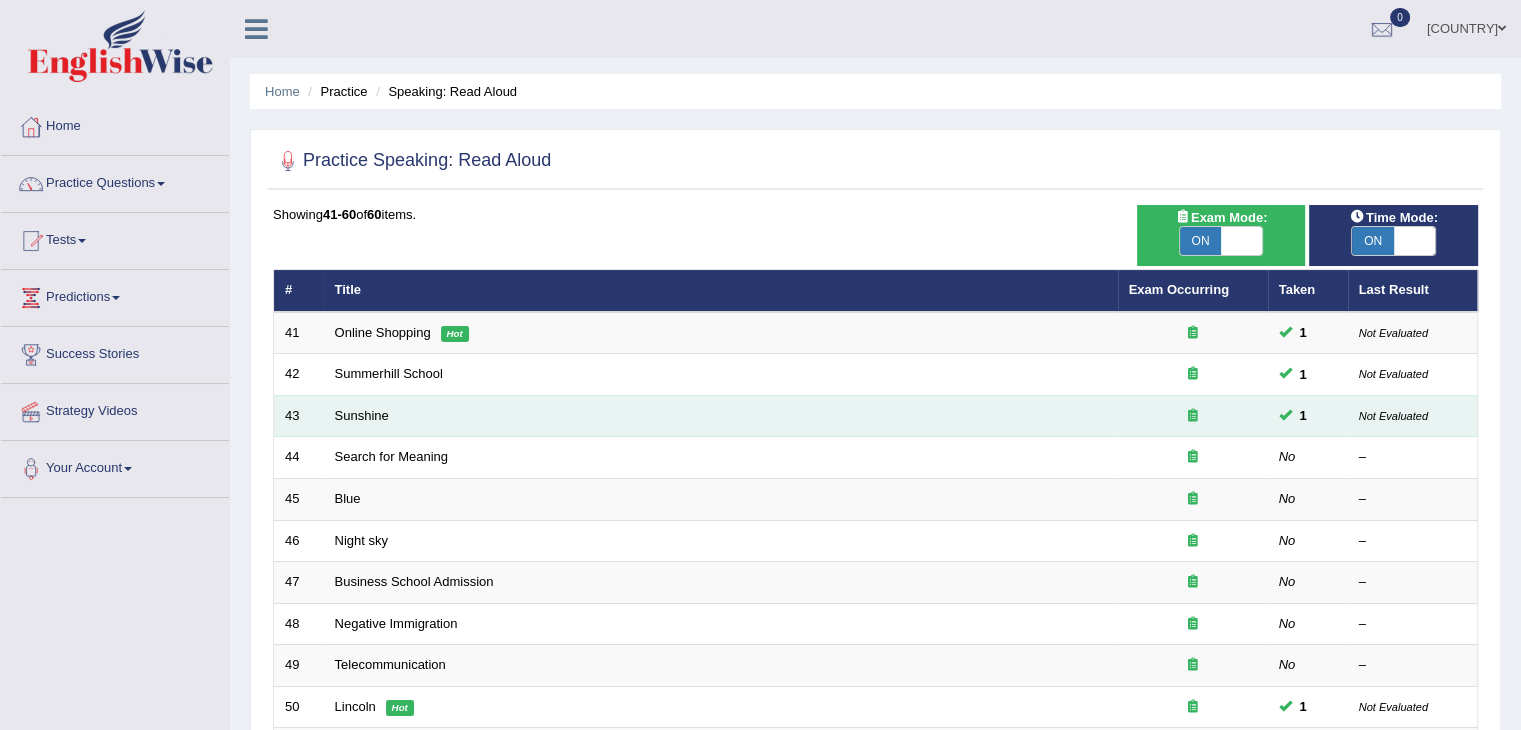 click on "Sunshine" at bounding box center [721, 416] 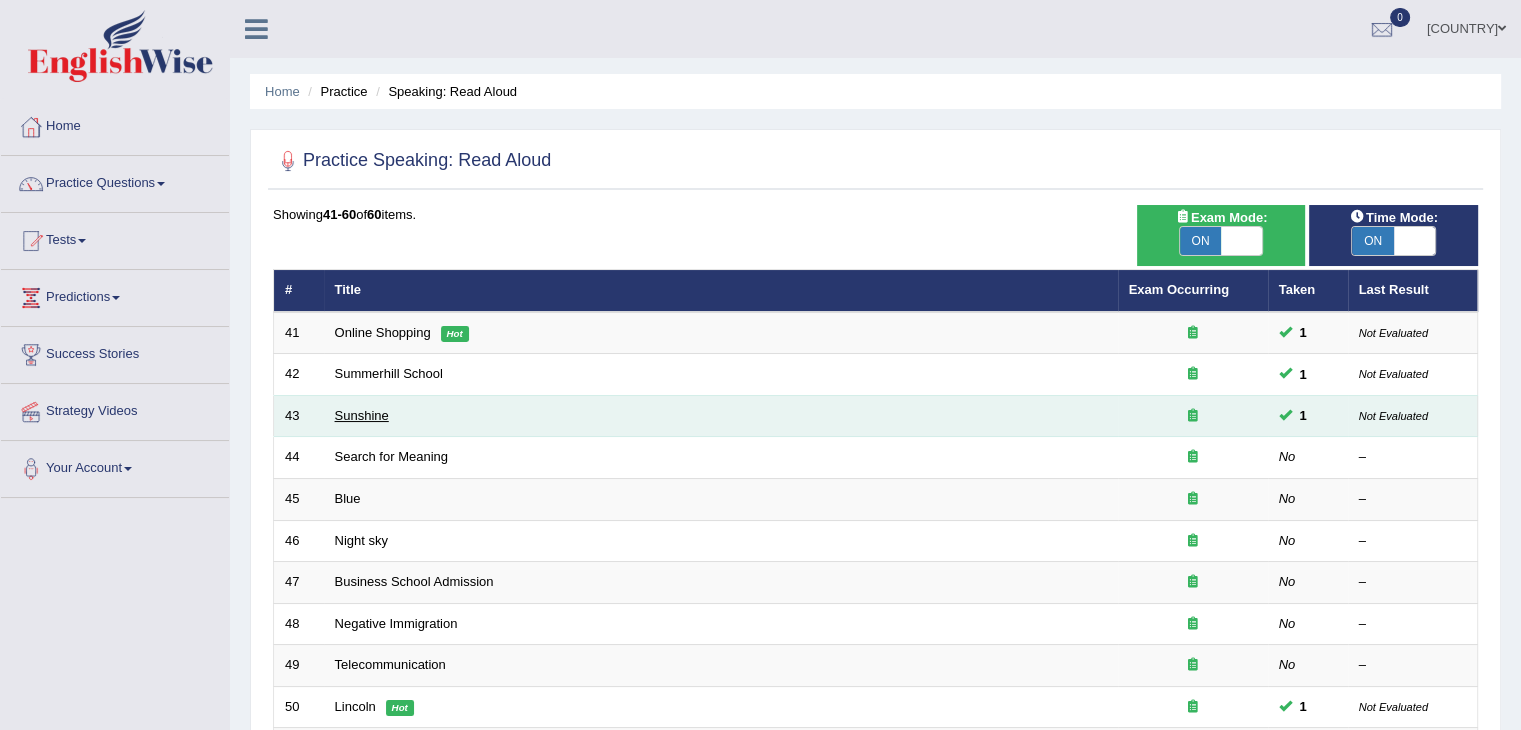 click on "Sunshine" at bounding box center (362, 415) 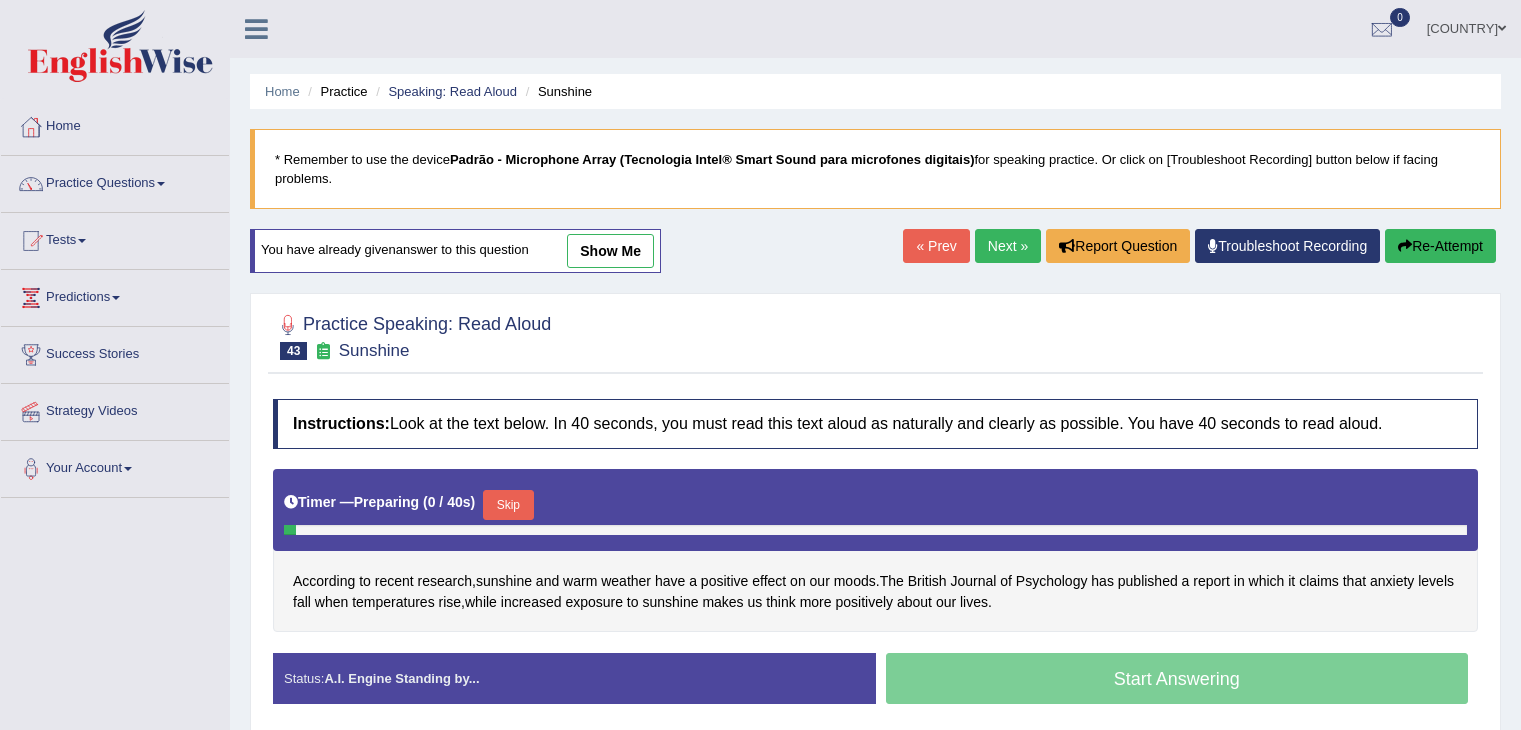 scroll, scrollTop: 0, scrollLeft: 0, axis: both 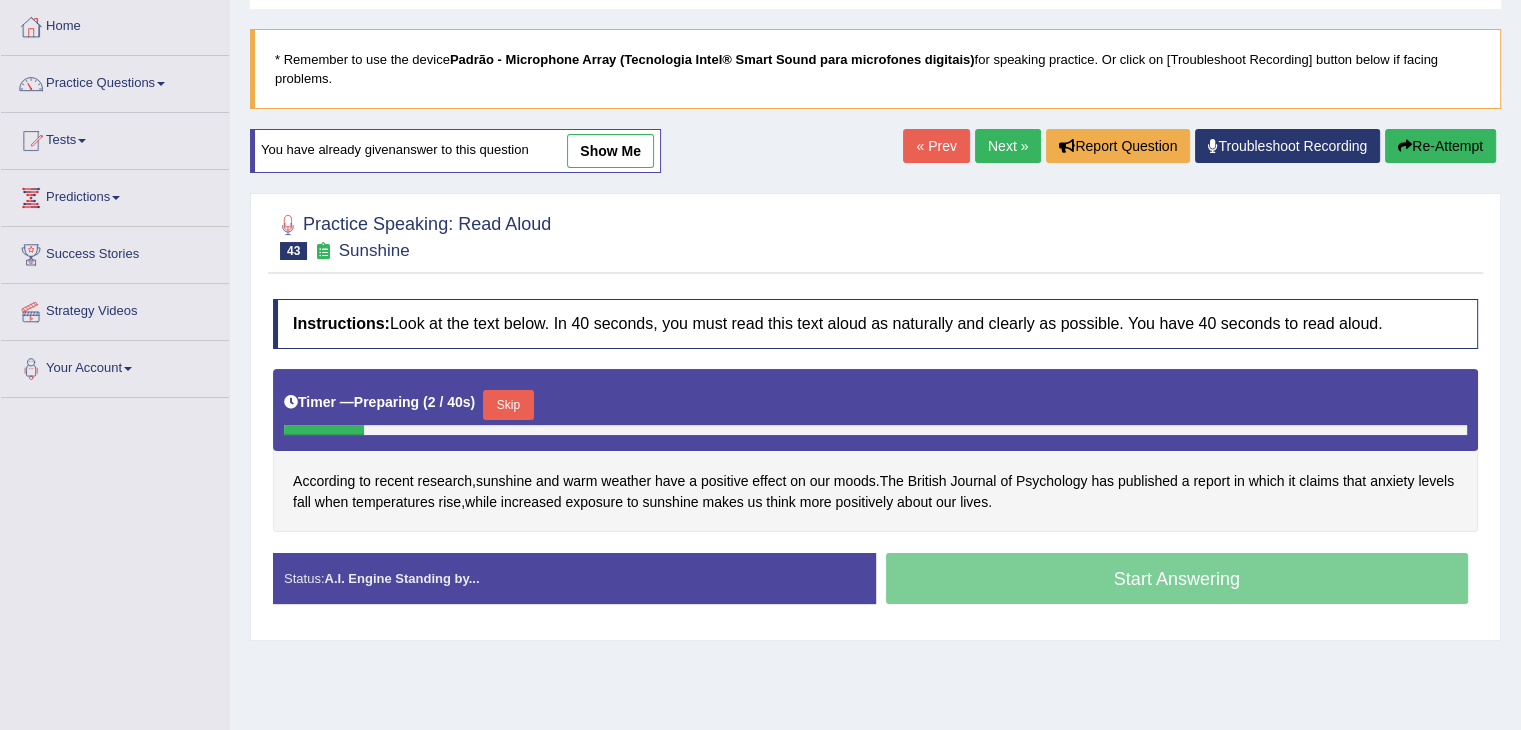 click on "Skip" at bounding box center [508, 405] 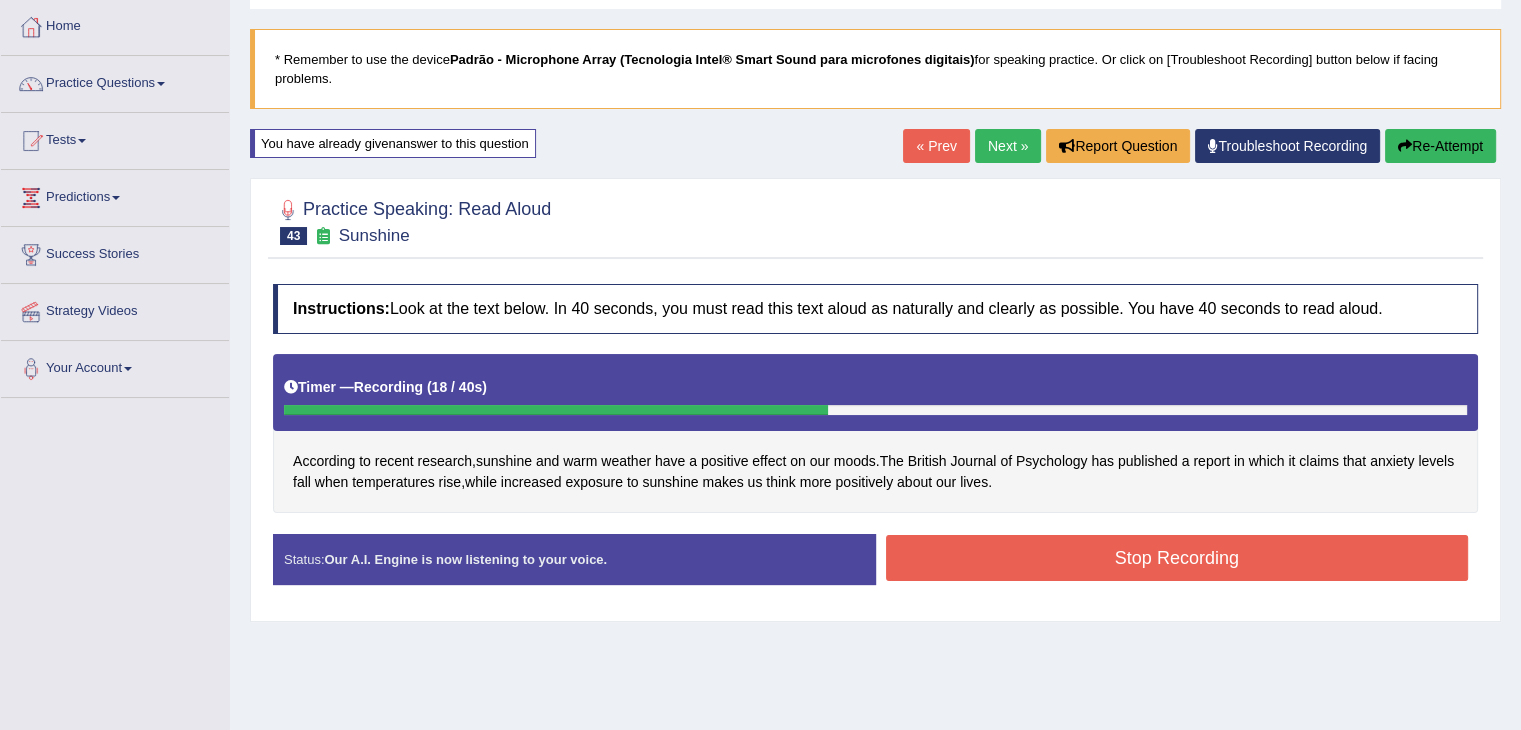 click on "Stop Recording" at bounding box center [1177, 558] 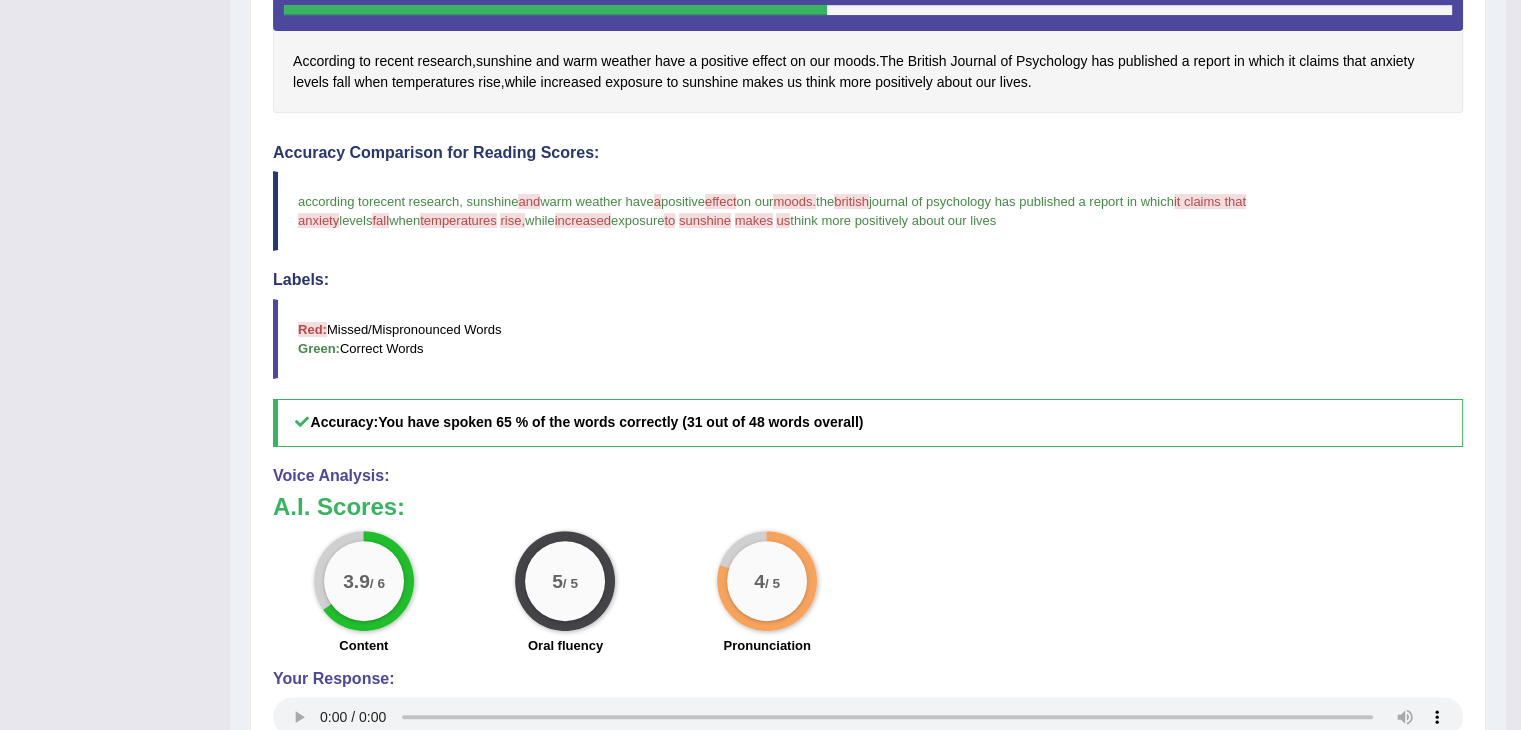 scroll, scrollTop: 200, scrollLeft: 0, axis: vertical 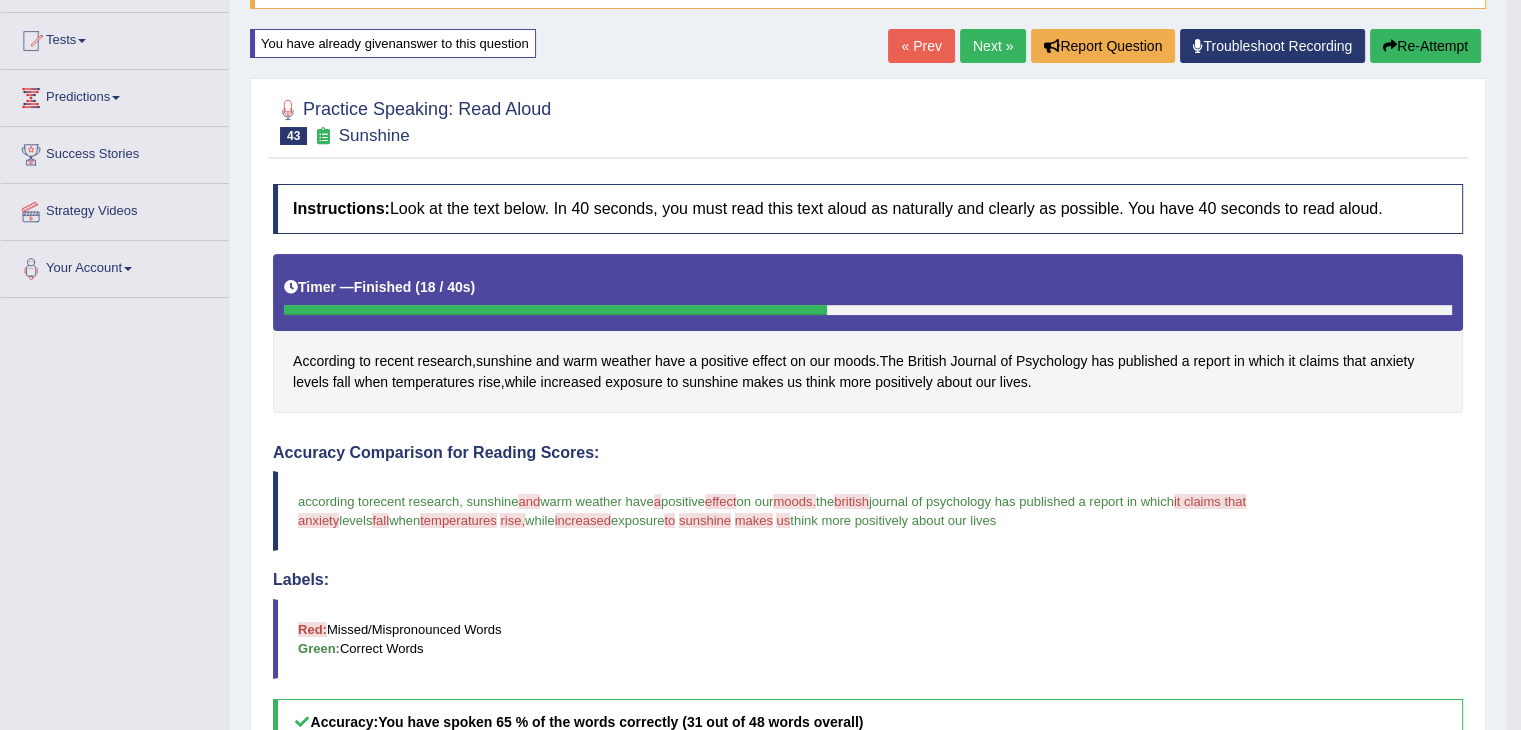 click on "Next »" at bounding box center [993, 46] 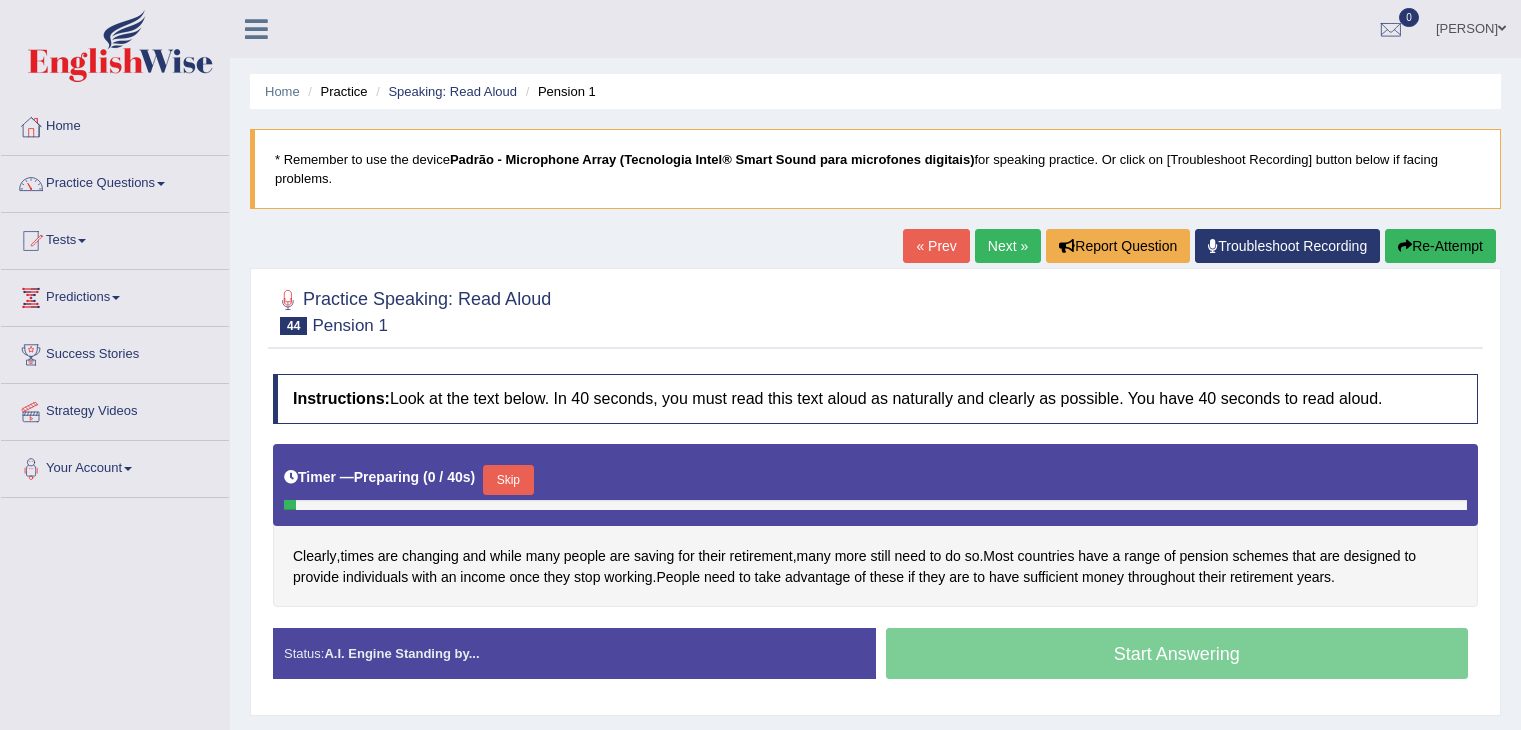 scroll, scrollTop: 0, scrollLeft: 0, axis: both 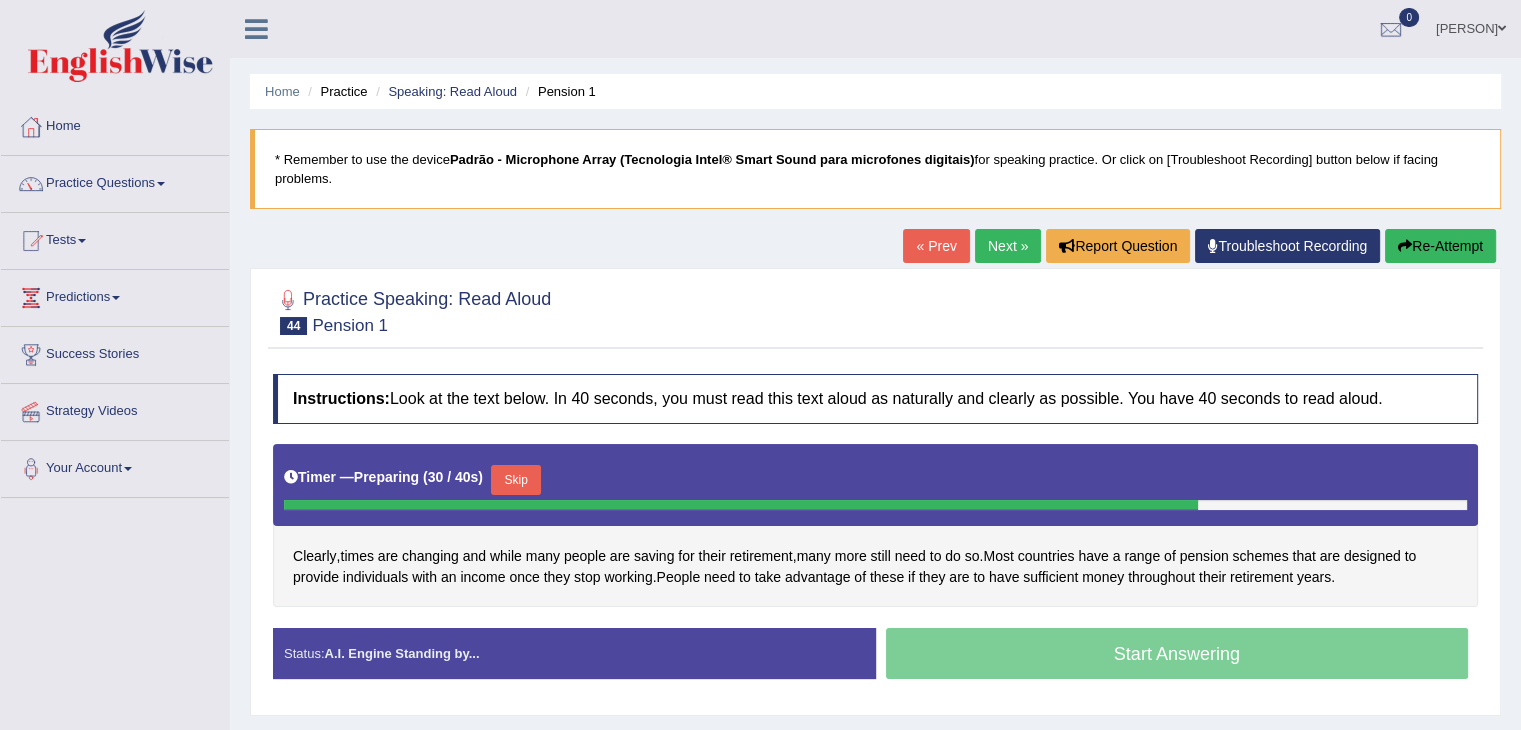 click on "Skip" at bounding box center [516, 480] 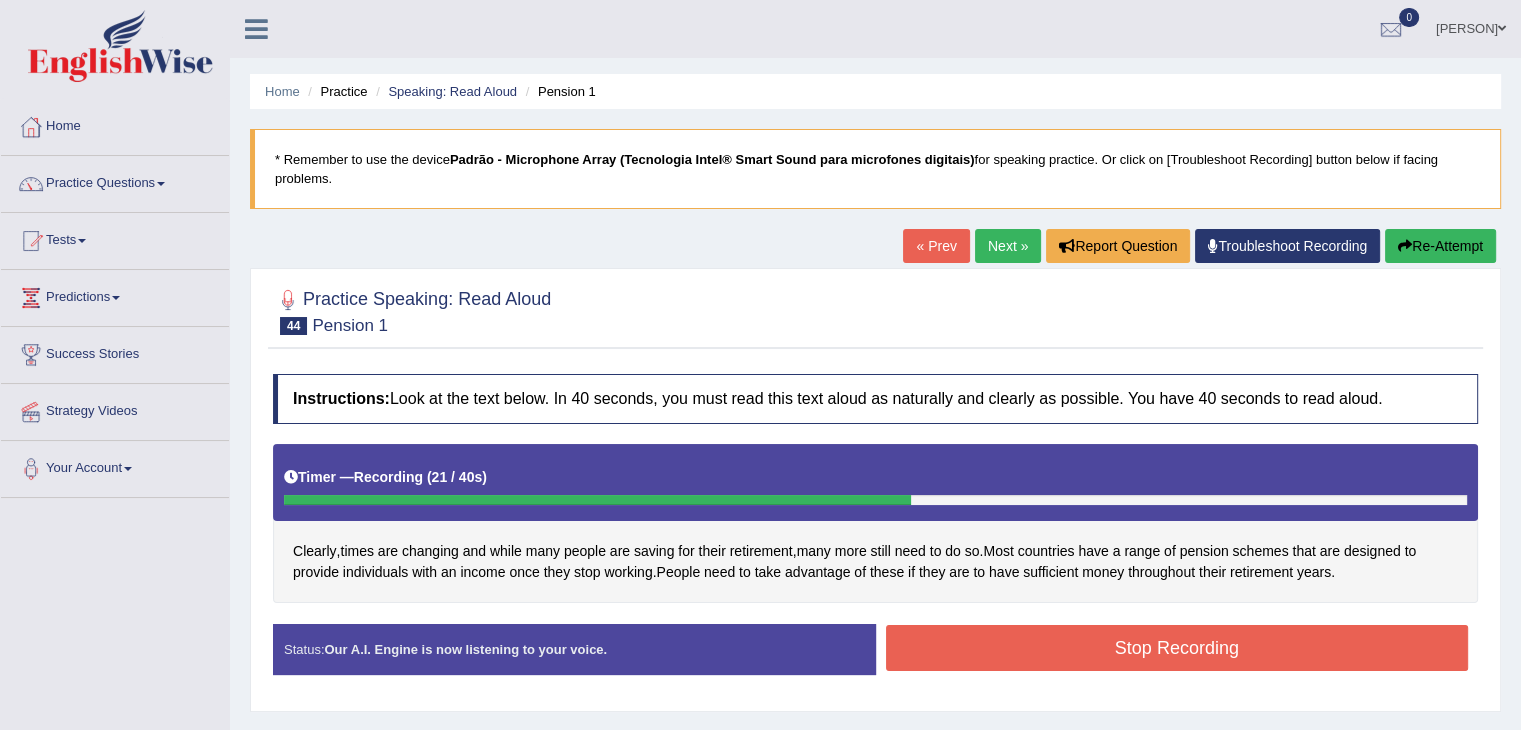 click on "Stop Recording" at bounding box center [1177, 648] 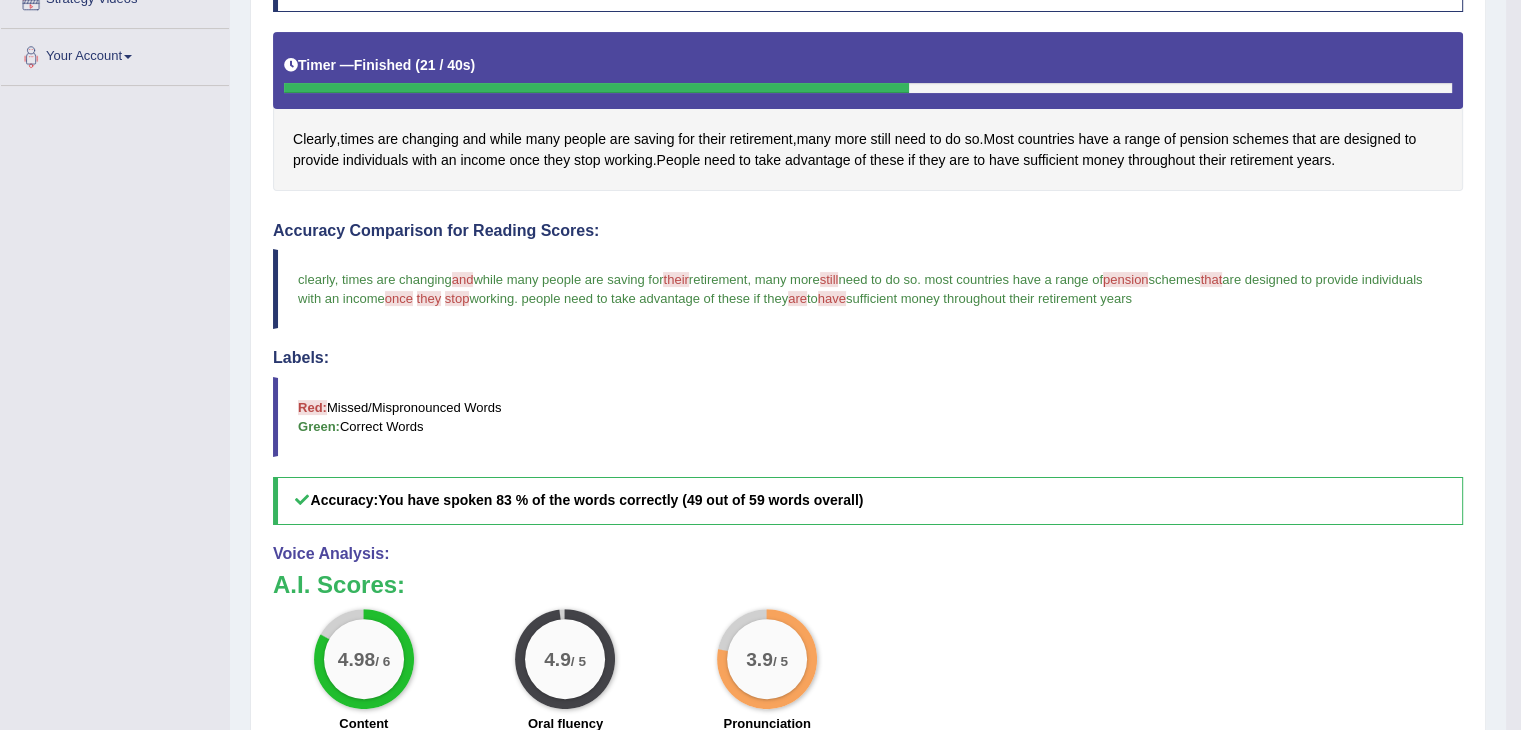scroll, scrollTop: 136, scrollLeft: 0, axis: vertical 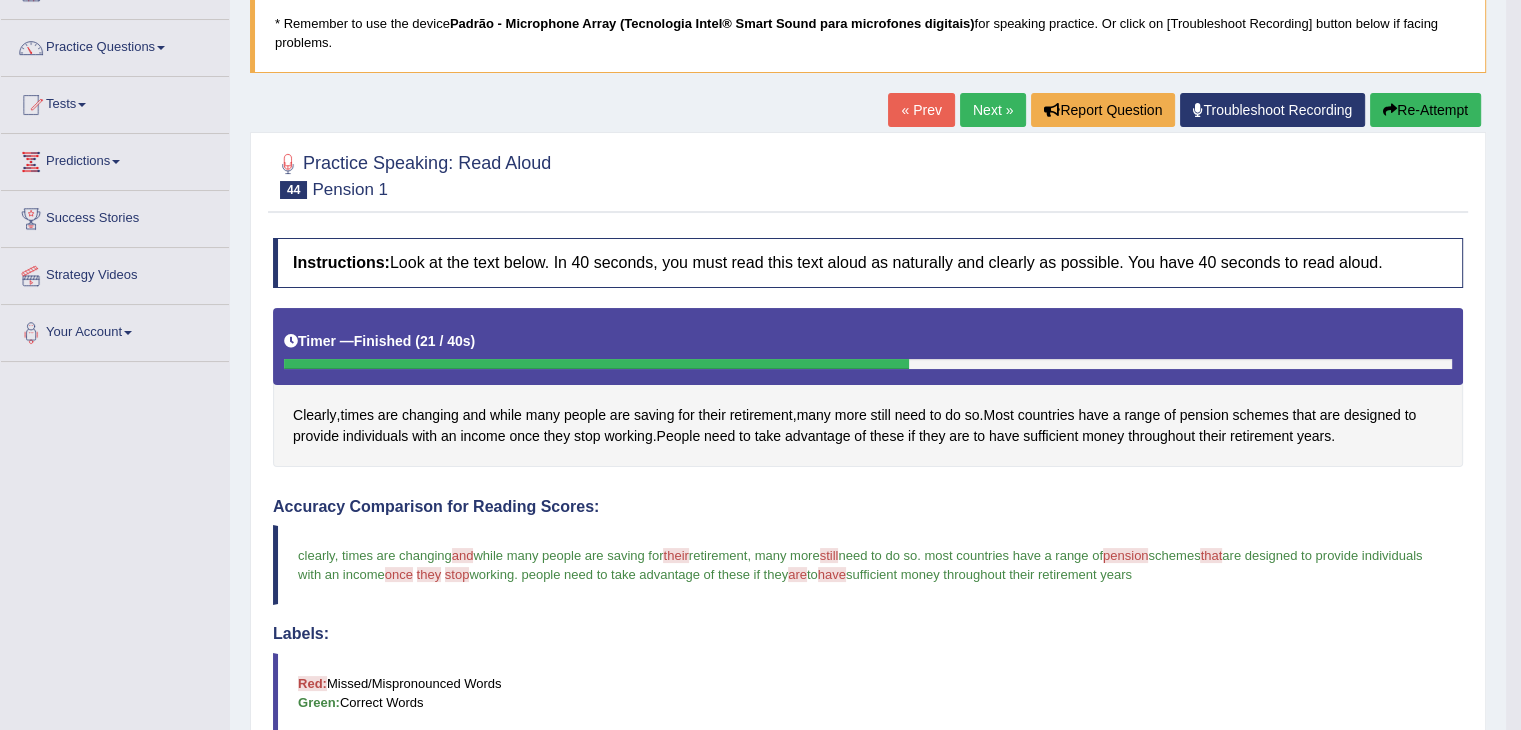 click on "Next »" at bounding box center (993, 110) 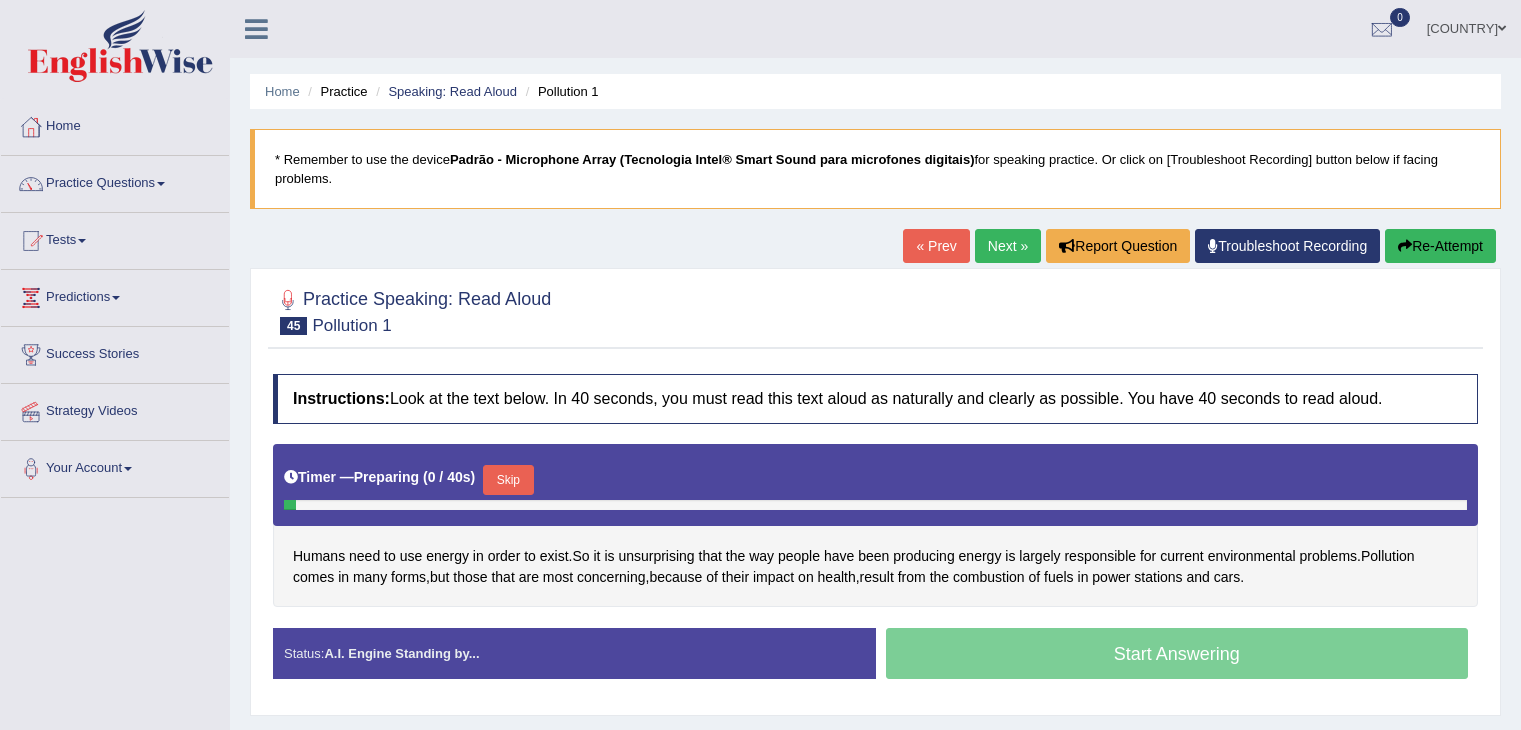 scroll, scrollTop: 0, scrollLeft: 0, axis: both 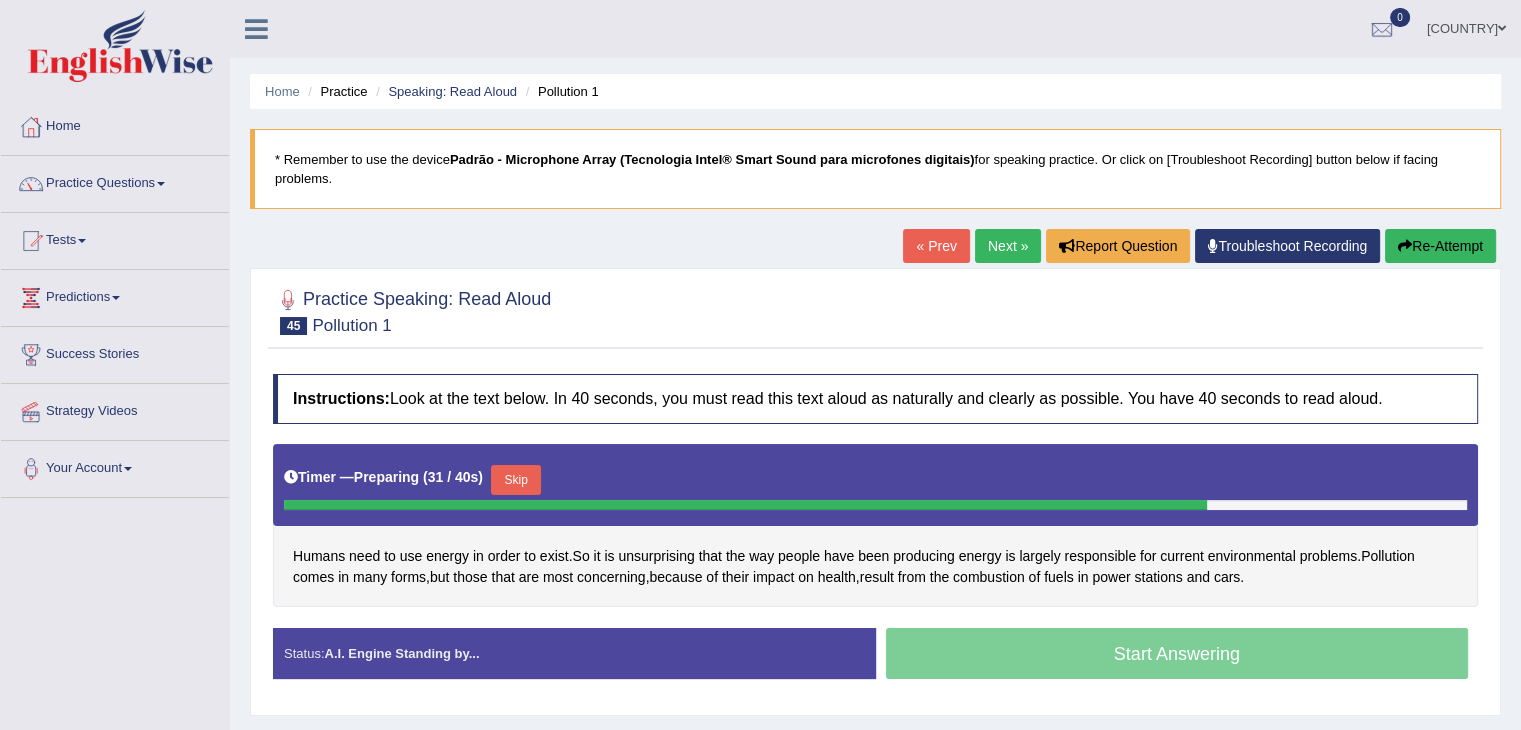 click on "Skip" at bounding box center [516, 480] 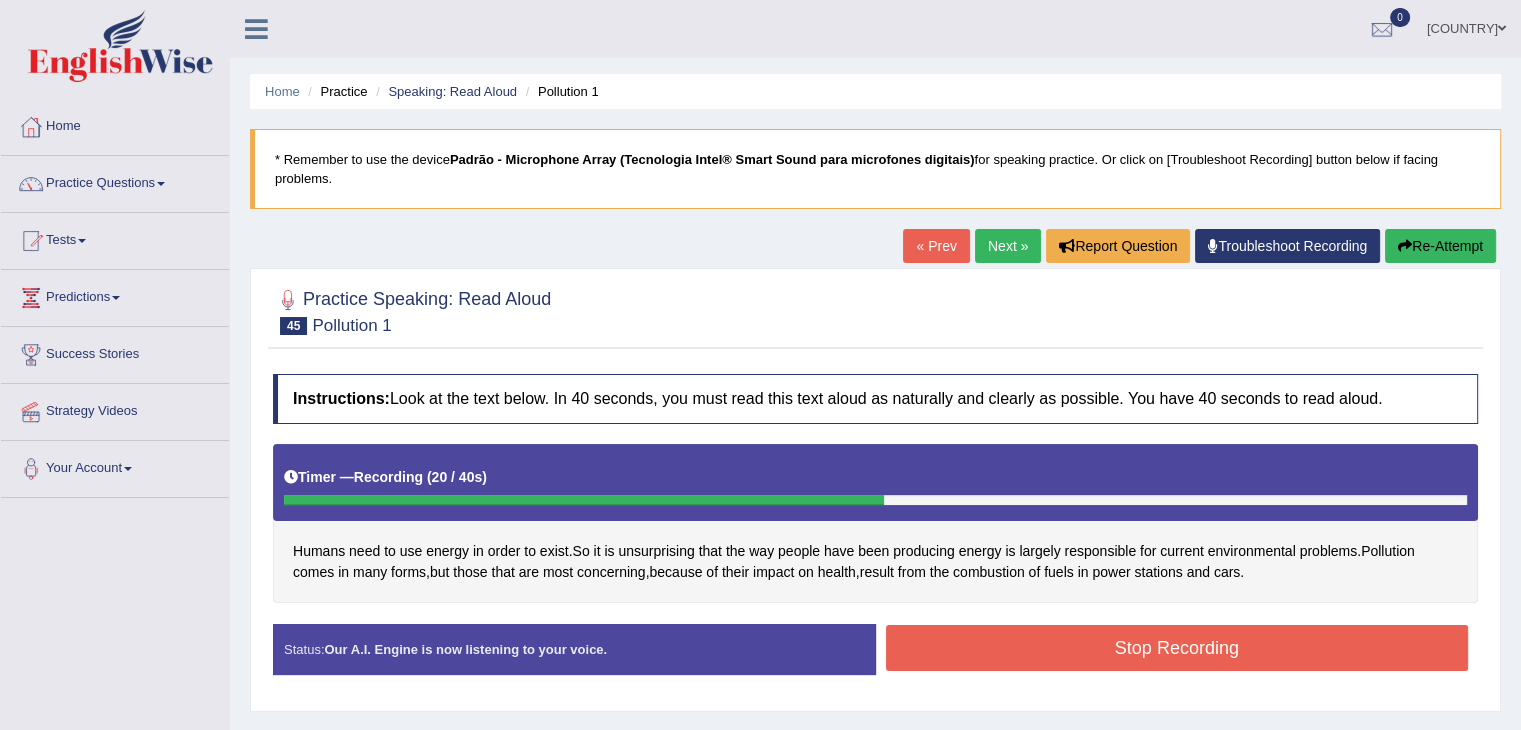 click on "Stop Recording" at bounding box center (1177, 648) 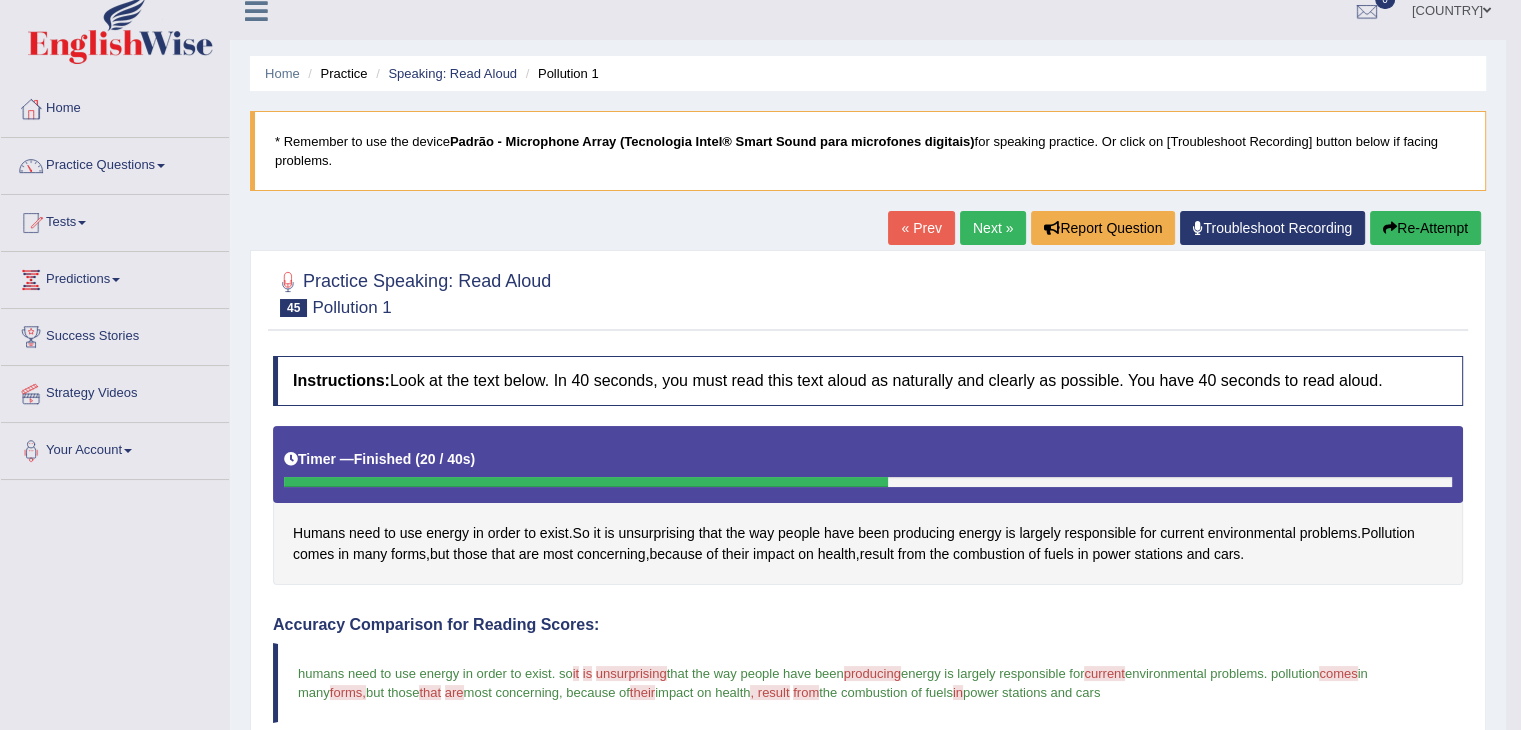 scroll, scrollTop: 0, scrollLeft: 0, axis: both 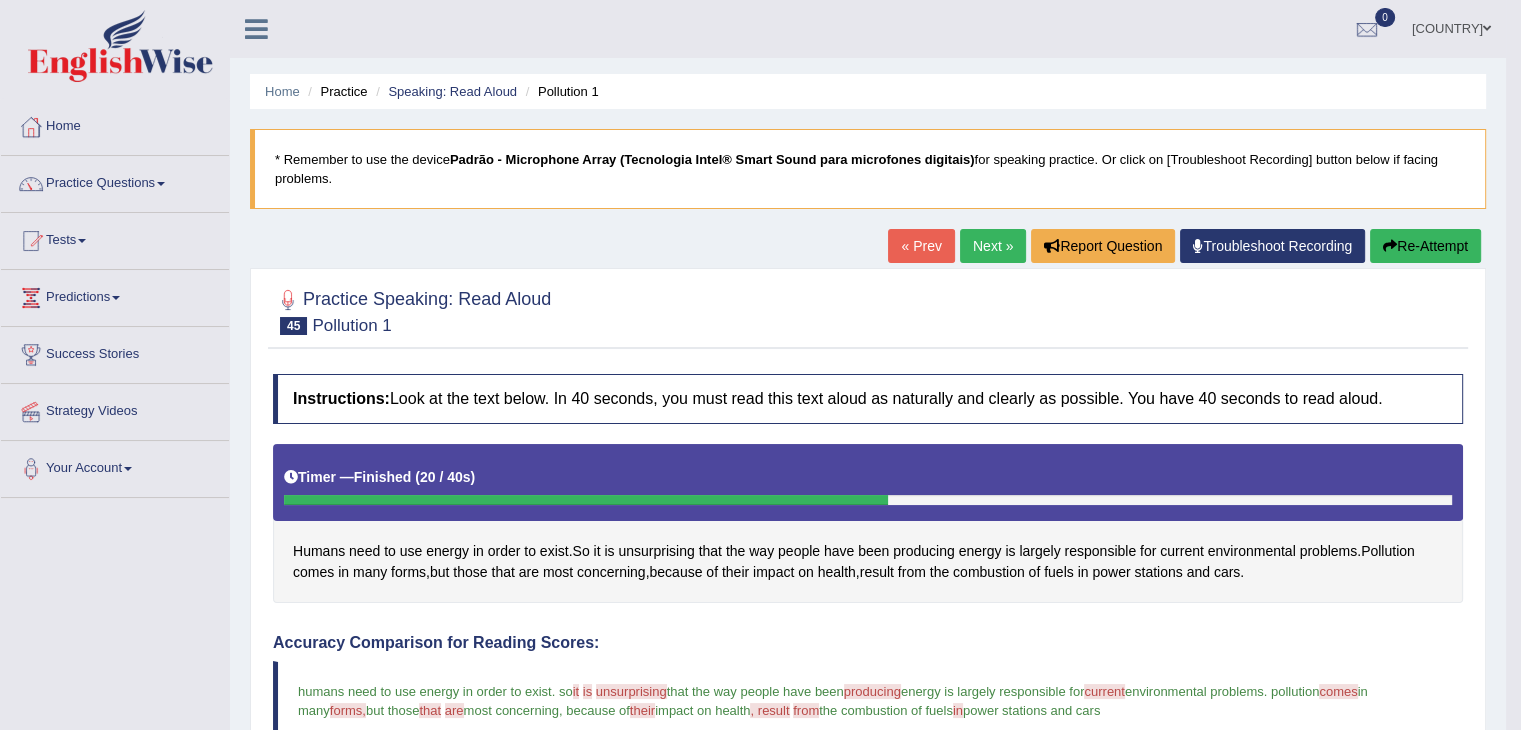 click on "Next »" at bounding box center (993, 246) 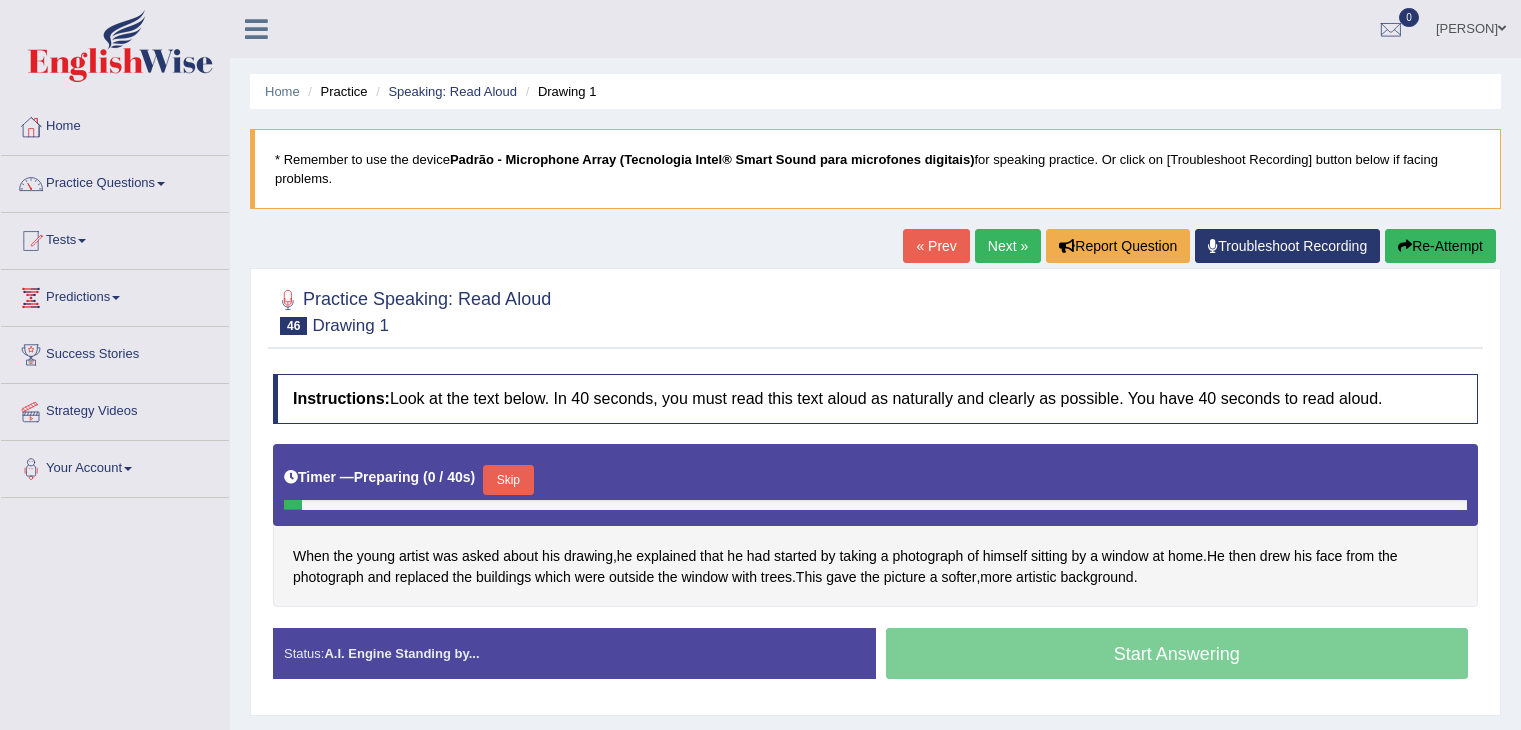 scroll, scrollTop: 0, scrollLeft: 0, axis: both 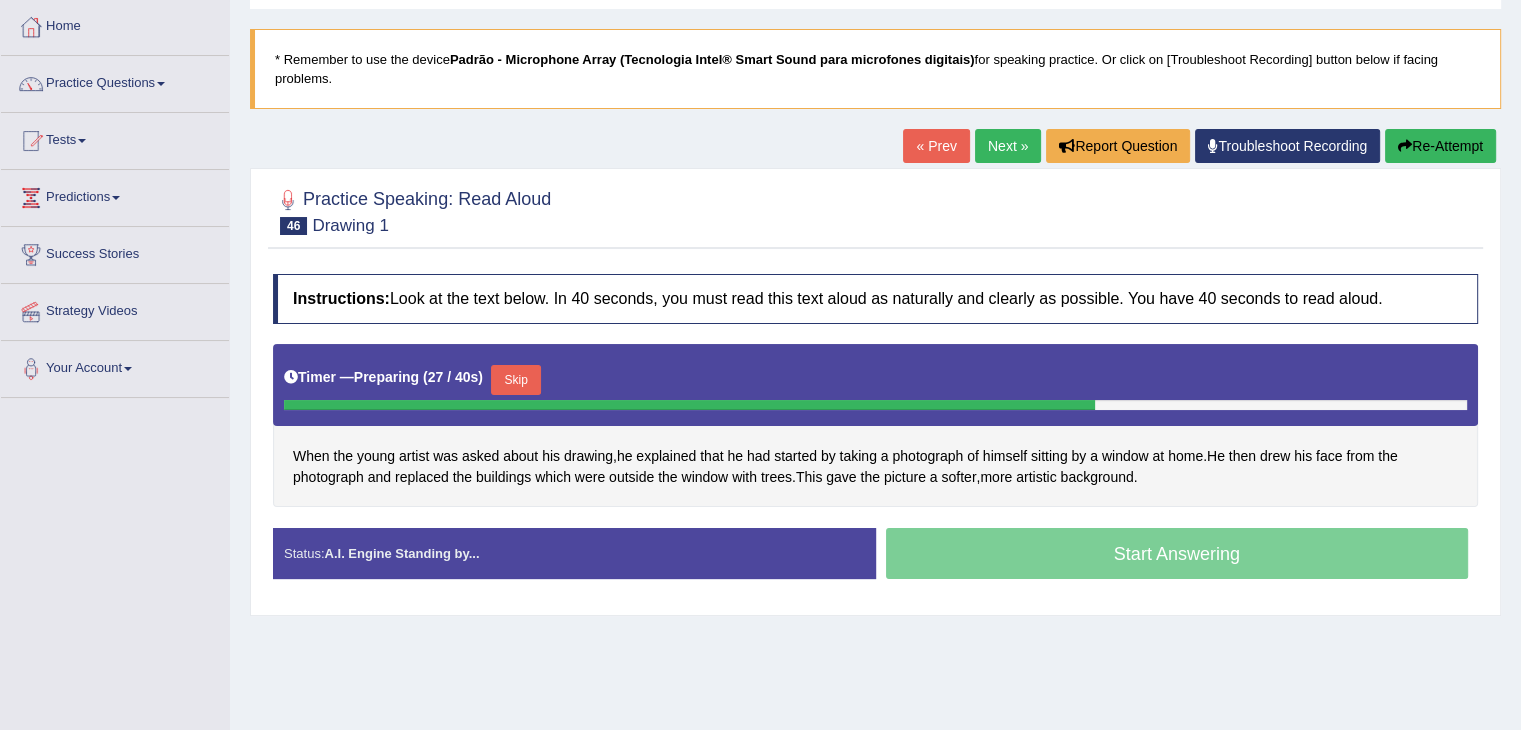 click on "Skip" at bounding box center [516, 380] 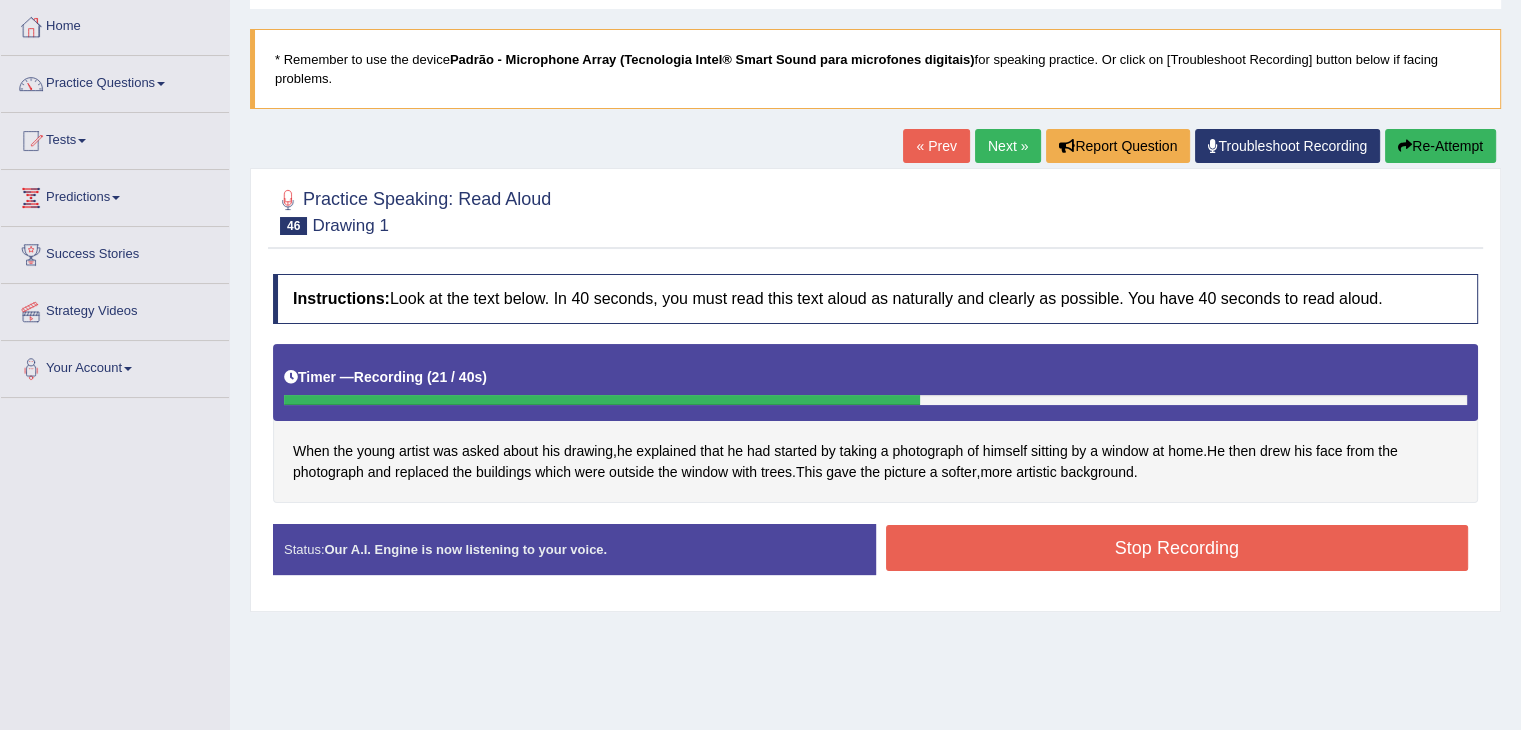click on "Stop Recording" at bounding box center (1177, 548) 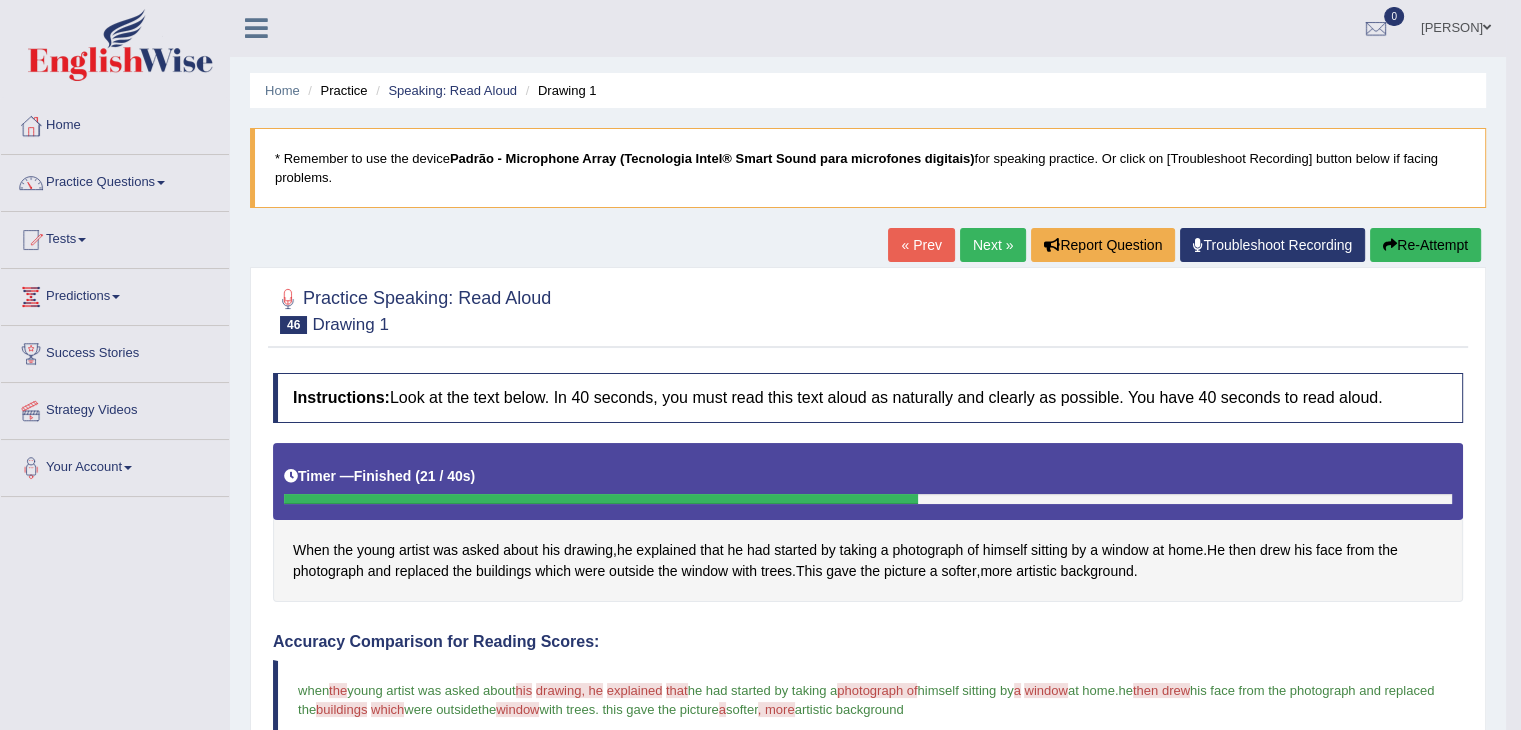scroll, scrollTop: 0, scrollLeft: 0, axis: both 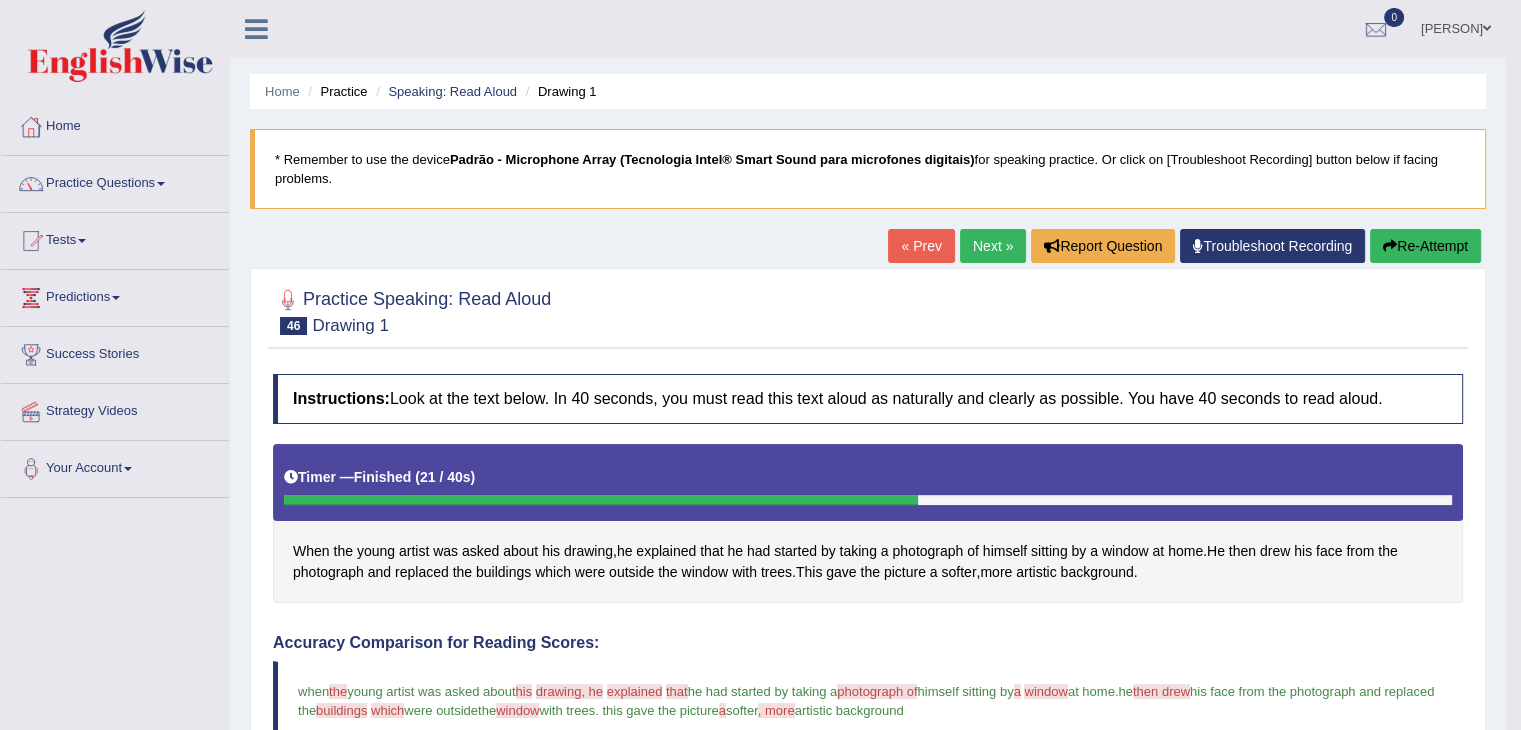 click on "Next »" at bounding box center (993, 246) 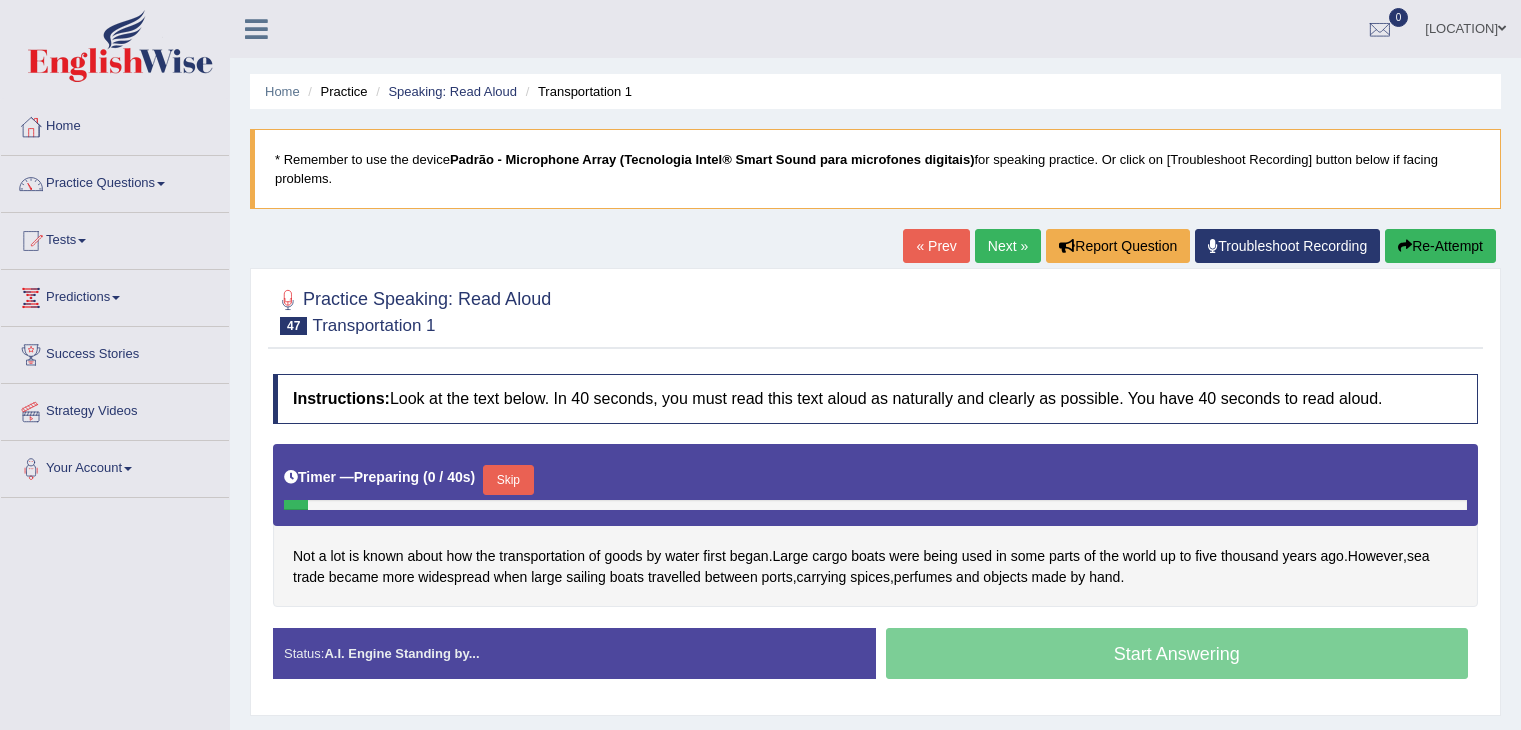 scroll, scrollTop: 0, scrollLeft: 0, axis: both 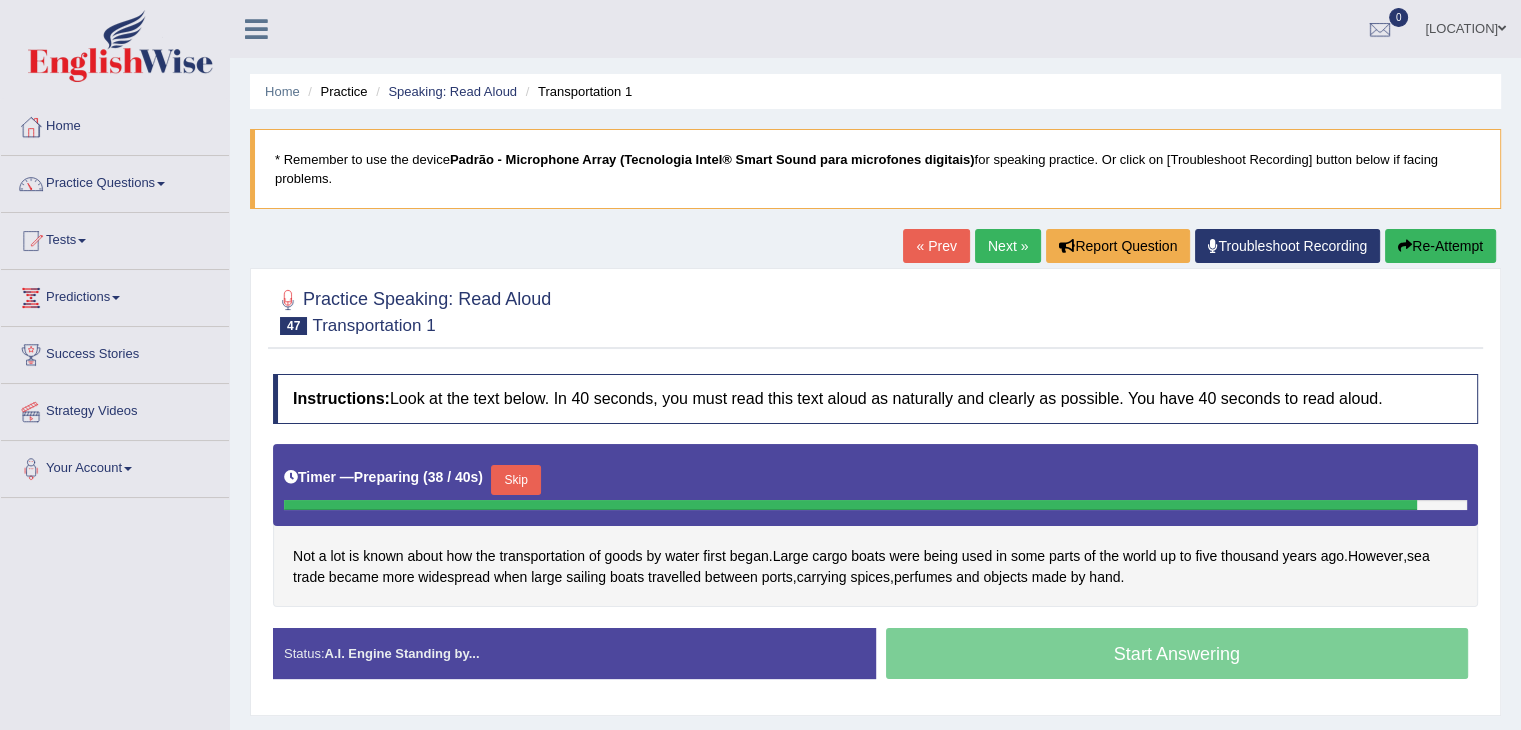 click on "Skip" at bounding box center [516, 480] 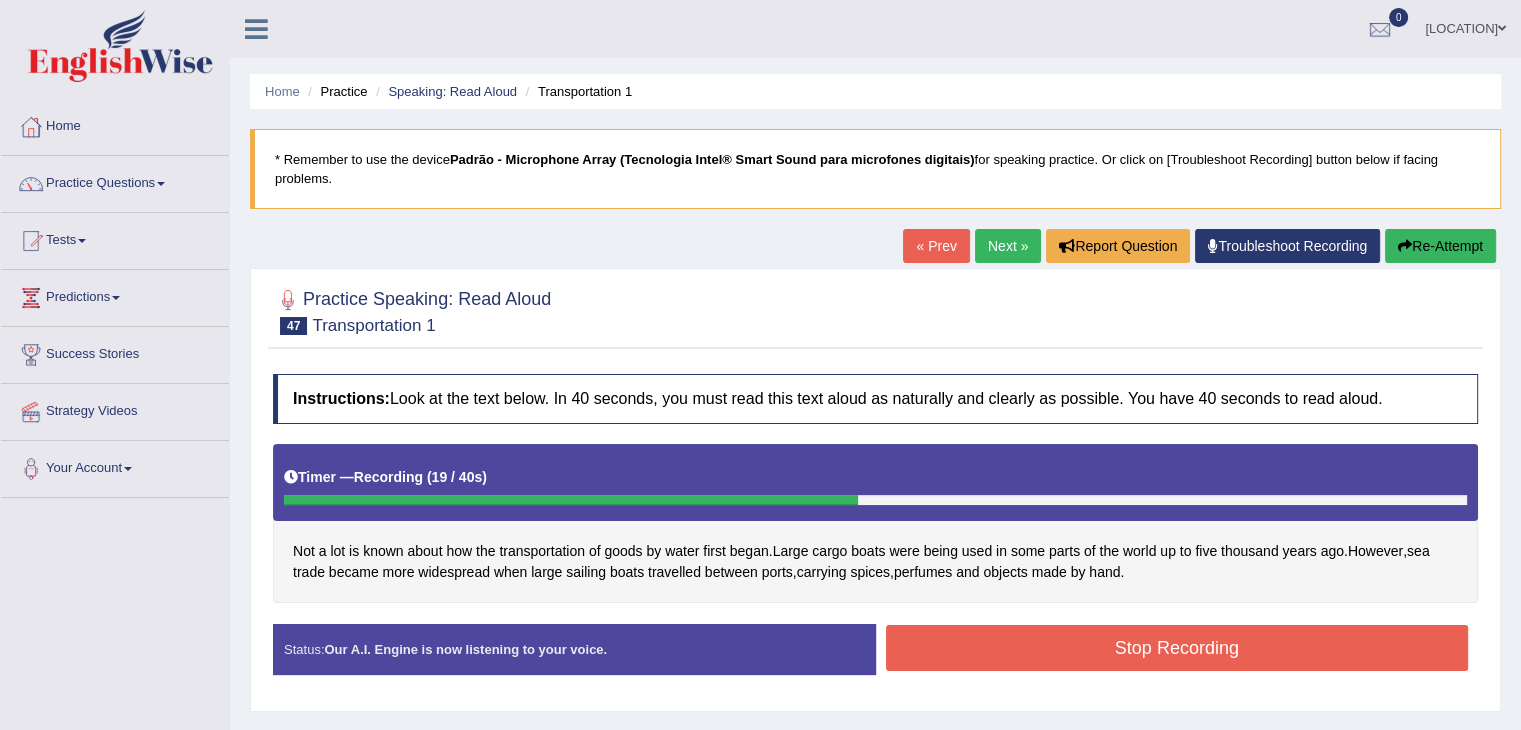 click on "Stop Recording" at bounding box center [1177, 648] 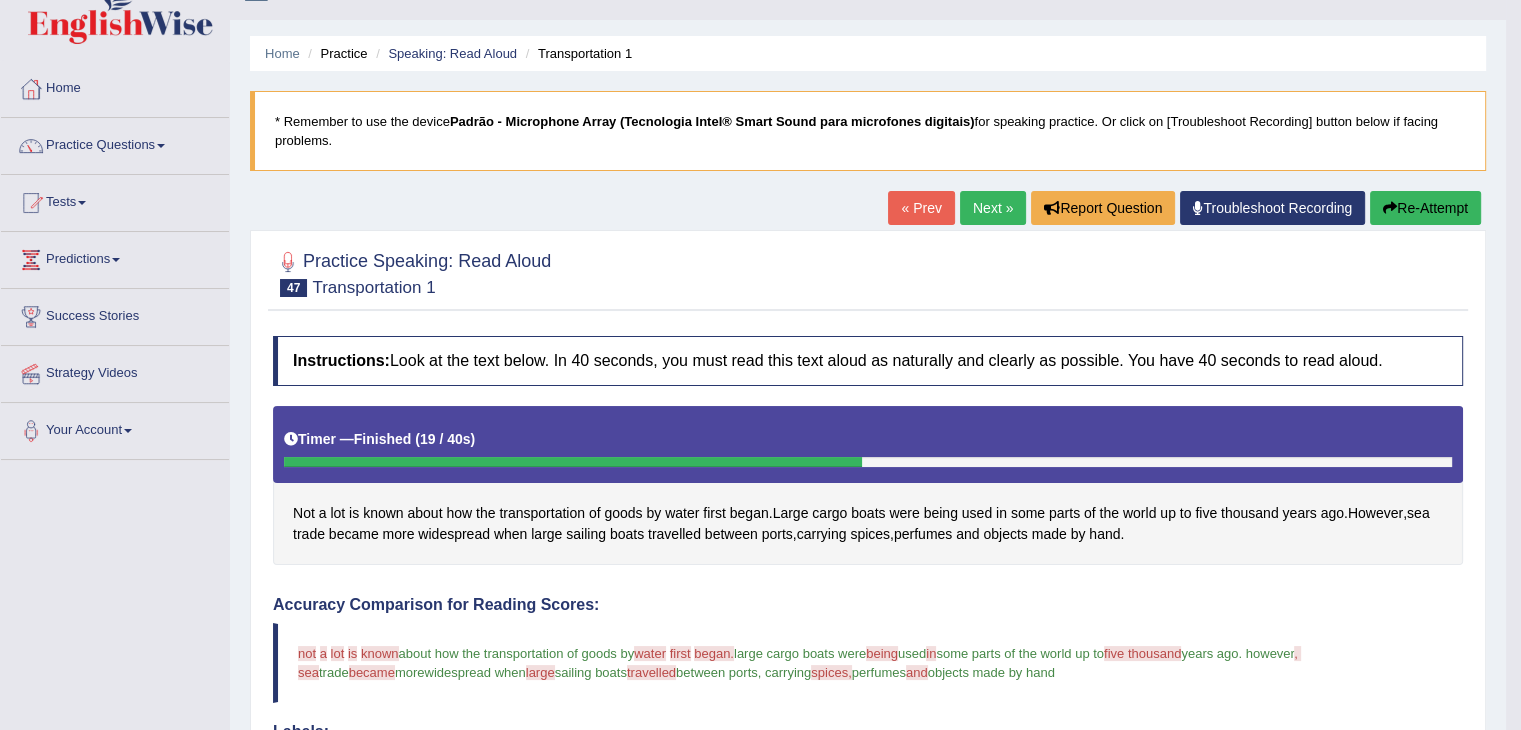scroll, scrollTop: 0, scrollLeft: 0, axis: both 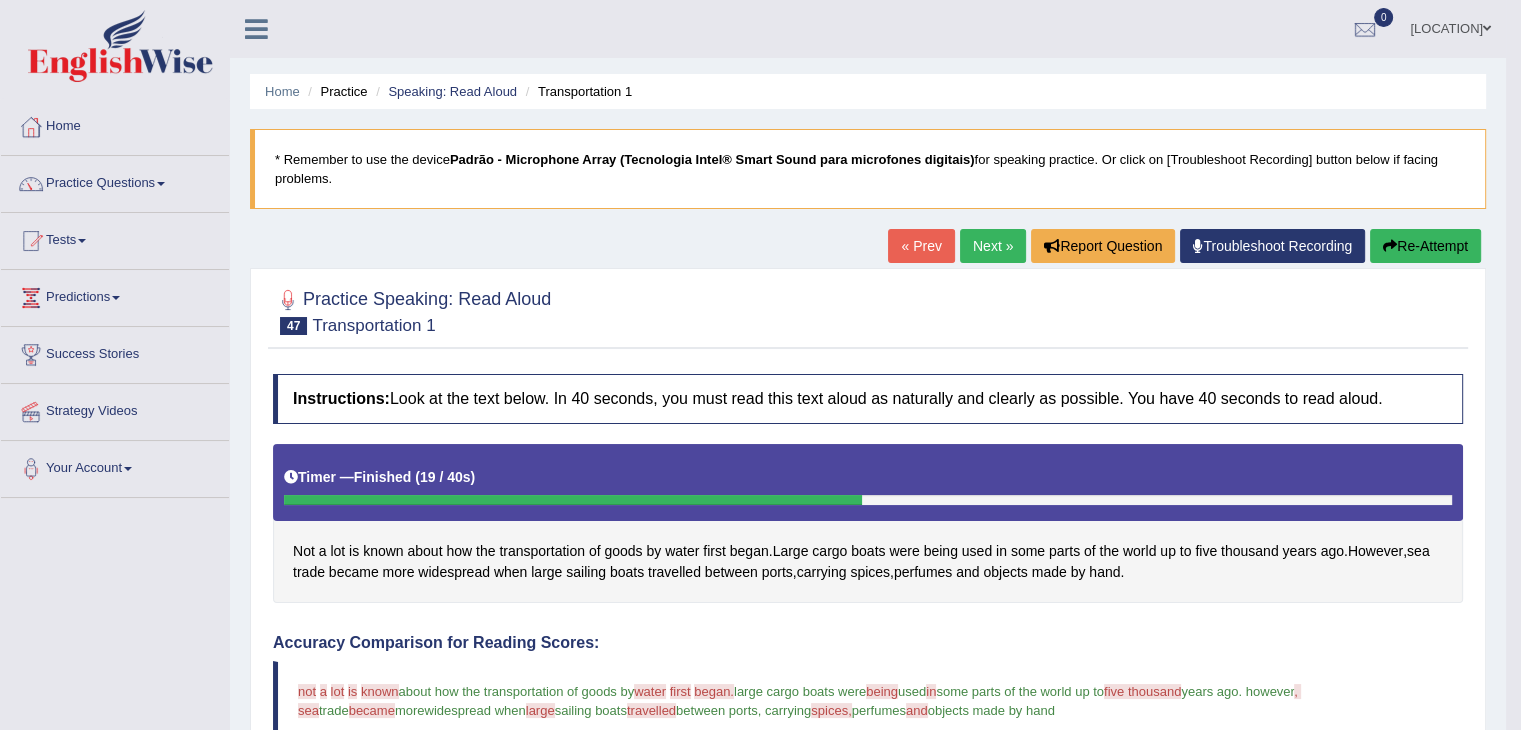 click on "Next »" at bounding box center [993, 246] 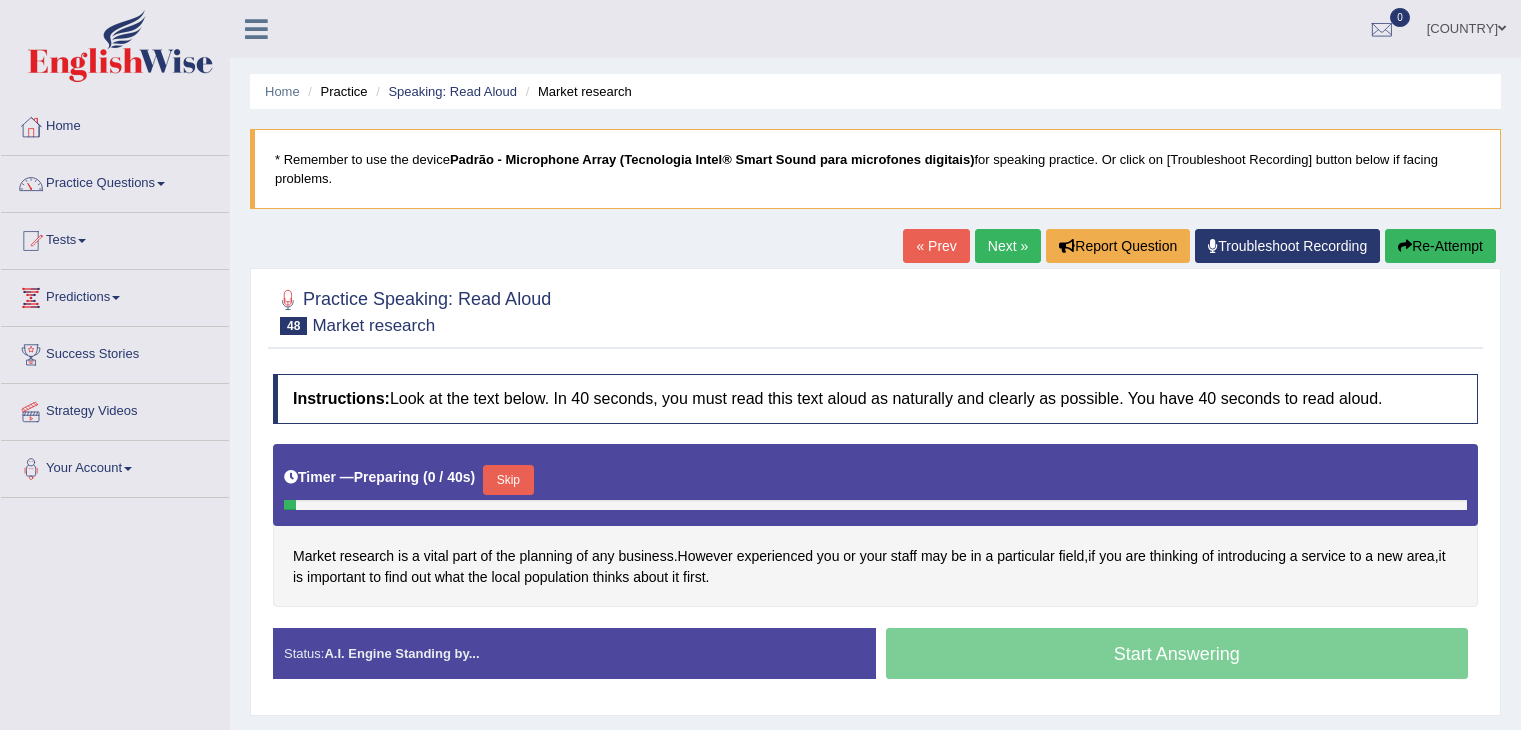 scroll, scrollTop: 0, scrollLeft: 0, axis: both 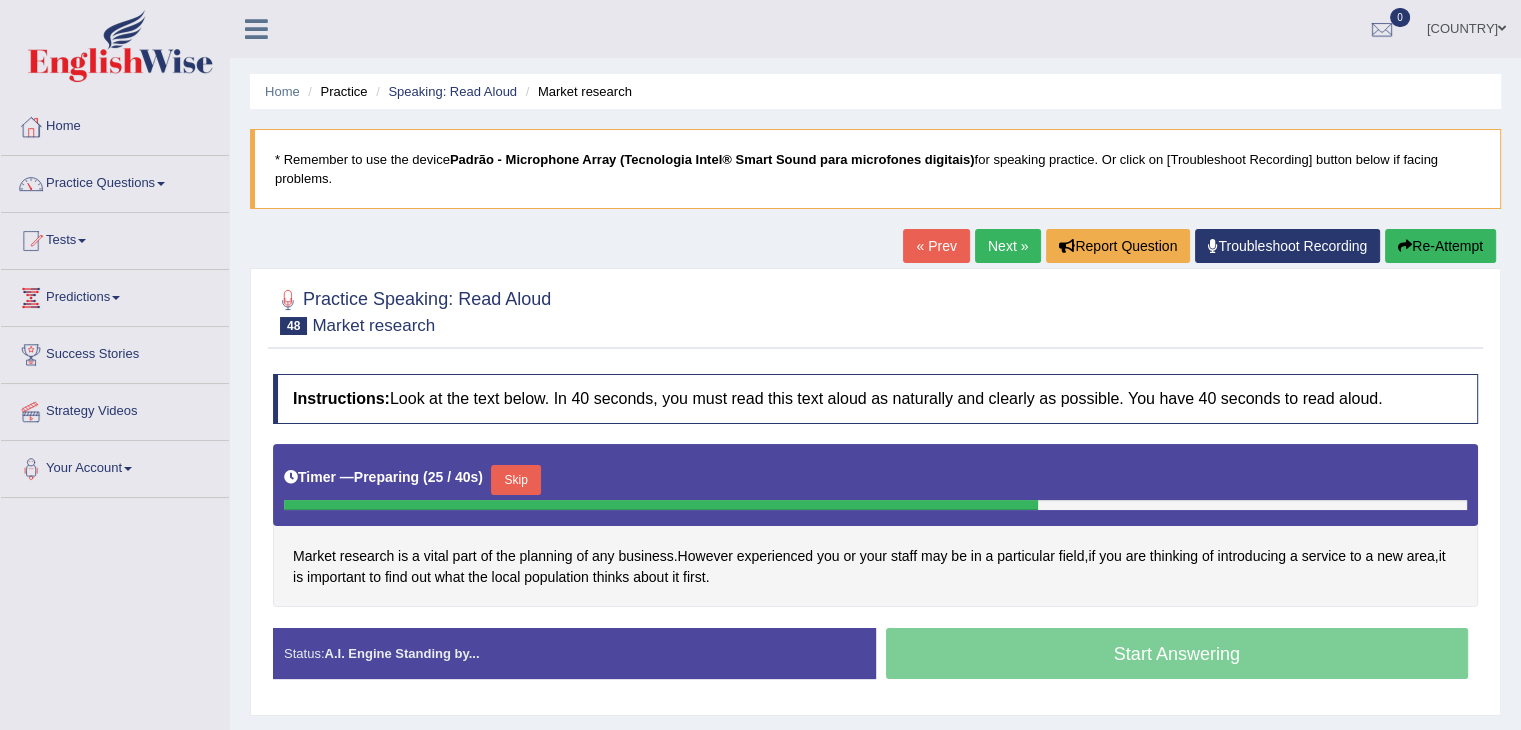 click on "Skip" at bounding box center [516, 480] 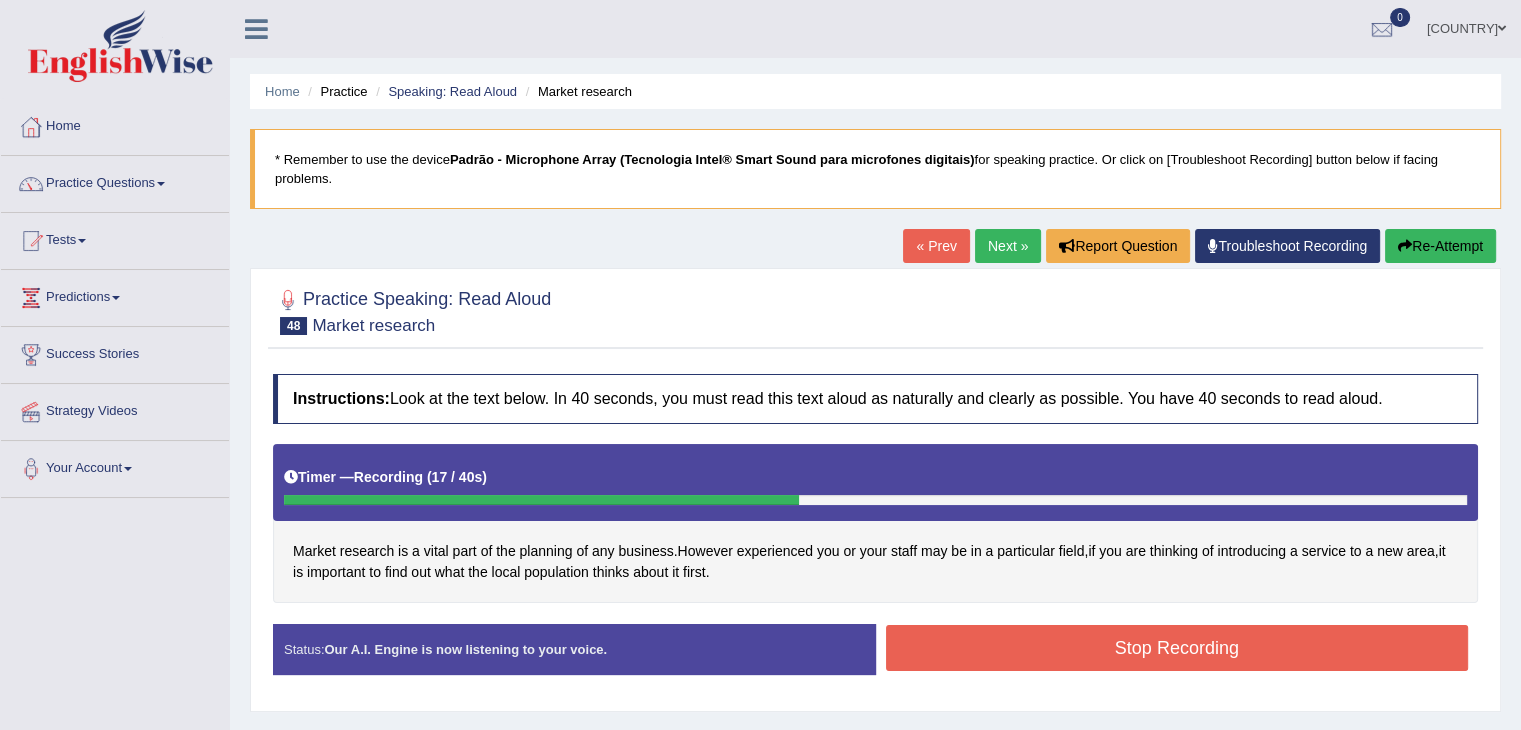 click on "Stop Recording" at bounding box center (1177, 648) 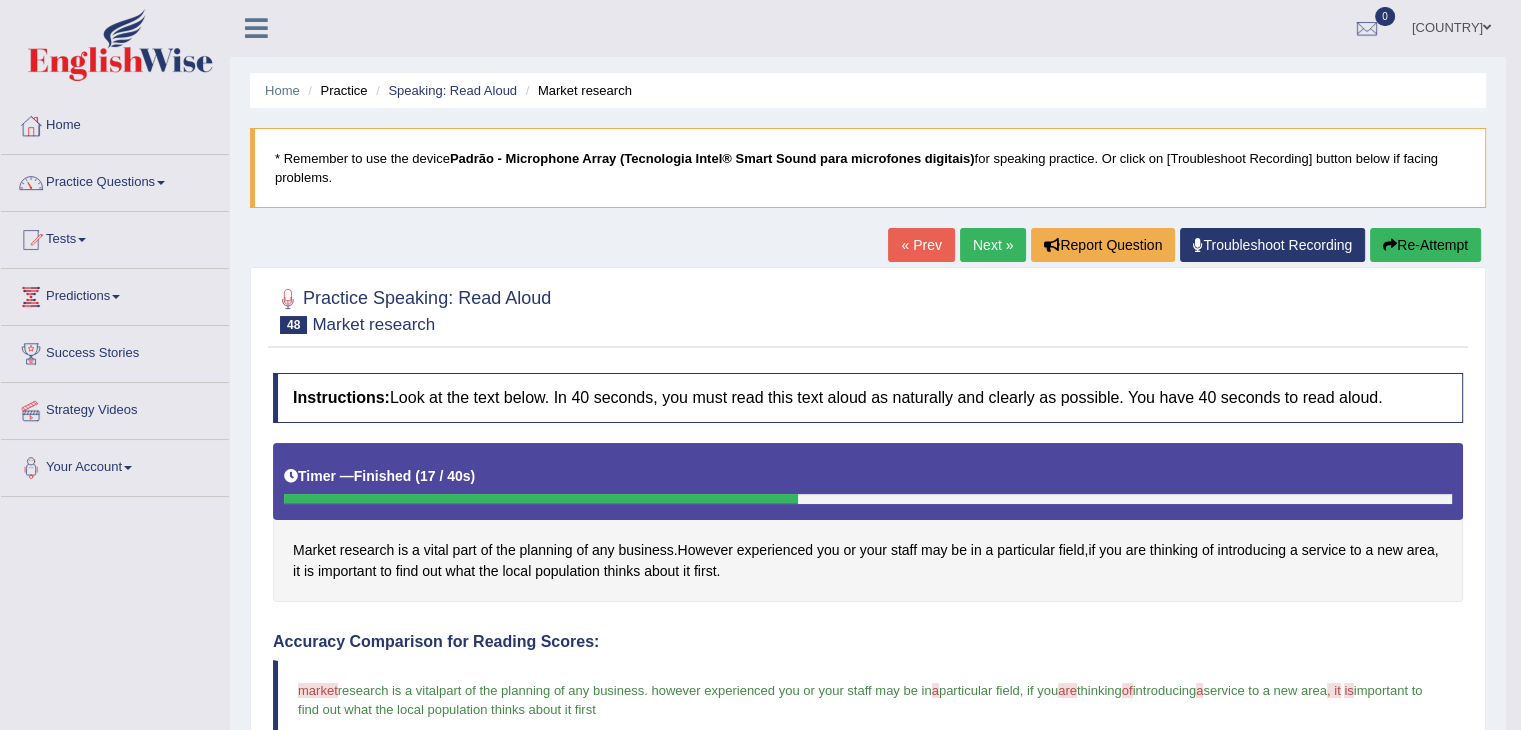 scroll, scrollTop: 0, scrollLeft: 0, axis: both 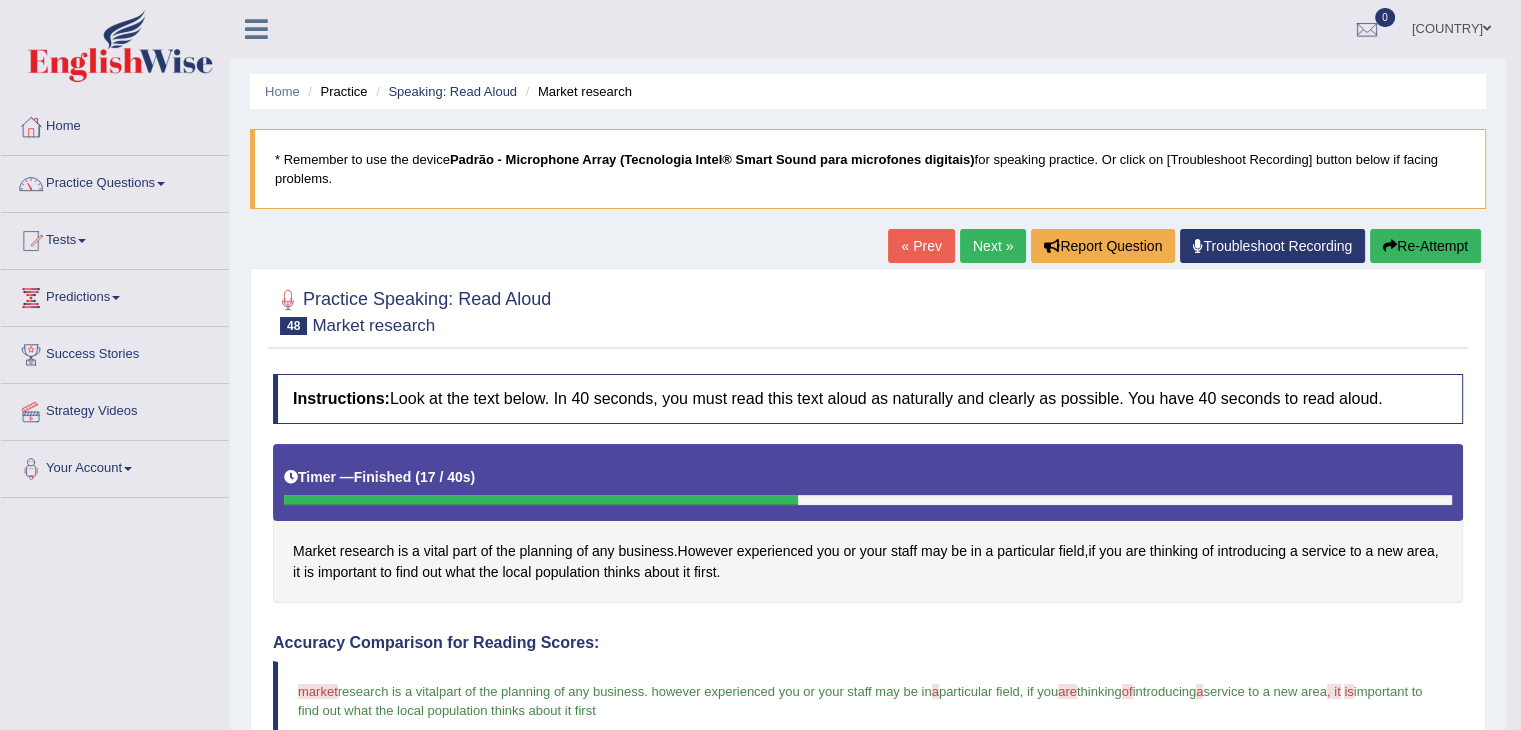 click on "Next »" at bounding box center [993, 246] 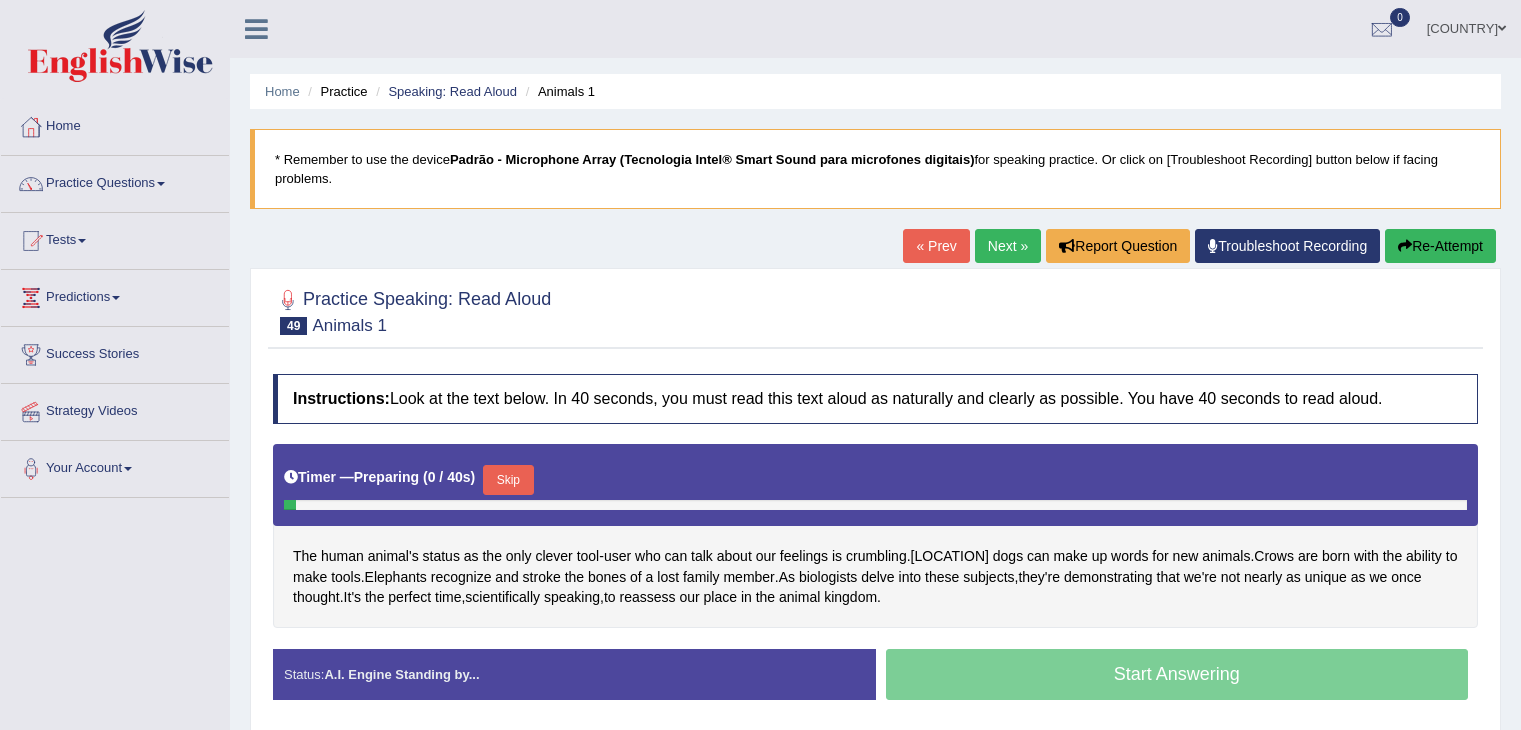 scroll, scrollTop: 200, scrollLeft: 0, axis: vertical 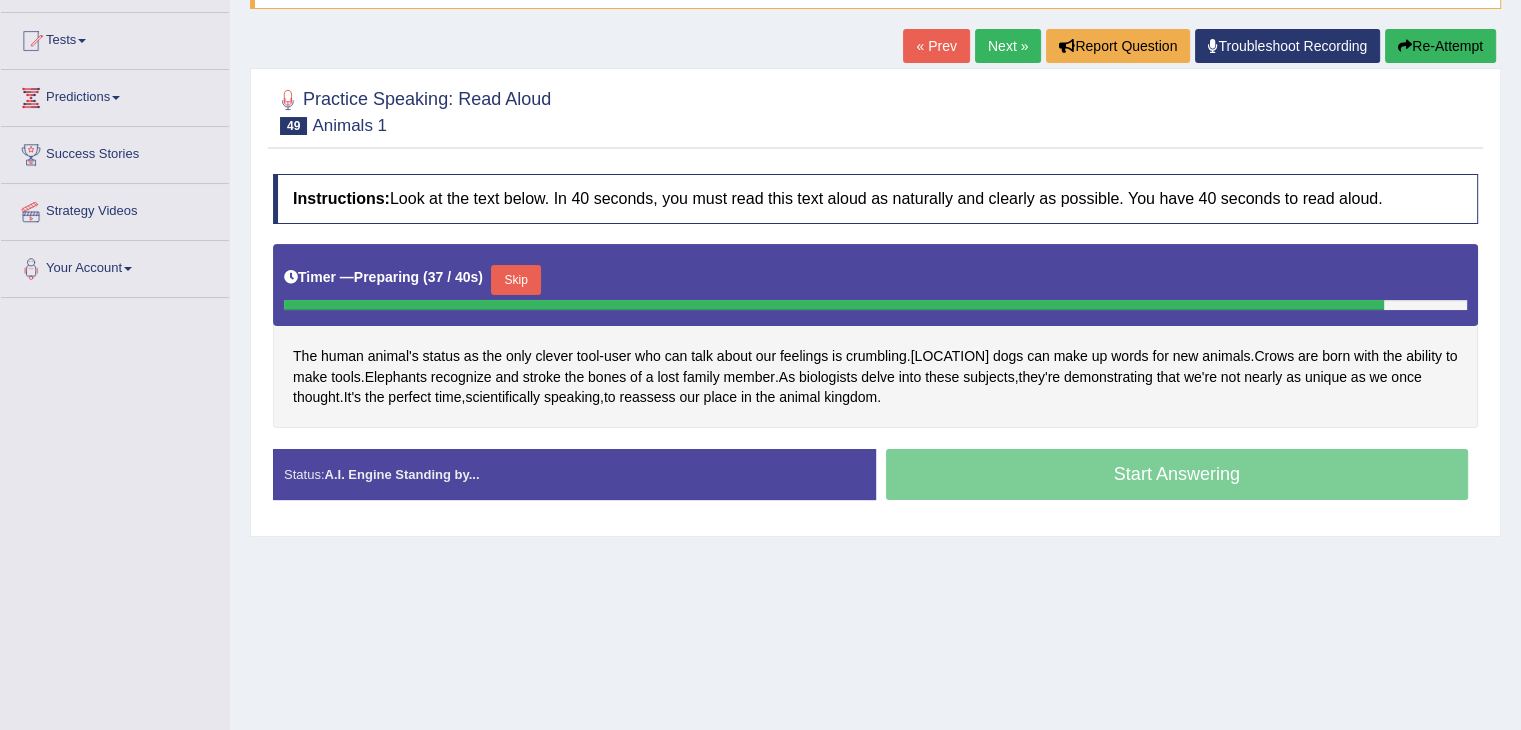 click on "Skip" at bounding box center (516, 280) 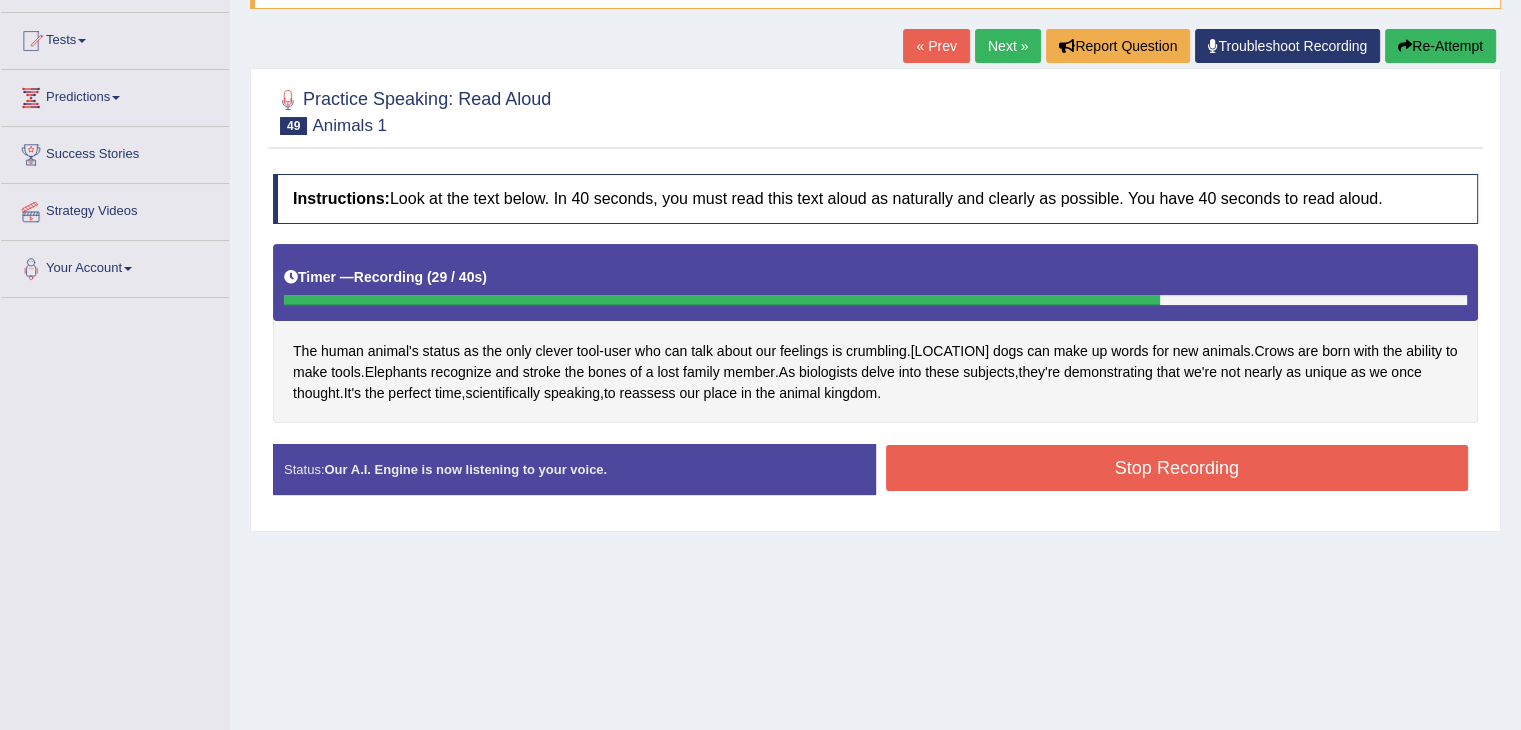 click on "Stop Recording" at bounding box center [1177, 468] 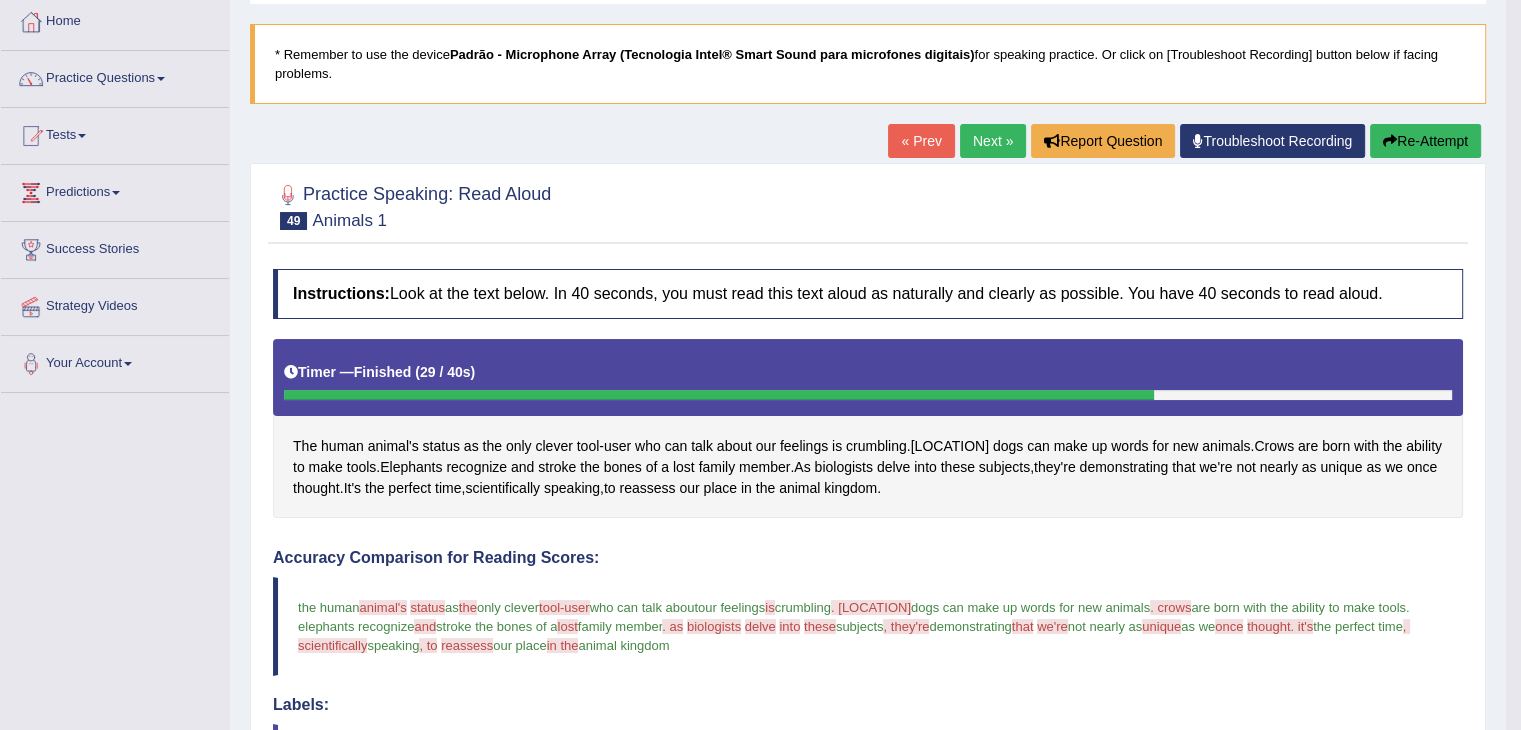 scroll, scrollTop: 100, scrollLeft: 0, axis: vertical 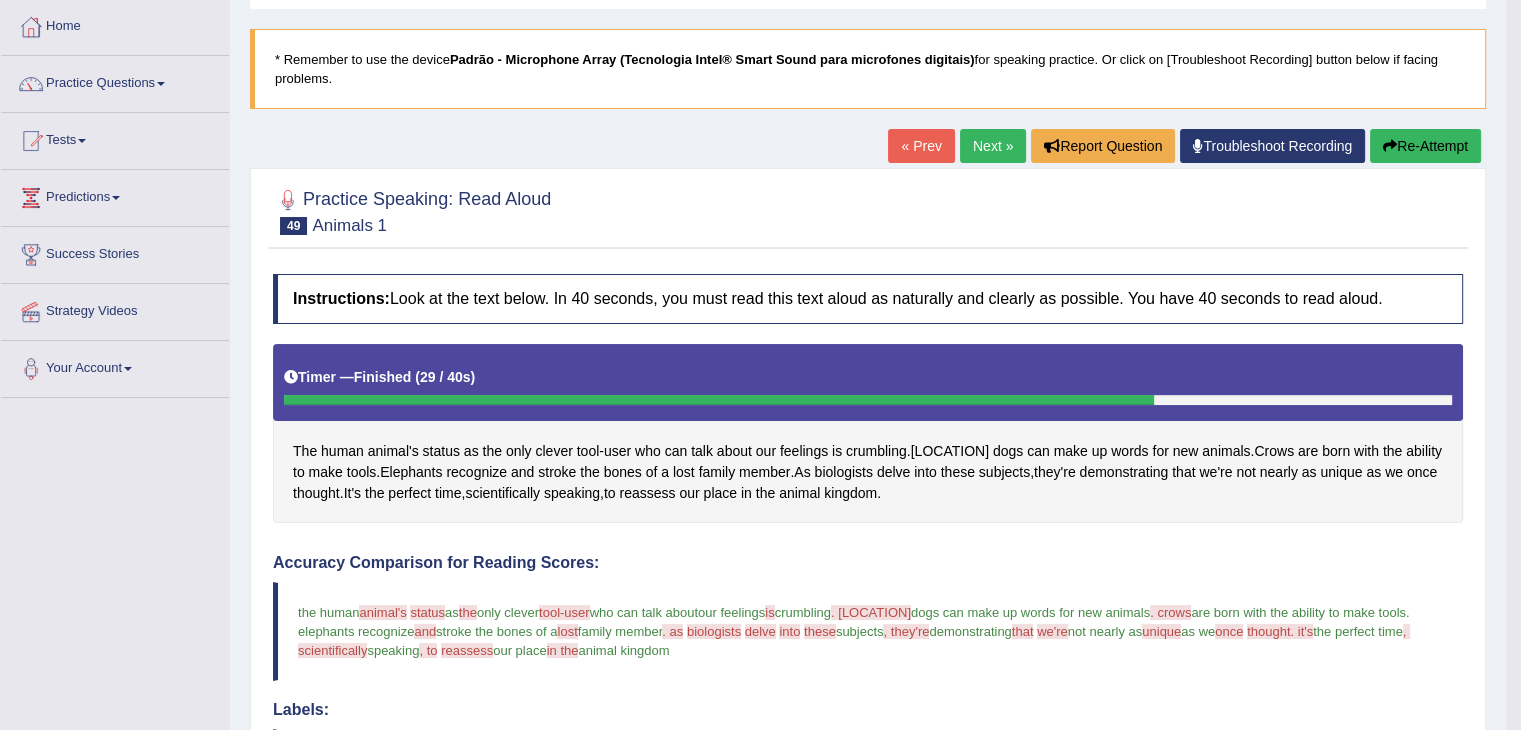 click on "Next »" at bounding box center [993, 146] 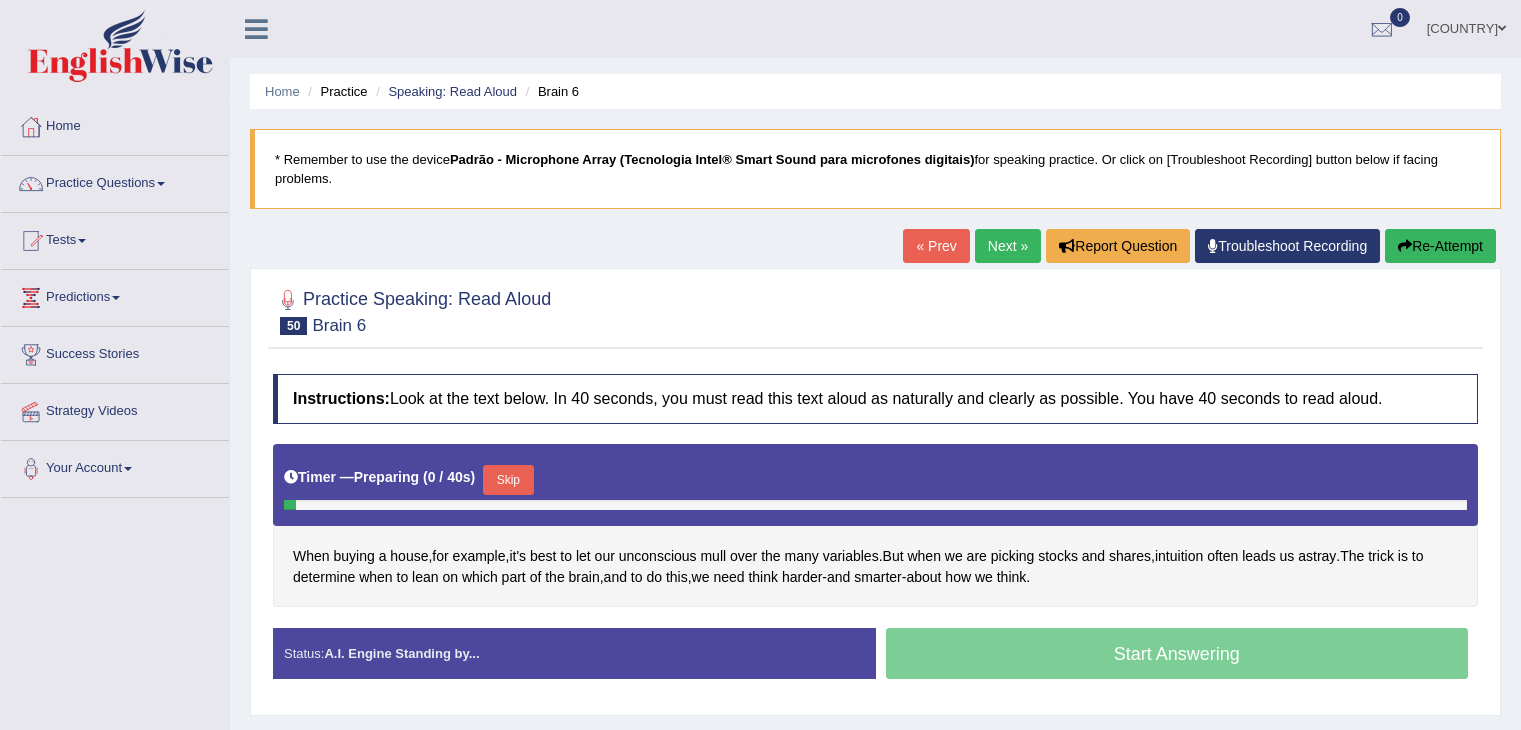 scroll, scrollTop: 0, scrollLeft: 0, axis: both 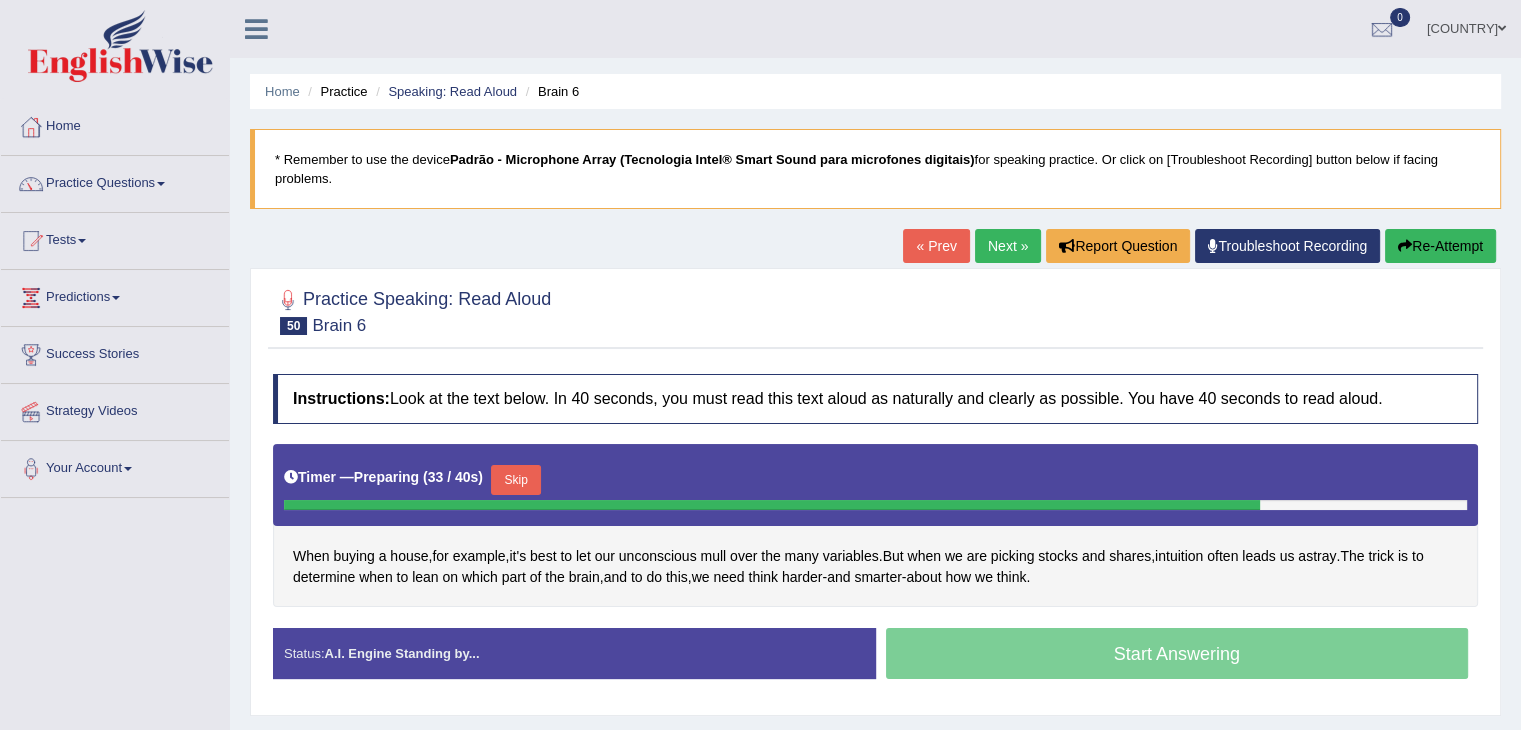 click on "Skip" at bounding box center (516, 480) 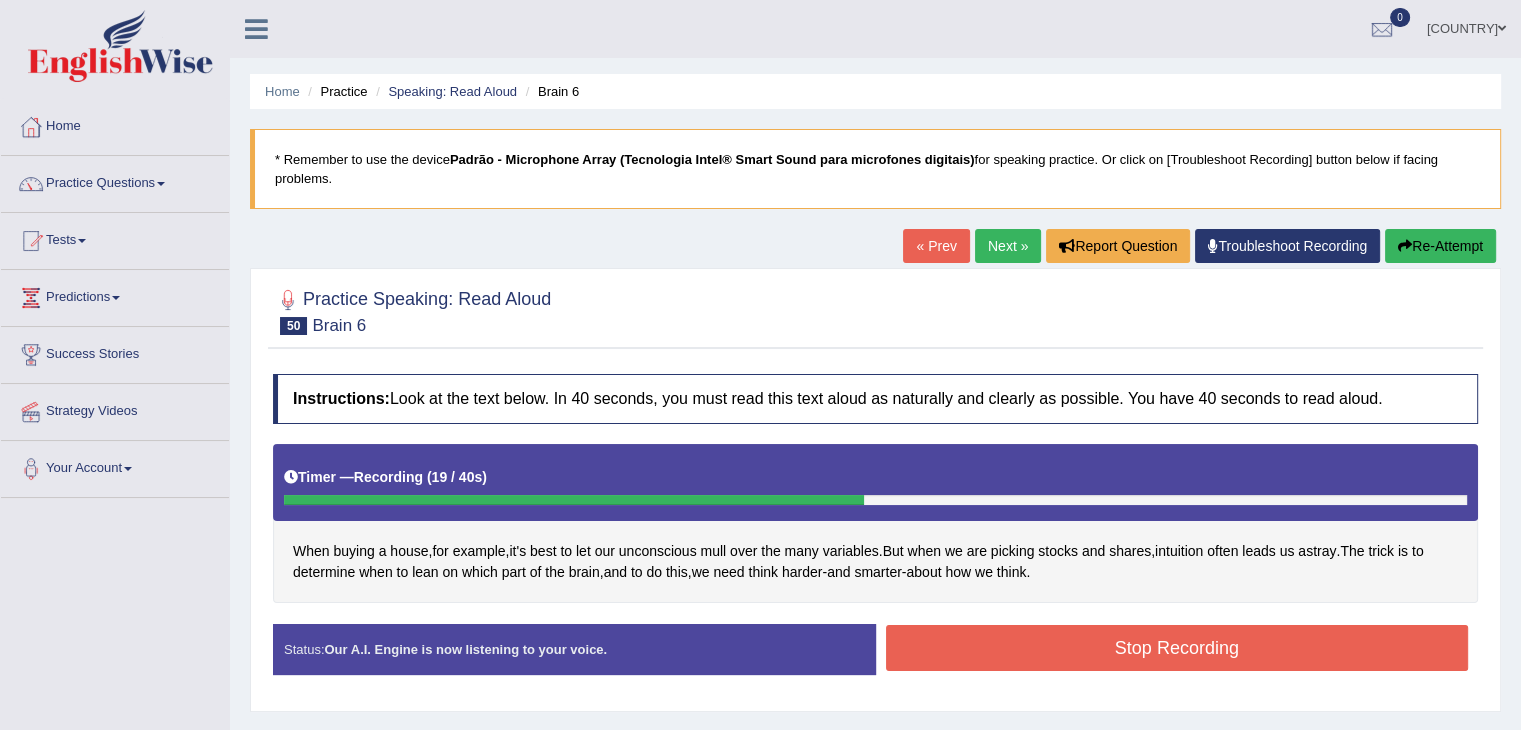 click on "Stop Recording" at bounding box center (1177, 648) 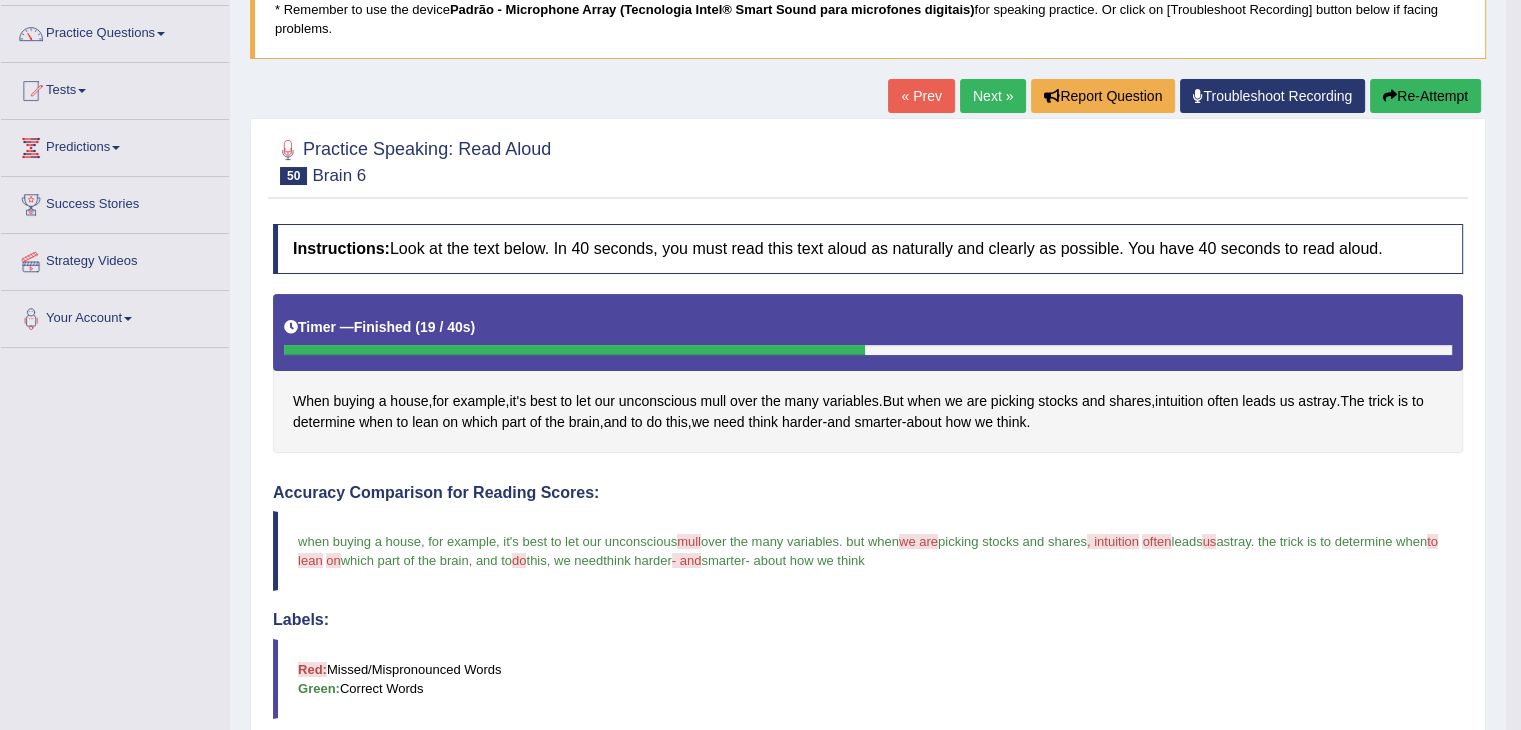 scroll, scrollTop: 0, scrollLeft: 0, axis: both 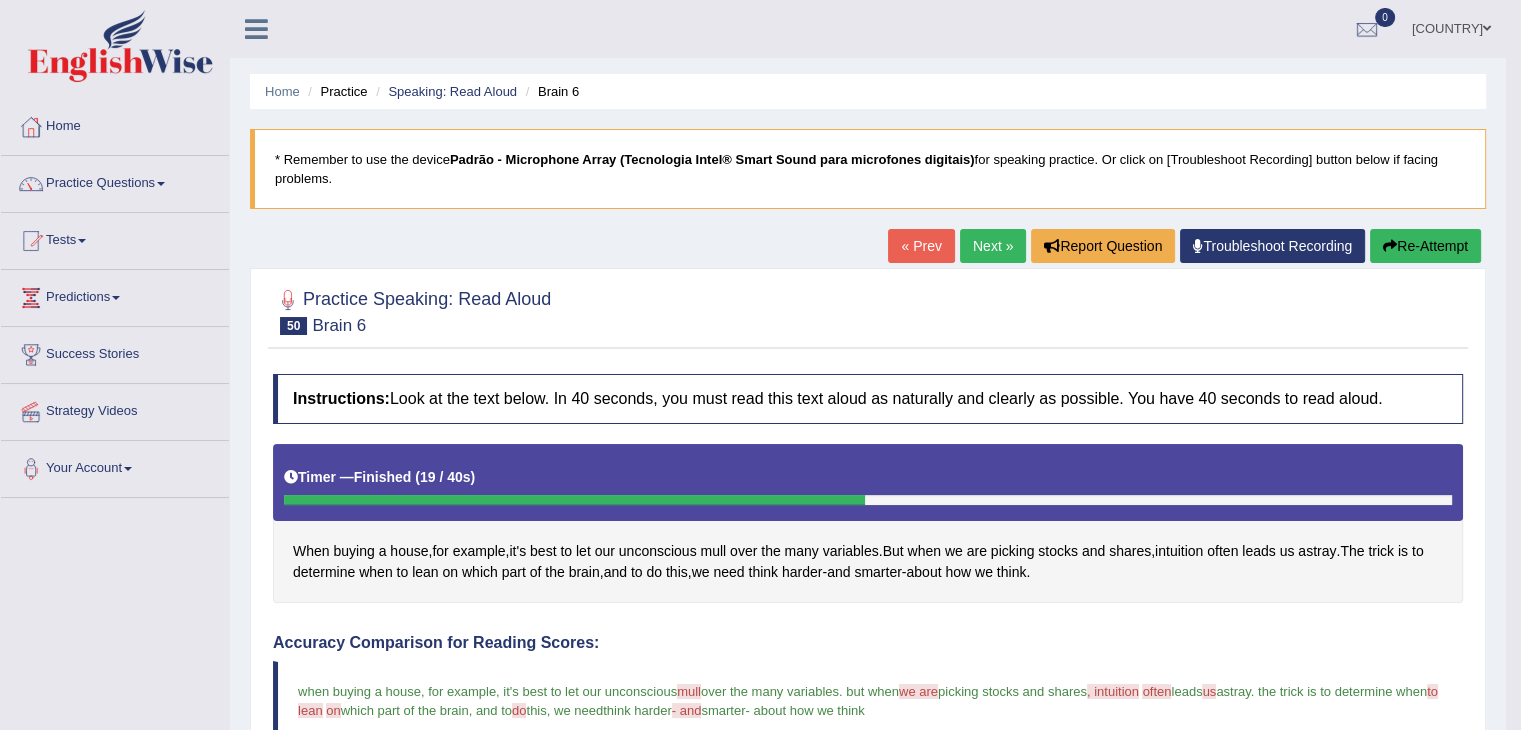 click on "Next »" at bounding box center (993, 246) 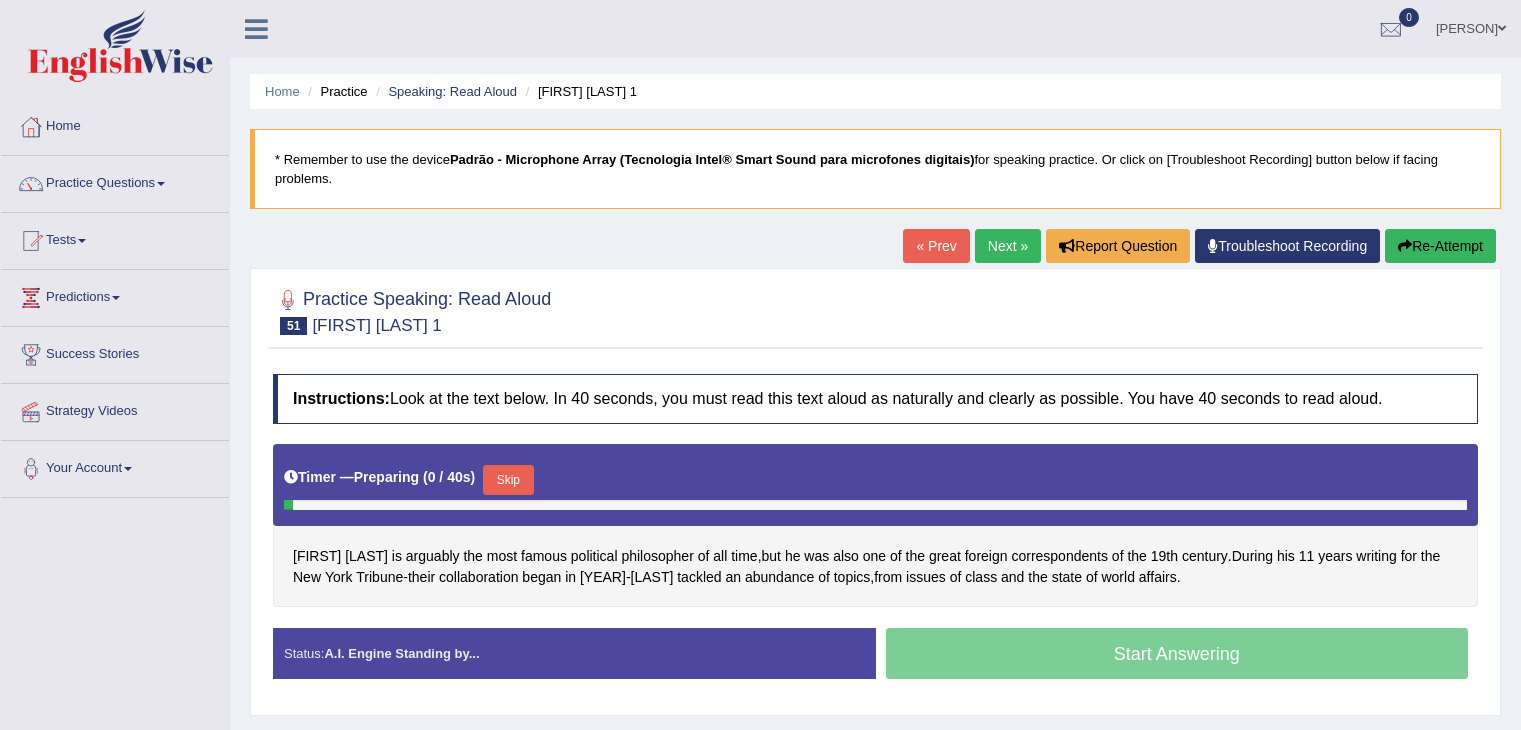 scroll, scrollTop: 0, scrollLeft: 0, axis: both 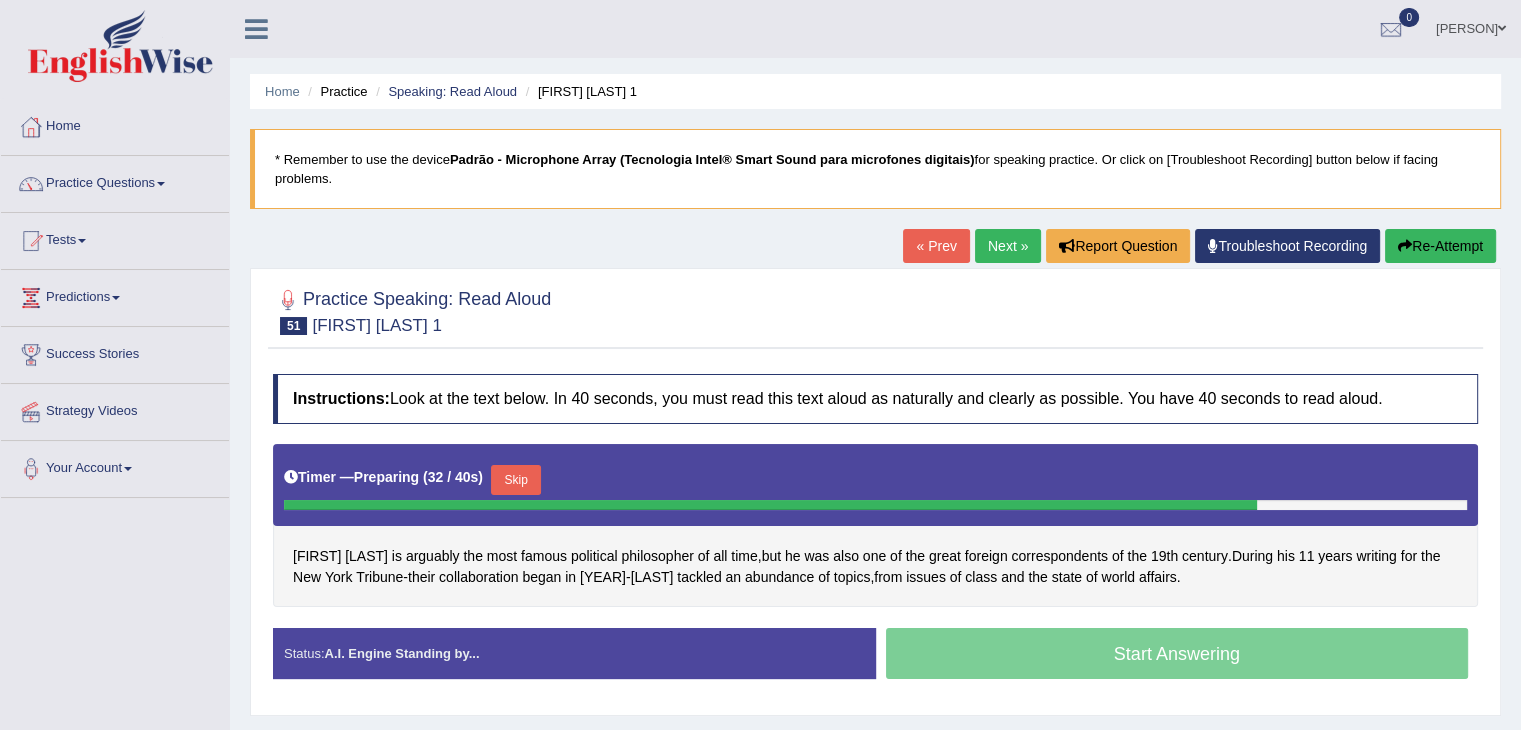 click on "Skip" at bounding box center (516, 480) 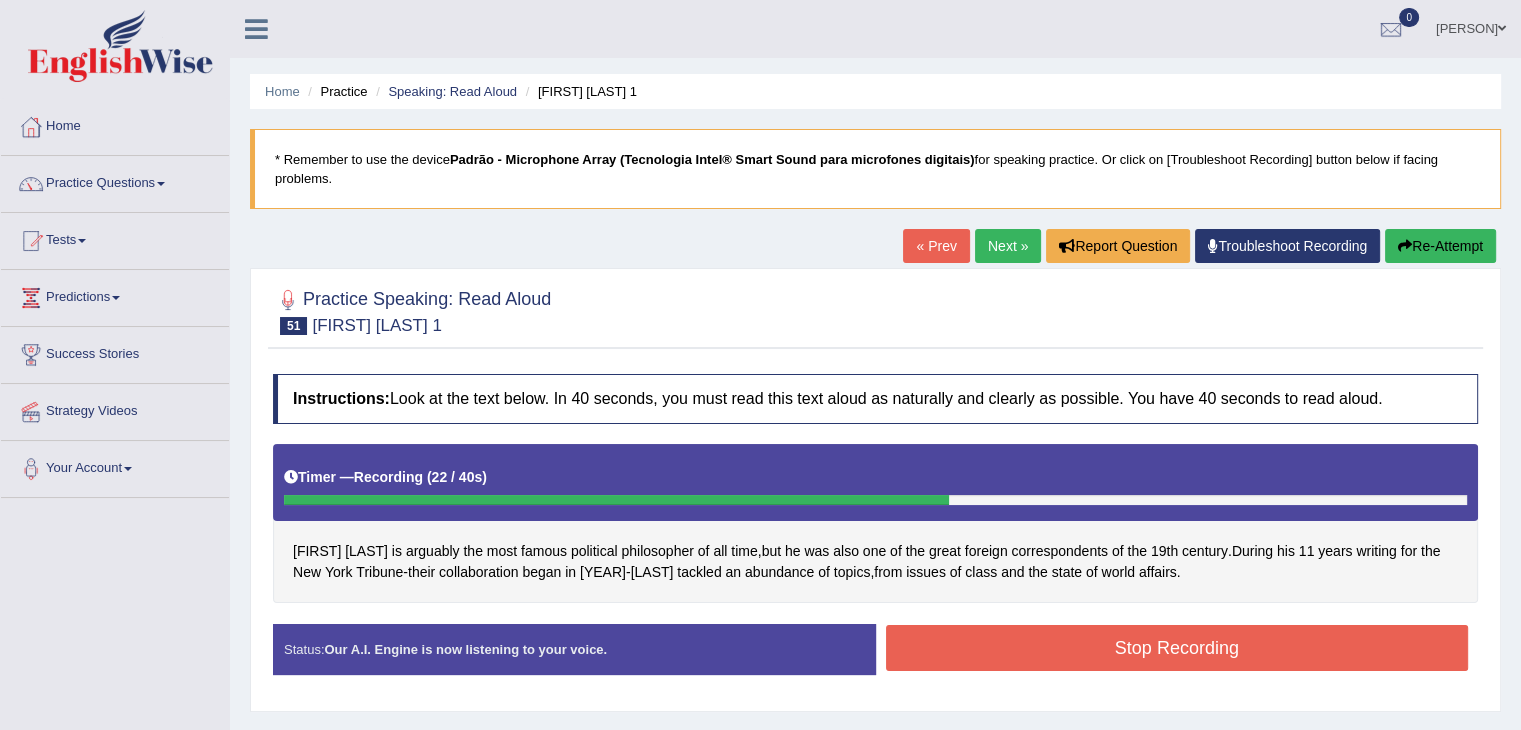 click on "Stop Recording" at bounding box center [1177, 648] 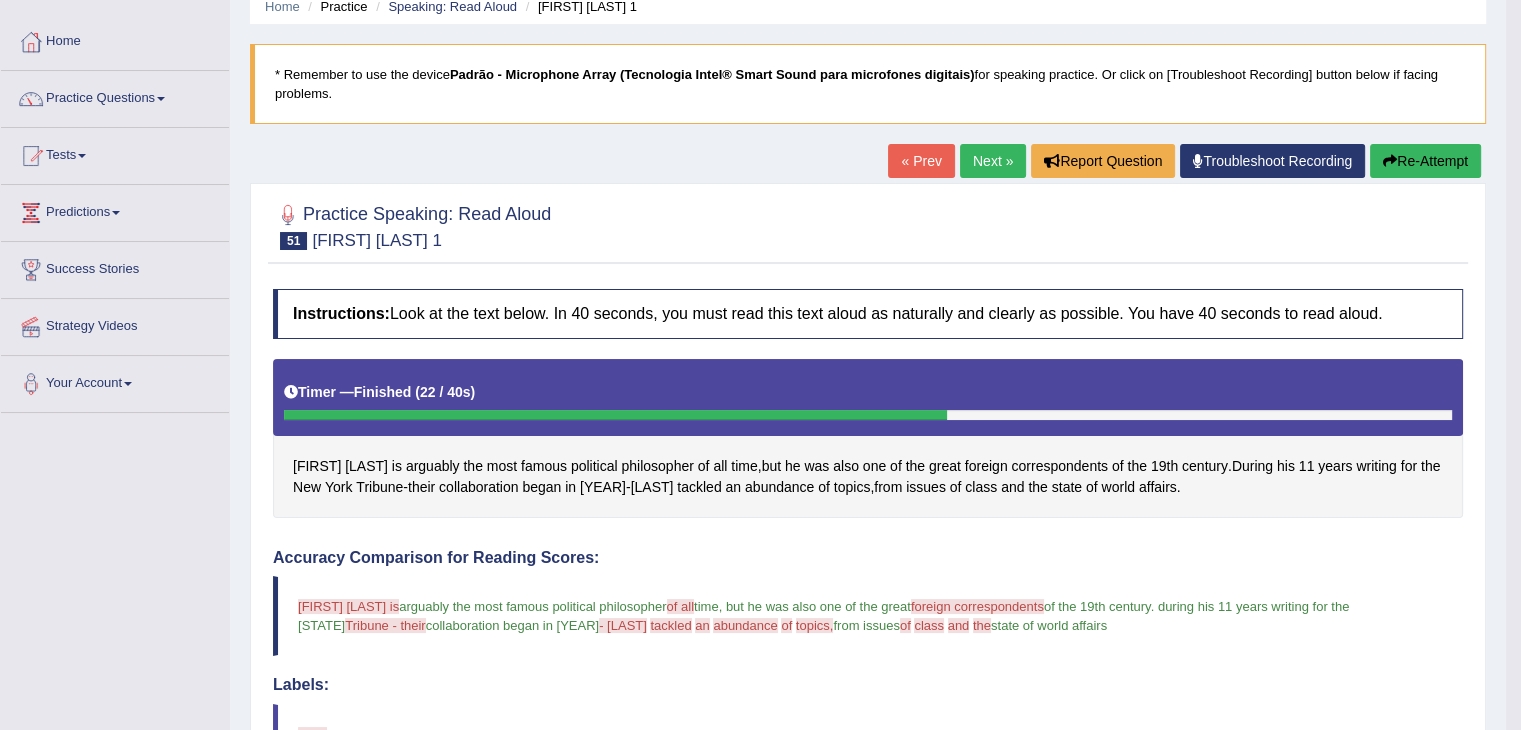 scroll, scrollTop: 0, scrollLeft: 0, axis: both 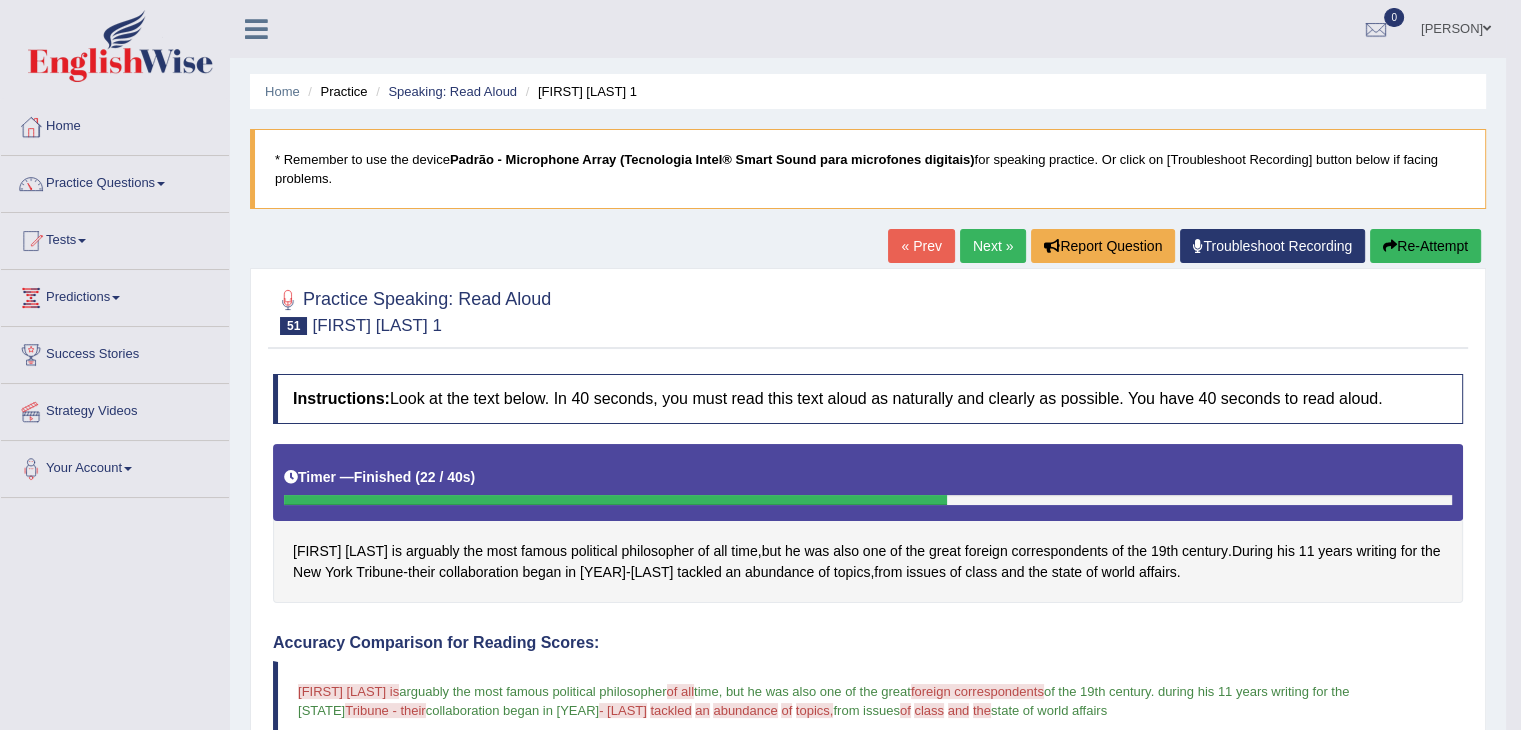 click on "Next »" at bounding box center (993, 246) 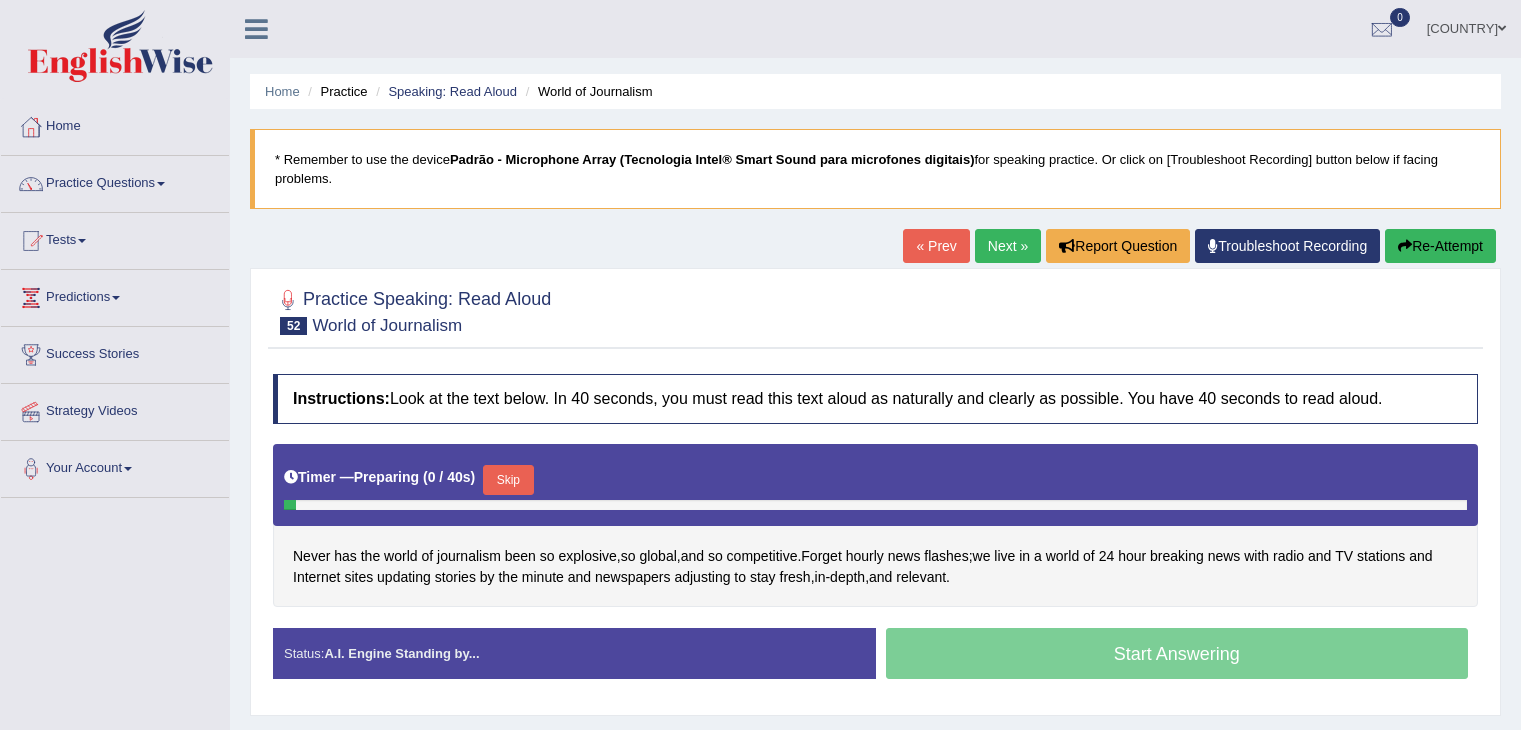 scroll, scrollTop: 0, scrollLeft: 0, axis: both 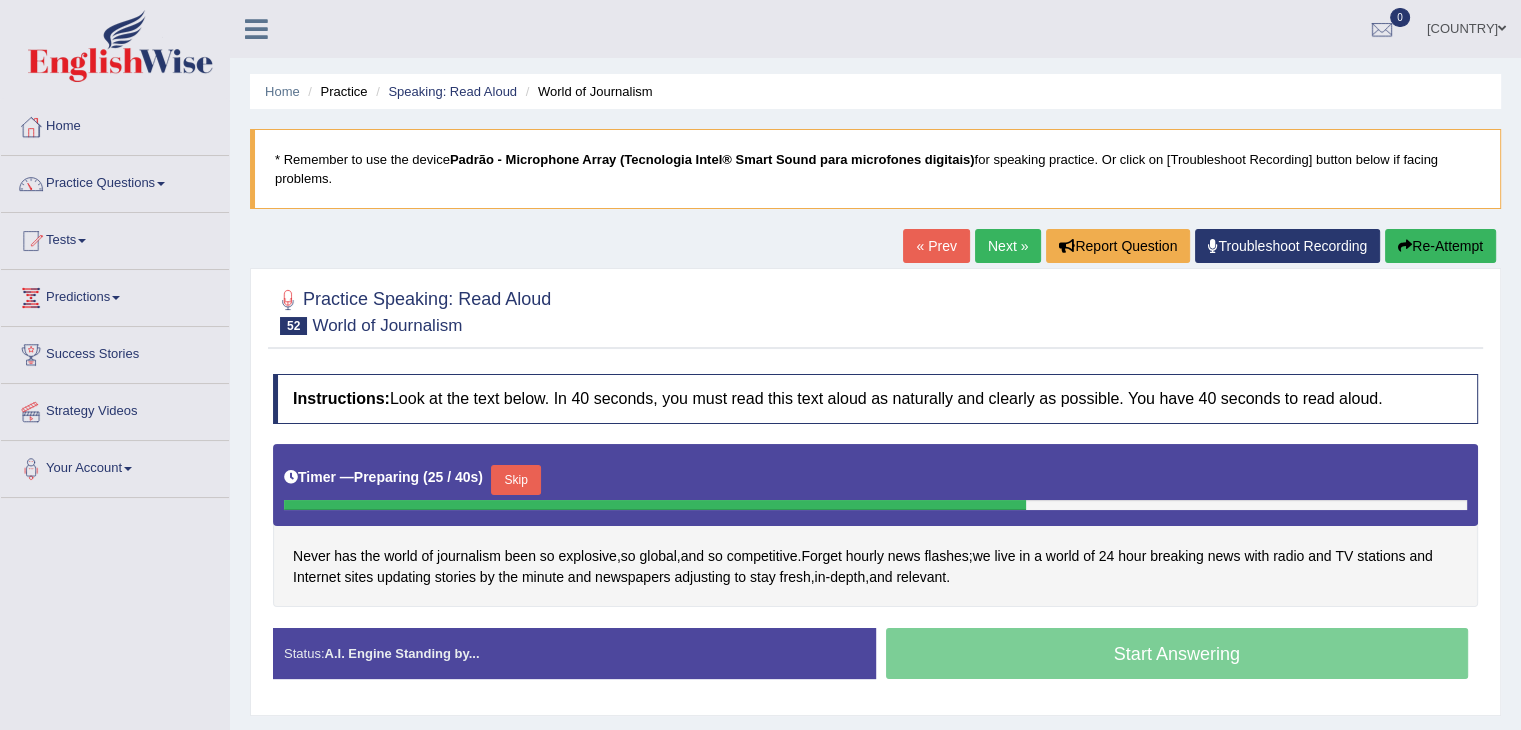 click on "Skip" at bounding box center [516, 480] 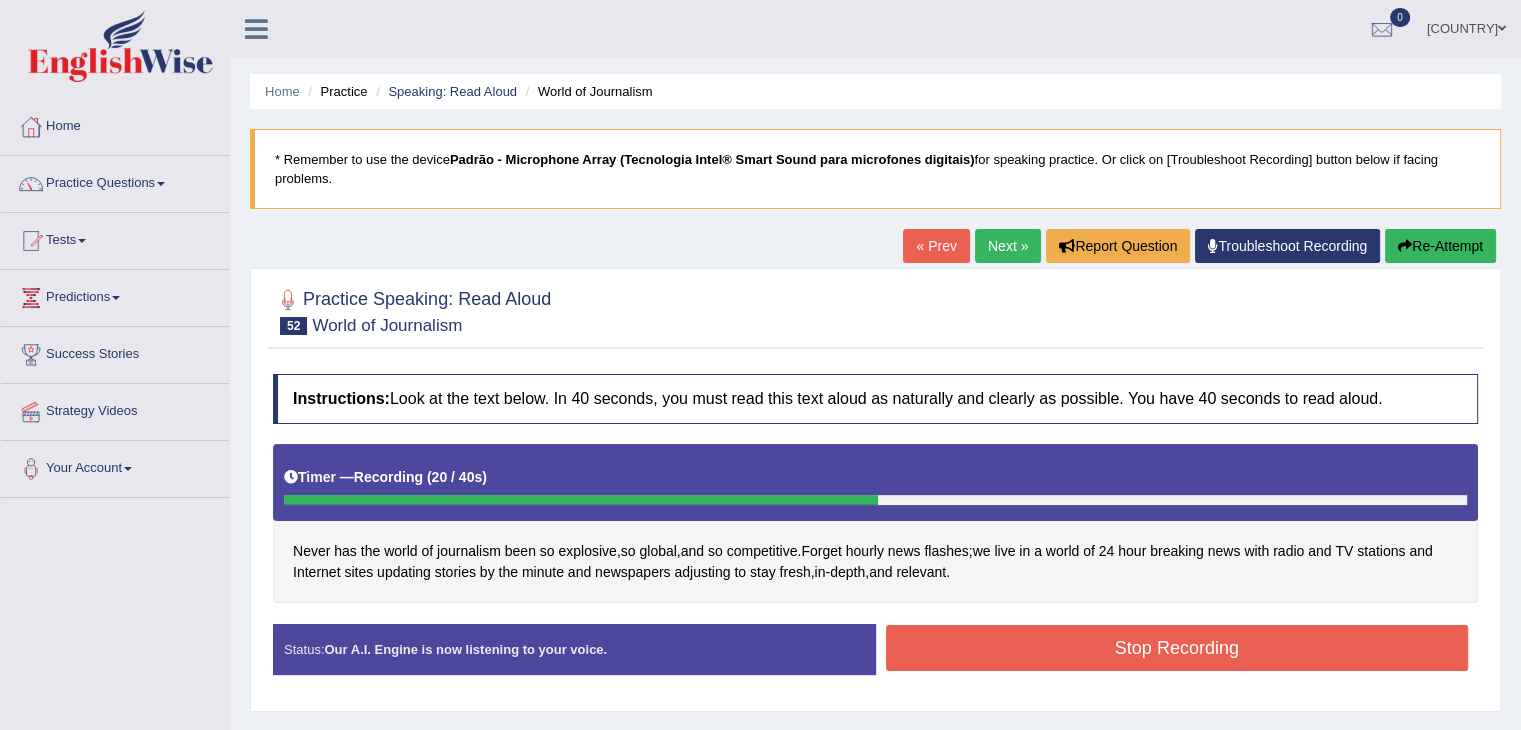 click on "Stop Recording" at bounding box center [1177, 648] 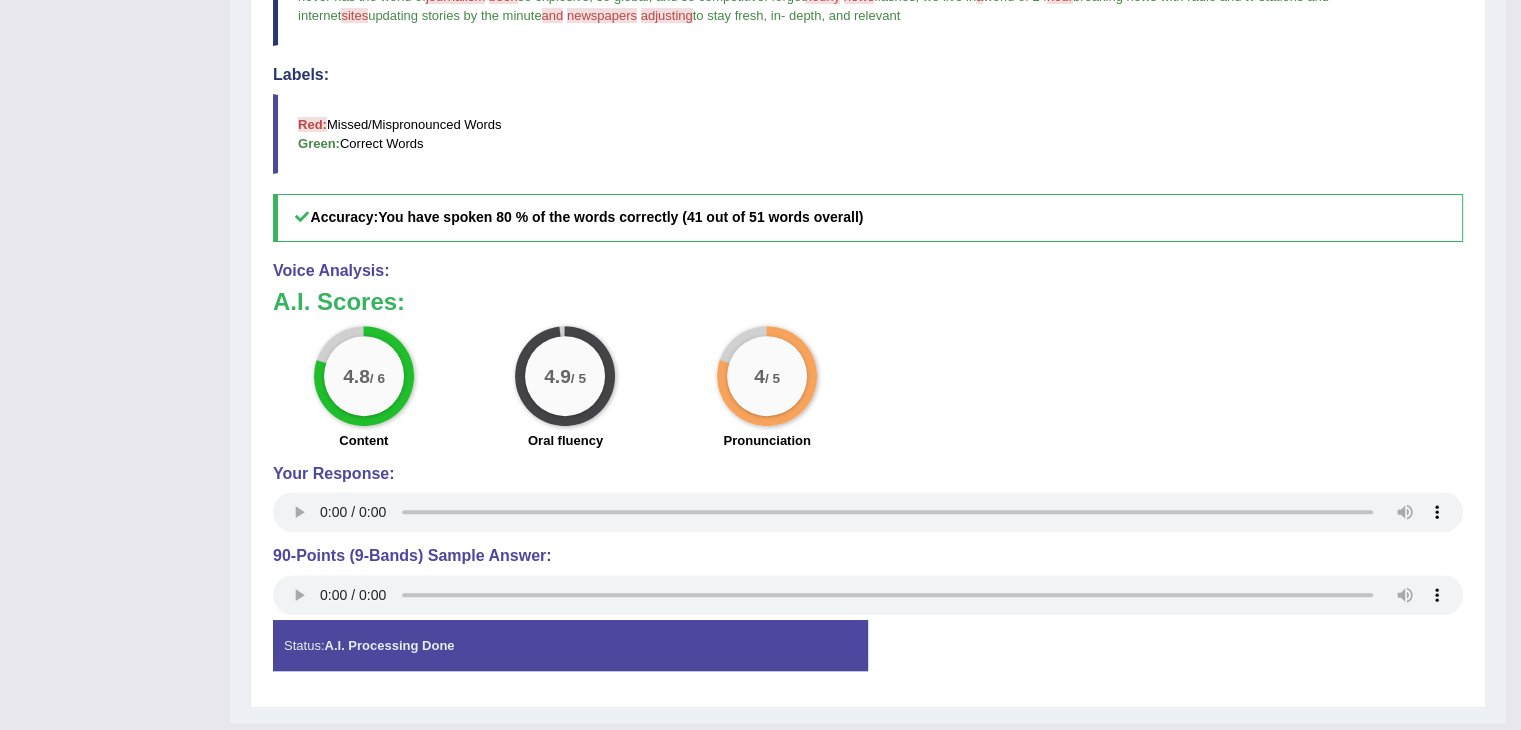 scroll, scrollTop: 700, scrollLeft: 0, axis: vertical 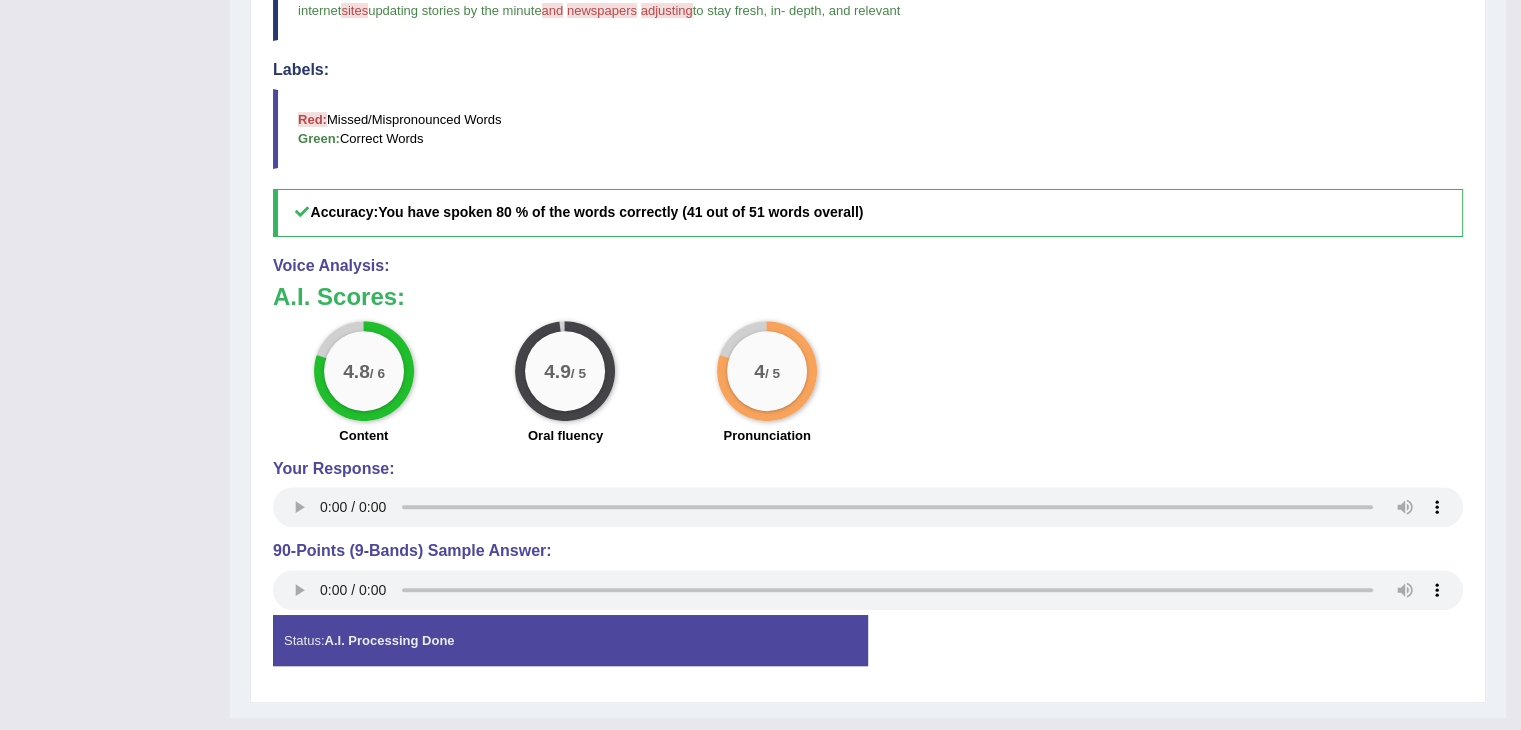 click on "Red:  Missed/Mispronounced Words
Green:  Correct Words" at bounding box center (868, 129) 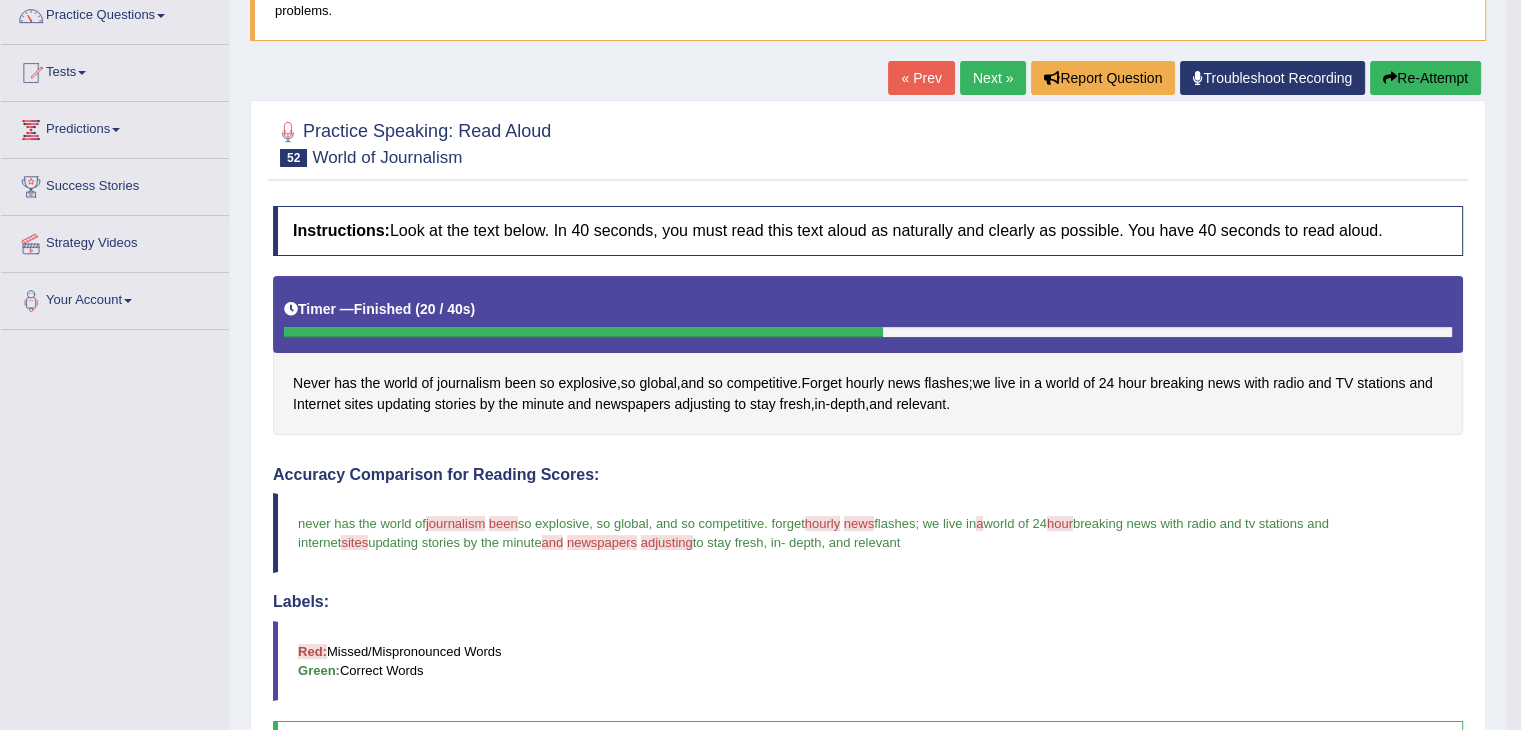 scroll, scrollTop: 0, scrollLeft: 0, axis: both 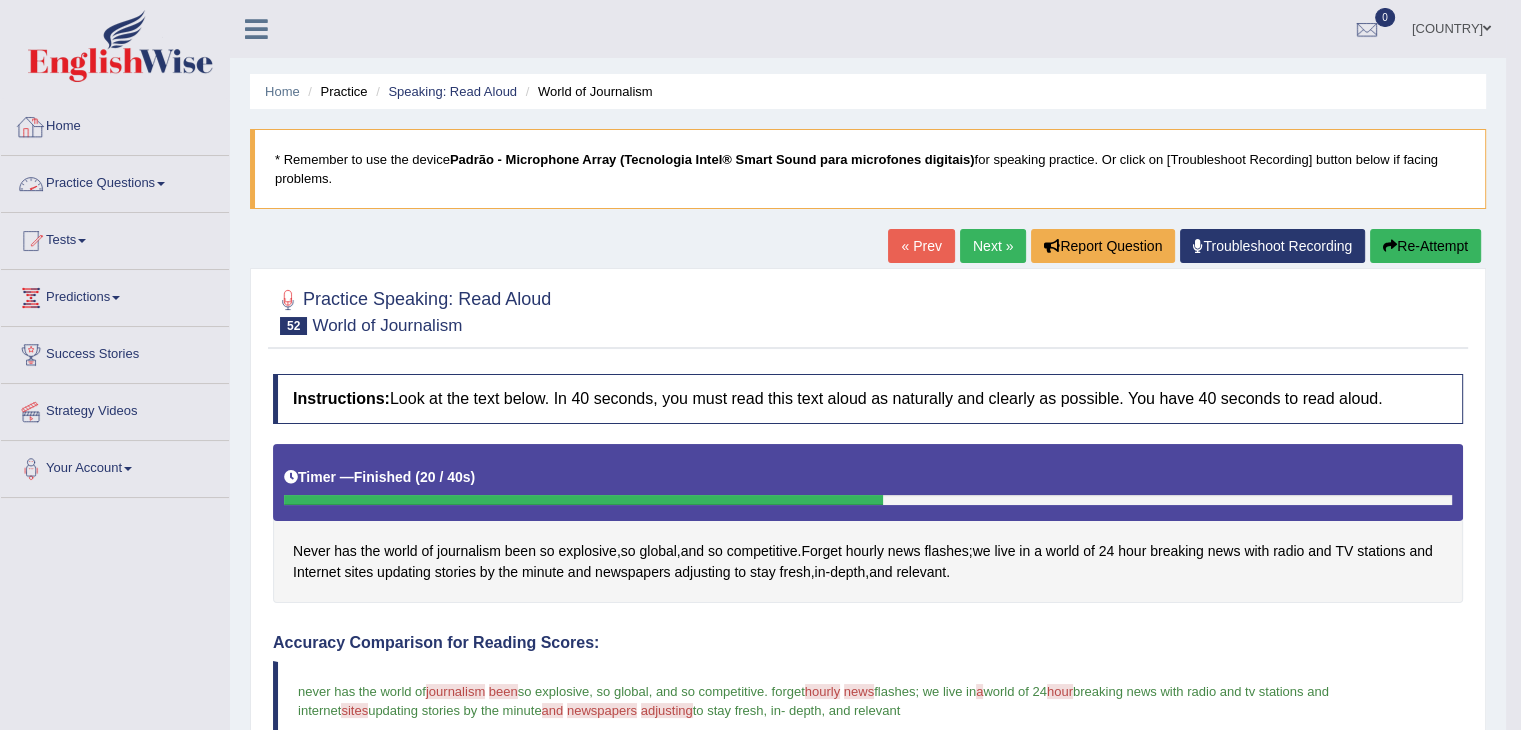 click on "Practice Questions" at bounding box center [115, 181] 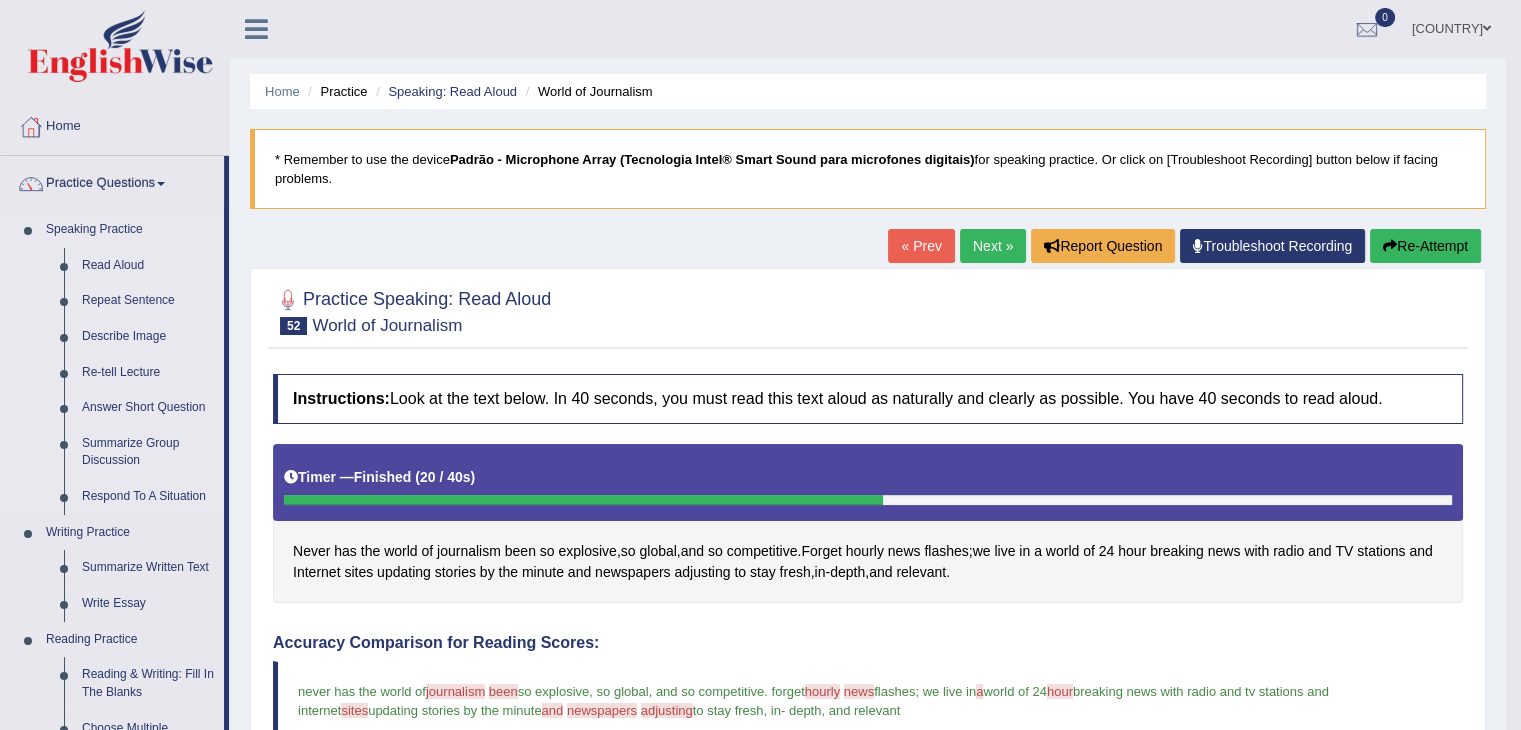 click on "Repeat Sentence" at bounding box center [148, 301] 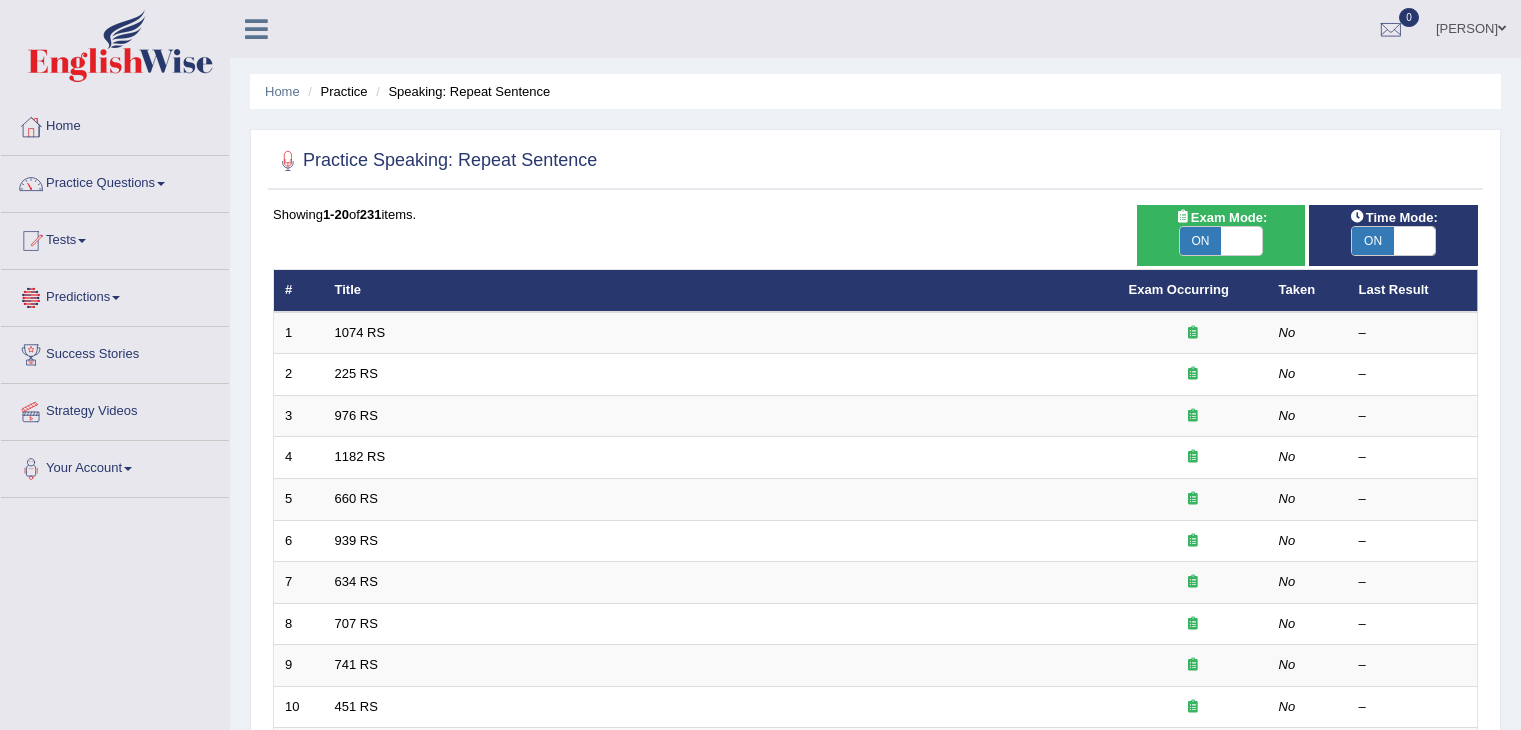 scroll, scrollTop: 0, scrollLeft: 0, axis: both 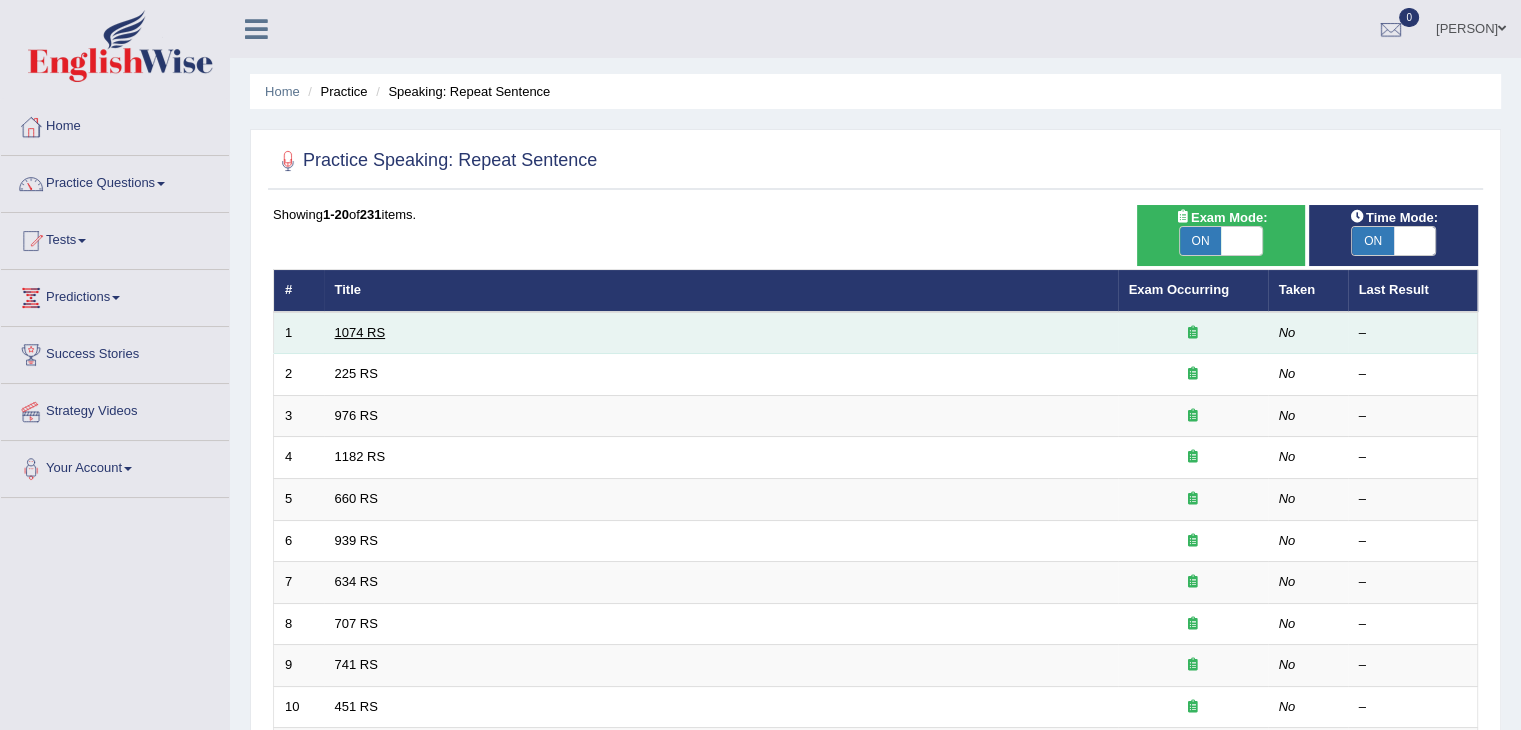 click on "1074 RS" at bounding box center (360, 332) 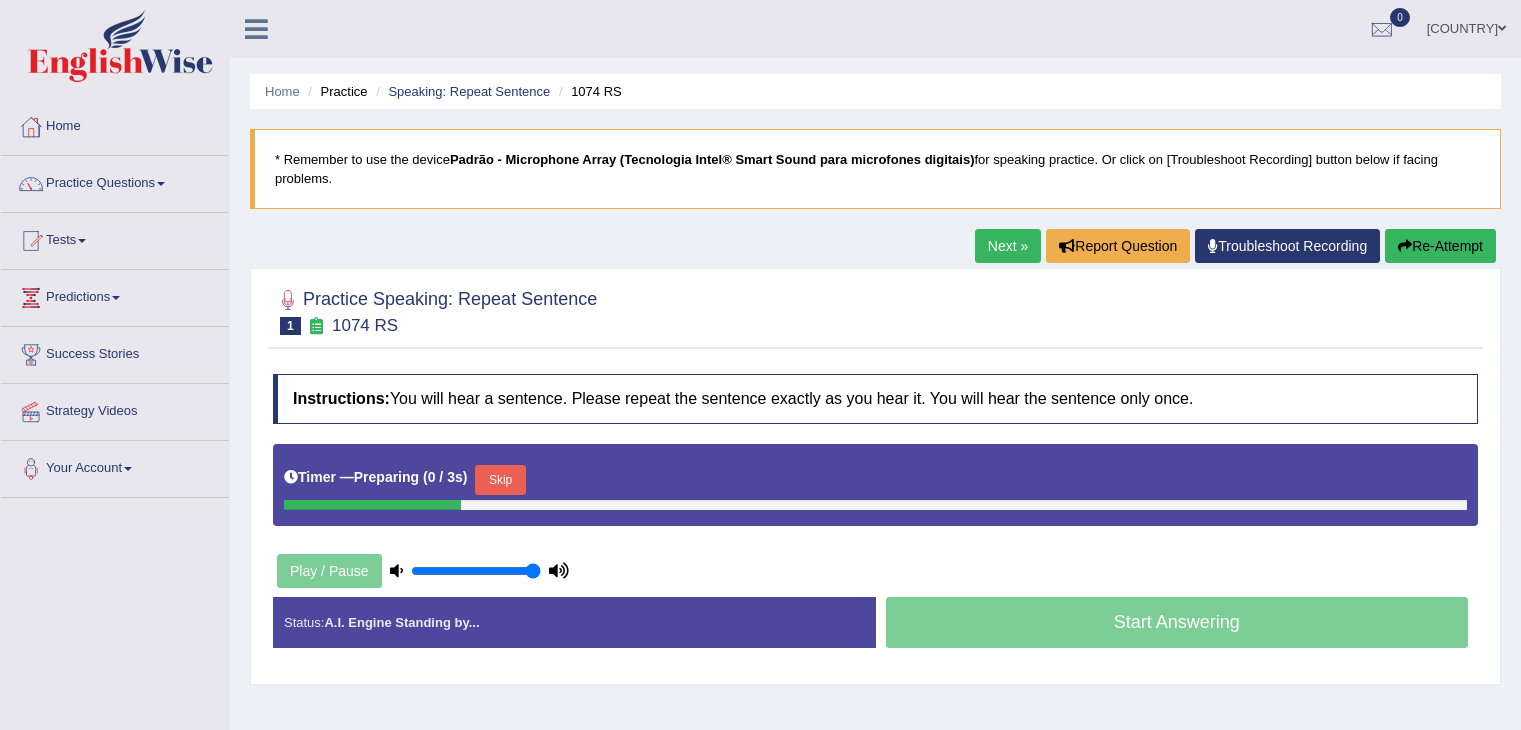 scroll, scrollTop: 0, scrollLeft: 0, axis: both 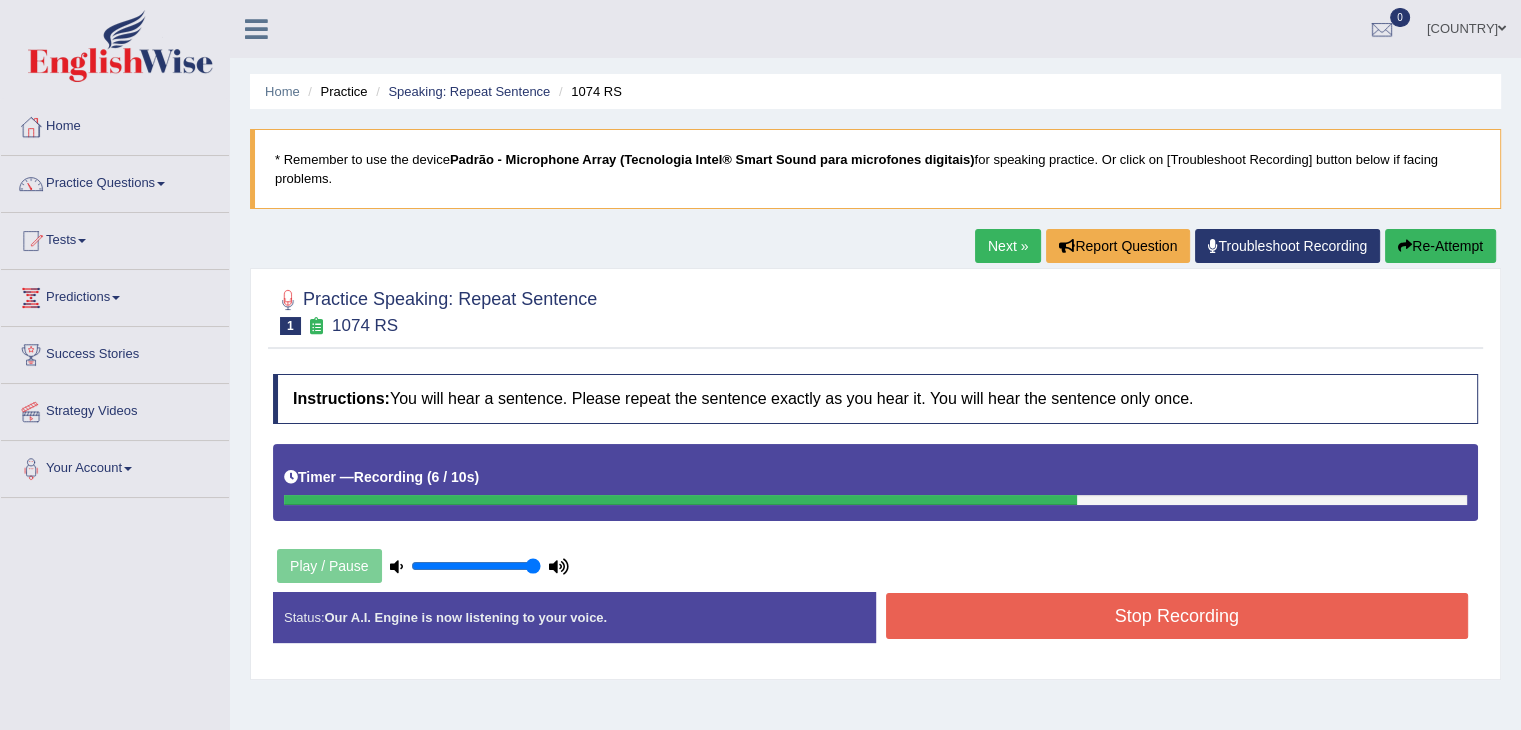 click on "Stop Recording" at bounding box center (1177, 616) 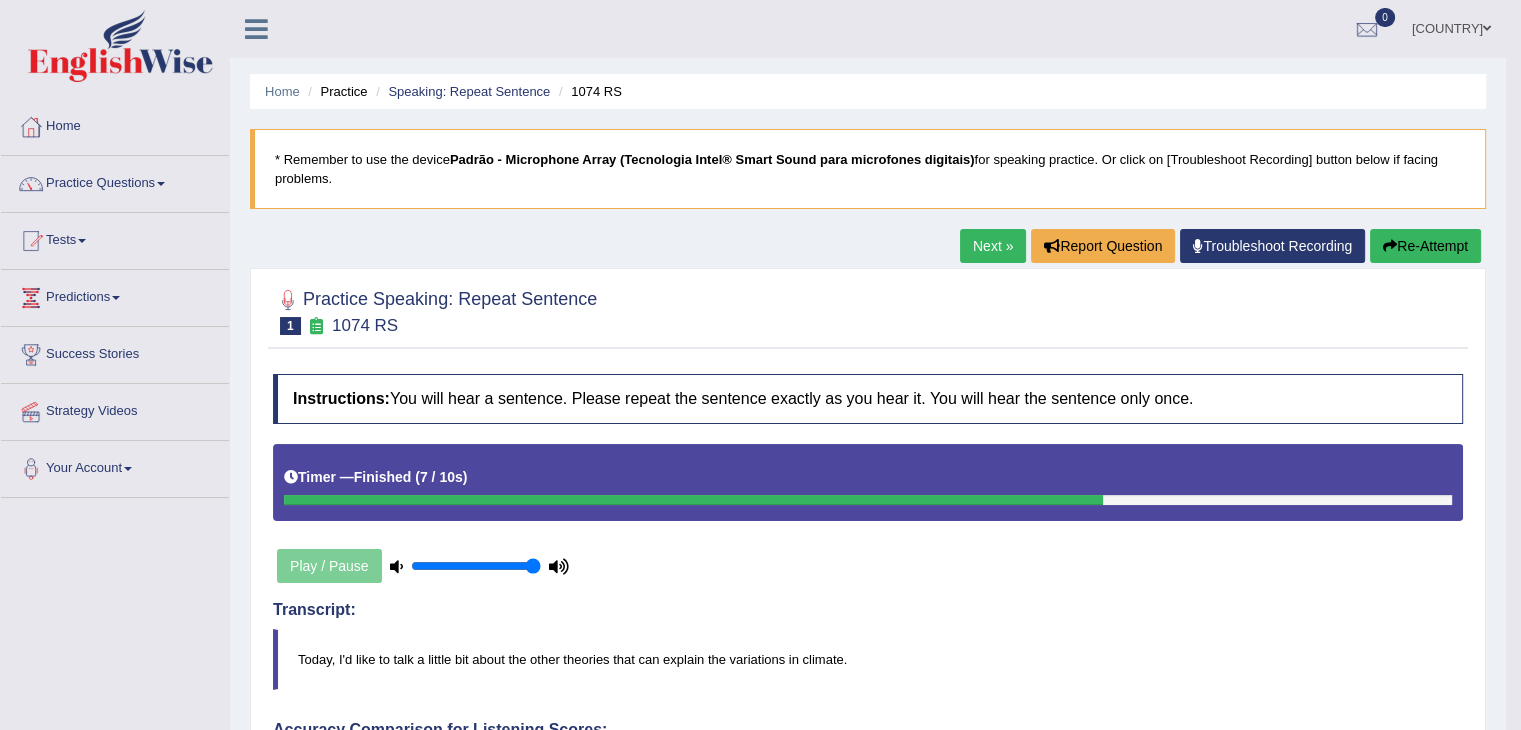 click on "Next »" at bounding box center [993, 246] 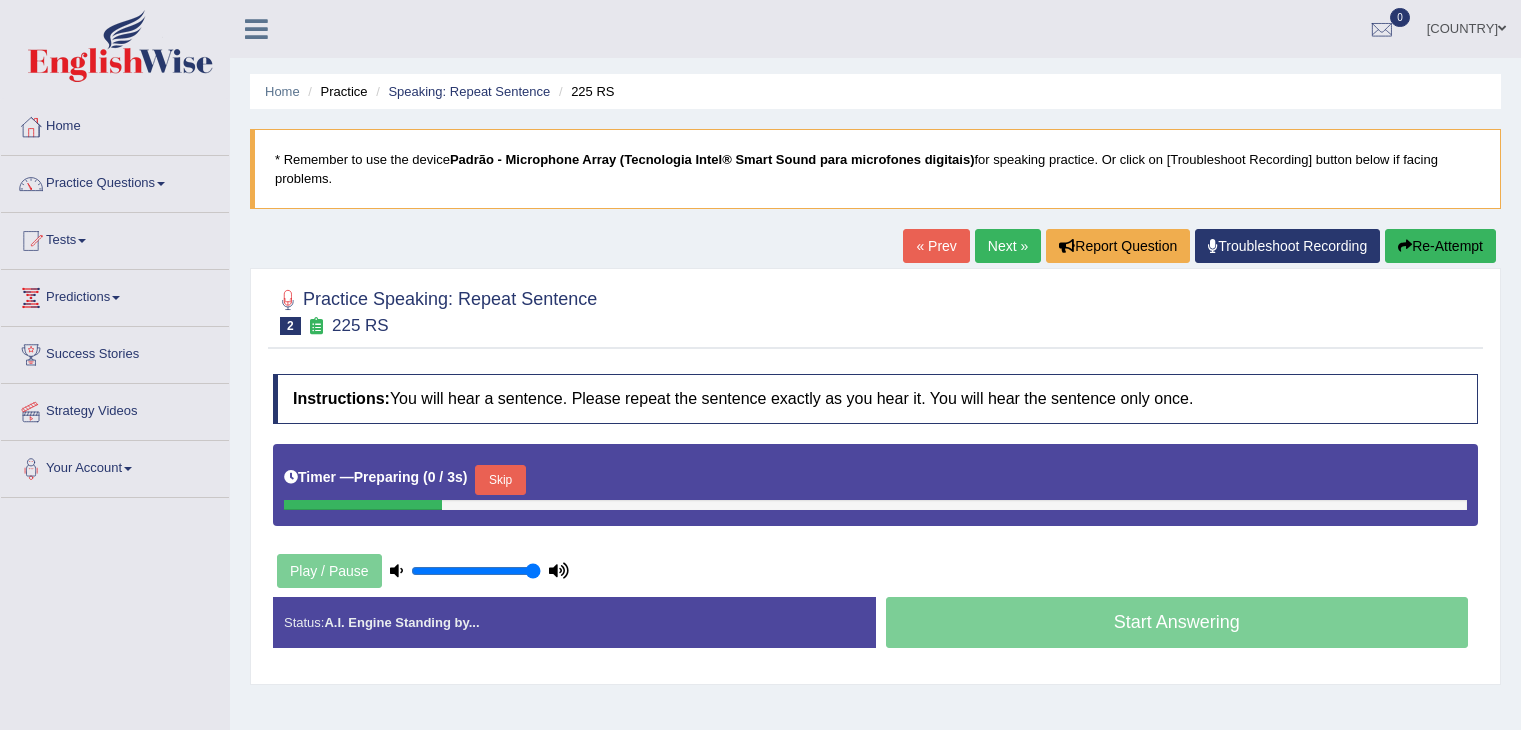scroll, scrollTop: 0, scrollLeft: 0, axis: both 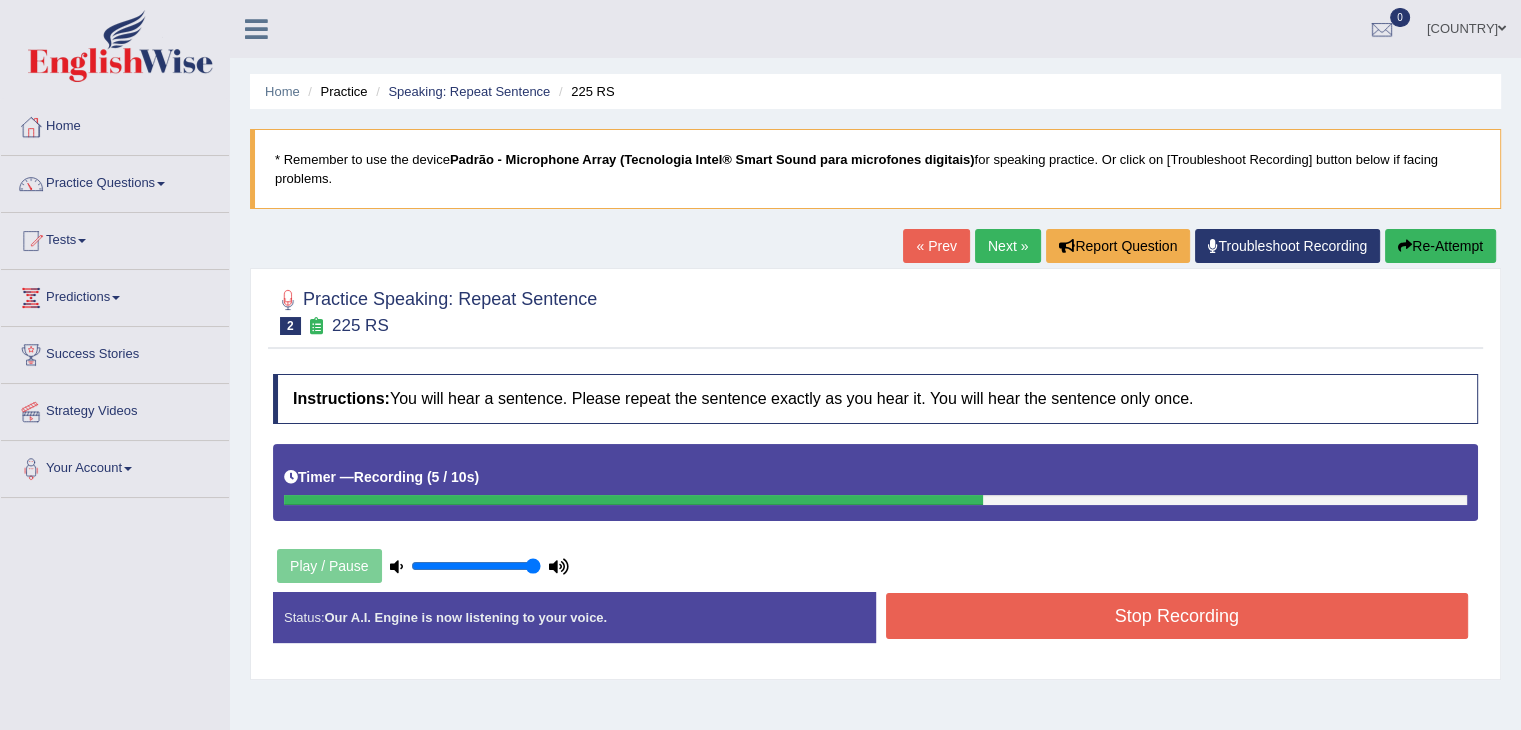 click on "Stop Recording" at bounding box center [1177, 616] 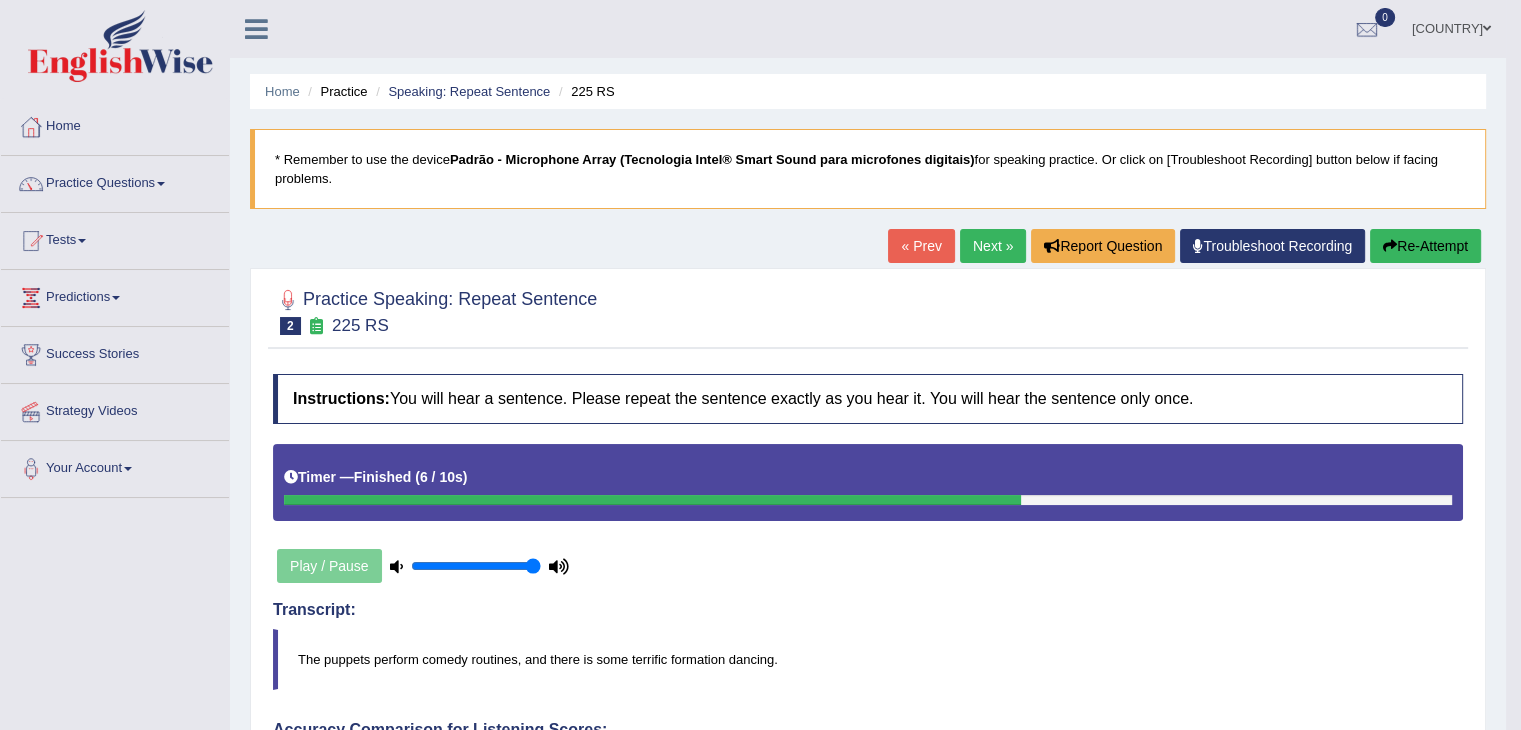 click on "Next »" at bounding box center [993, 246] 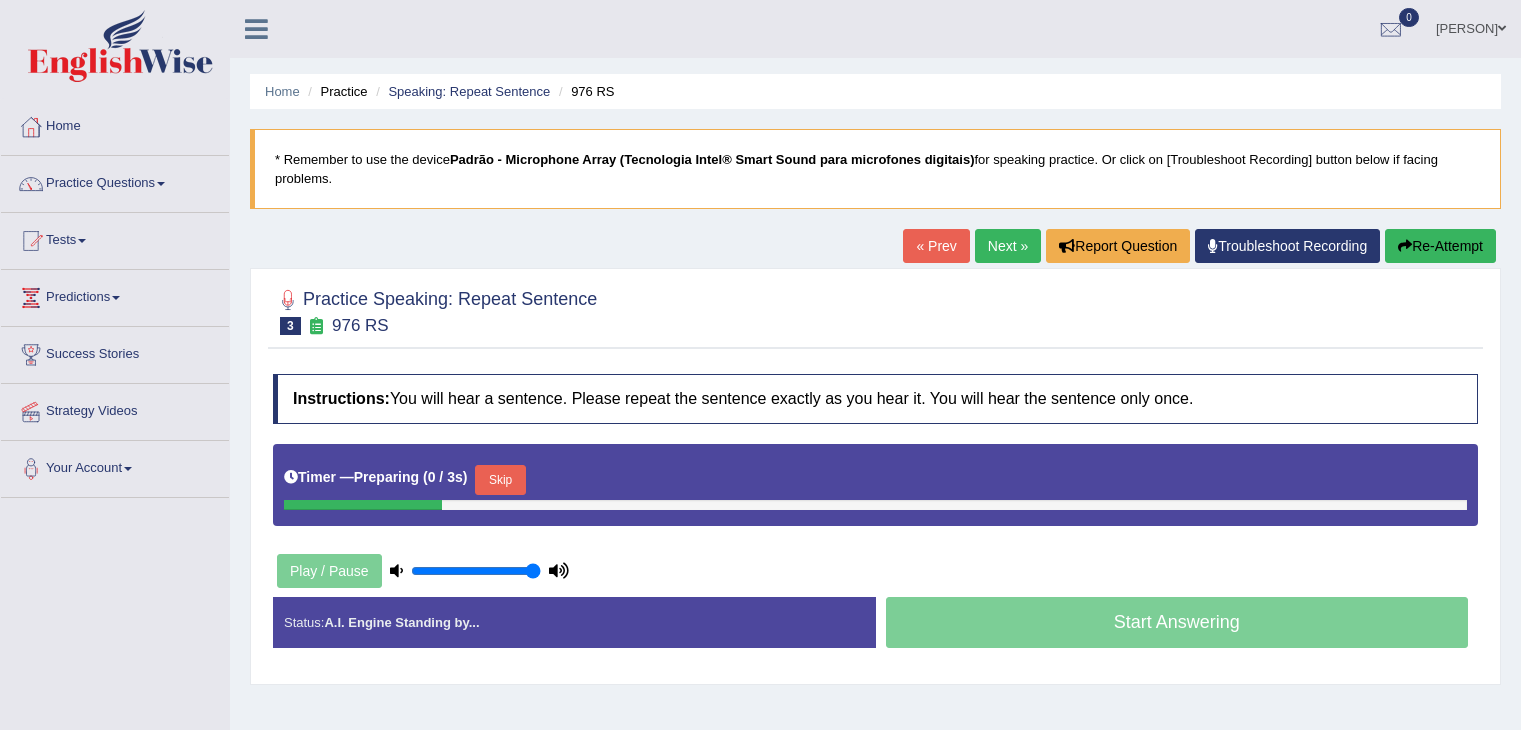 scroll, scrollTop: 0, scrollLeft: 0, axis: both 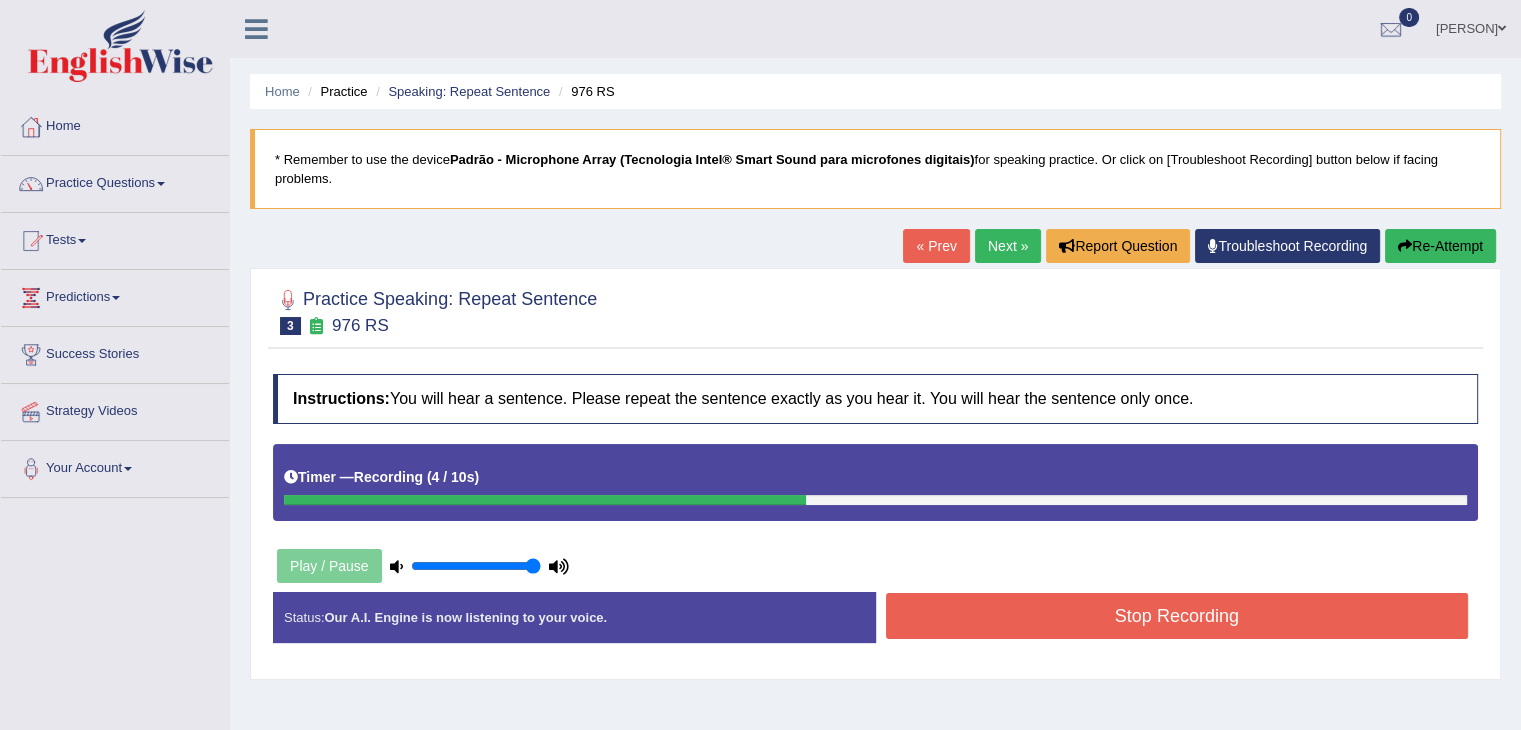 click on "Stop Recording" at bounding box center [1177, 616] 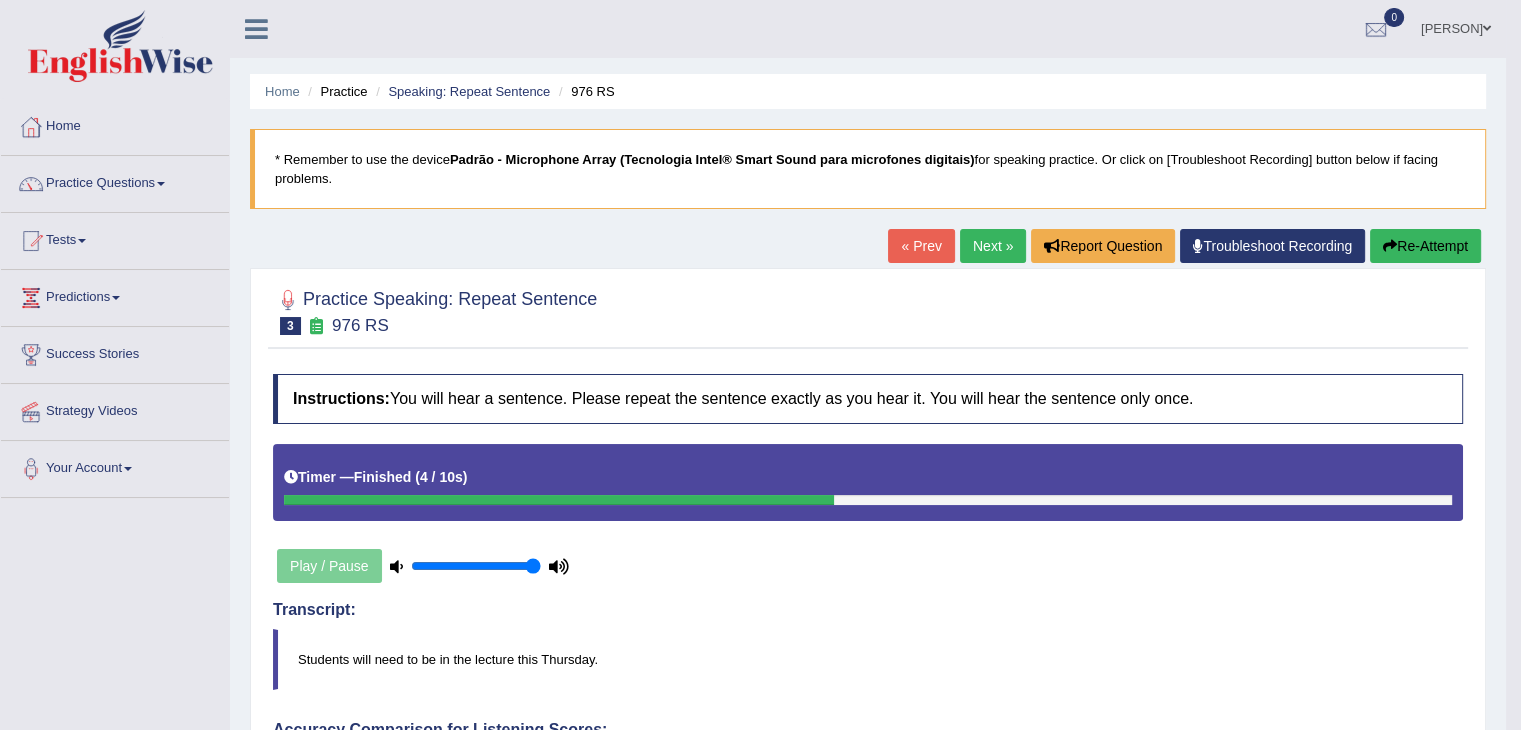 scroll, scrollTop: 0, scrollLeft: 0, axis: both 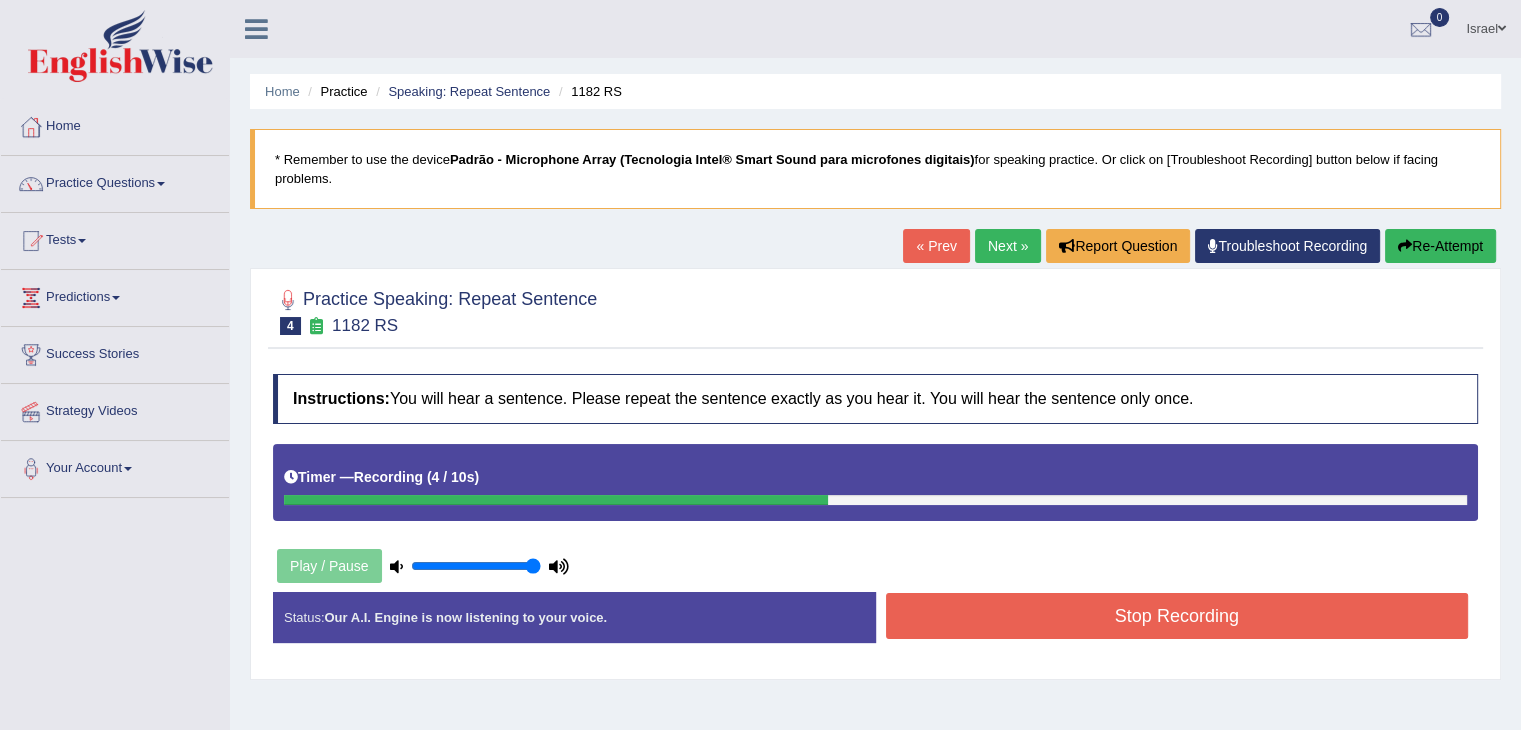 click on "Stop Recording" at bounding box center [1177, 616] 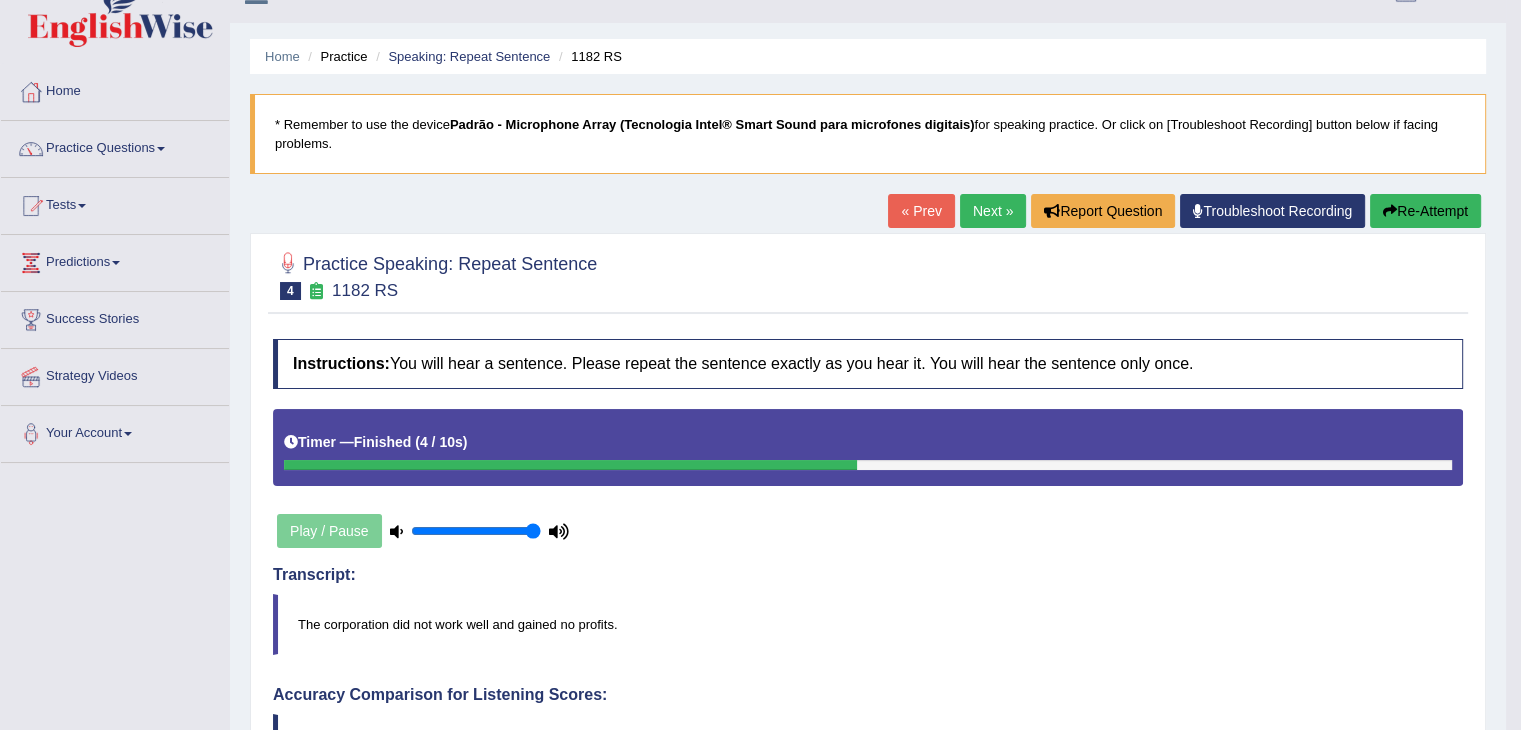 scroll, scrollTop: 0, scrollLeft: 0, axis: both 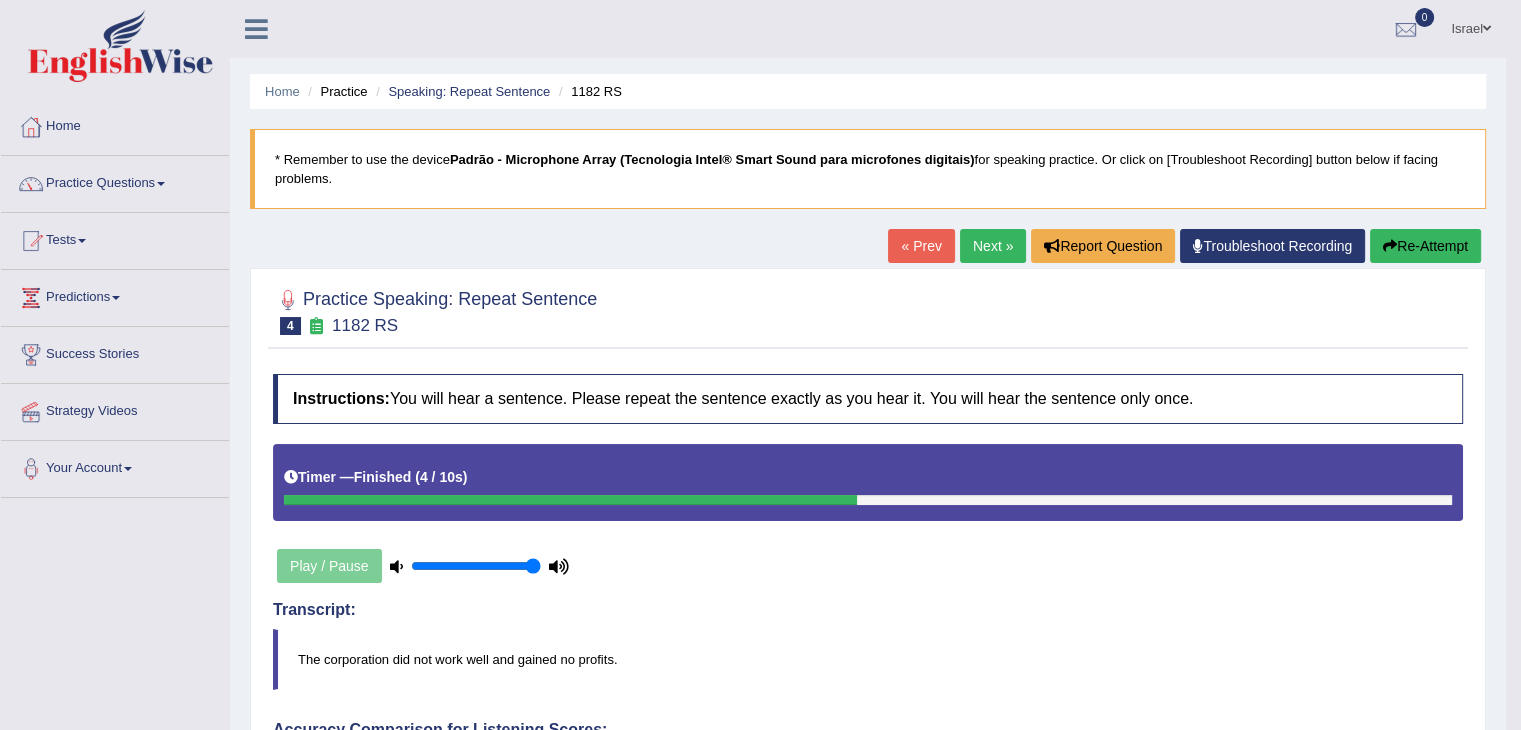click on "Next »" at bounding box center [993, 246] 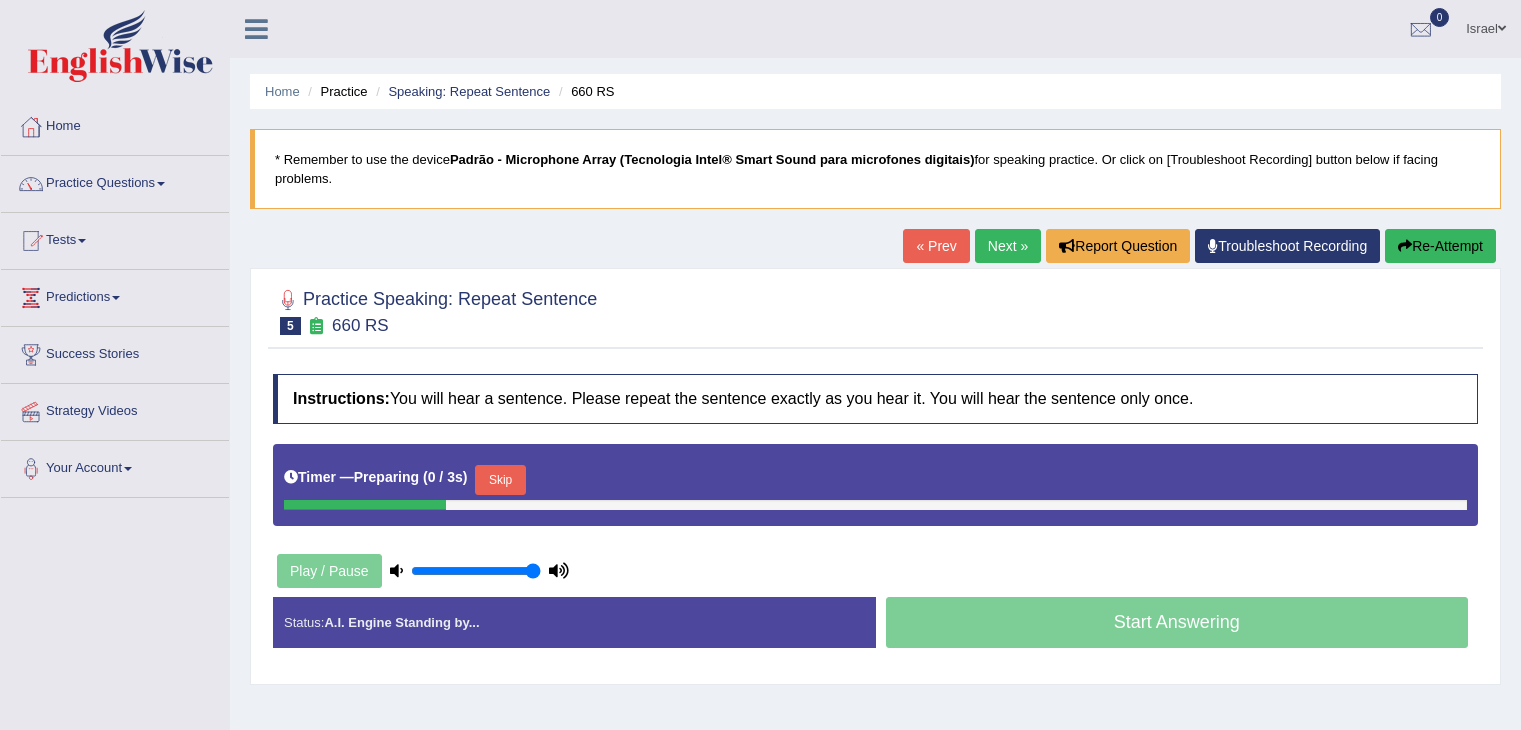 scroll, scrollTop: 0, scrollLeft: 0, axis: both 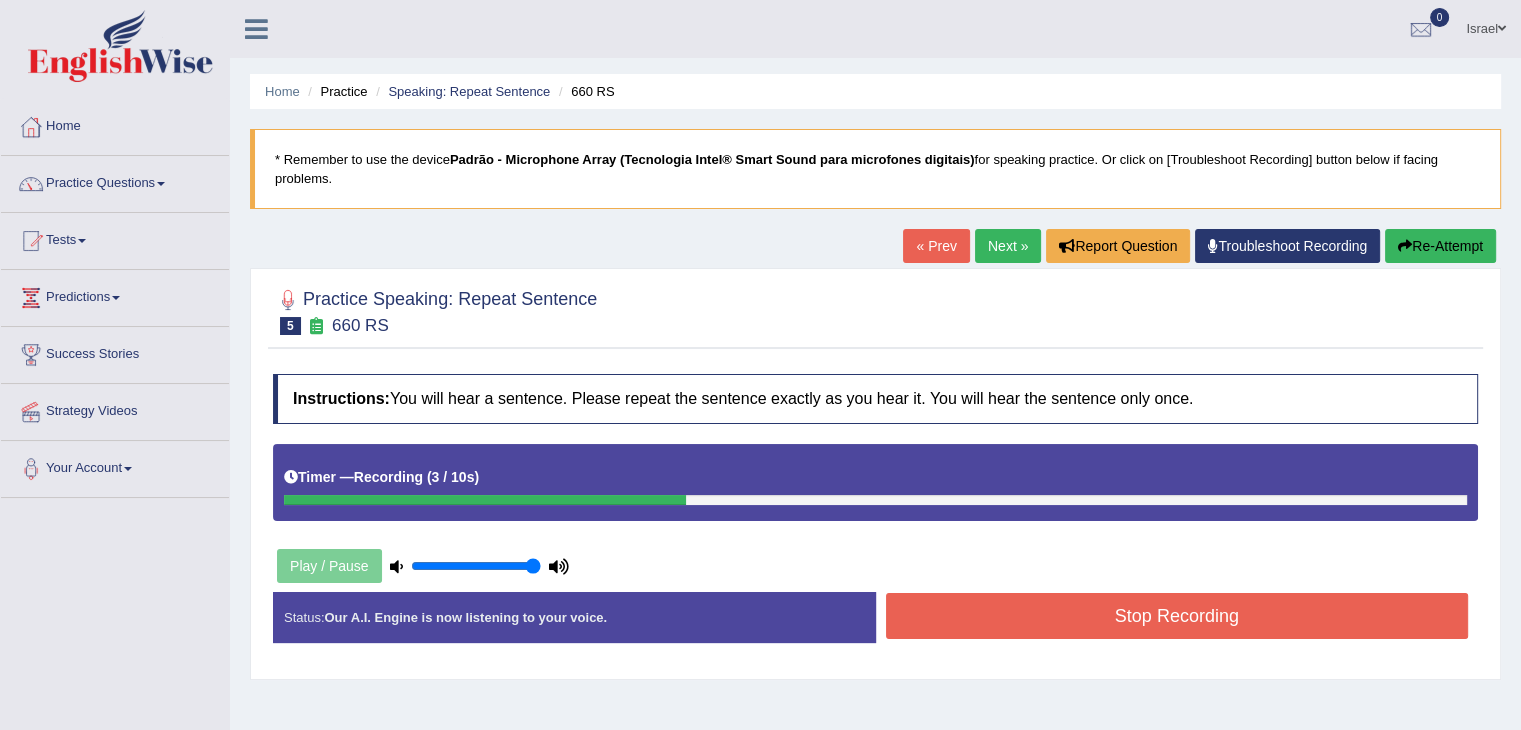 click on "Stop Recording" at bounding box center (1177, 616) 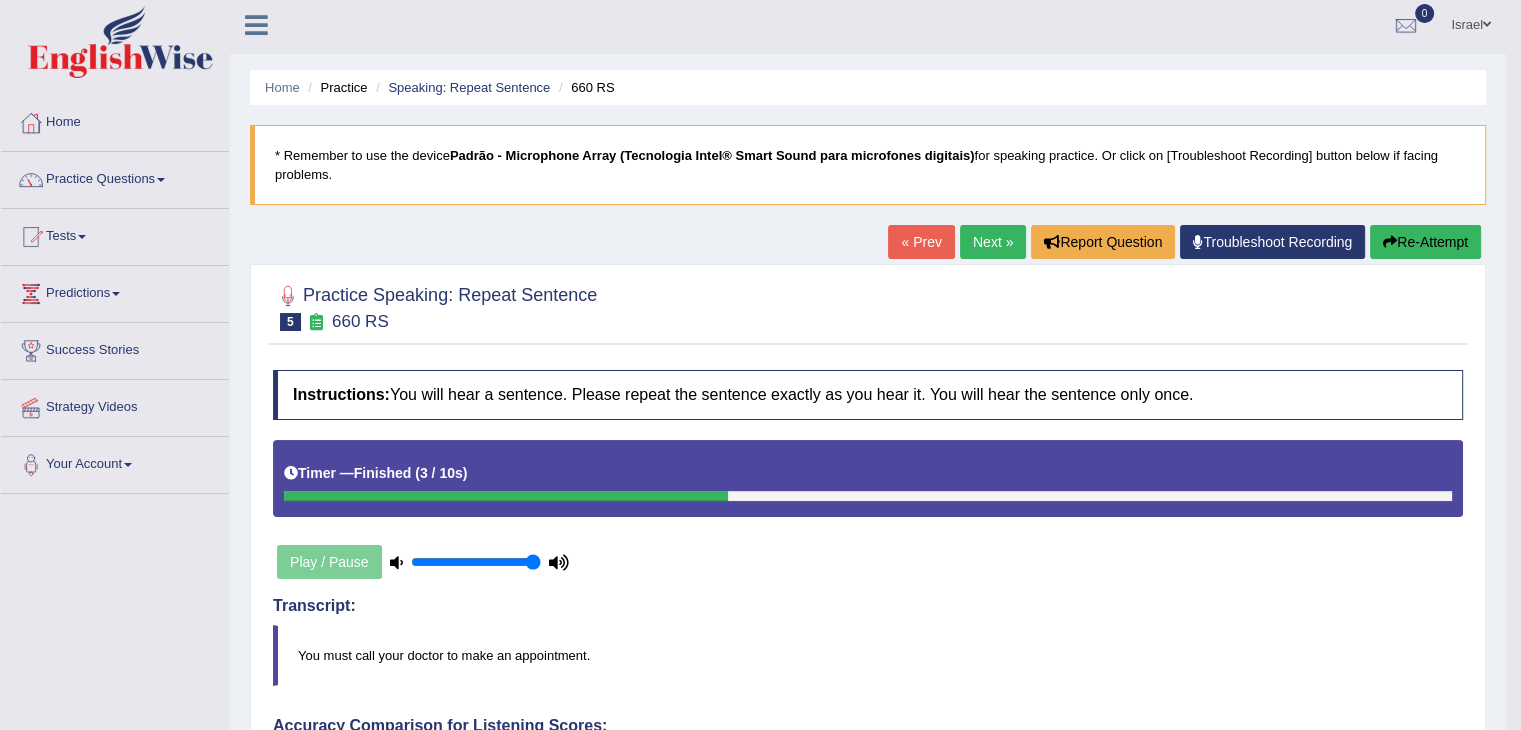 scroll, scrollTop: 0, scrollLeft: 0, axis: both 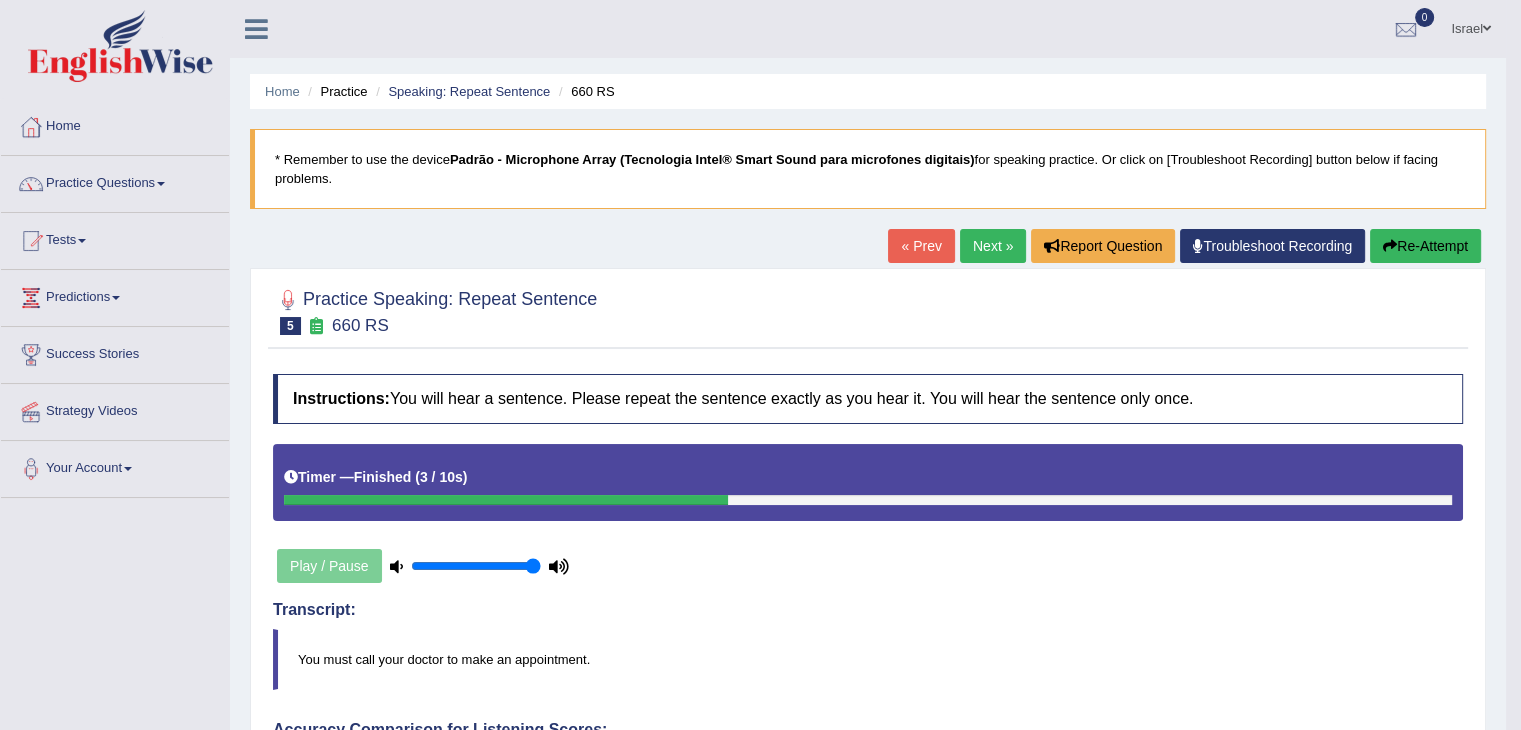 click on "Next »" at bounding box center (993, 246) 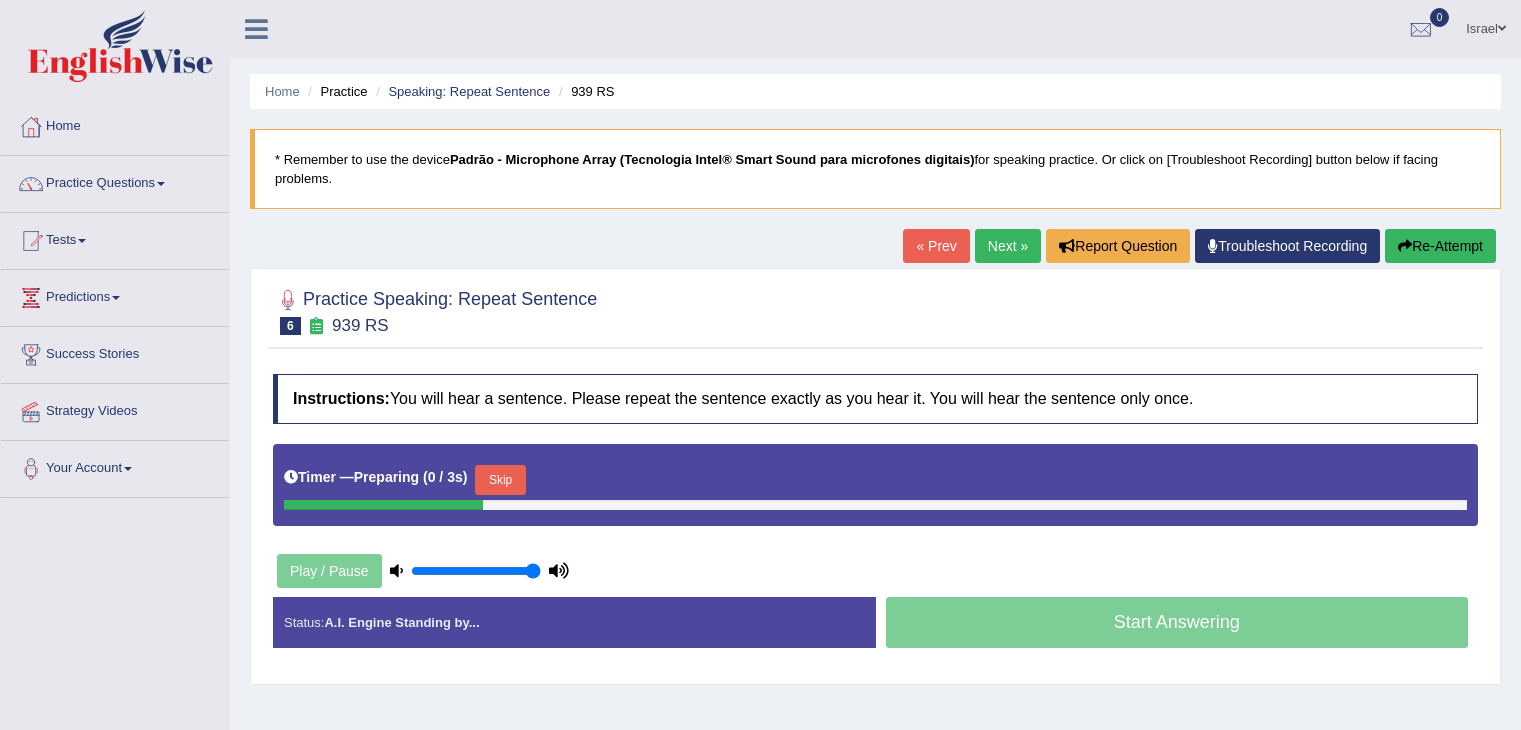 scroll, scrollTop: 0, scrollLeft: 0, axis: both 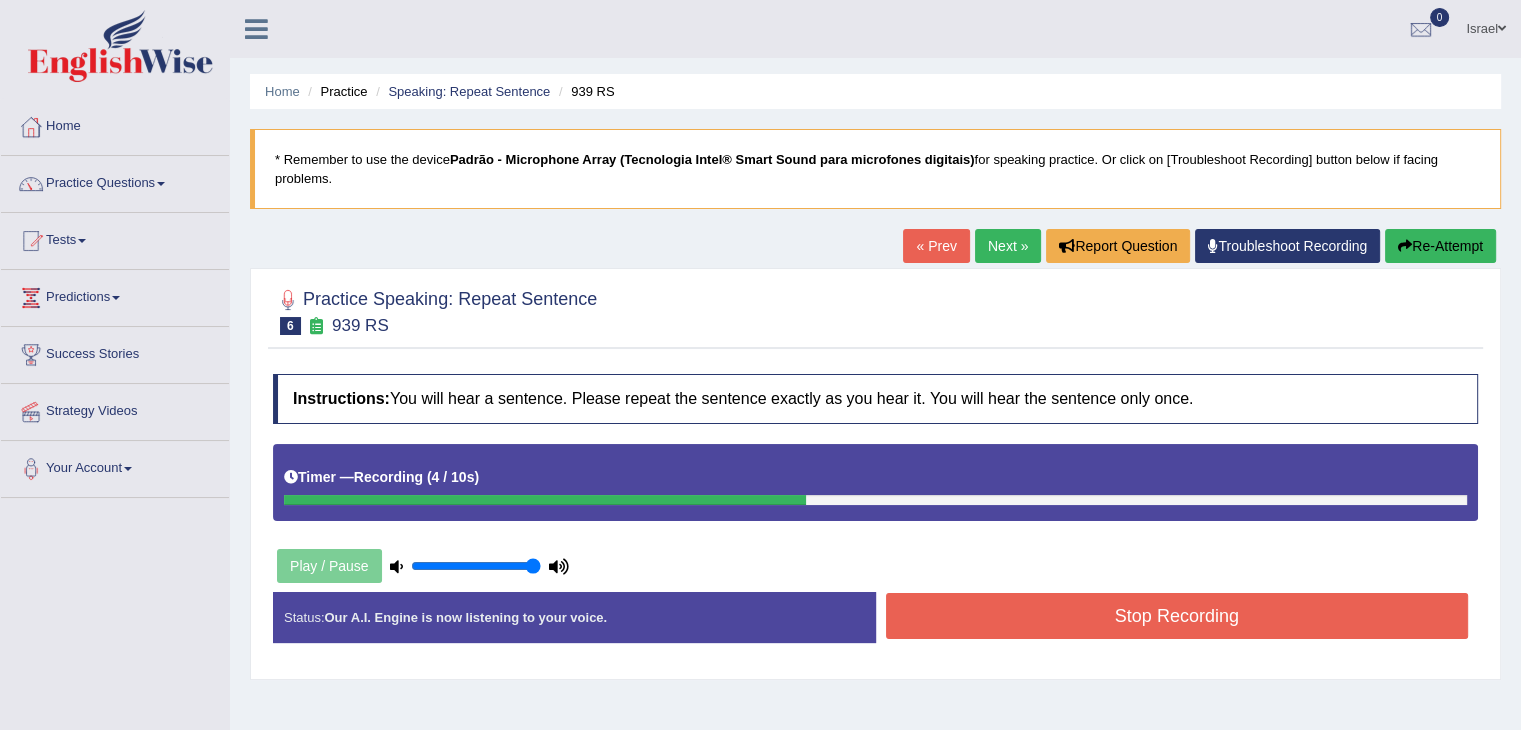 click on "Stop Recording" at bounding box center [1177, 616] 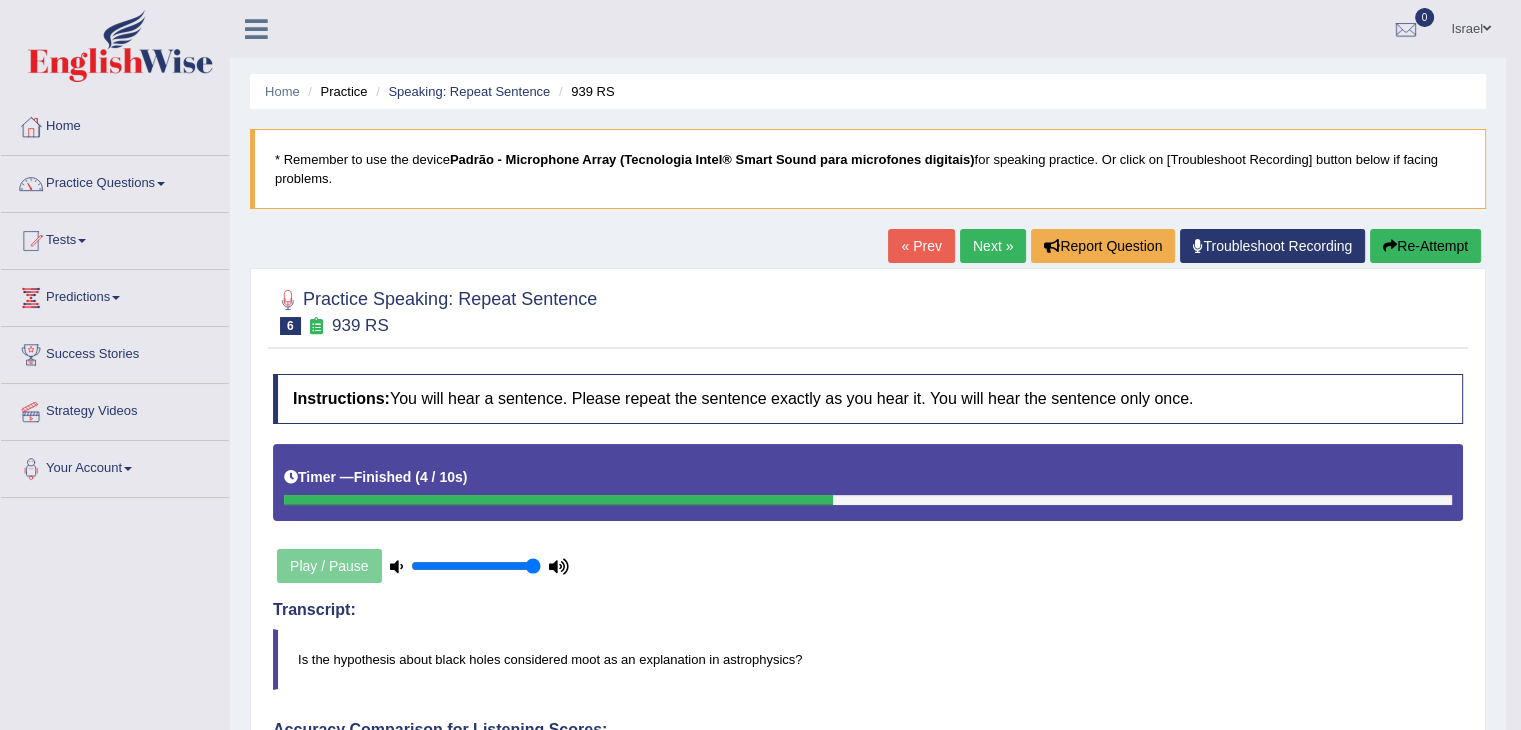 scroll, scrollTop: 0, scrollLeft: 0, axis: both 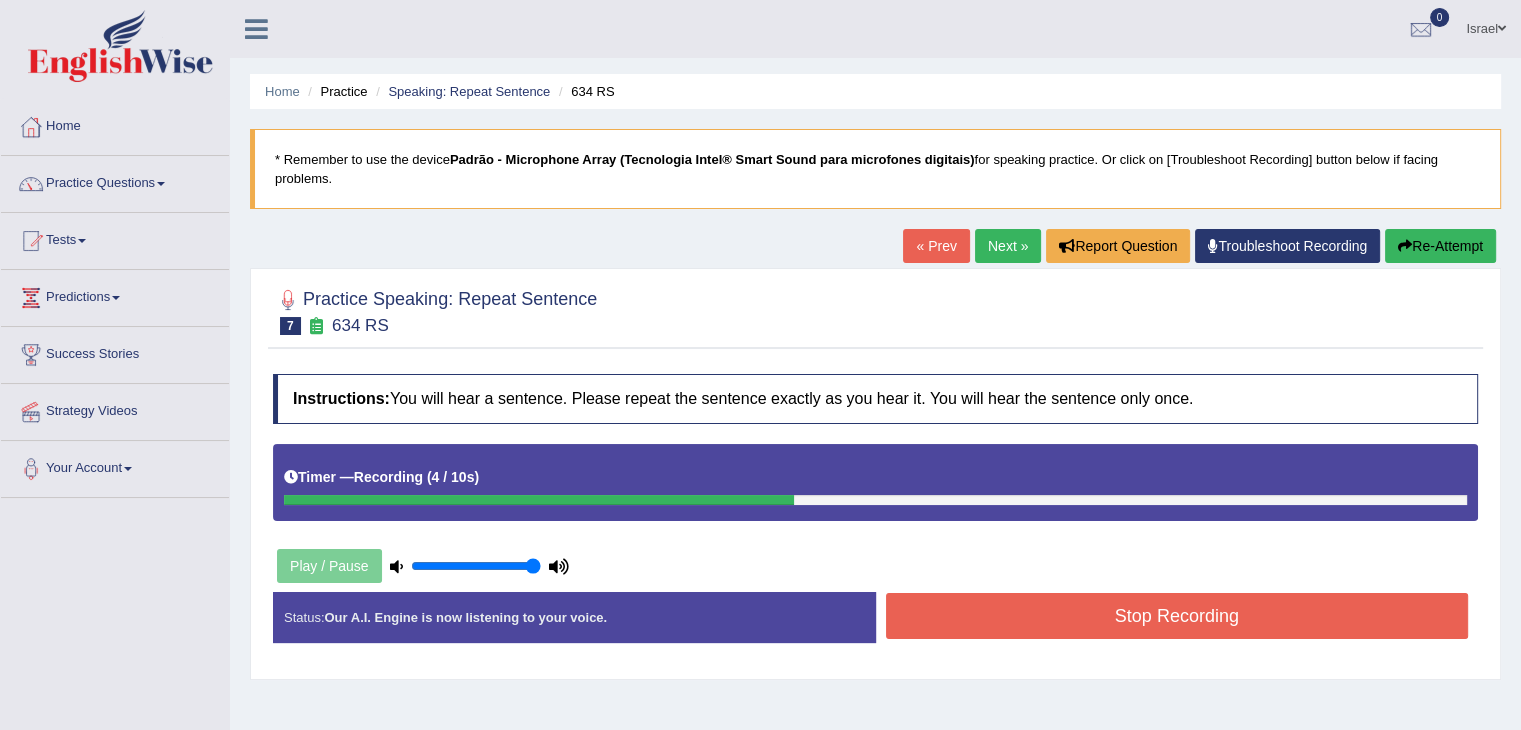 click on "Stop Recording" at bounding box center (1177, 616) 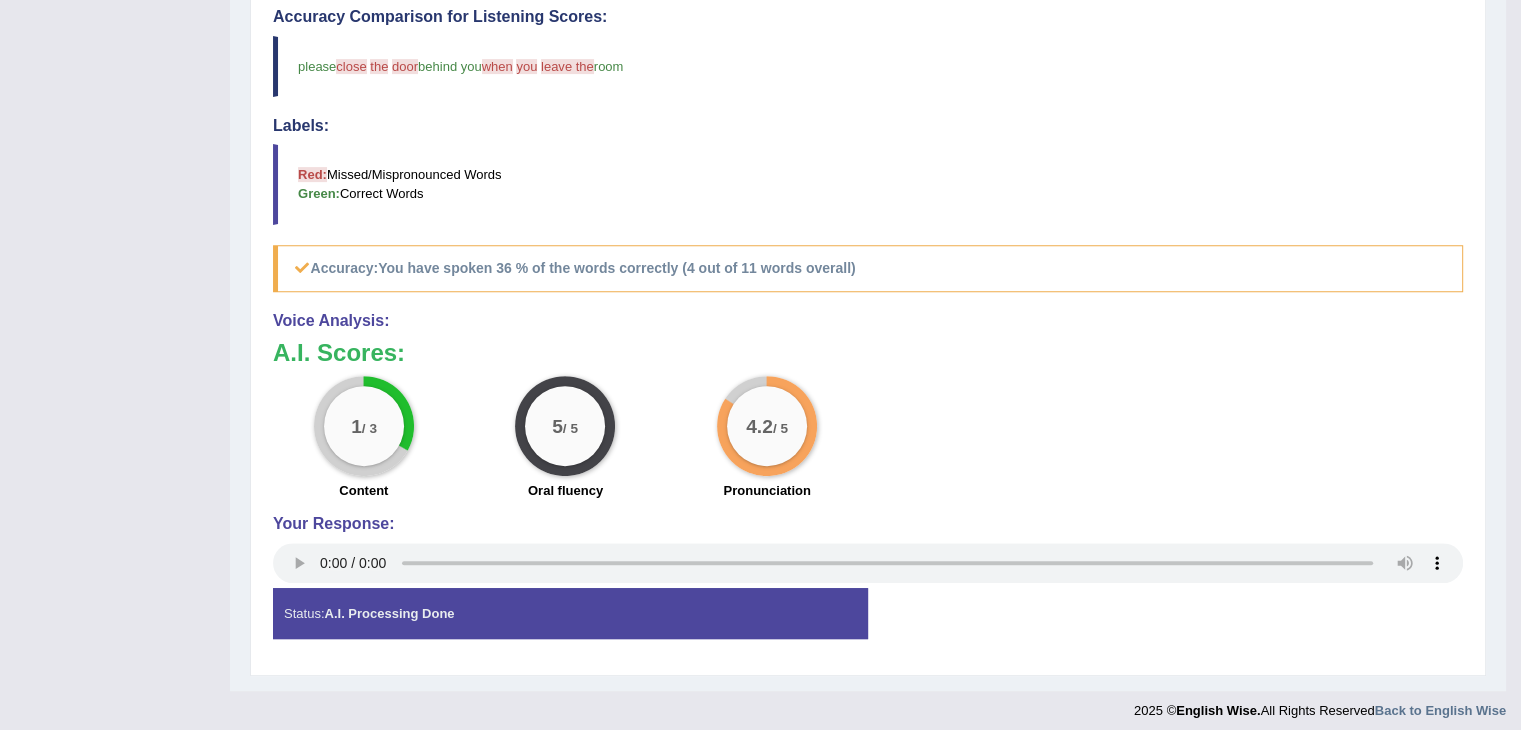 scroll, scrollTop: 721, scrollLeft: 0, axis: vertical 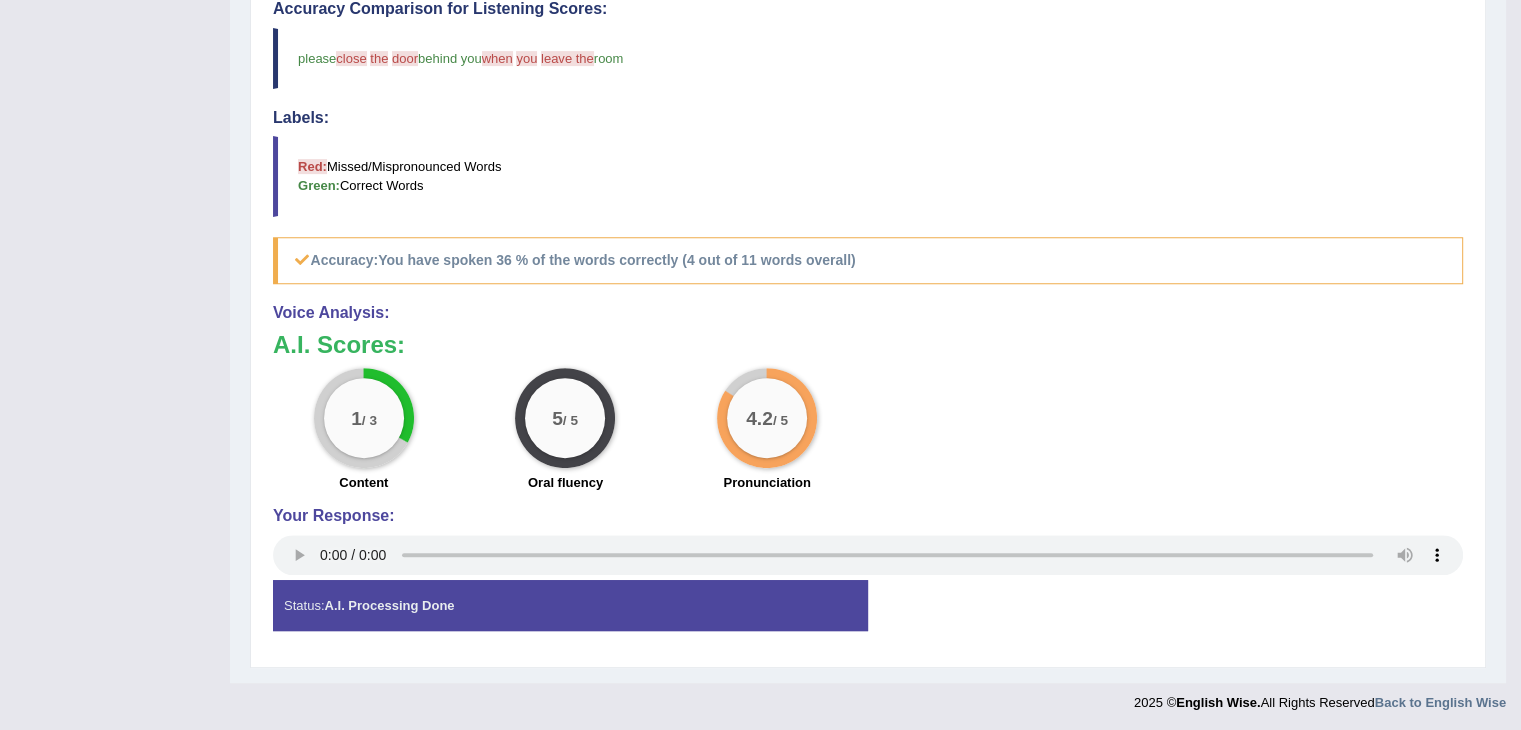 click on "Red:  Missed/Mispronounced Words
Green:  Correct Words" at bounding box center [868, 176] 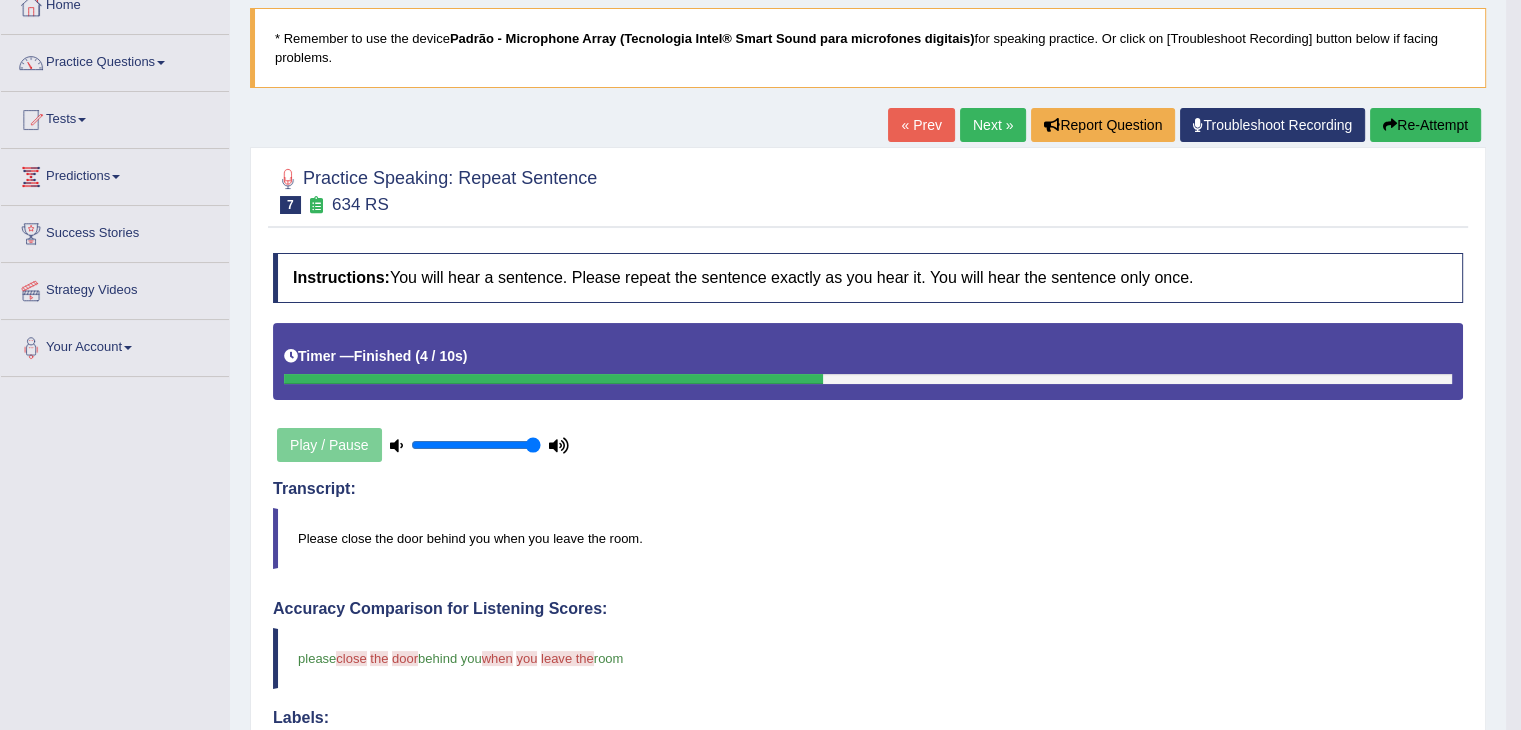 scroll, scrollTop: 0, scrollLeft: 0, axis: both 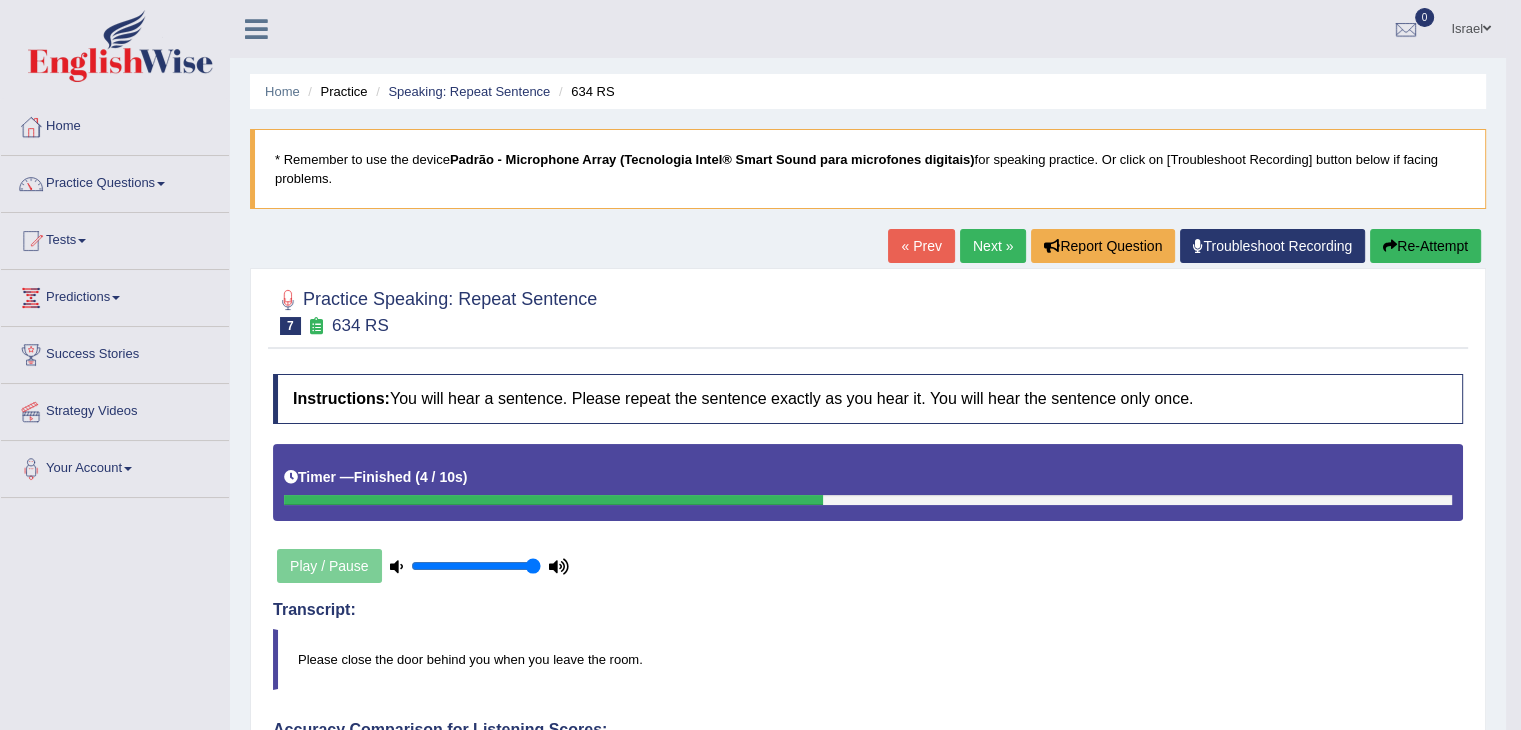click on "Next »" at bounding box center [993, 246] 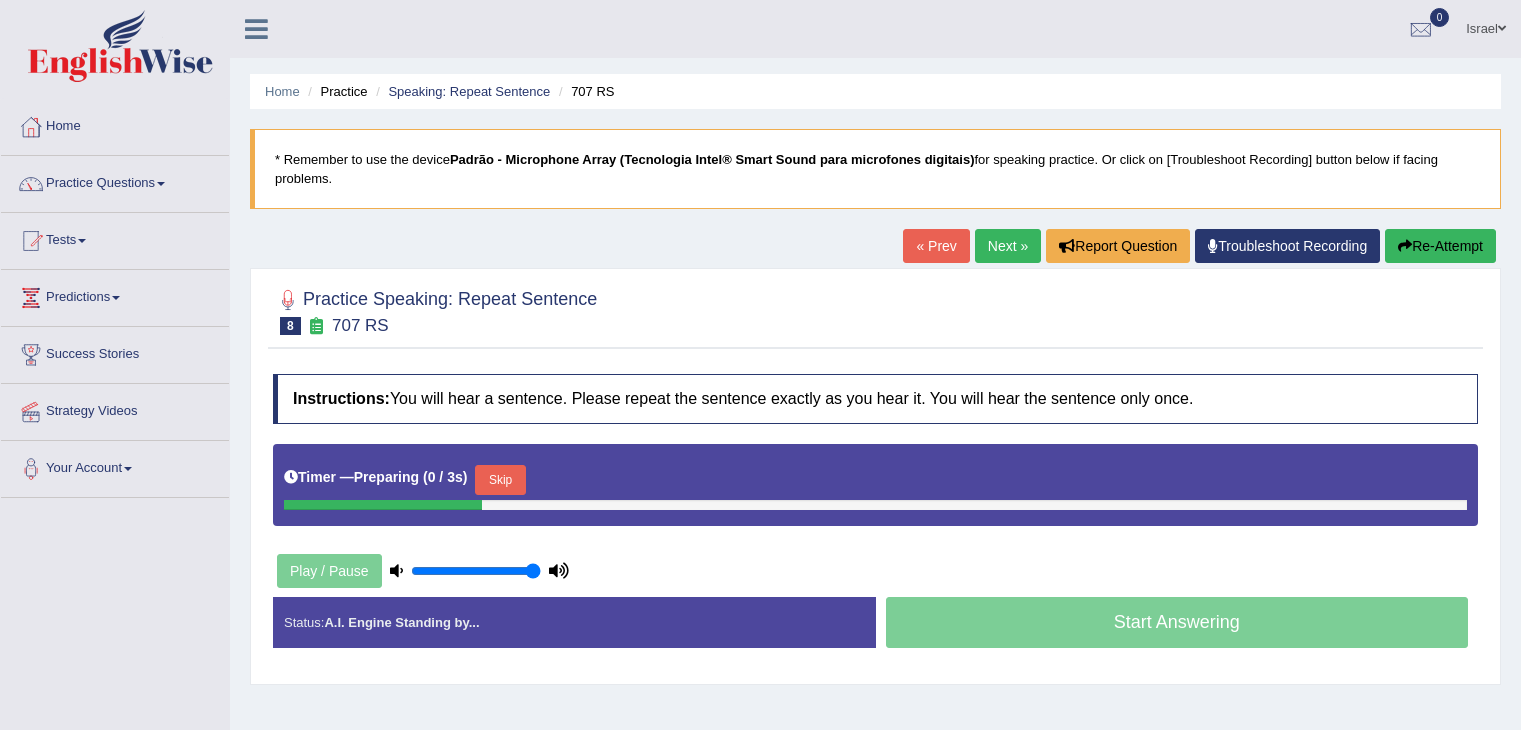 scroll, scrollTop: 0, scrollLeft: 0, axis: both 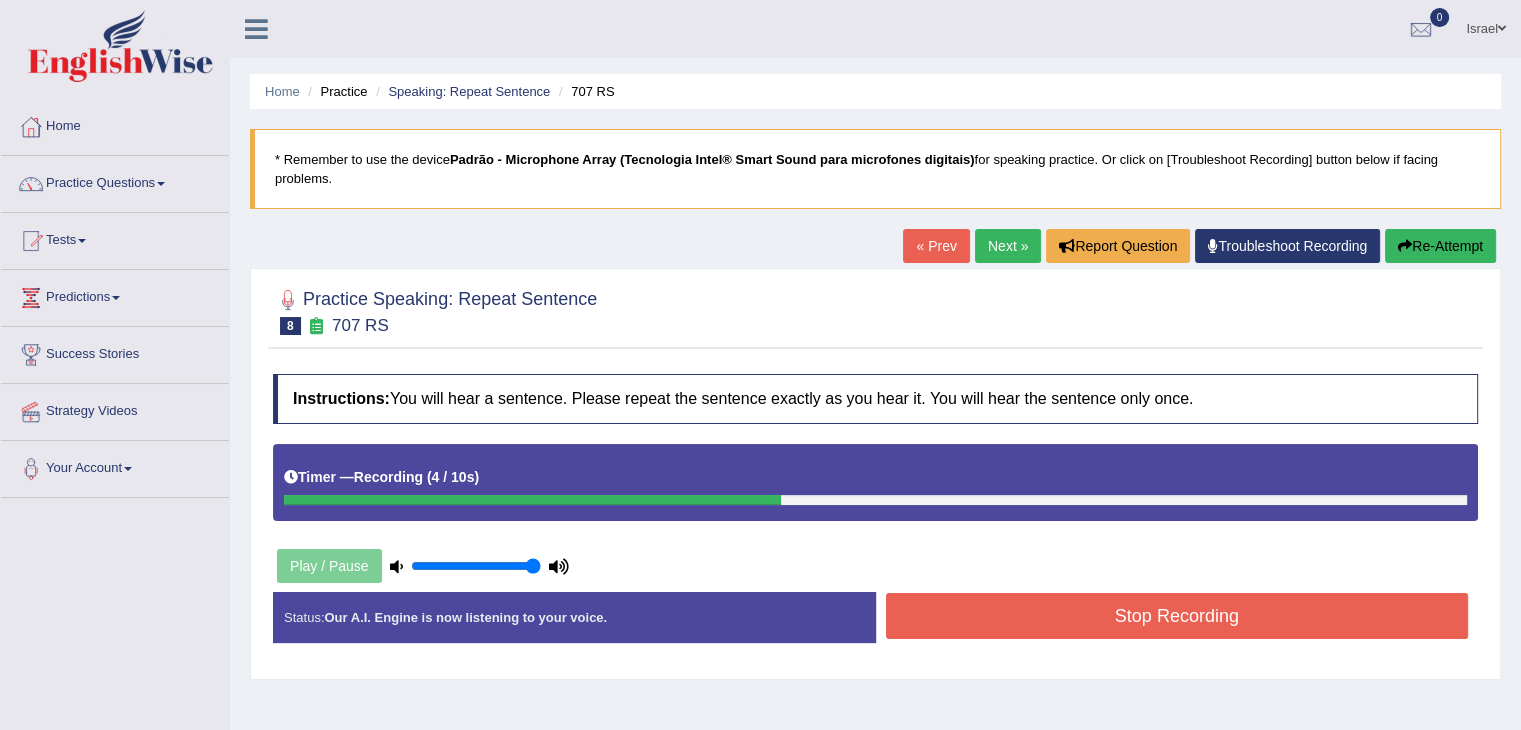 click on "Stop Recording" at bounding box center (1177, 616) 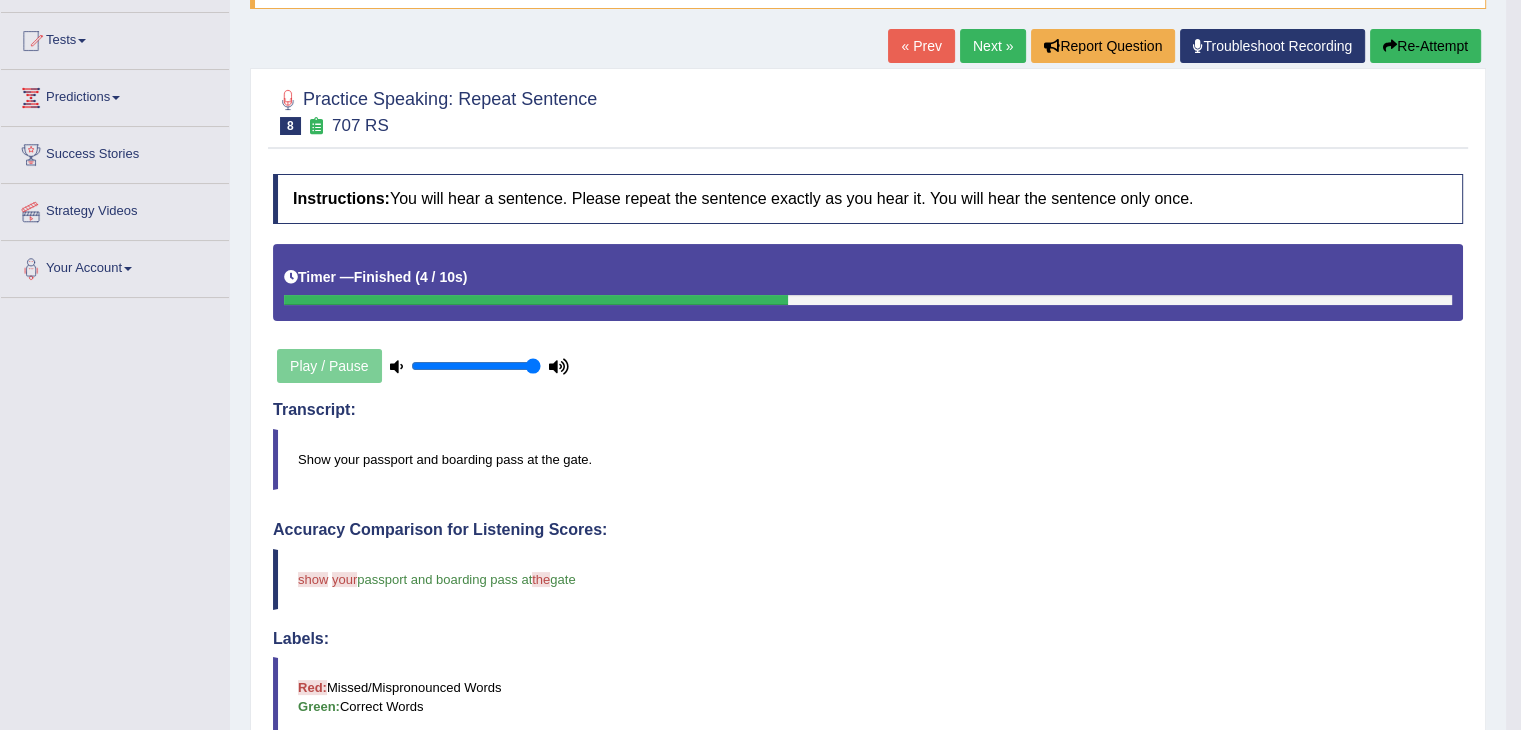scroll, scrollTop: 0, scrollLeft: 0, axis: both 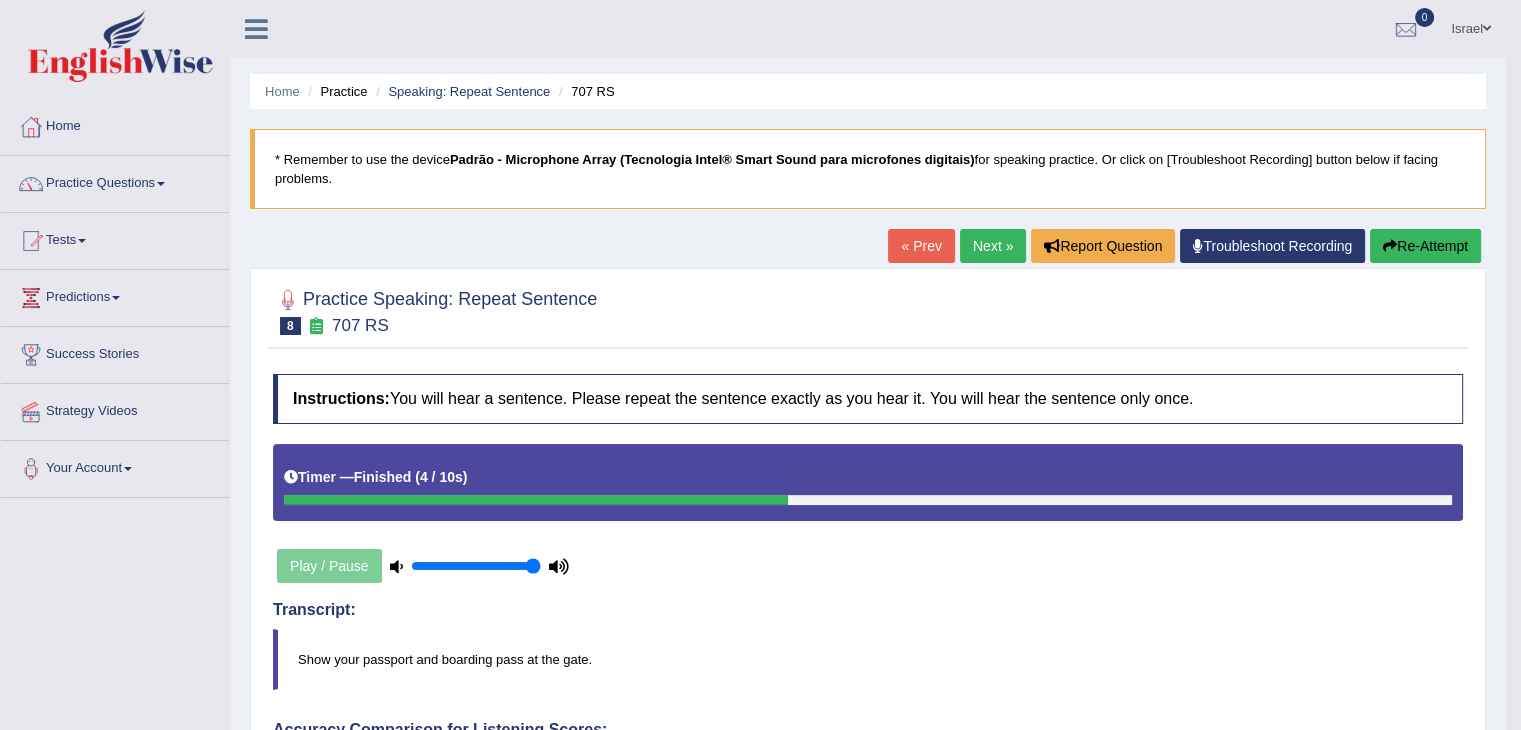 click on "Next »" at bounding box center [993, 246] 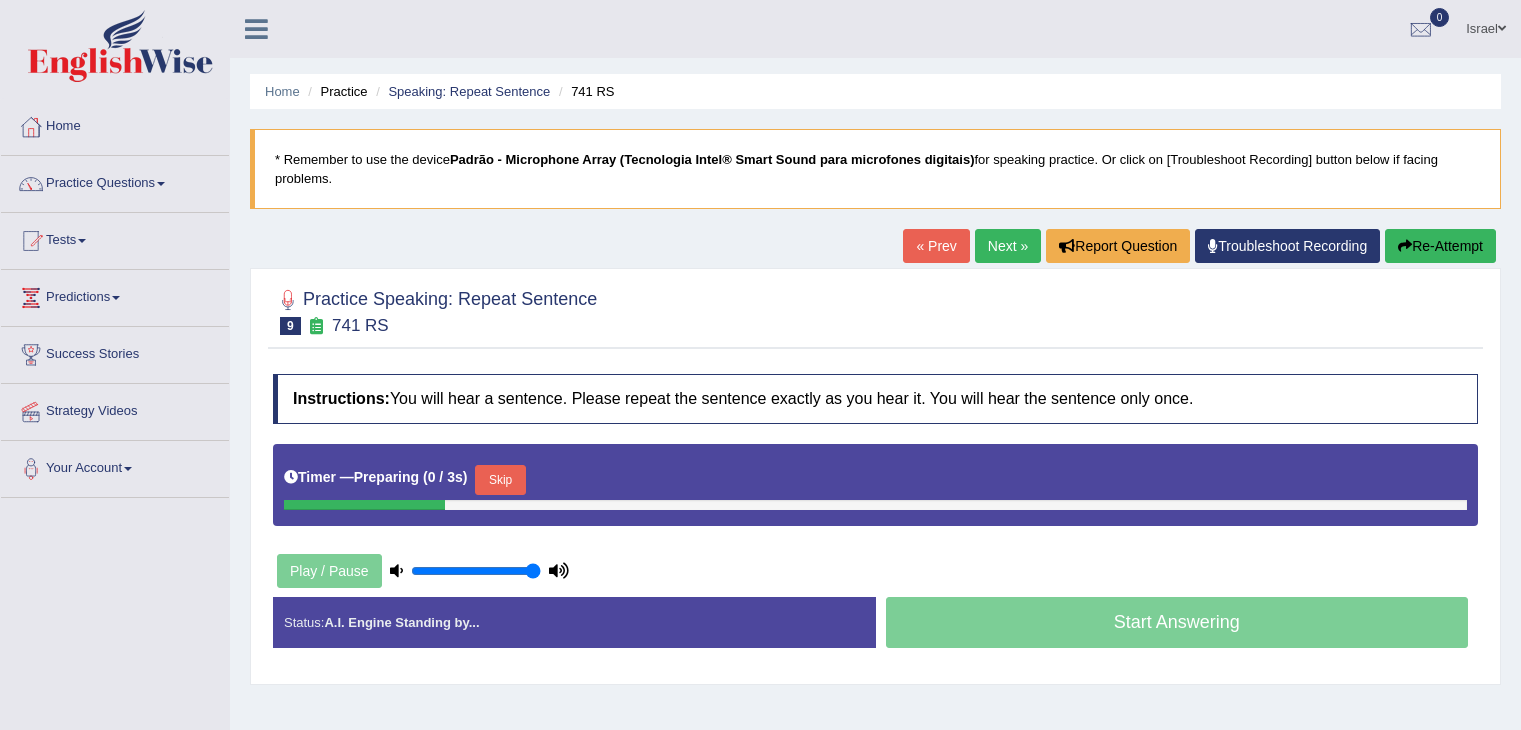 scroll, scrollTop: 0, scrollLeft: 0, axis: both 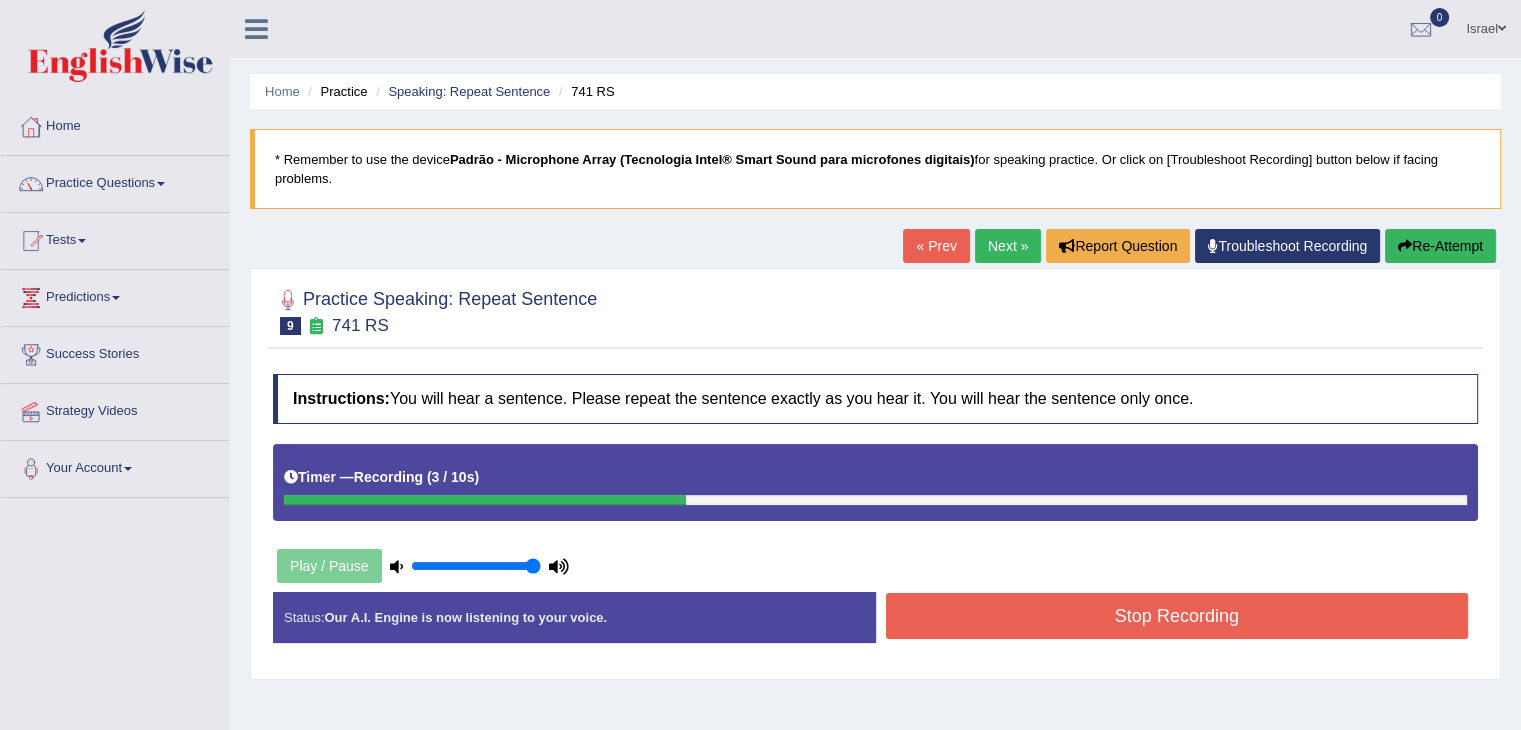click on "Stop Recording" at bounding box center (1177, 616) 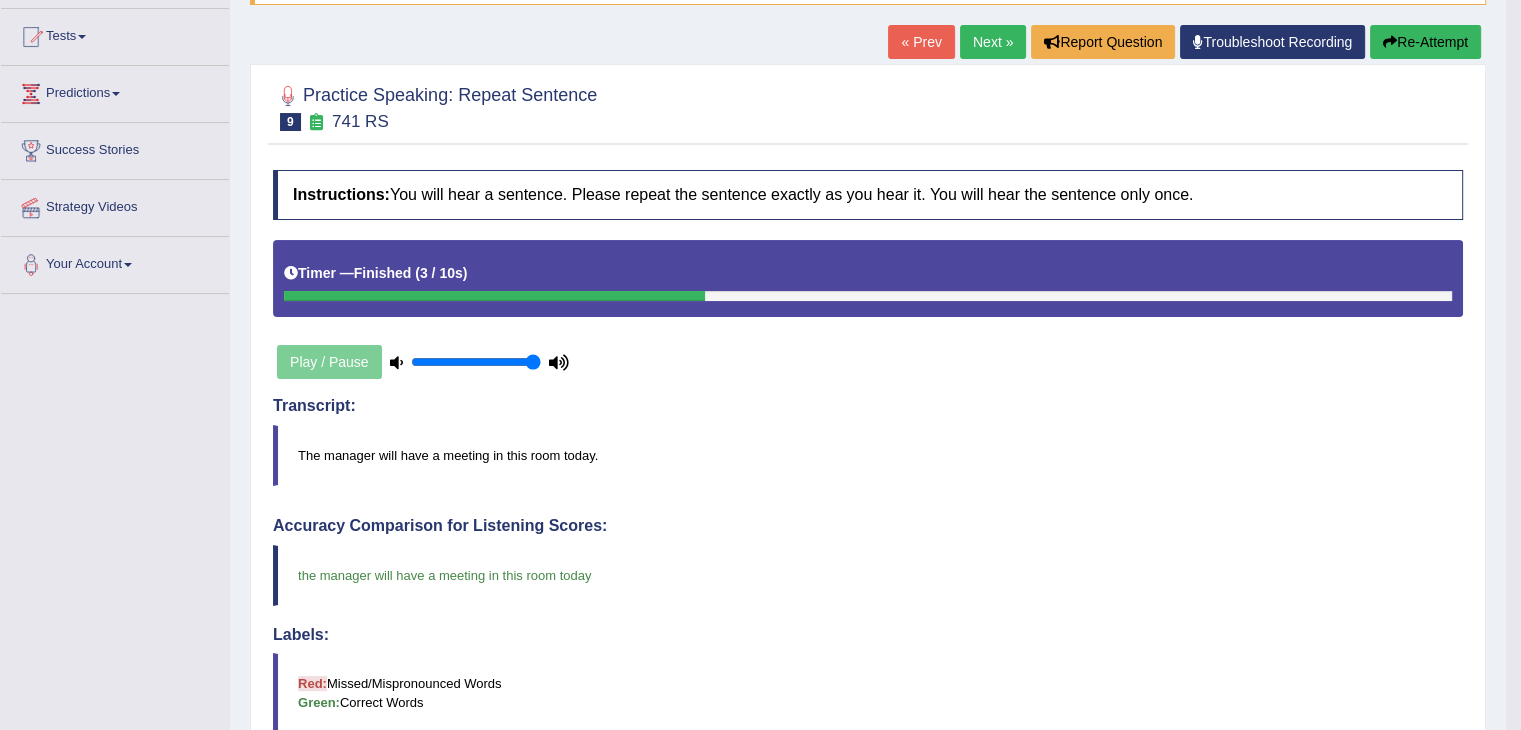 scroll, scrollTop: 0, scrollLeft: 0, axis: both 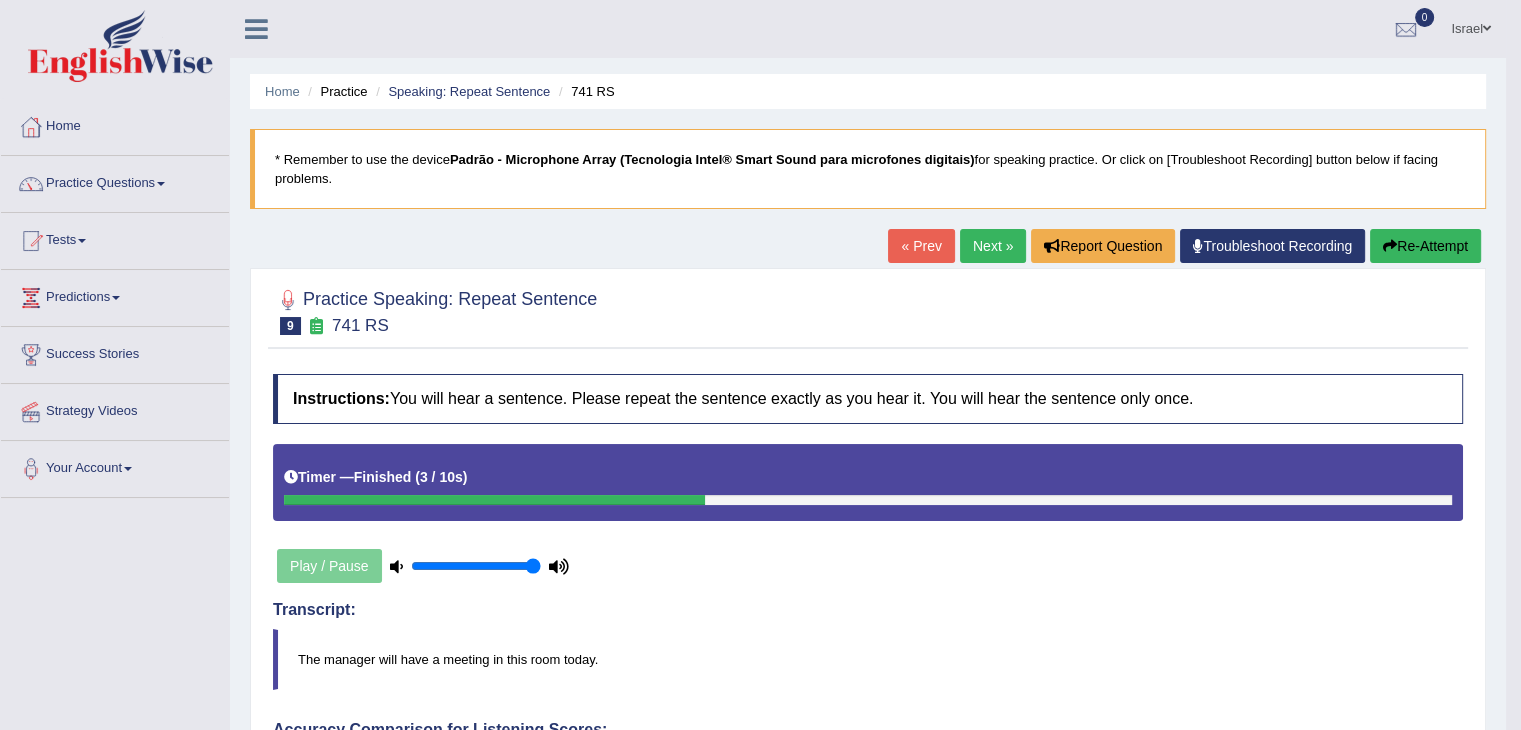 click on "Next »" at bounding box center [993, 246] 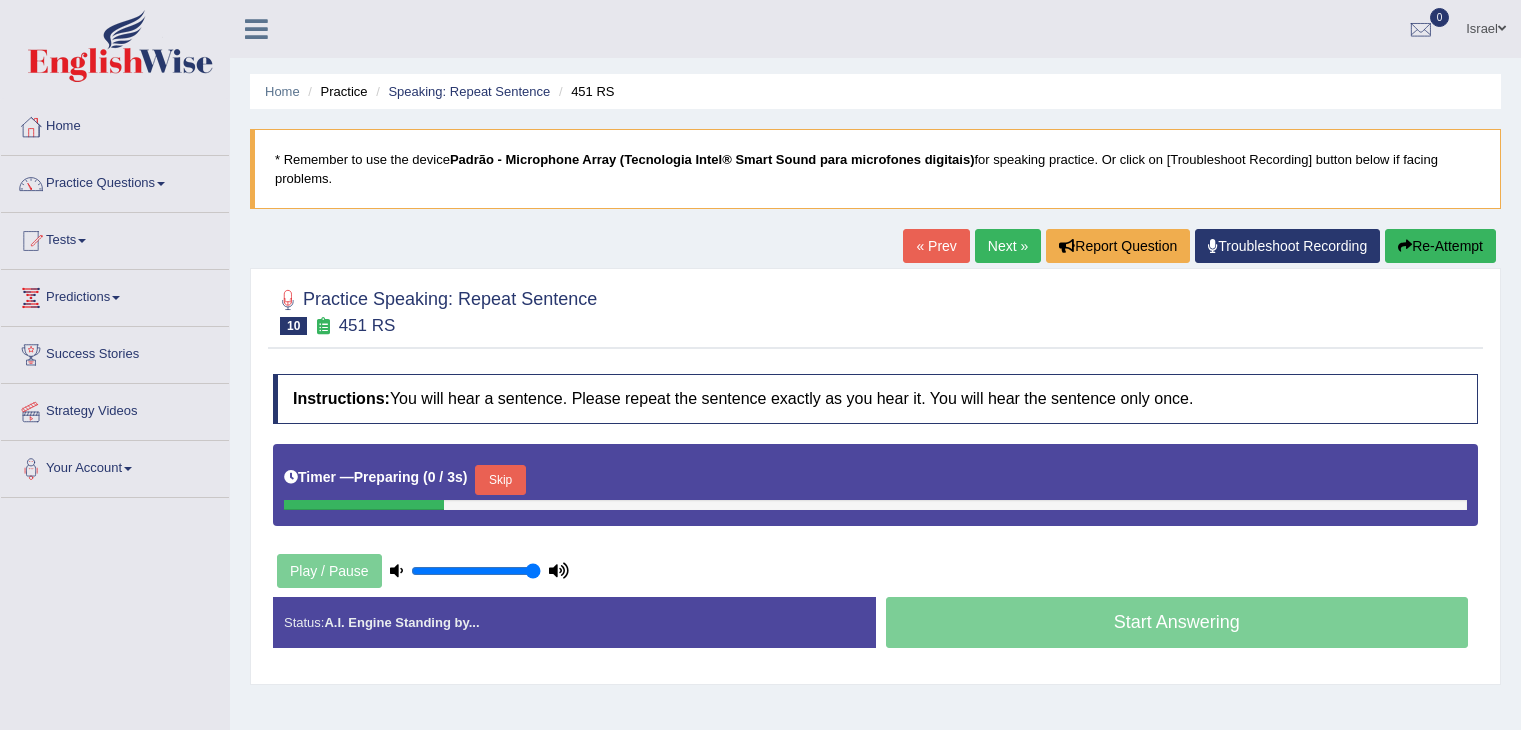 scroll, scrollTop: 0, scrollLeft: 0, axis: both 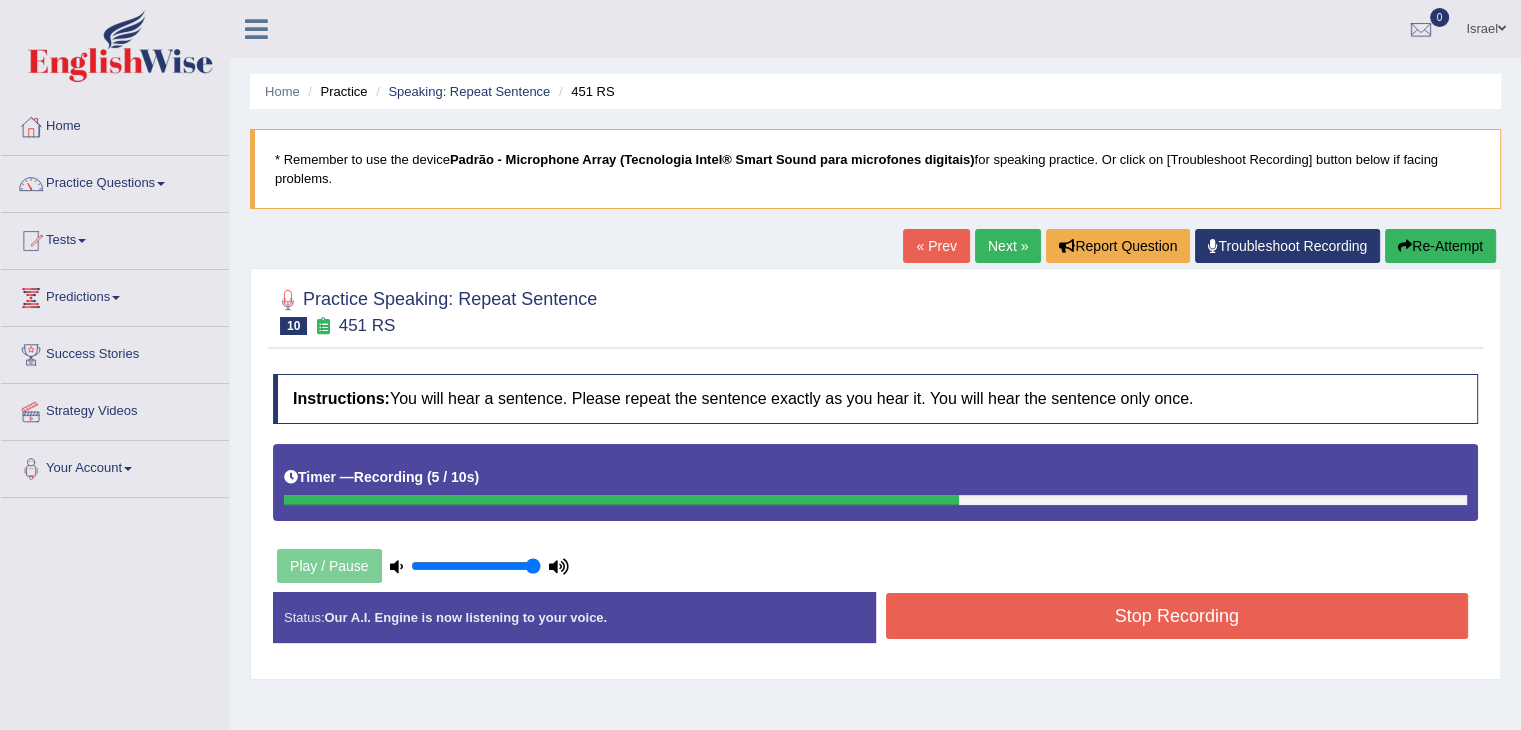 click on "Stop Recording" at bounding box center [1177, 616] 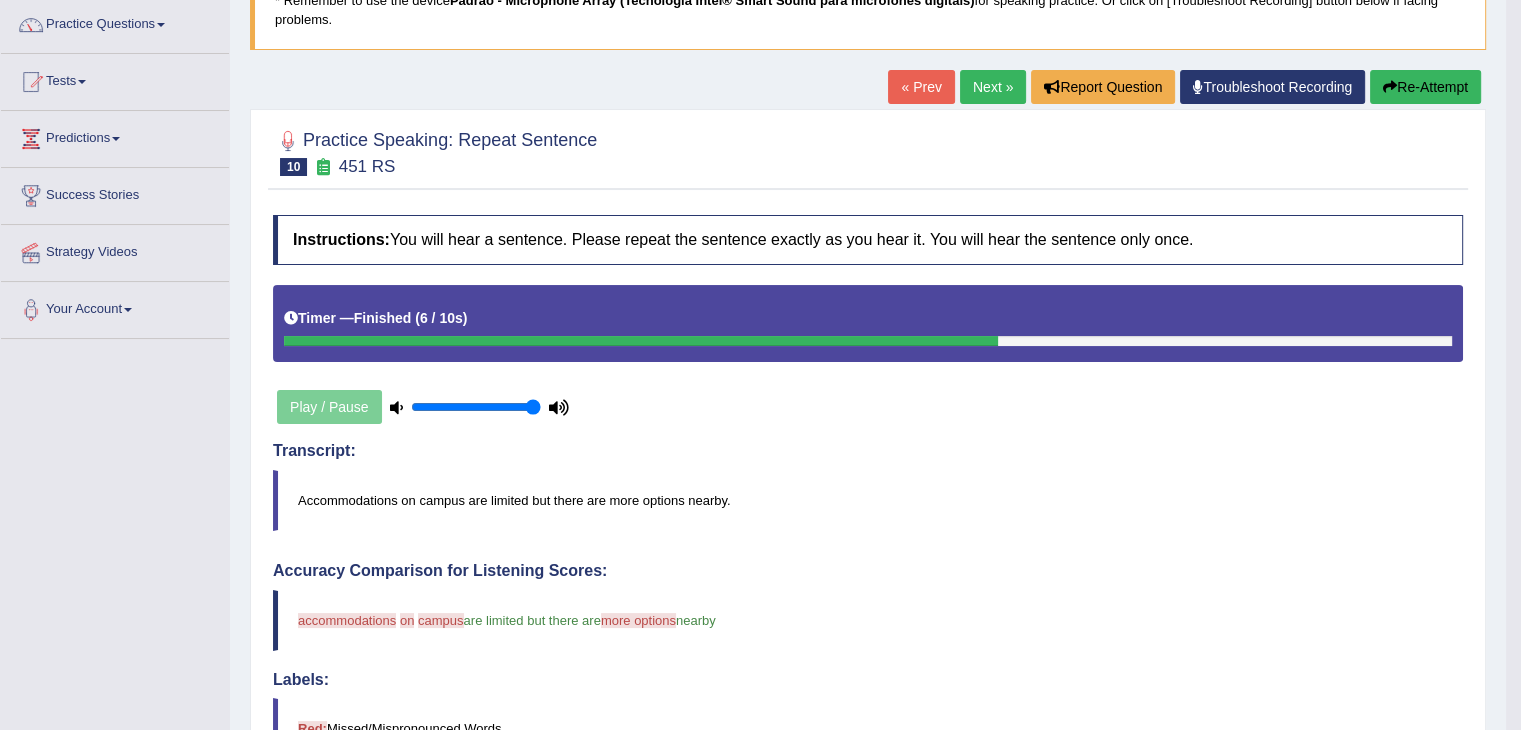 scroll, scrollTop: 0, scrollLeft: 0, axis: both 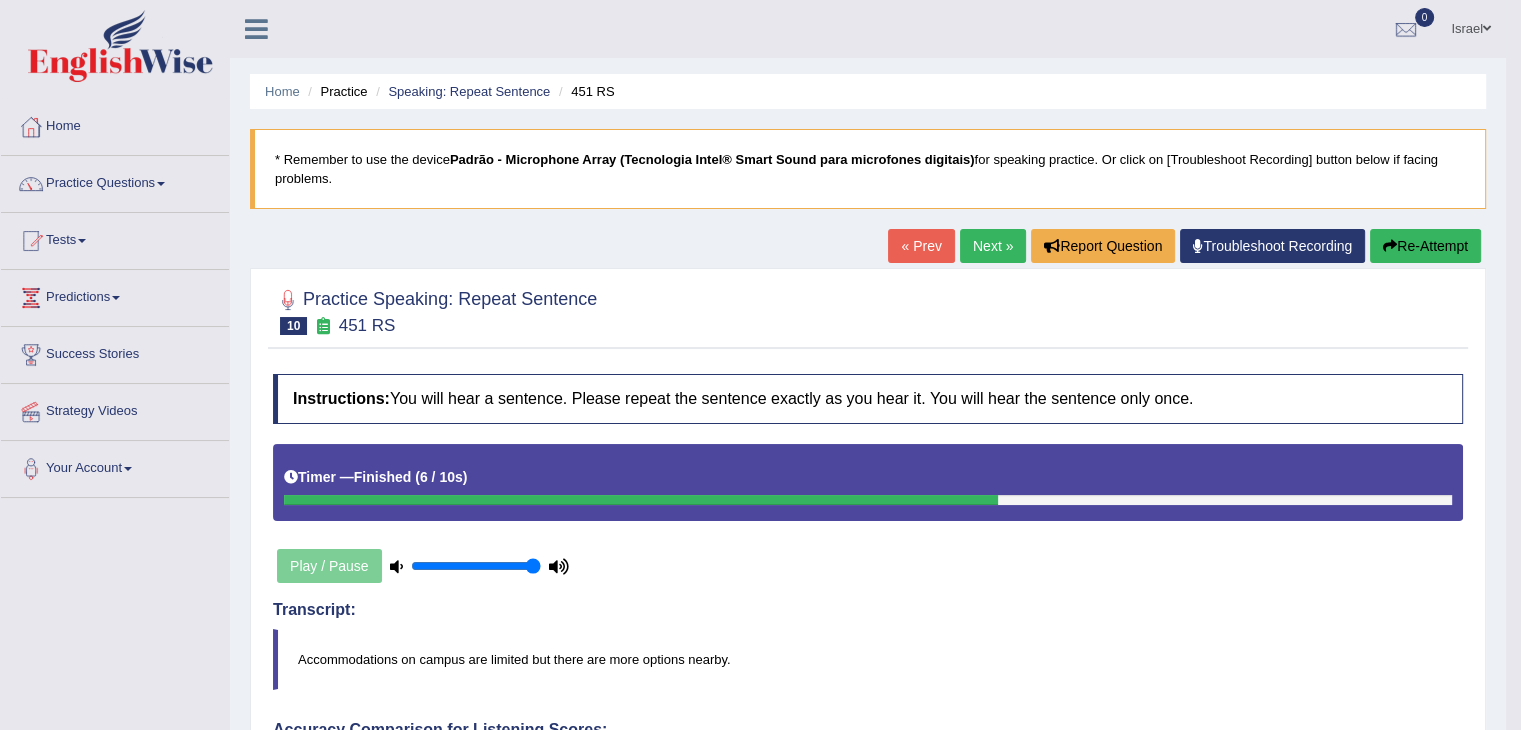 click on "Next »" at bounding box center [993, 246] 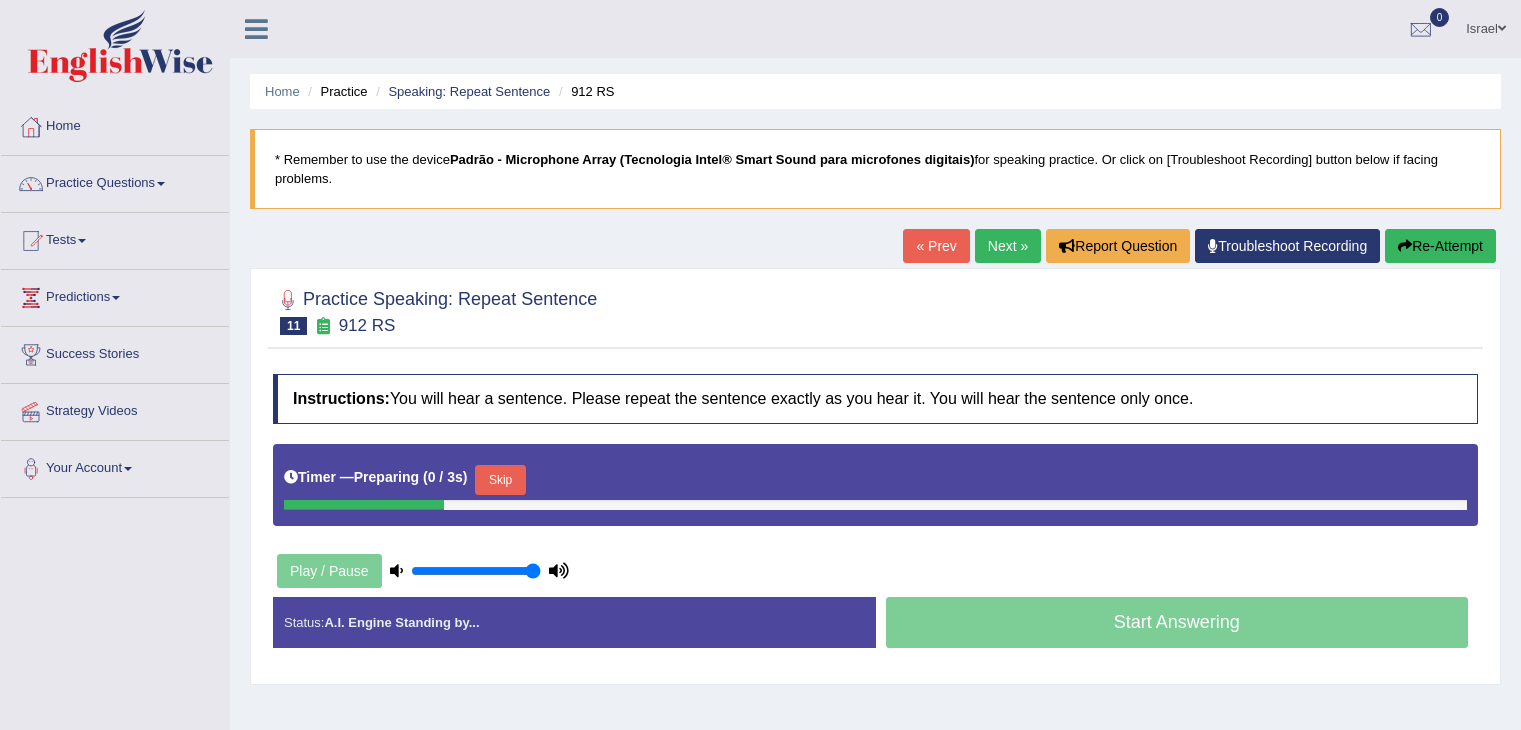 scroll, scrollTop: 0, scrollLeft: 0, axis: both 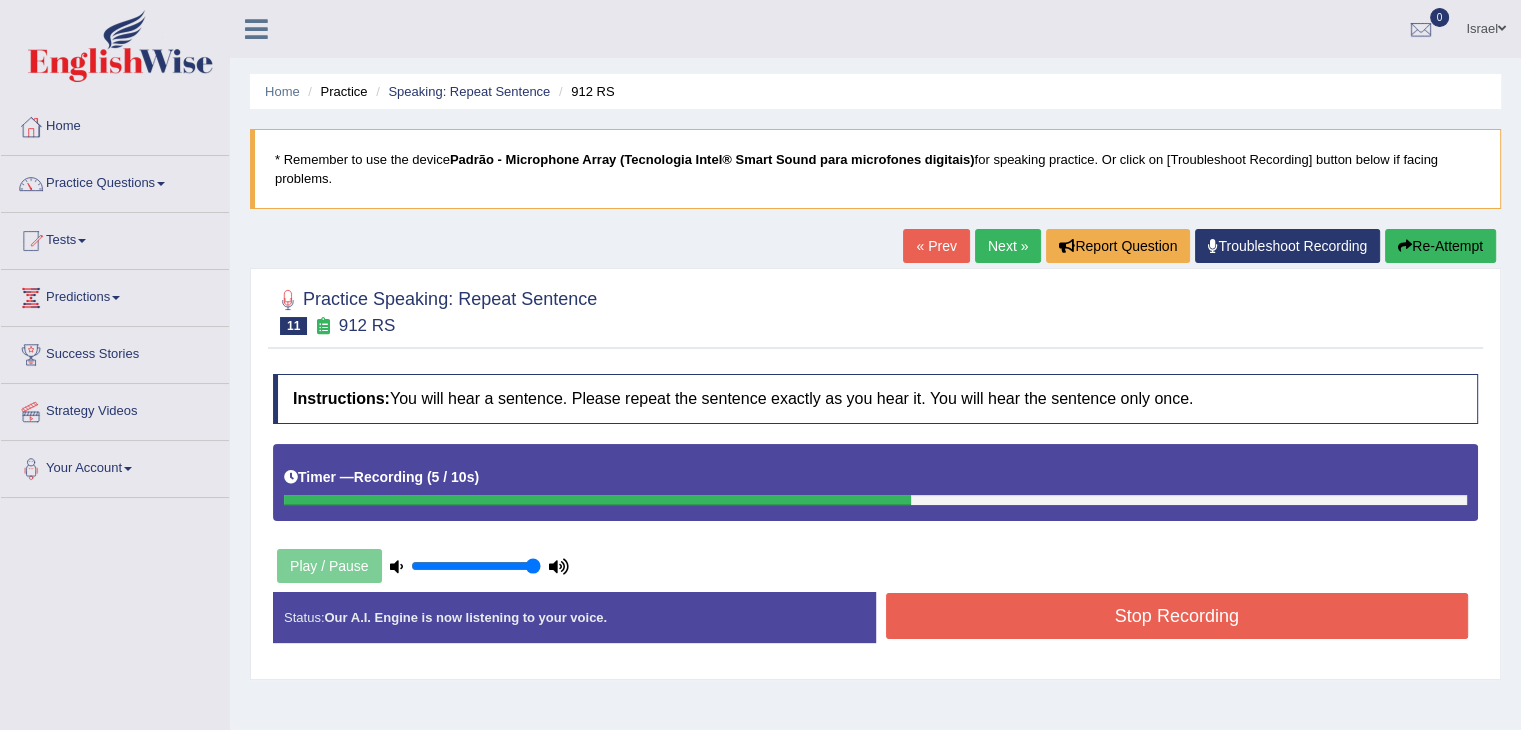 click on "Stop Recording" at bounding box center [1177, 616] 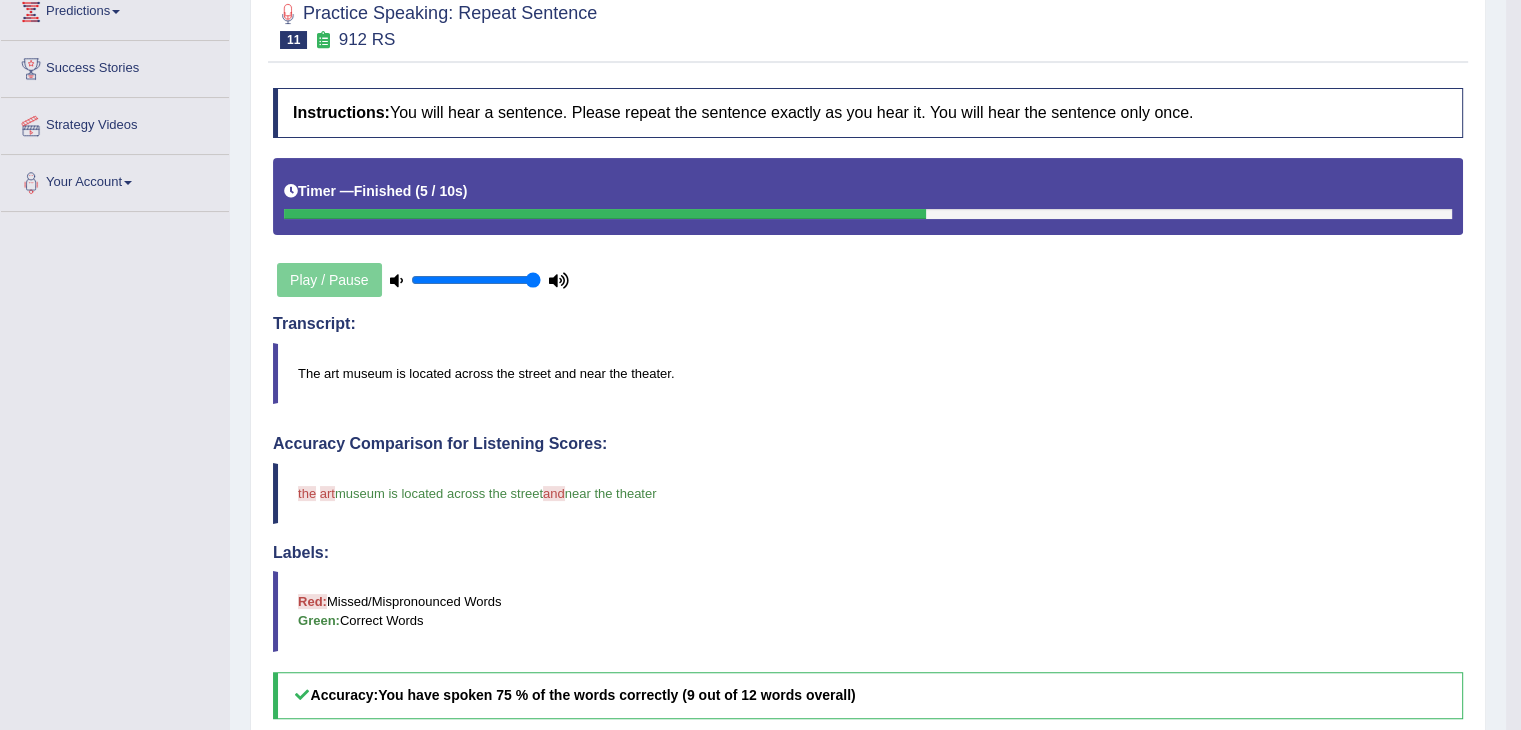 scroll, scrollTop: 200, scrollLeft: 0, axis: vertical 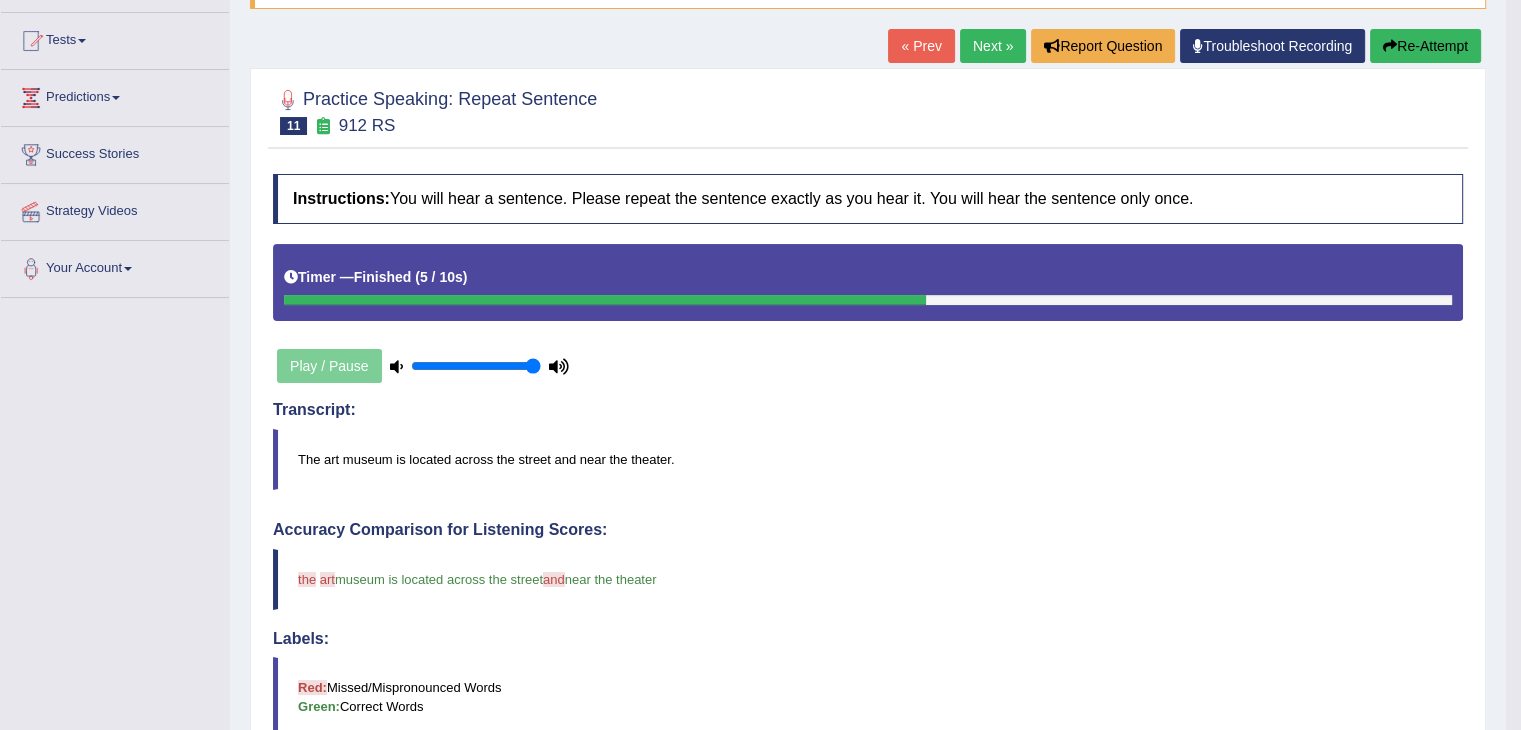click on "Next »" at bounding box center [993, 46] 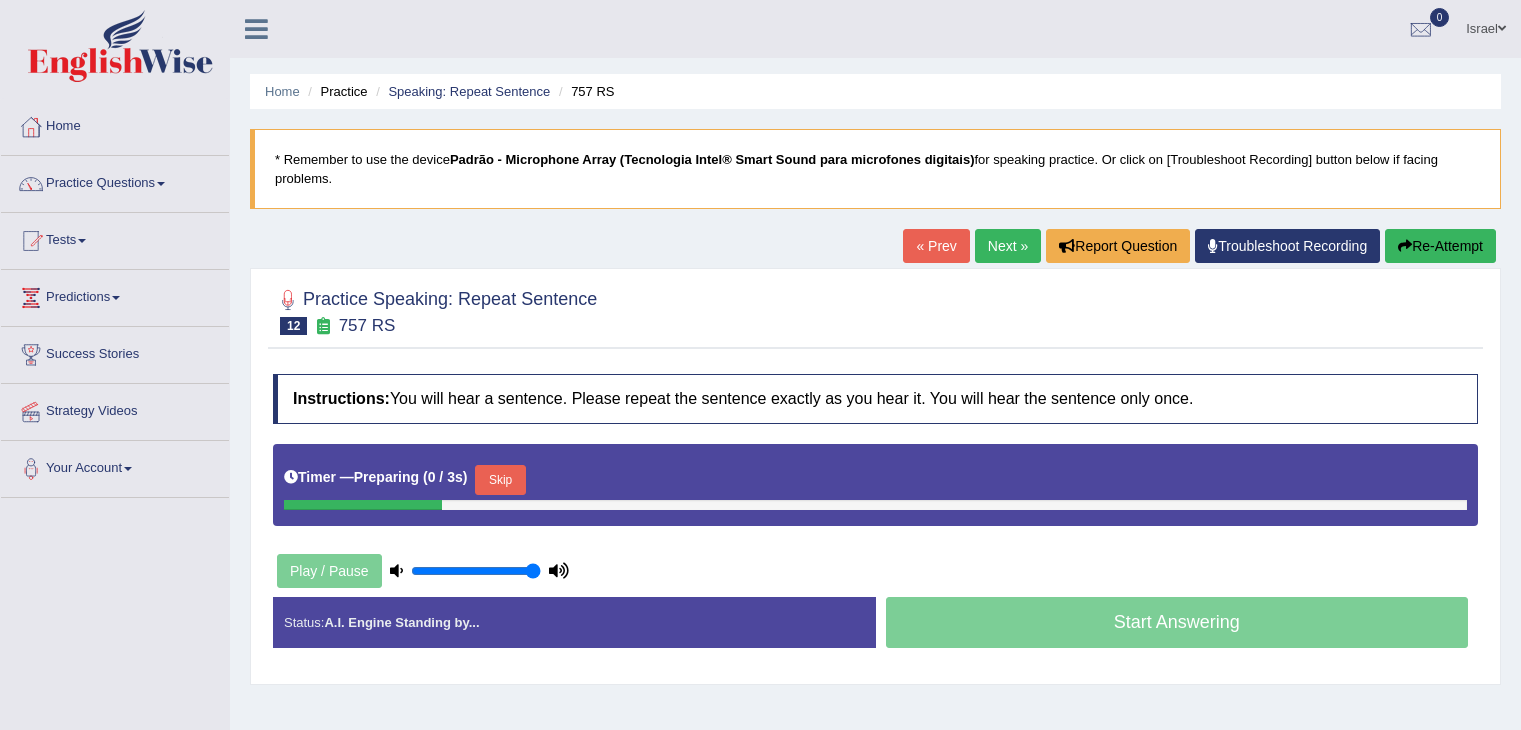 scroll, scrollTop: 0, scrollLeft: 0, axis: both 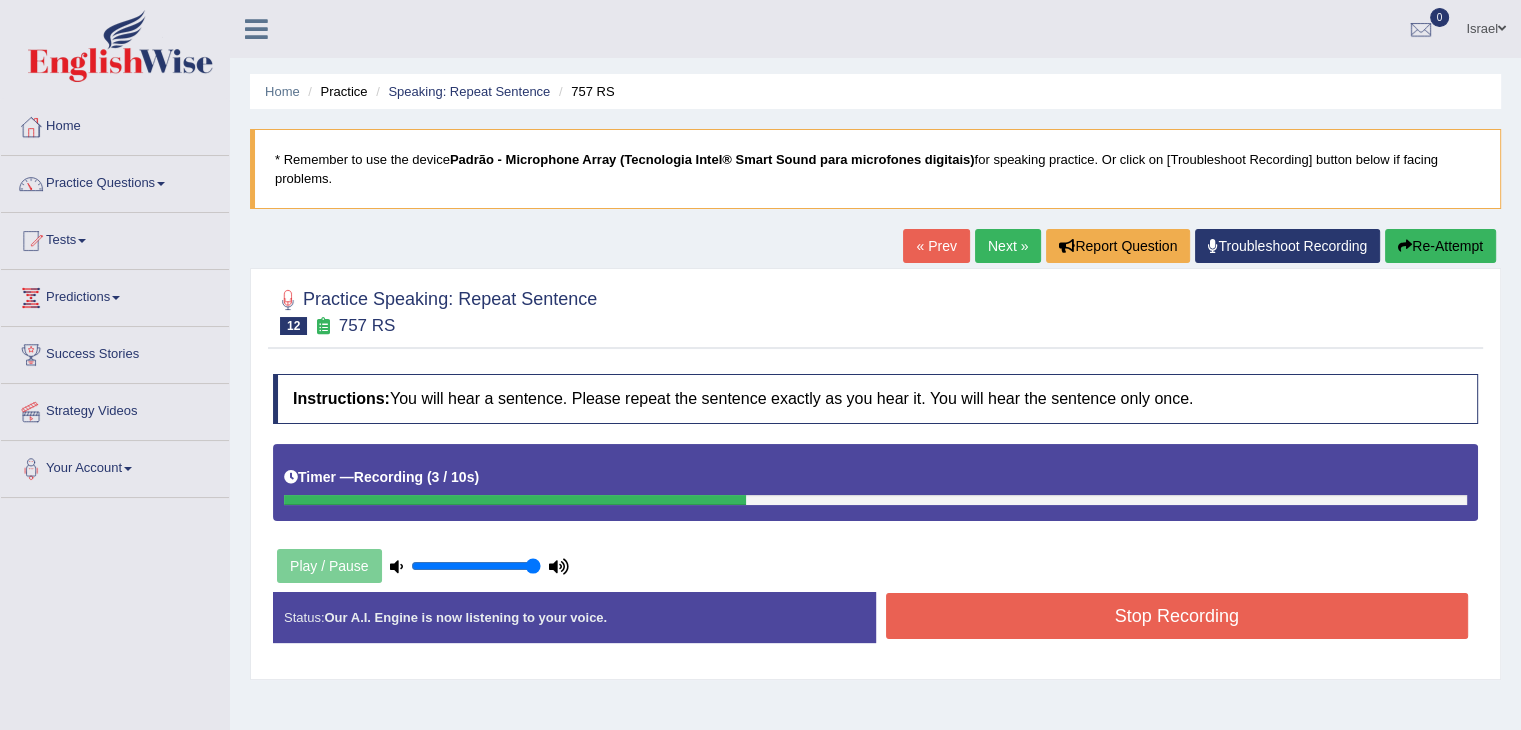 click on "Stop Recording" at bounding box center [1177, 616] 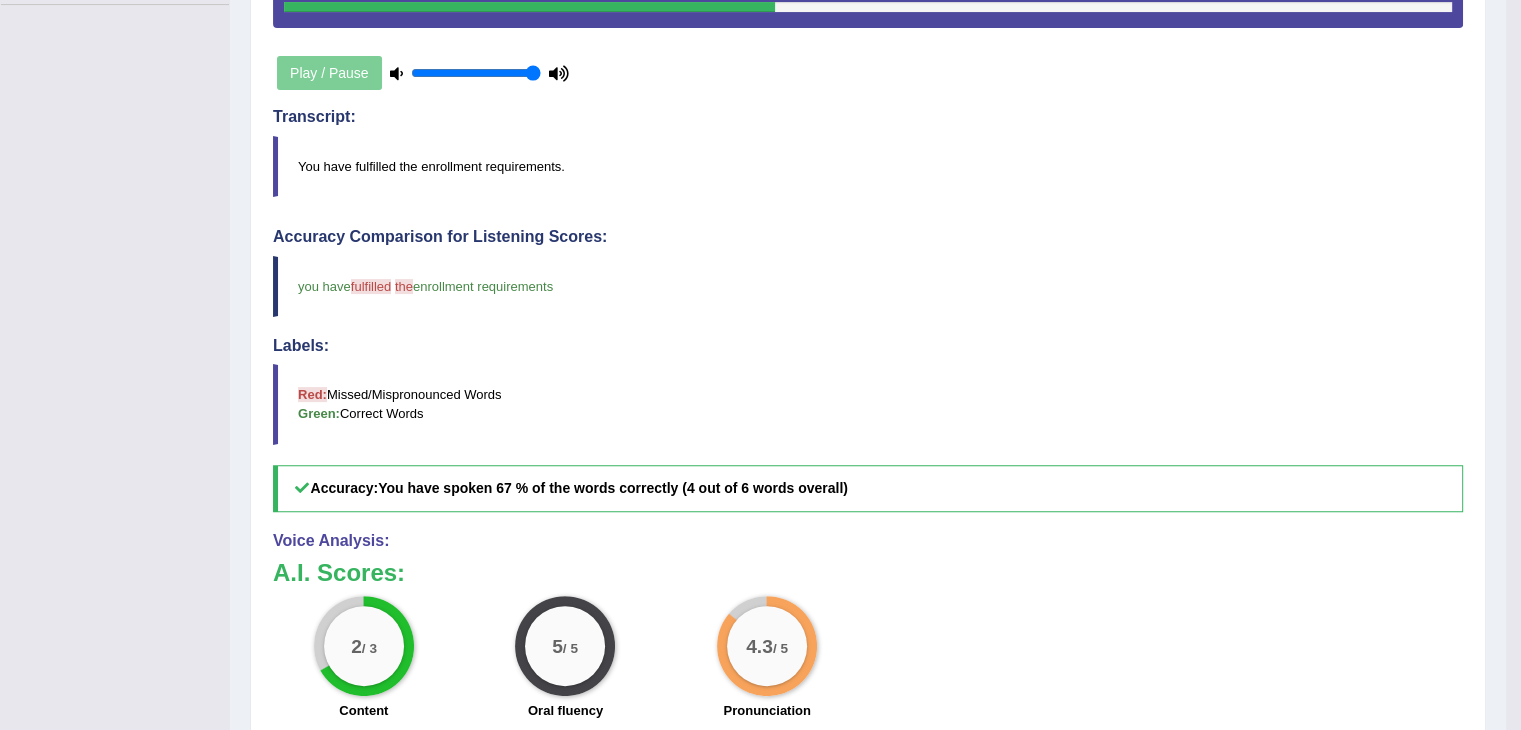 scroll, scrollTop: 0, scrollLeft: 0, axis: both 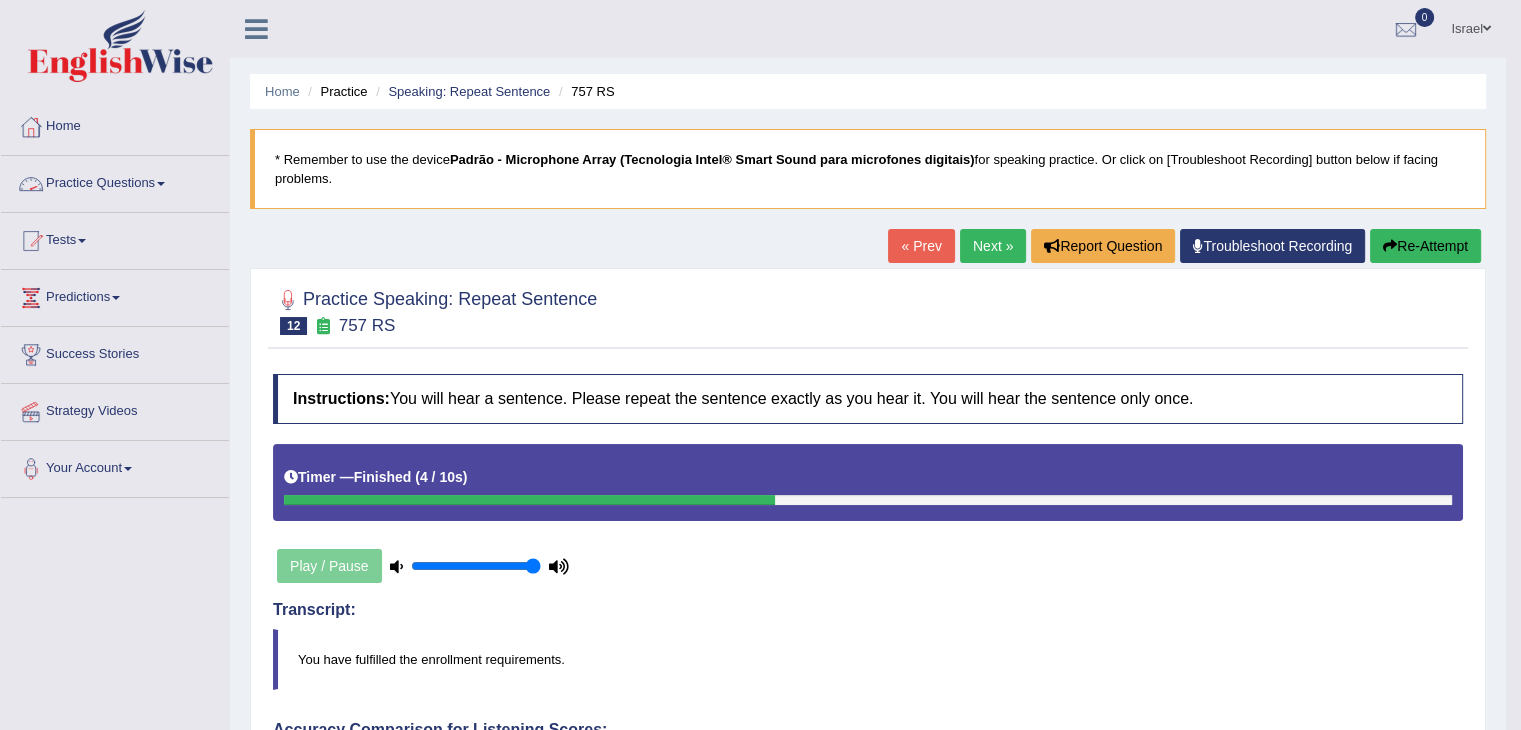 click on "Practice Questions" at bounding box center [115, 181] 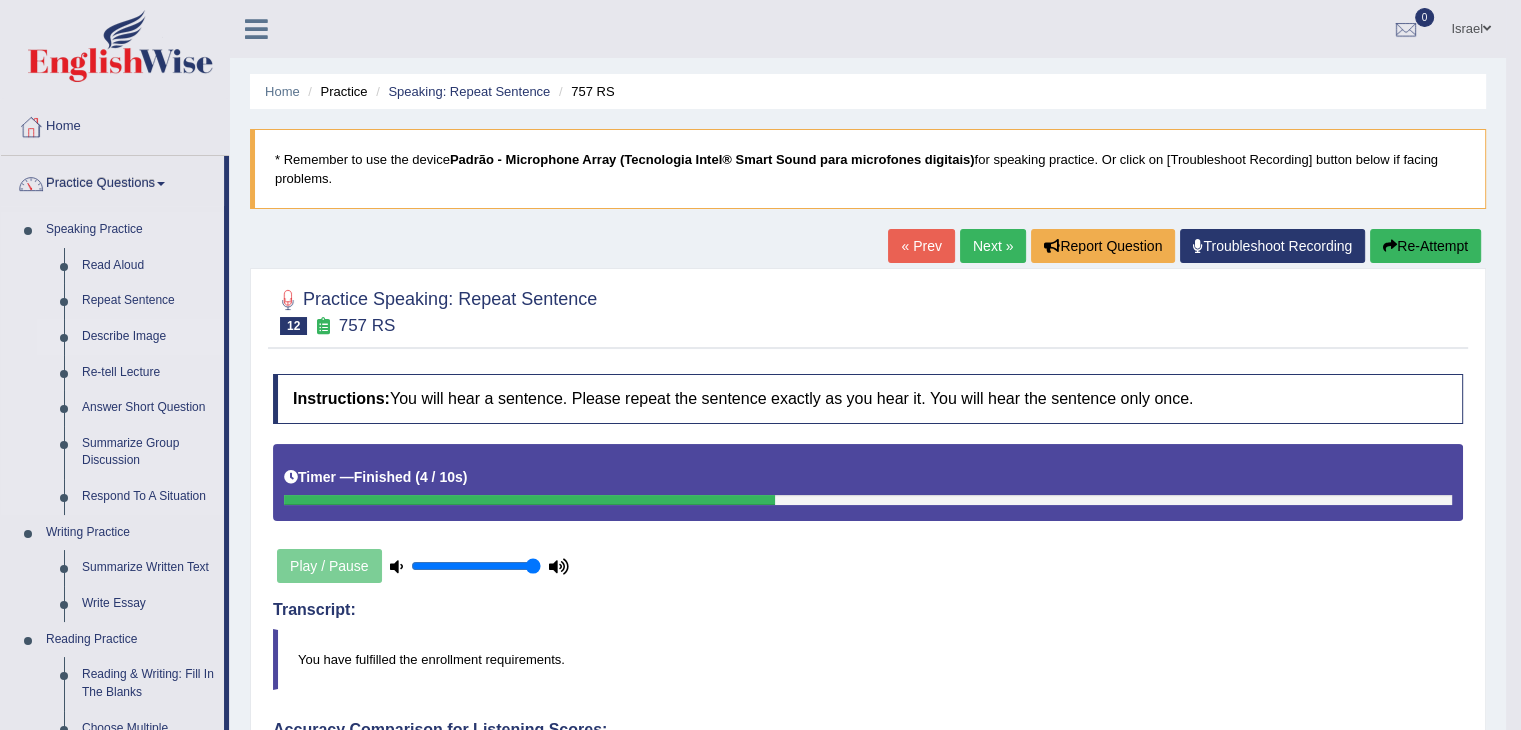 click on "Describe Image" at bounding box center (148, 337) 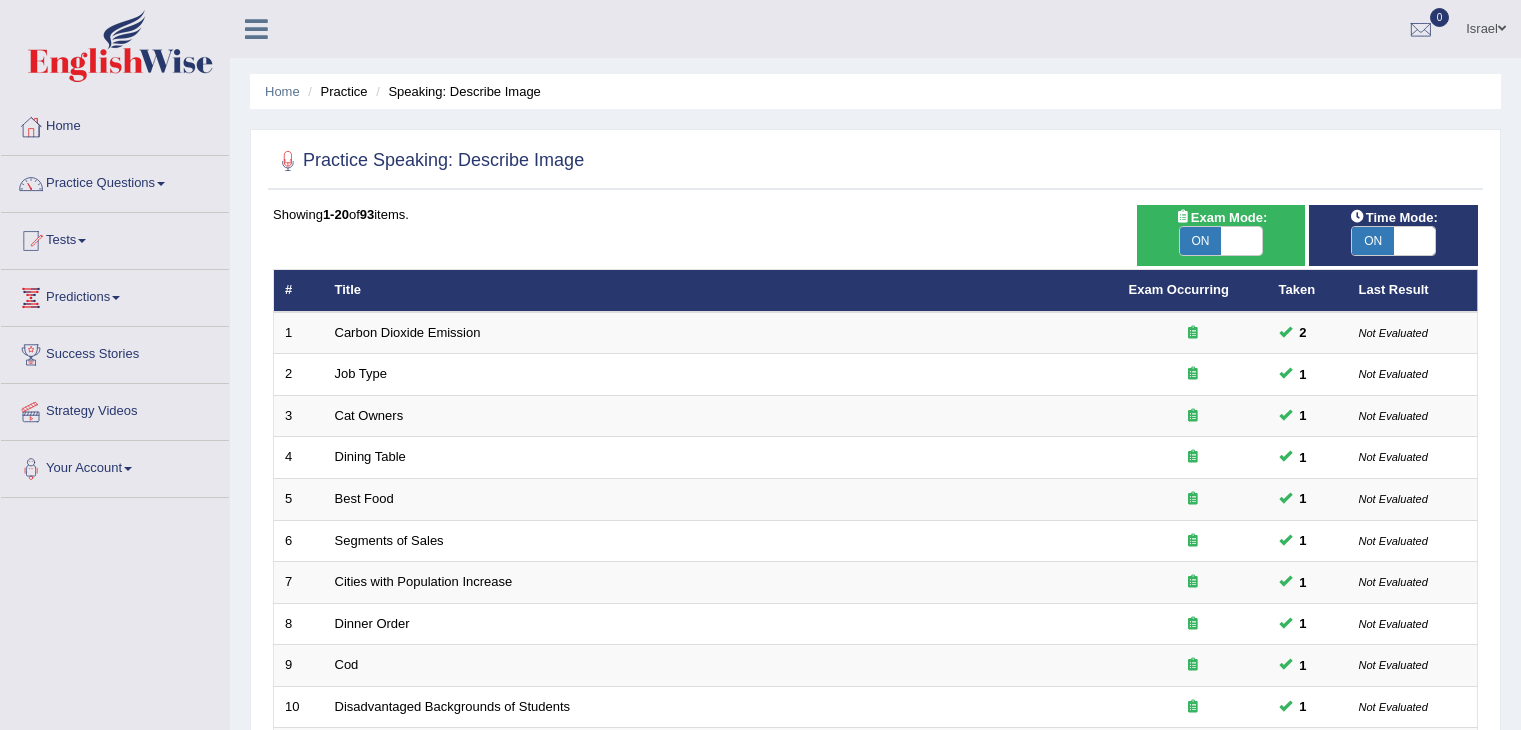 scroll, scrollTop: 0, scrollLeft: 0, axis: both 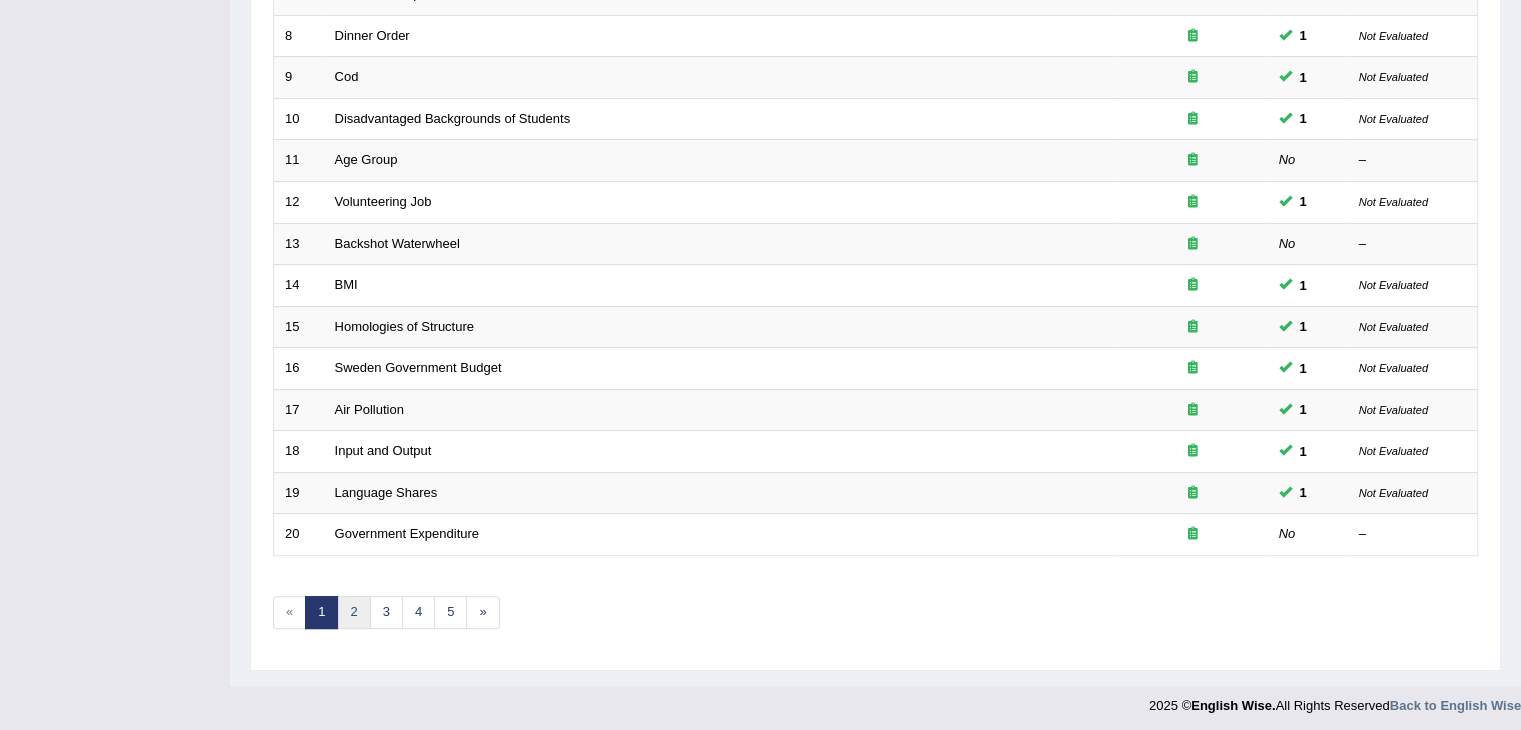 click on "2" at bounding box center (353, 612) 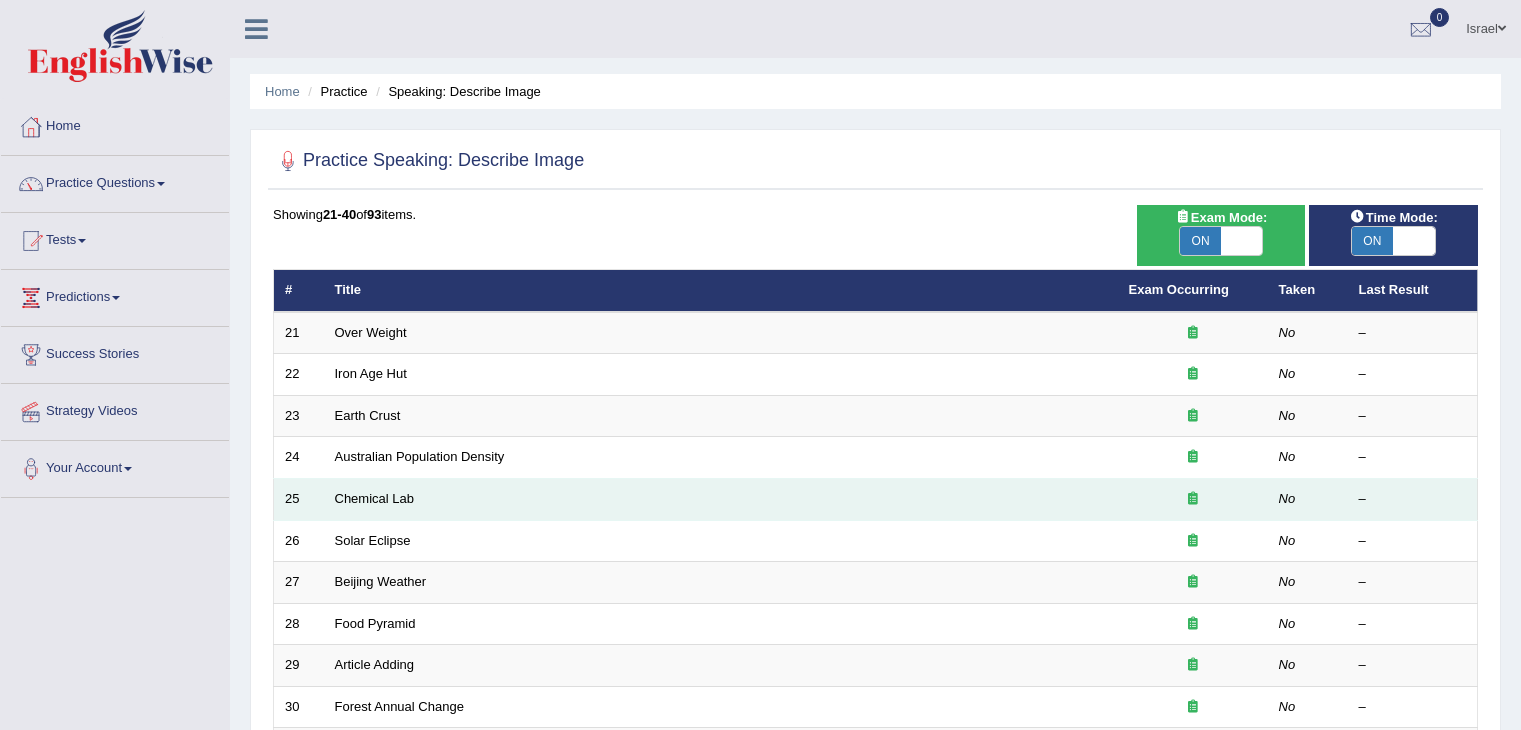 scroll, scrollTop: 0, scrollLeft: 0, axis: both 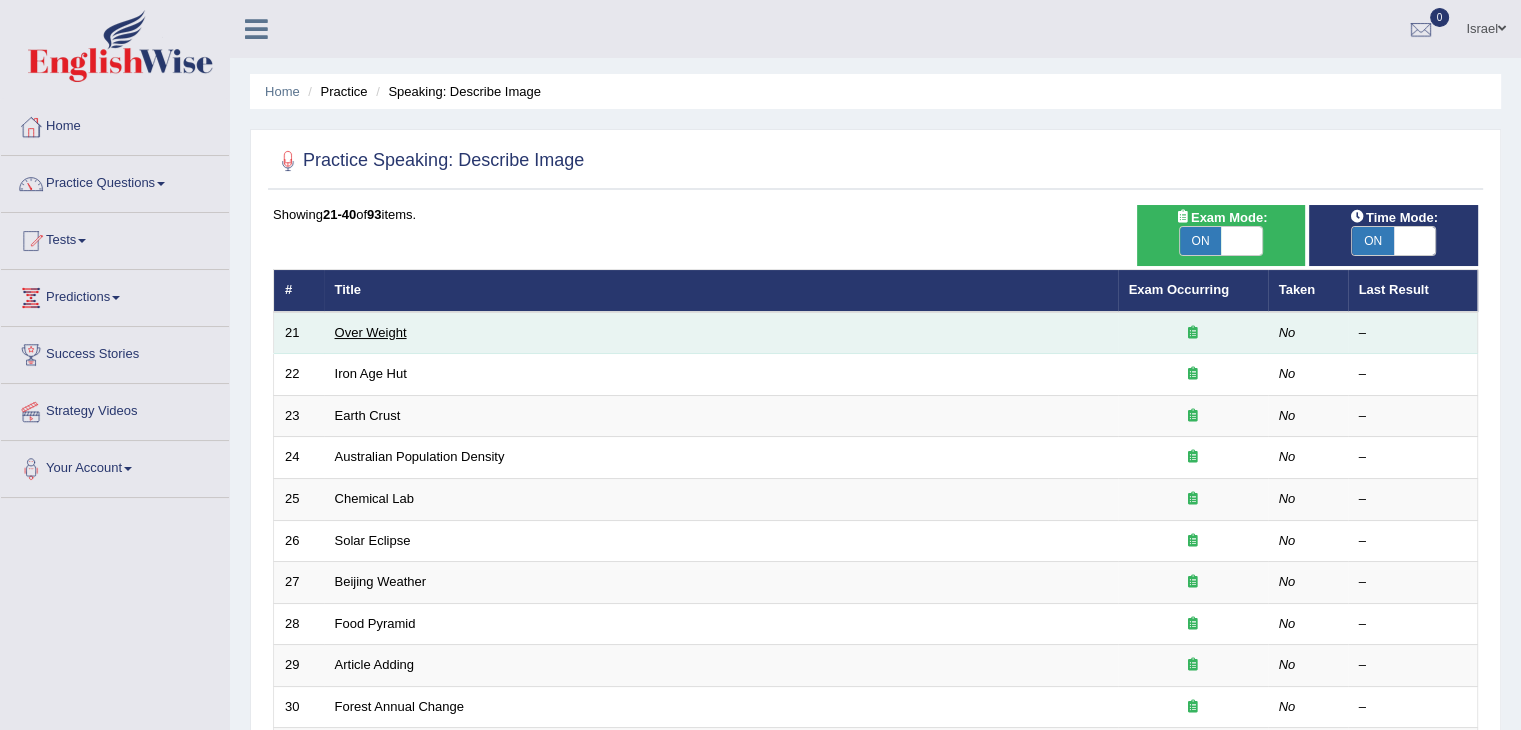 click on "Over Weight" at bounding box center (371, 332) 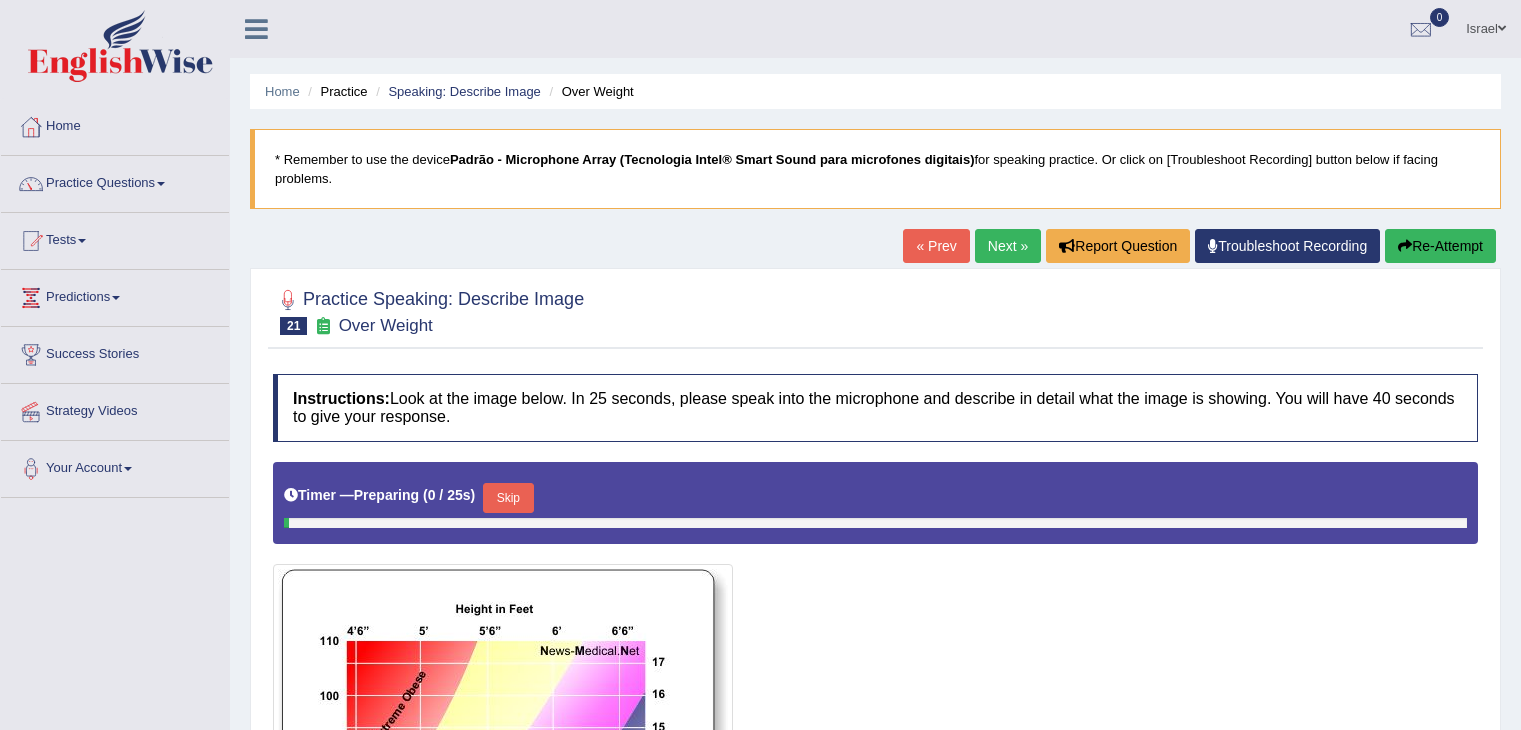 scroll, scrollTop: 0, scrollLeft: 0, axis: both 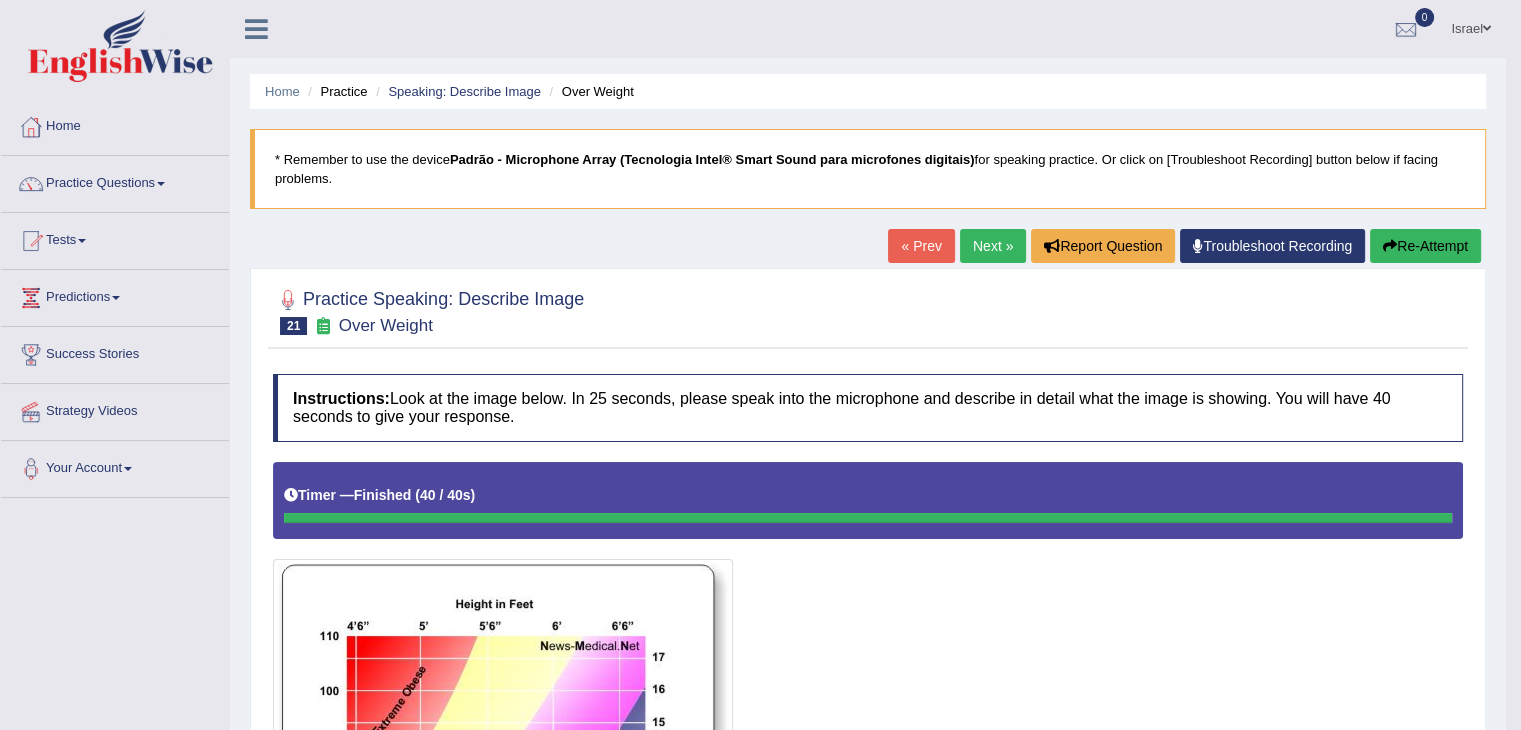 click on "Next »" at bounding box center [993, 246] 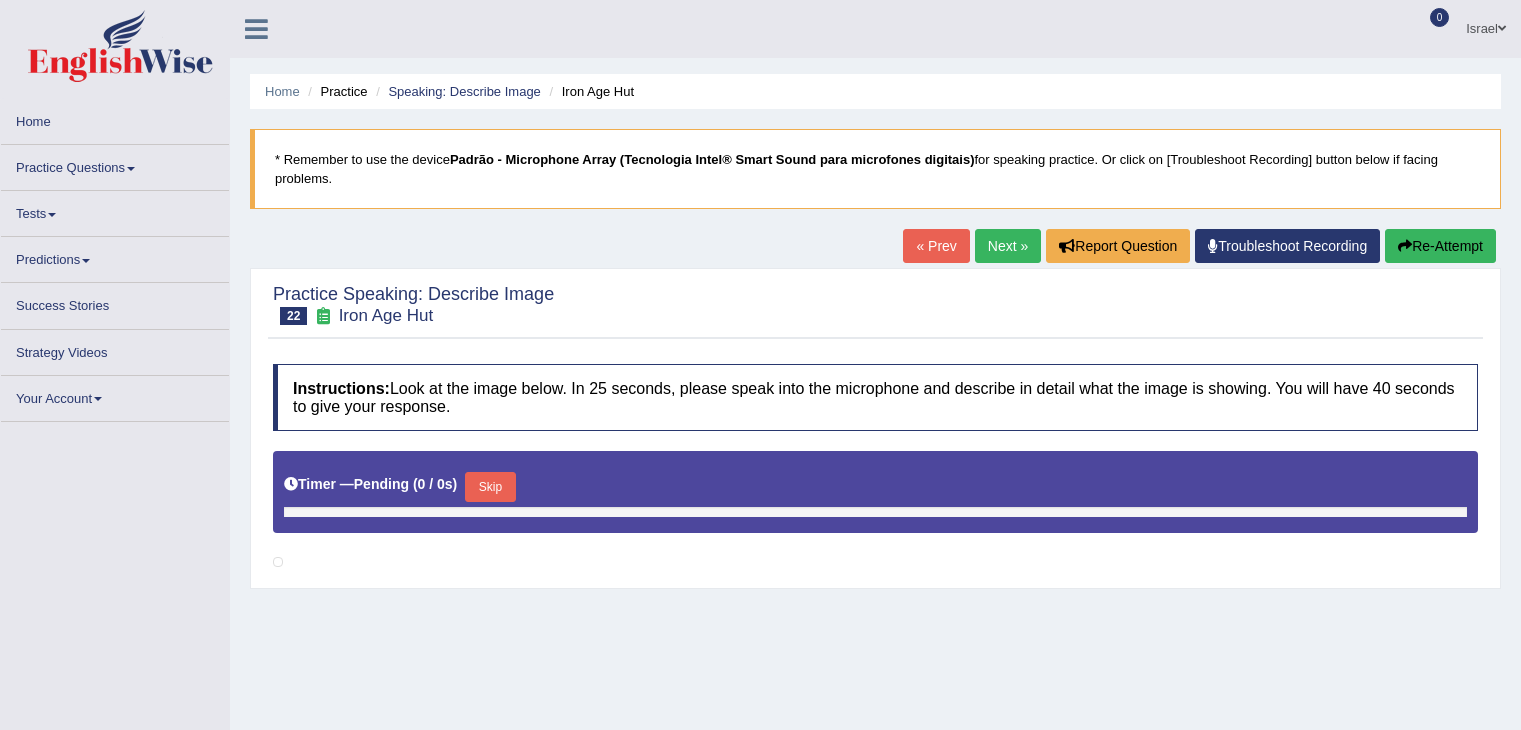 scroll, scrollTop: 0, scrollLeft: 0, axis: both 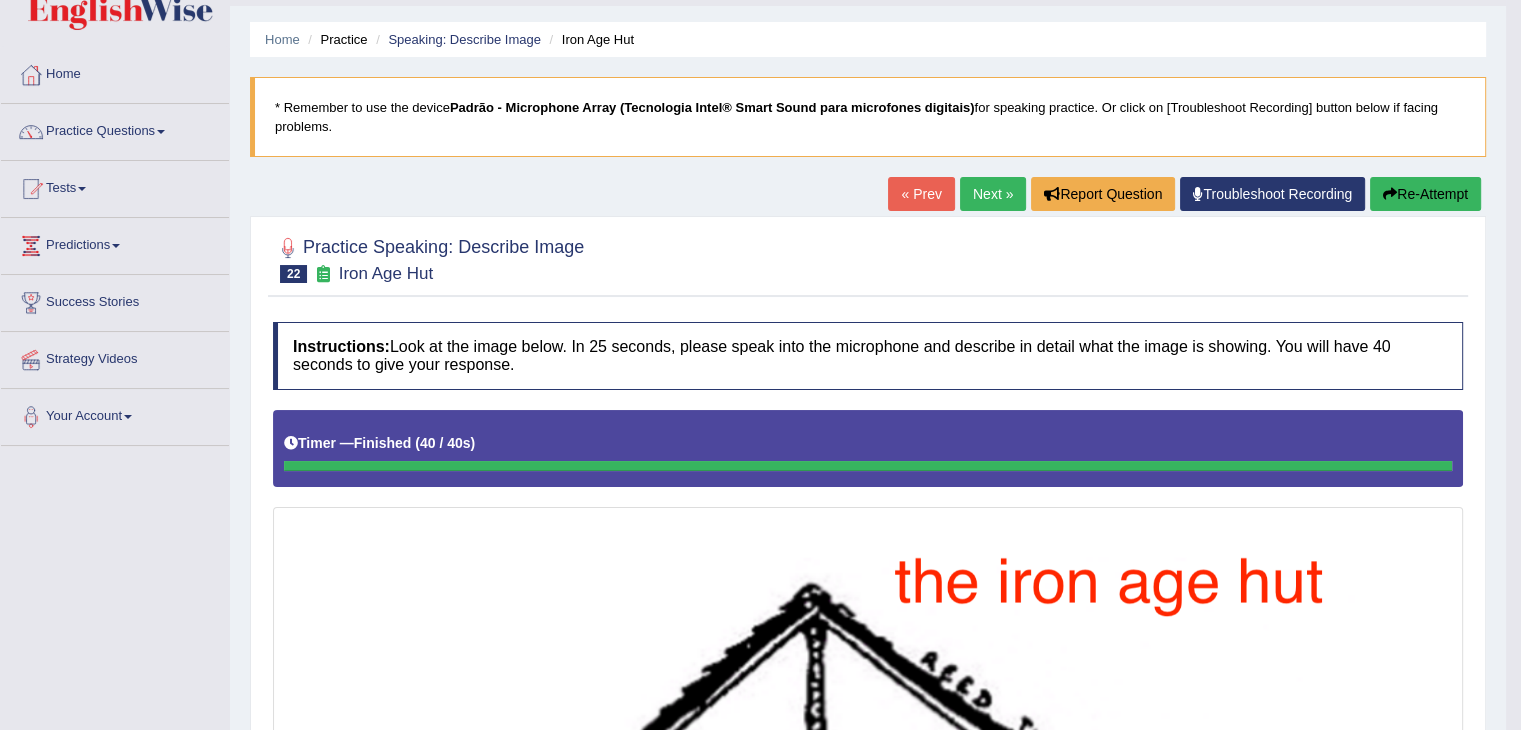 click on "Next »" at bounding box center [993, 194] 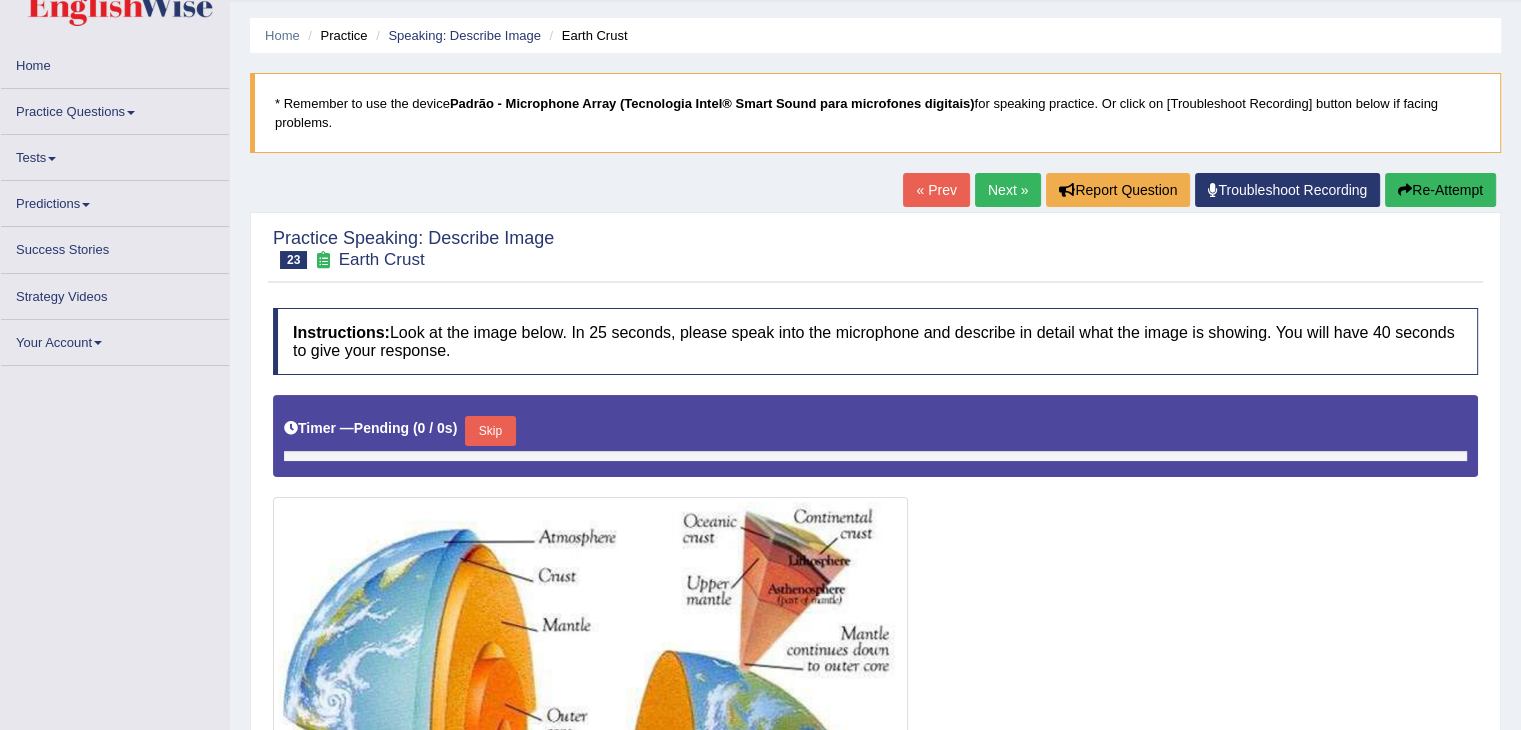 scroll, scrollTop: 300, scrollLeft: 0, axis: vertical 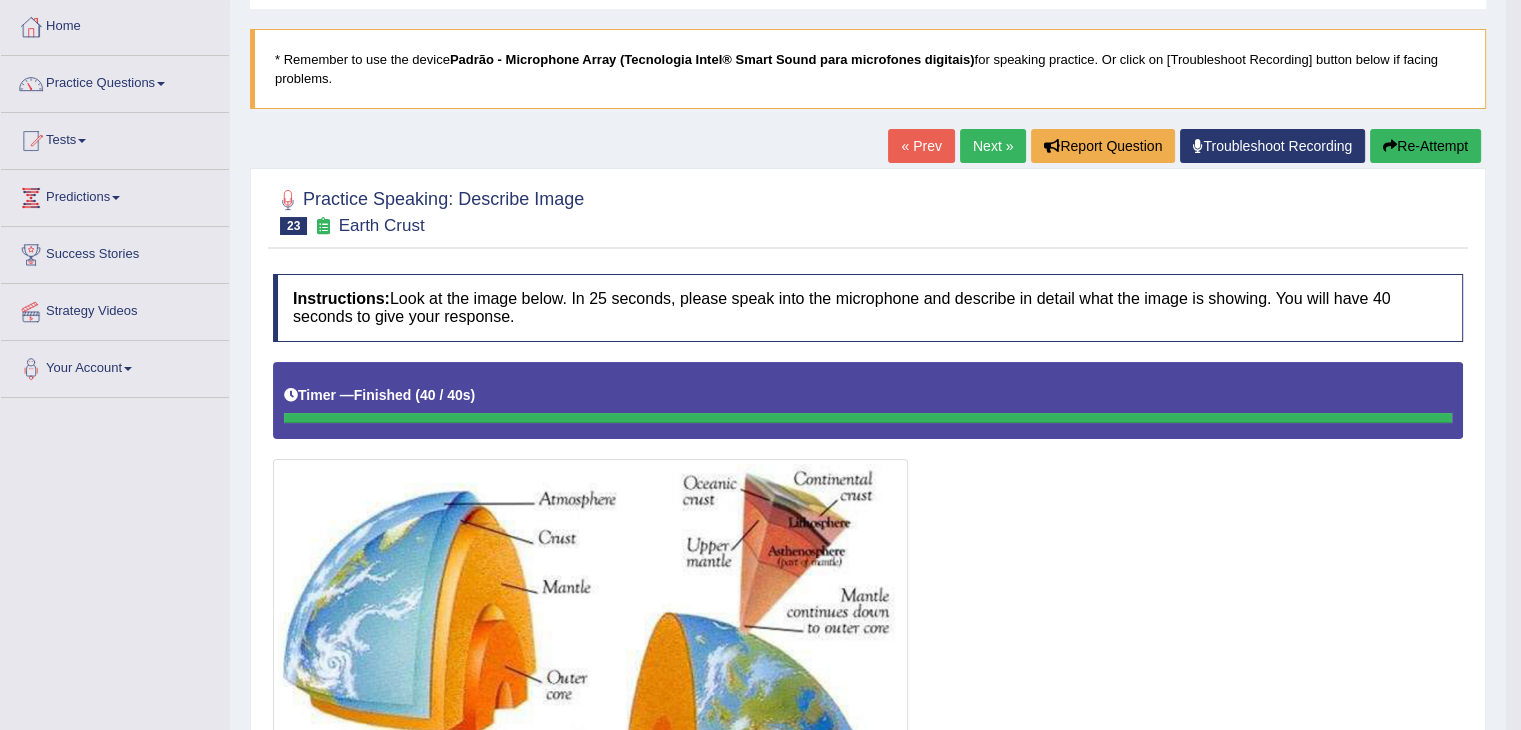 click on "Next »" at bounding box center [993, 146] 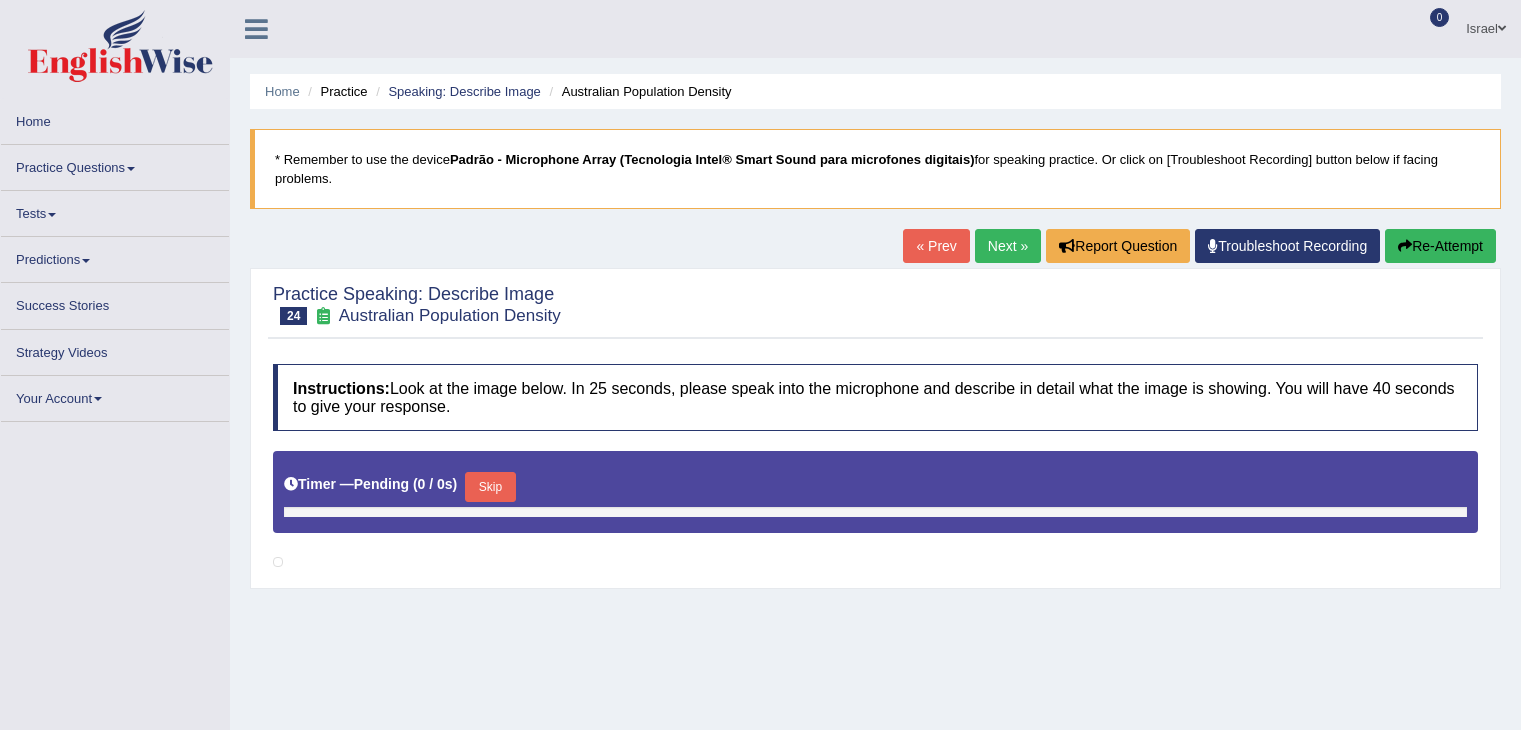 scroll, scrollTop: 0, scrollLeft: 0, axis: both 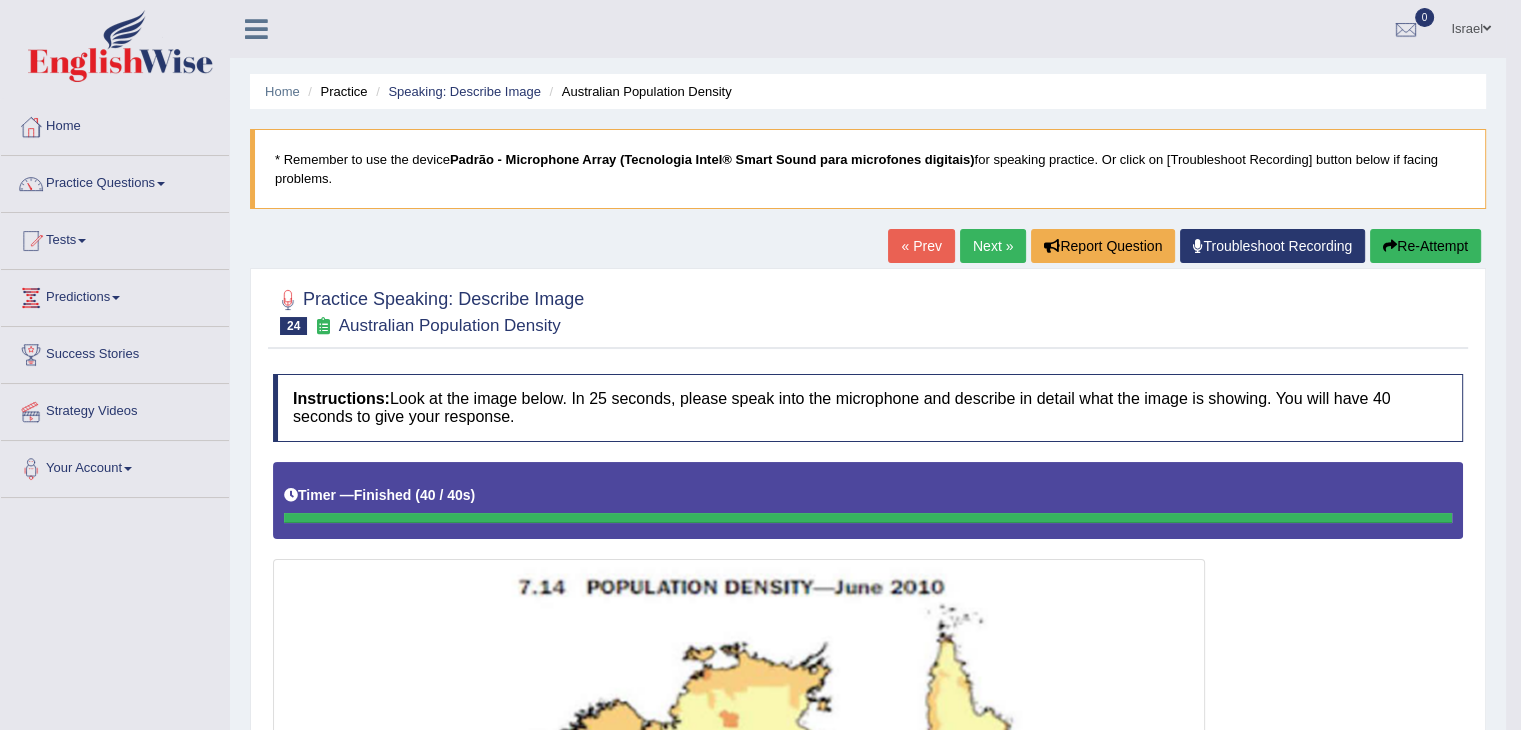 click on "Next »" at bounding box center [993, 246] 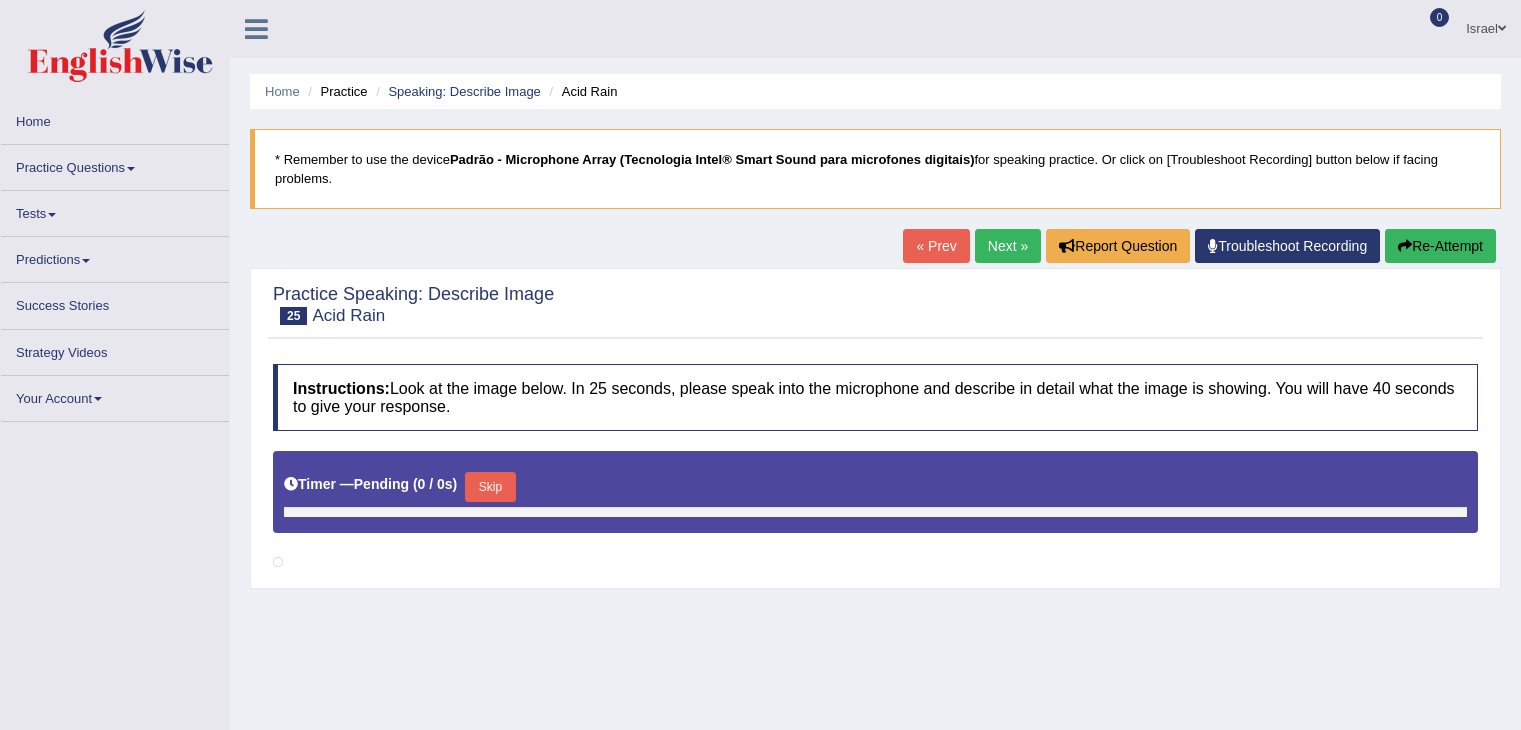 scroll, scrollTop: 0, scrollLeft: 0, axis: both 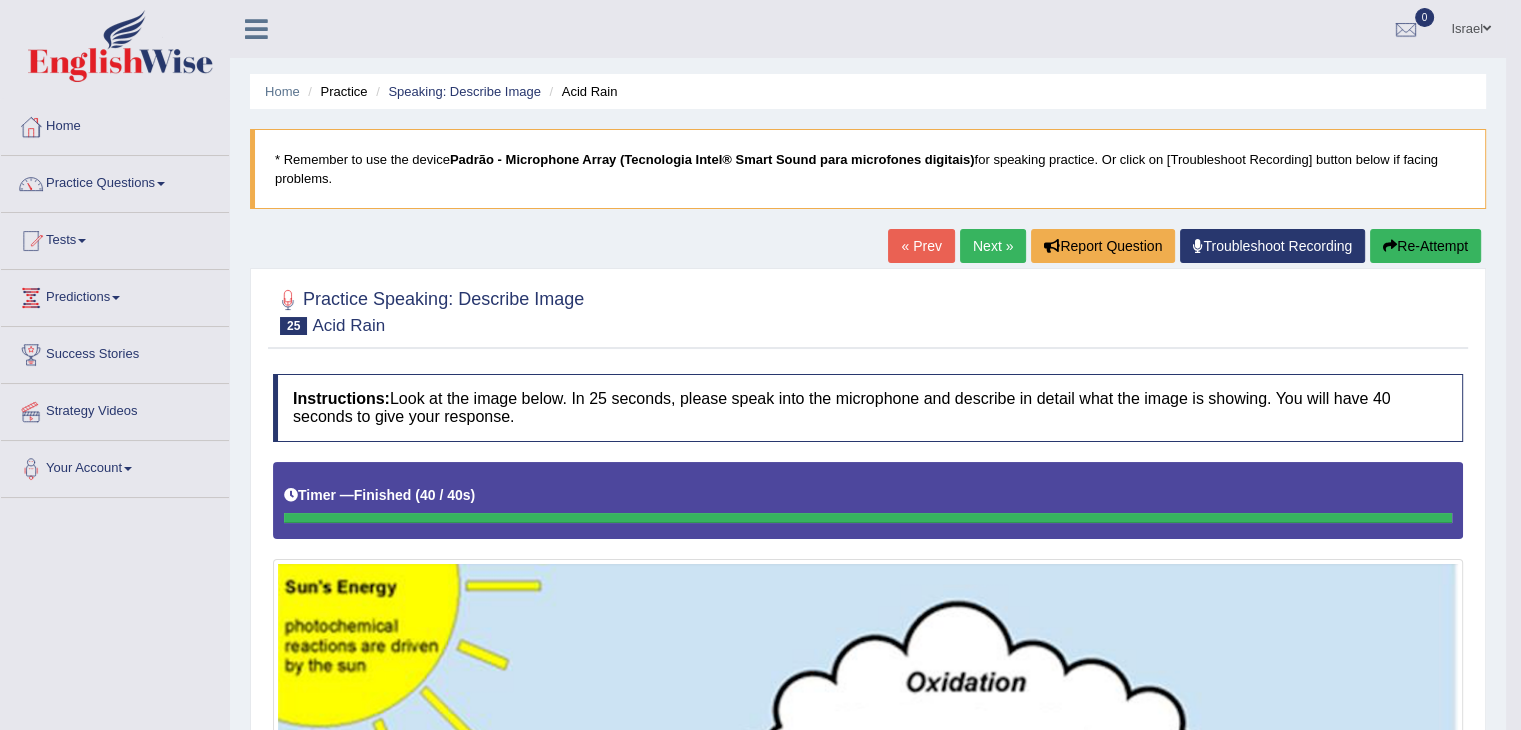 click on "Next »" at bounding box center [993, 246] 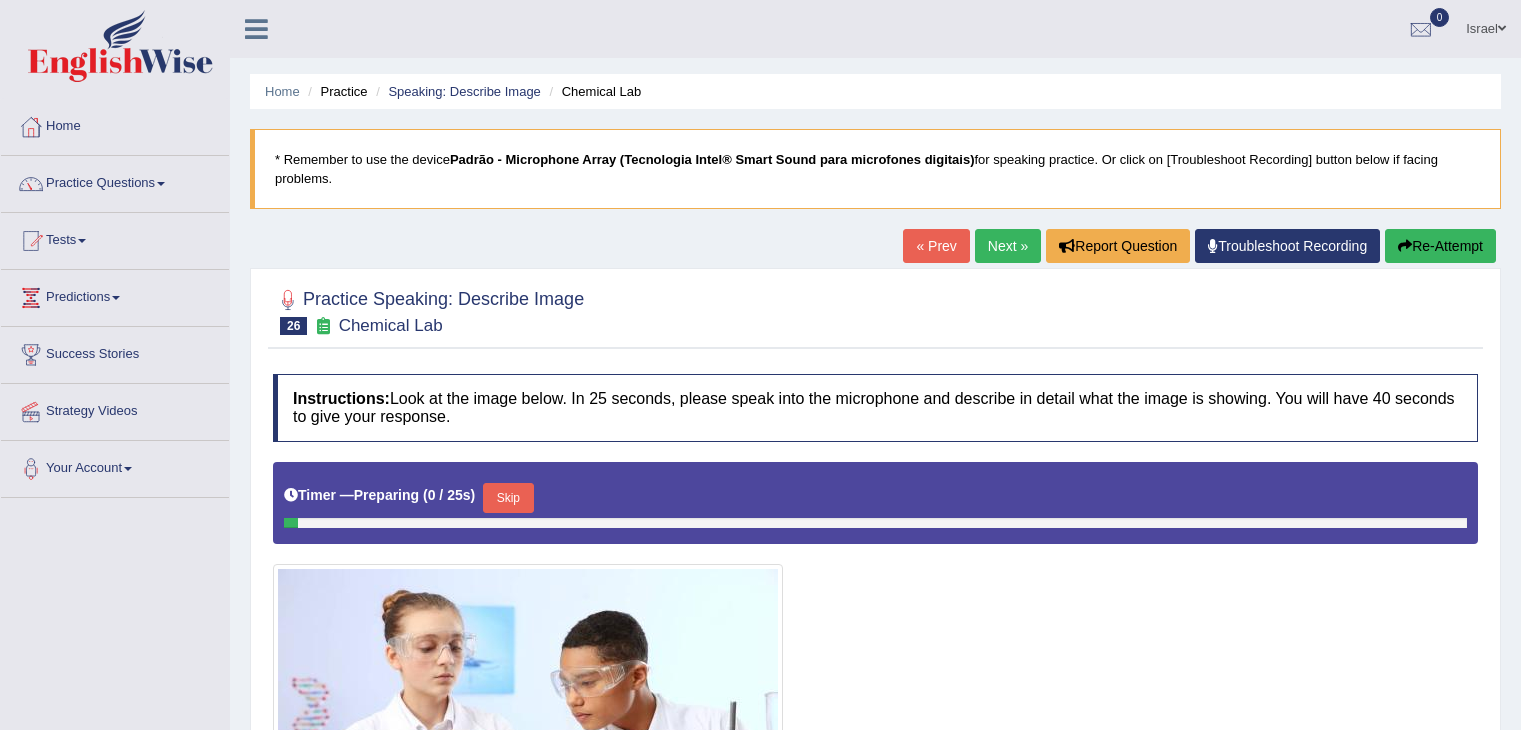 scroll, scrollTop: 320, scrollLeft: 0, axis: vertical 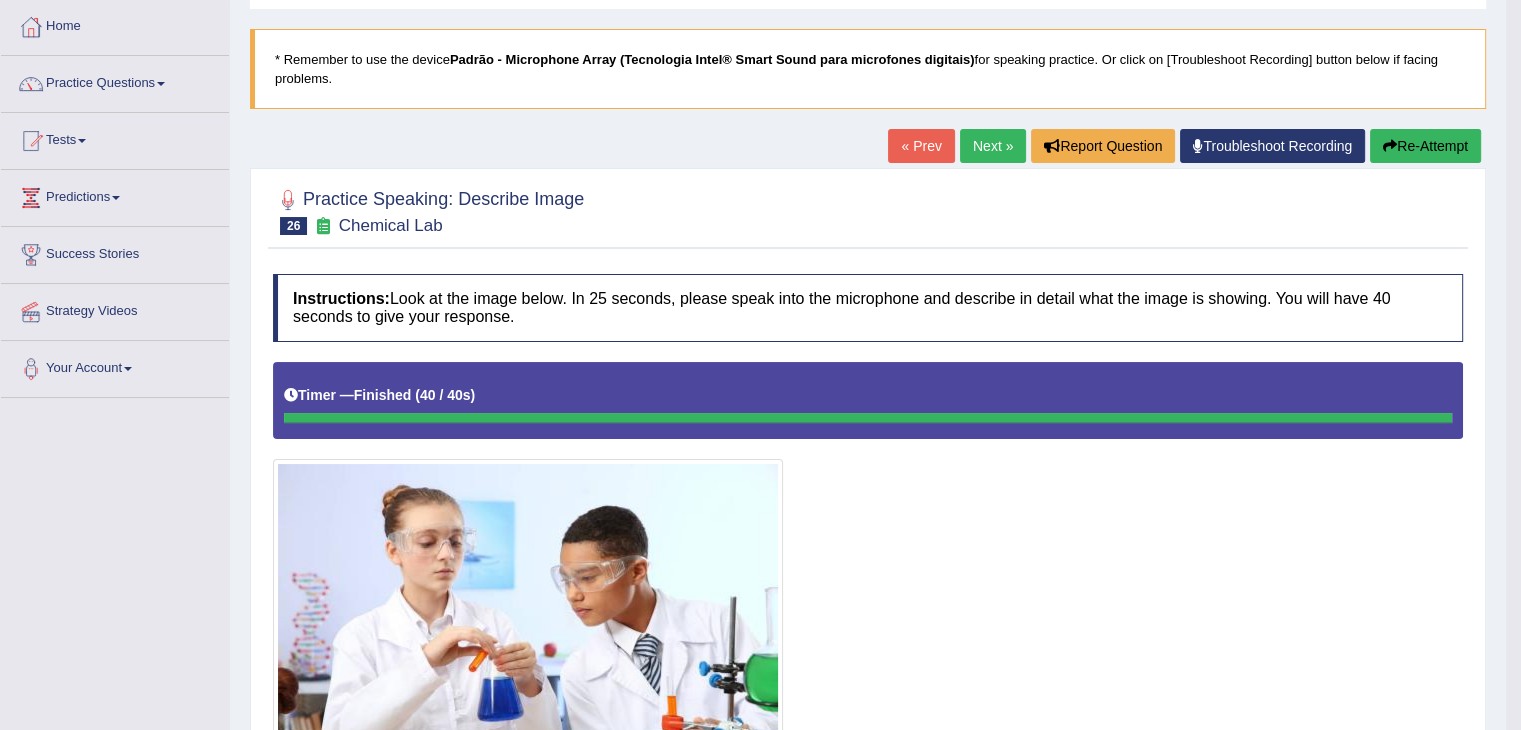 click on "Next »" at bounding box center [993, 146] 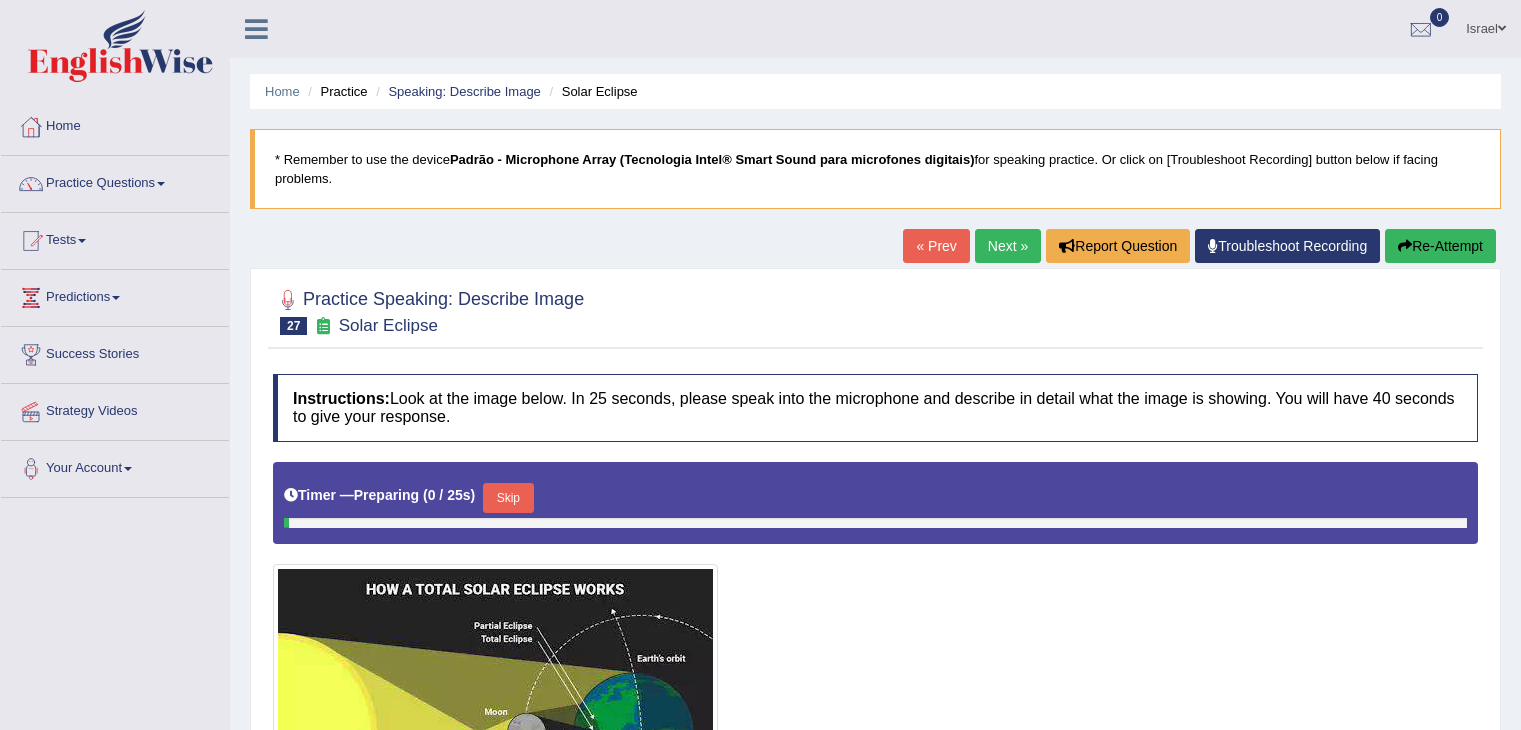 scroll, scrollTop: 0, scrollLeft: 0, axis: both 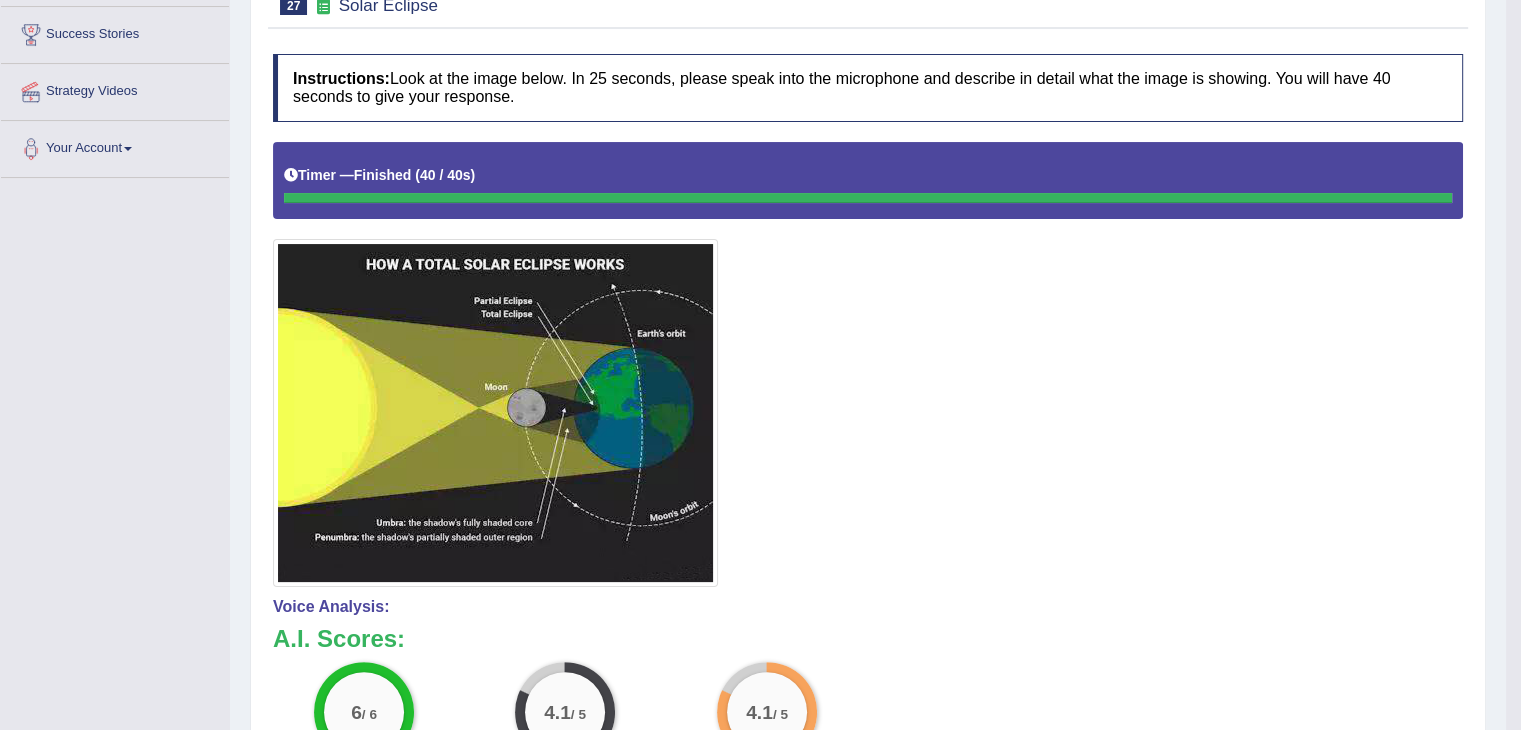 click at bounding box center [868, 364] 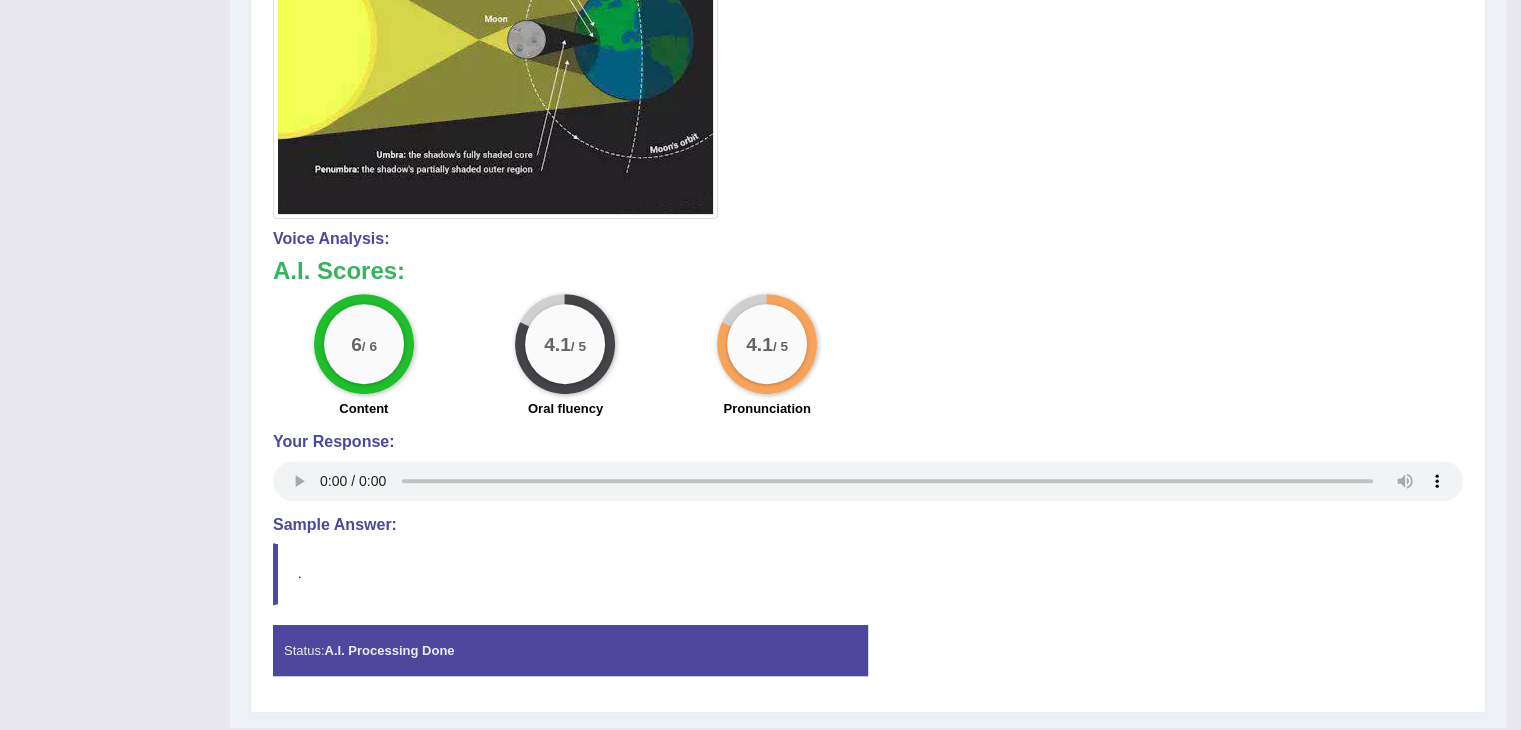 scroll, scrollTop: 734, scrollLeft: 0, axis: vertical 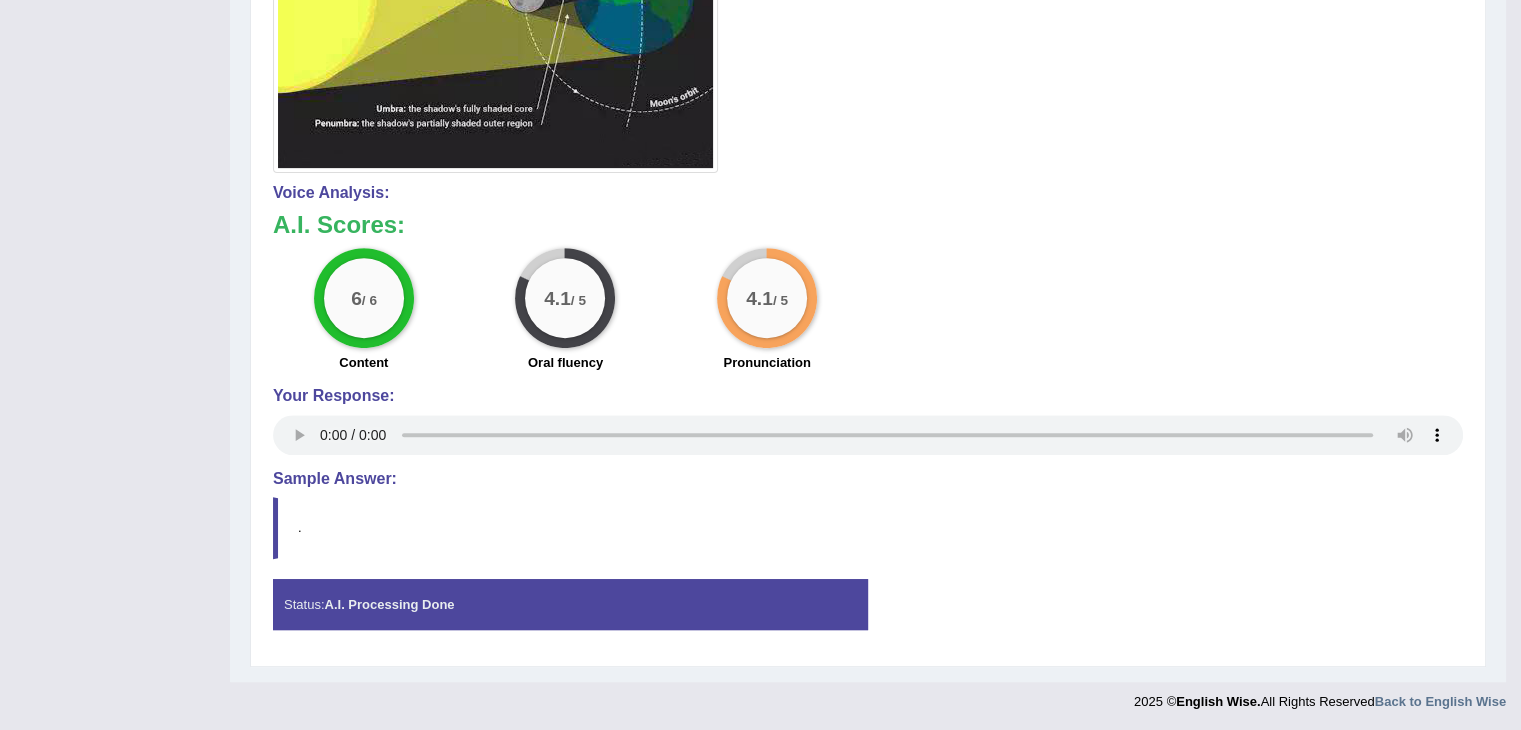 click at bounding box center [868, -50] 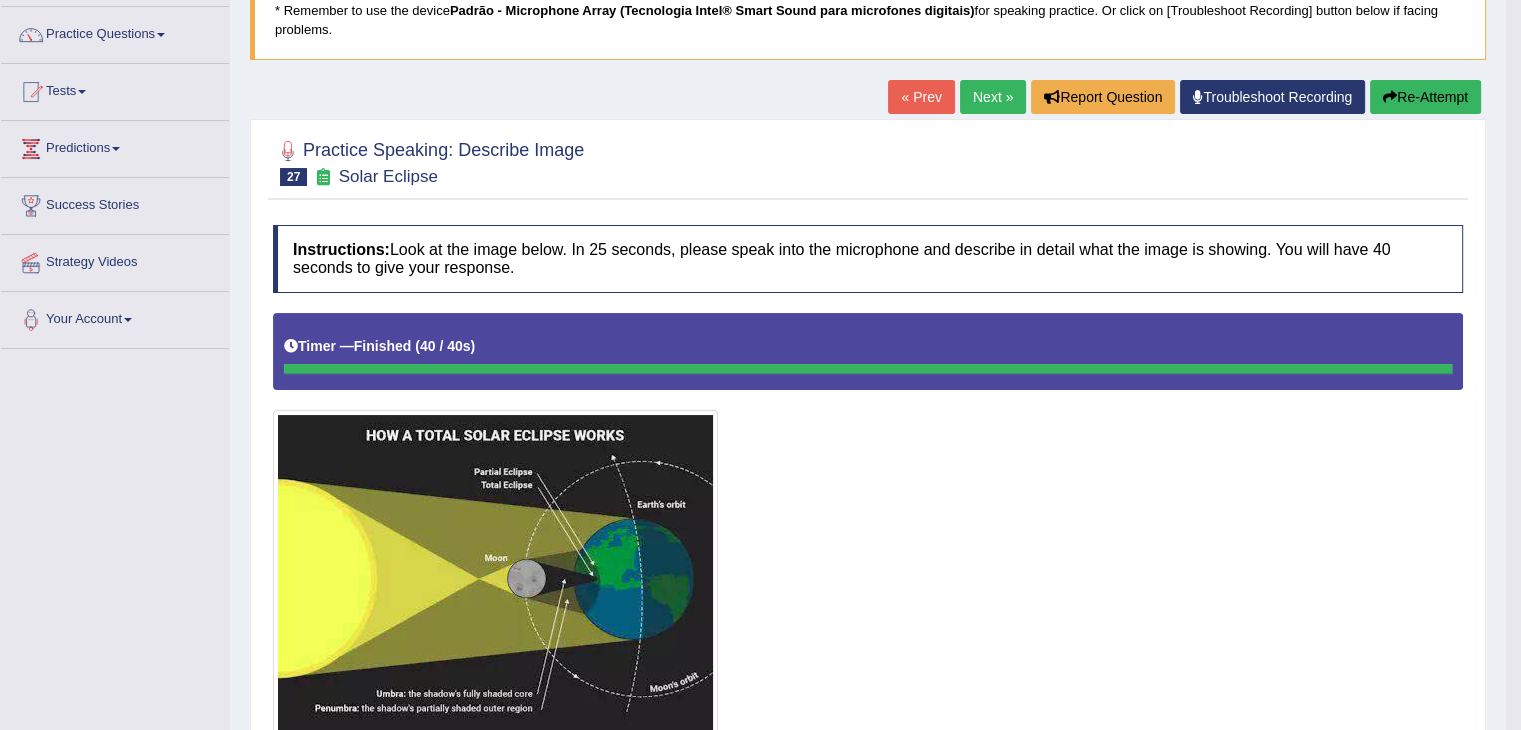 scroll, scrollTop: 134, scrollLeft: 0, axis: vertical 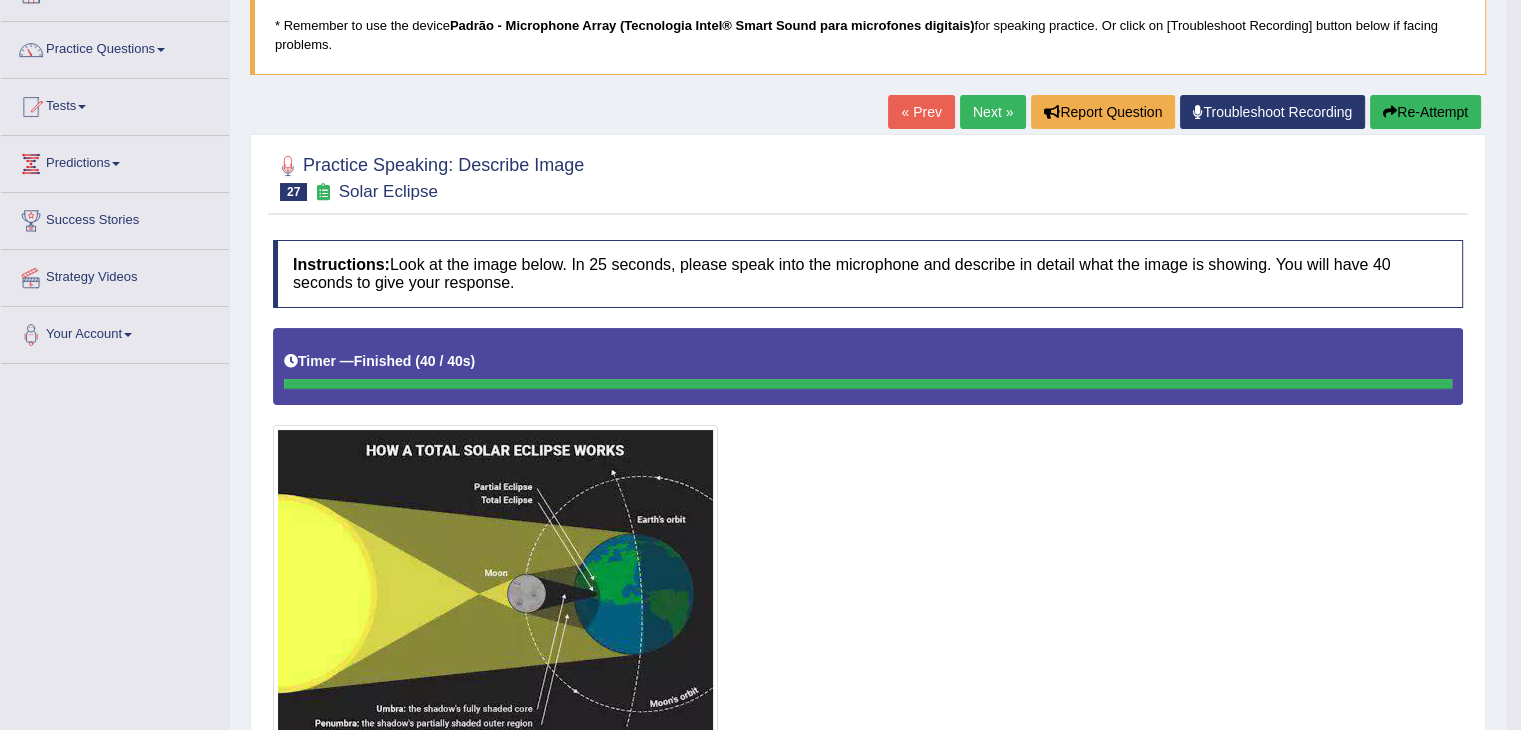 click on "Next »" at bounding box center (993, 112) 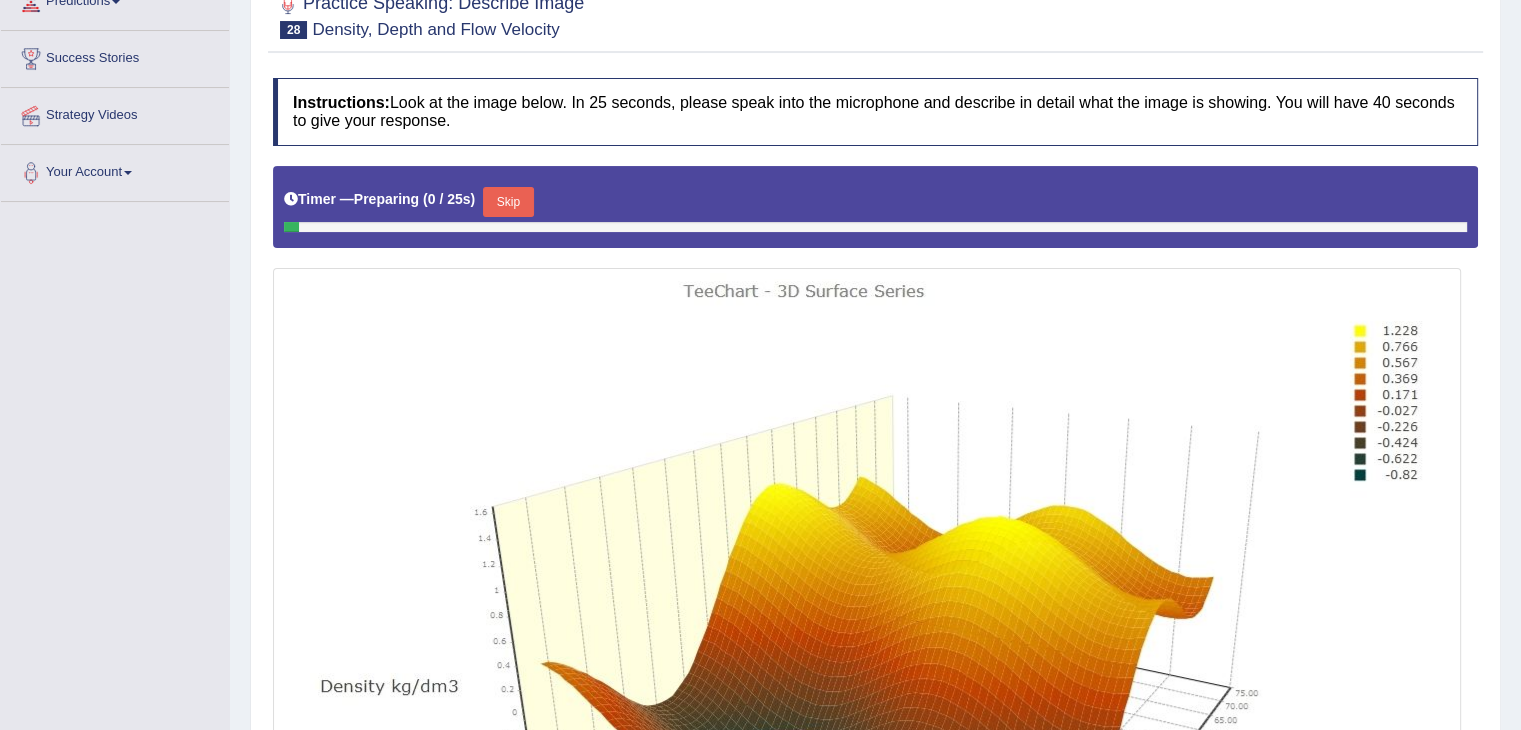 scroll, scrollTop: 0, scrollLeft: 0, axis: both 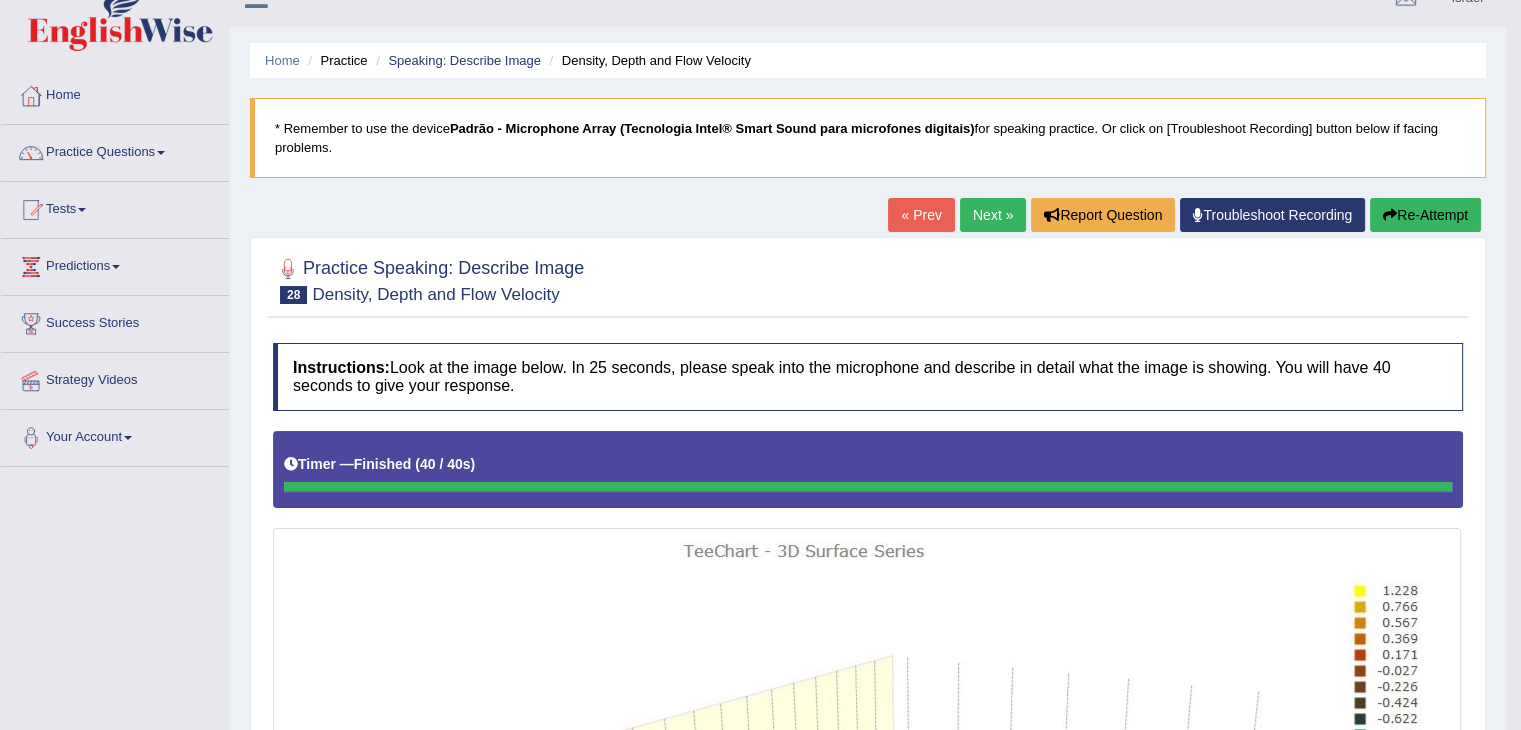 click on "Next »" at bounding box center (993, 215) 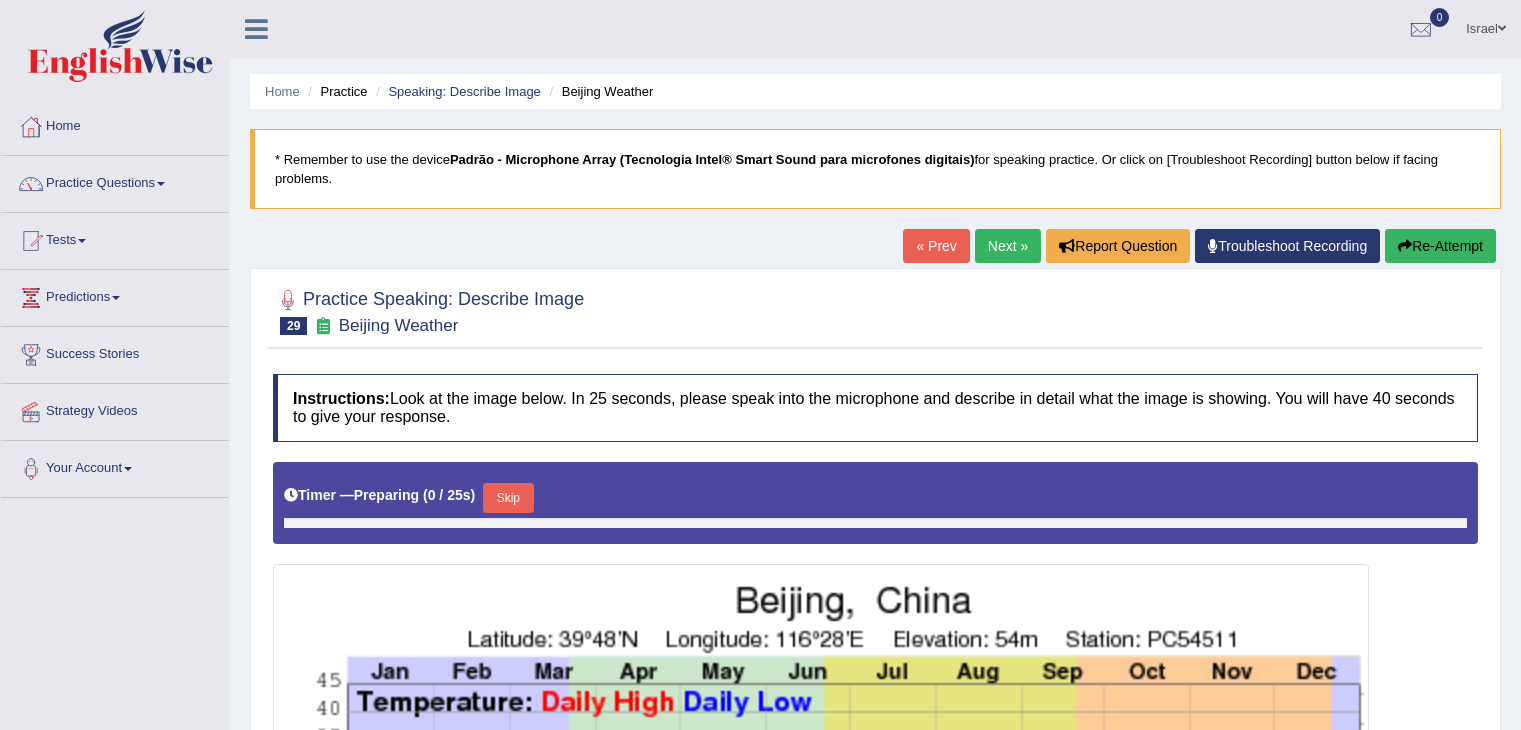 scroll, scrollTop: 0, scrollLeft: 0, axis: both 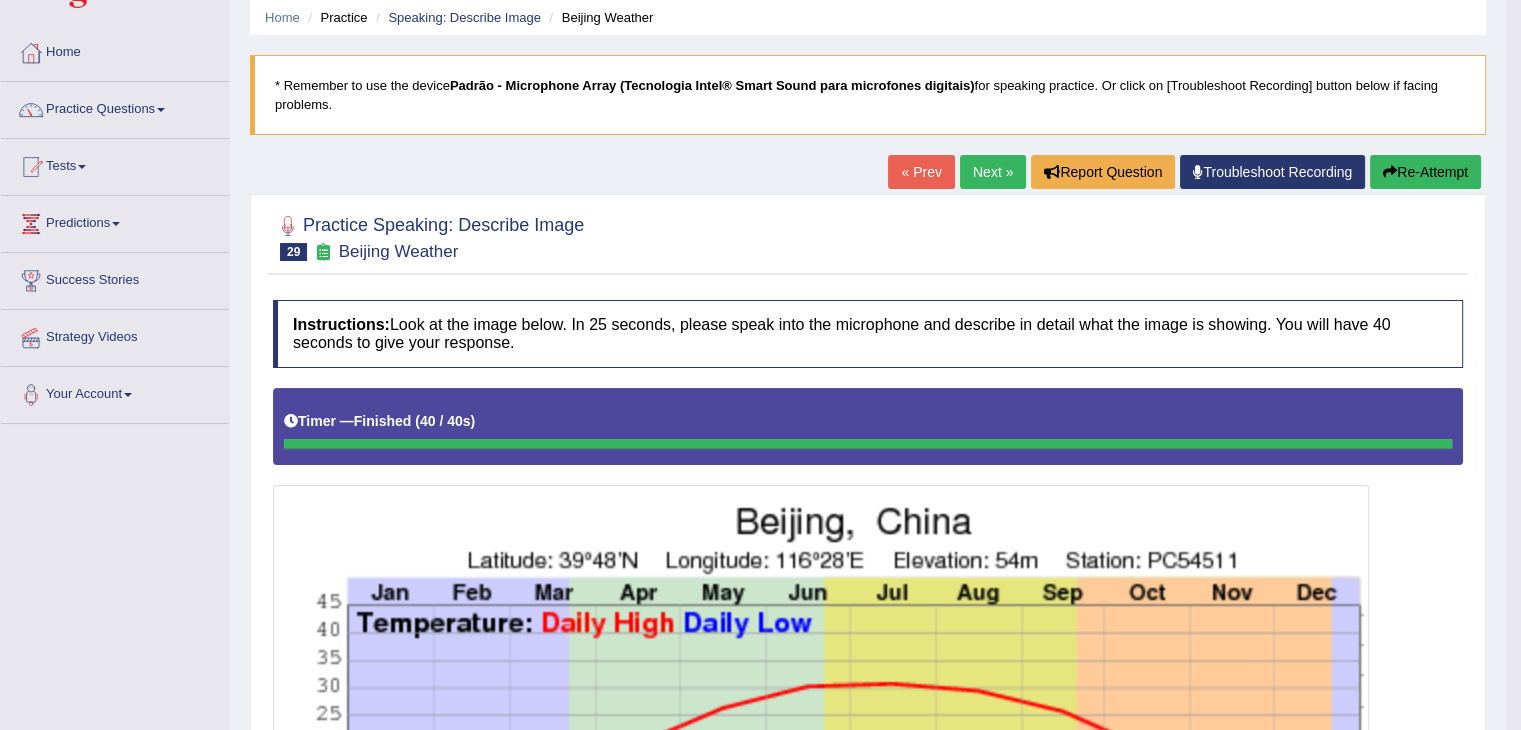 click on "Next »" at bounding box center (993, 172) 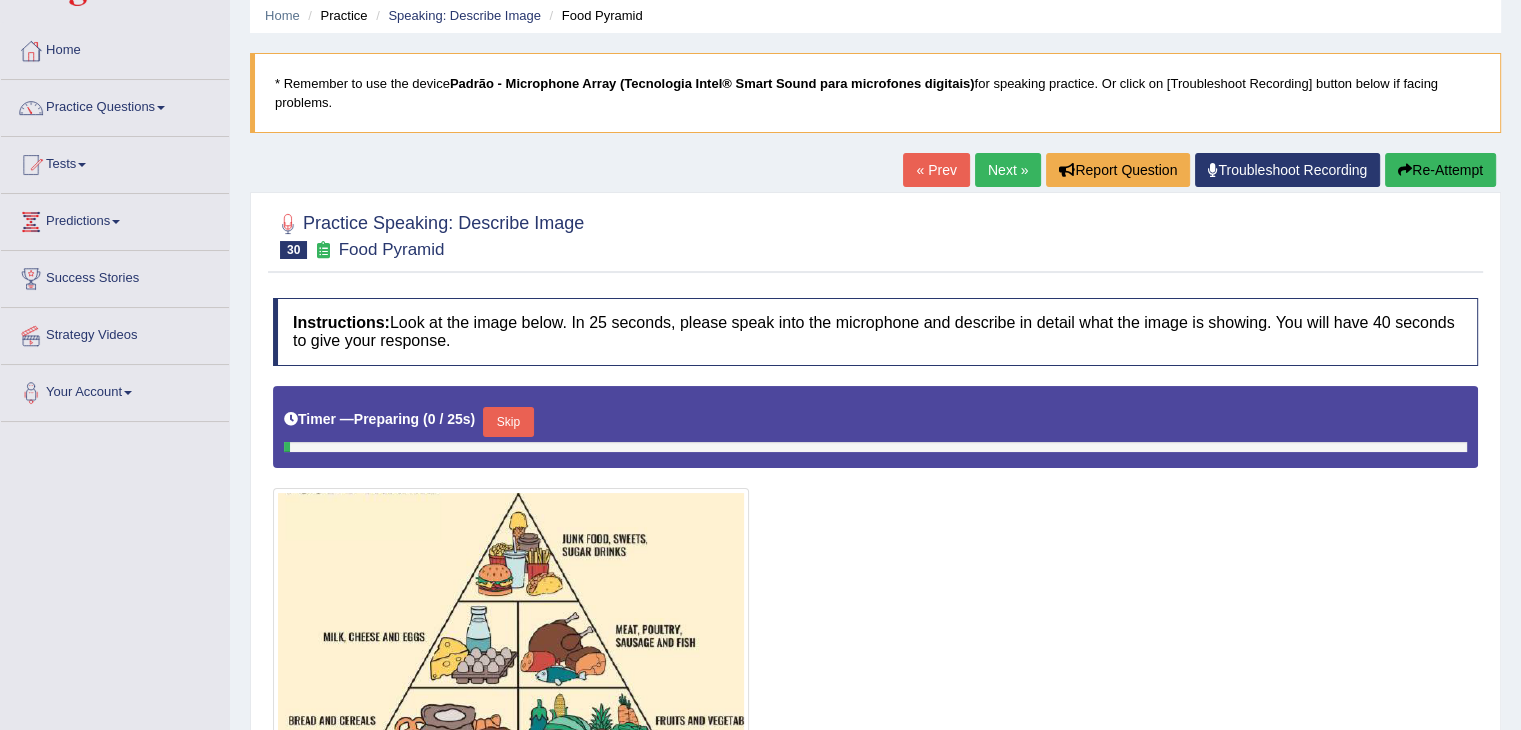 scroll, scrollTop: 0, scrollLeft: 0, axis: both 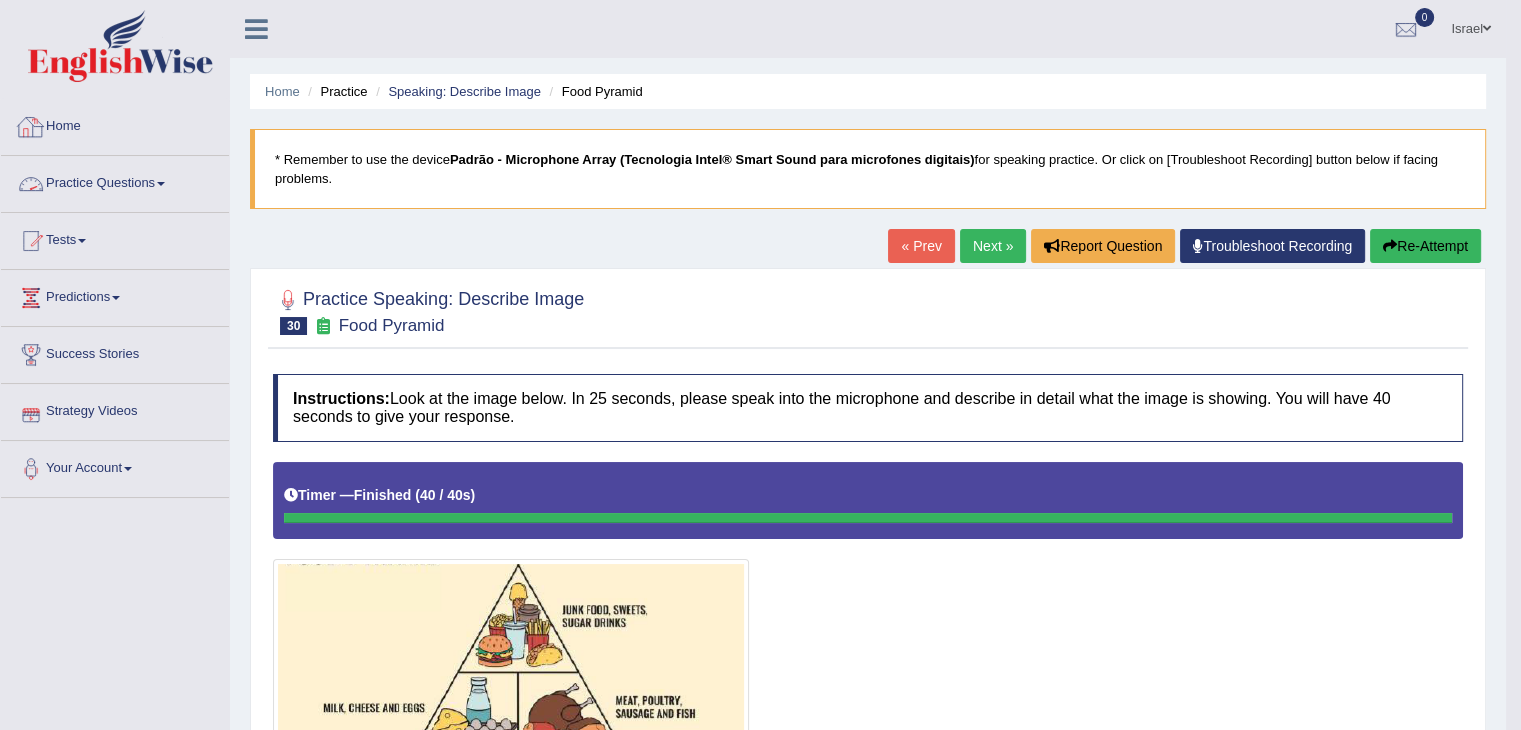 click on "Practice Questions" at bounding box center [115, 181] 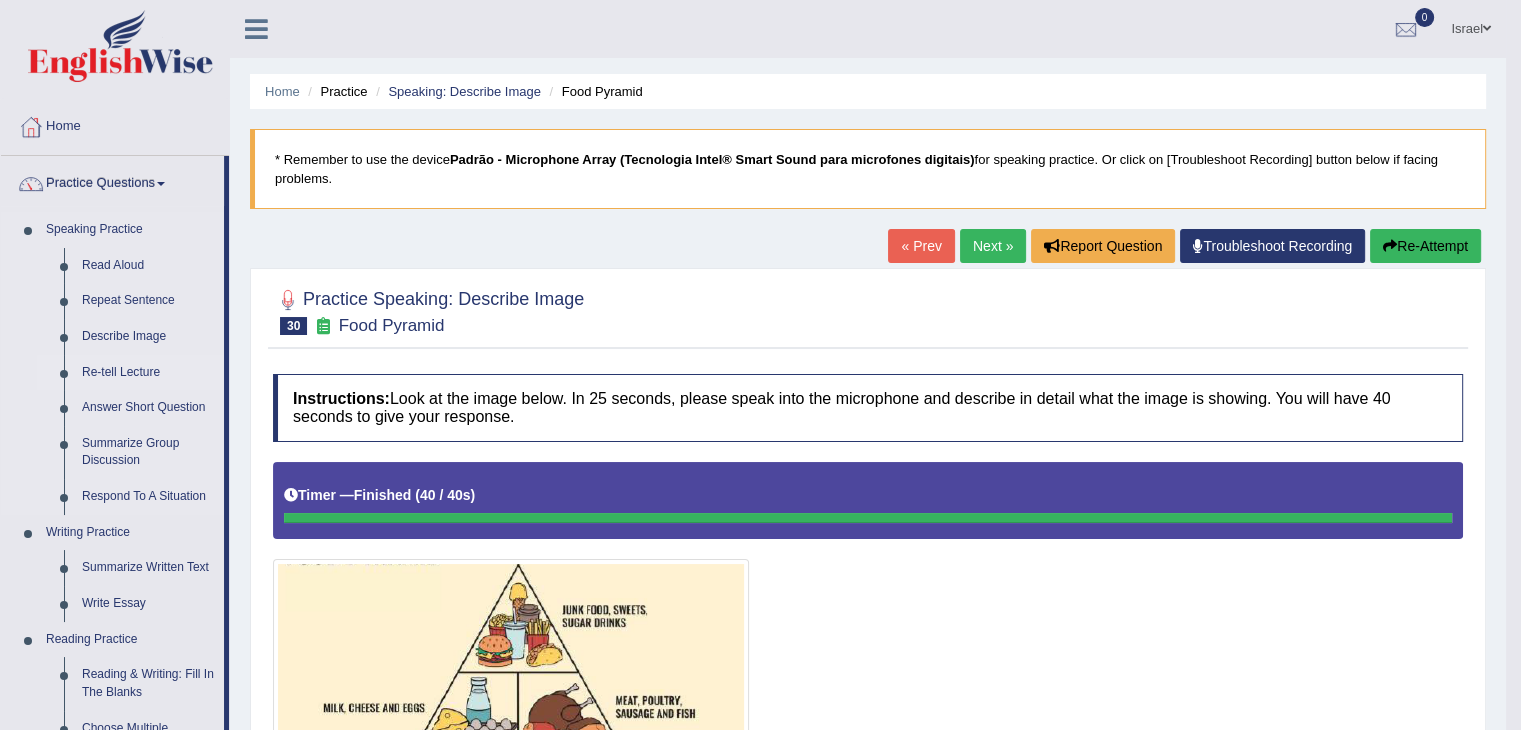 click on "Re-tell Lecture" at bounding box center (148, 373) 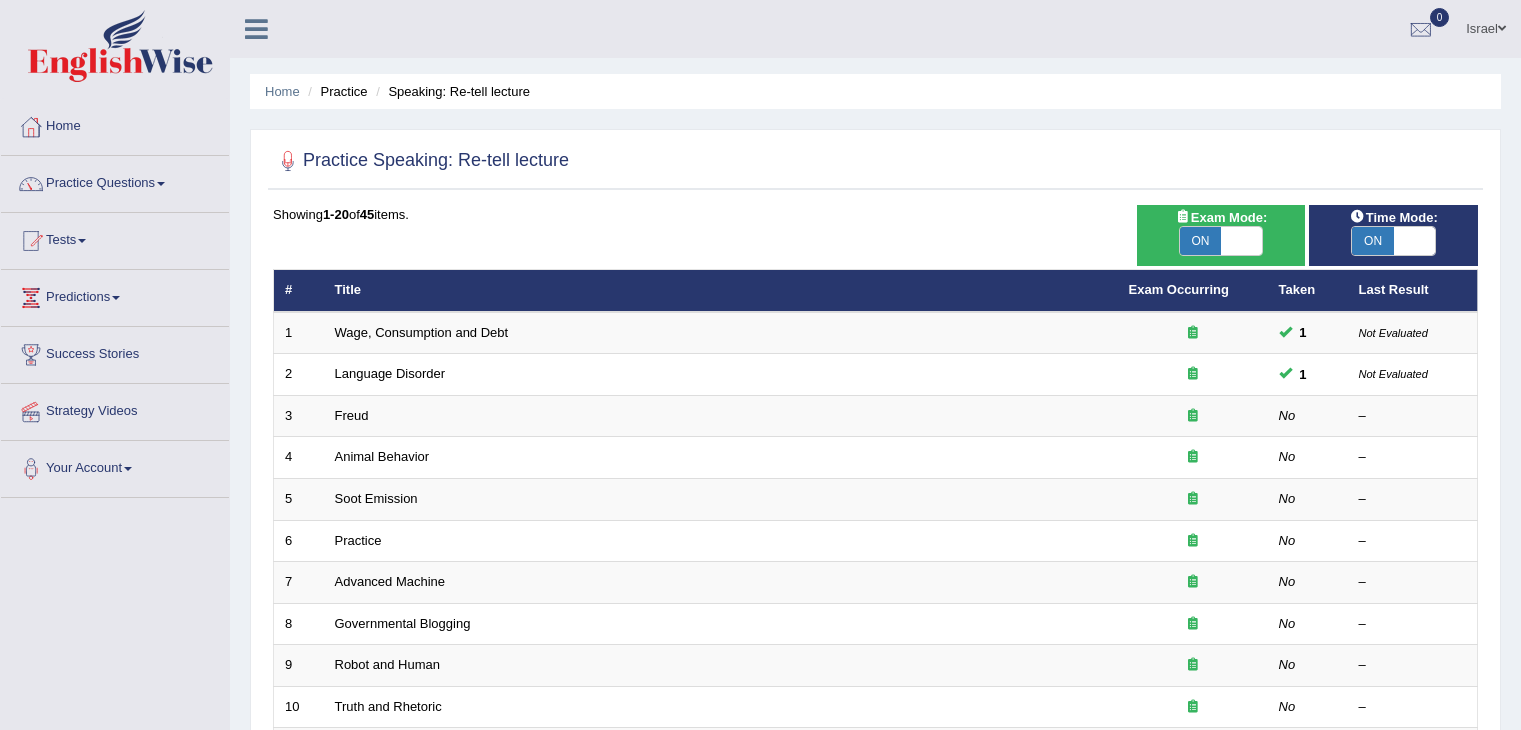 scroll, scrollTop: 0, scrollLeft: 0, axis: both 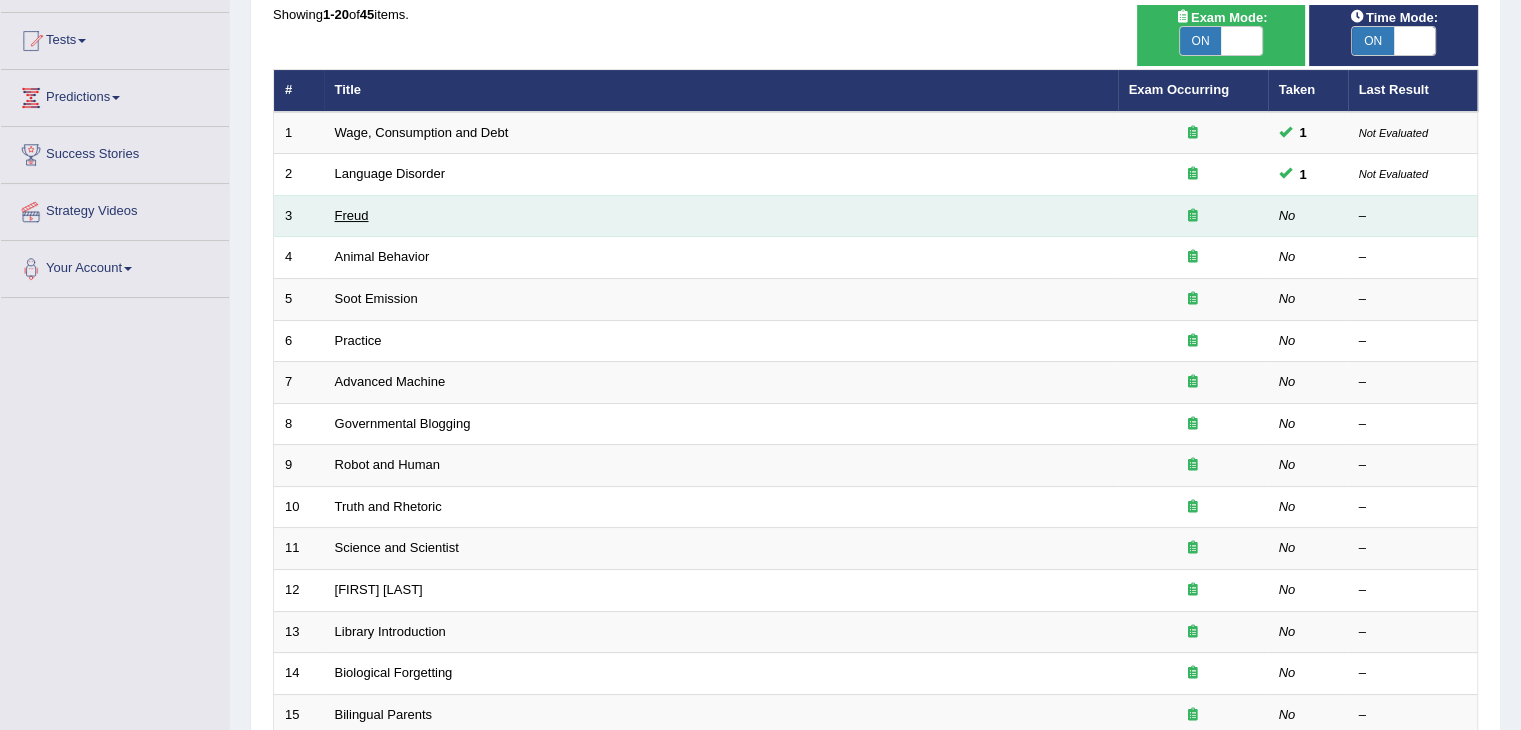click on "Freud" at bounding box center [352, 215] 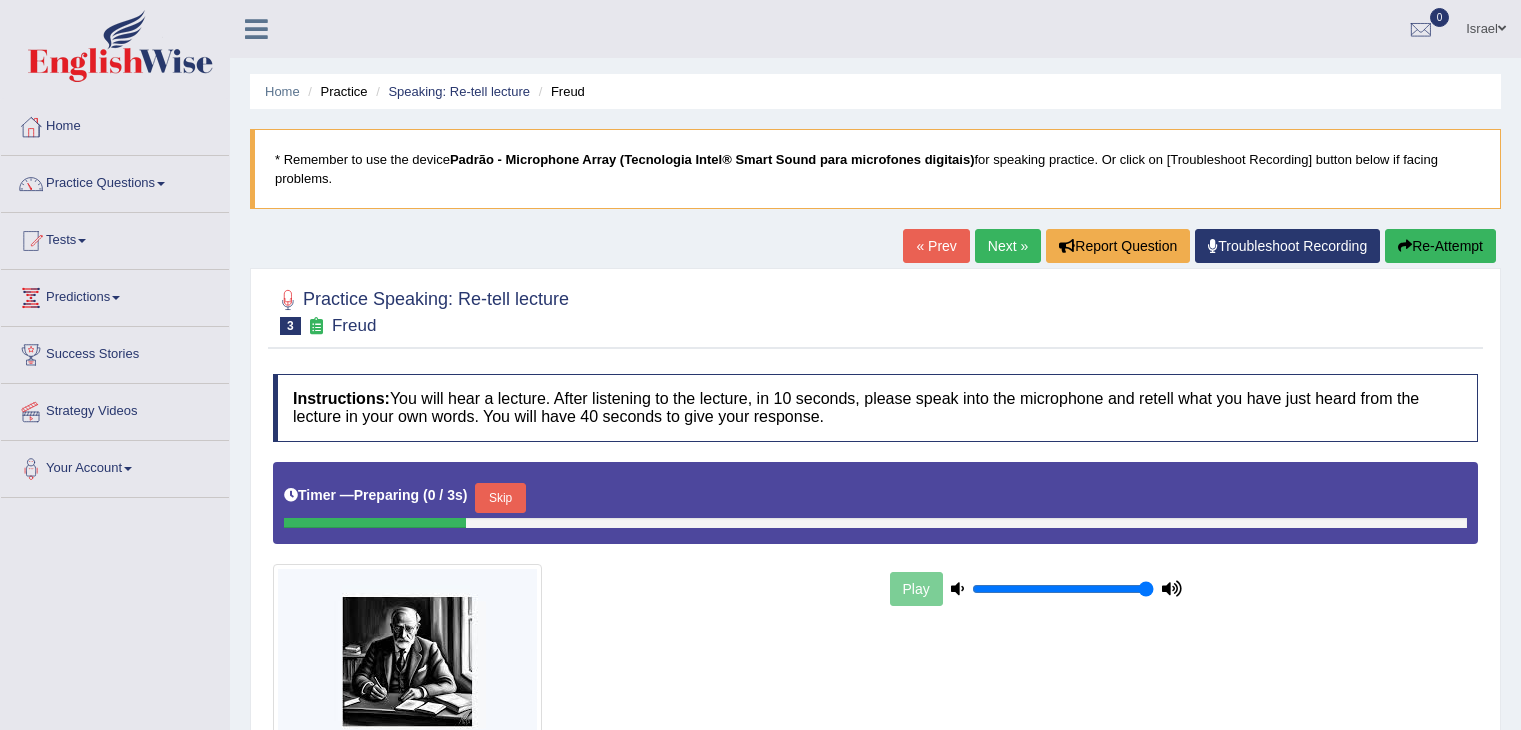 scroll, scrollTop: 0, scrollLeft: 0, axis: both 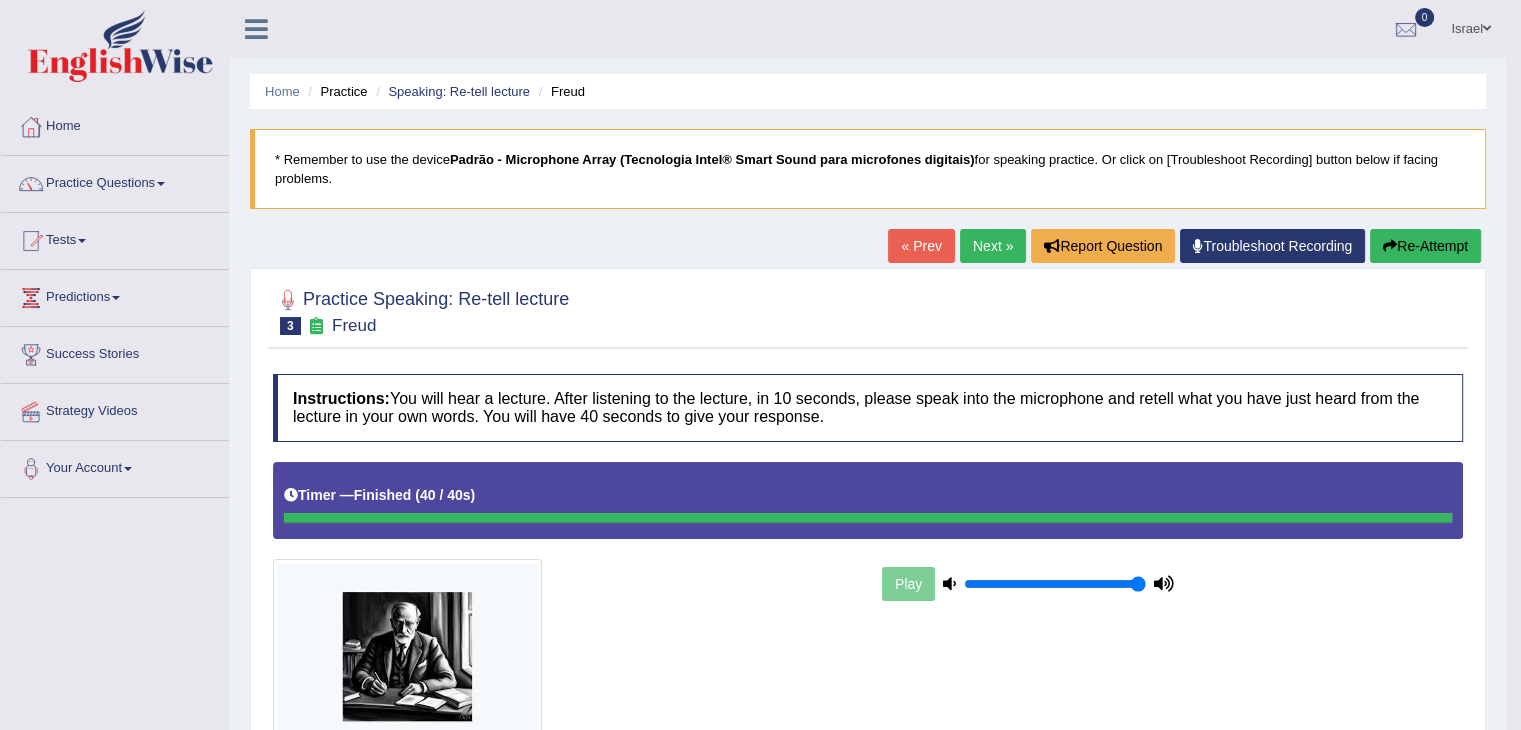 click on "Next »" at bounding box center [993, 246] 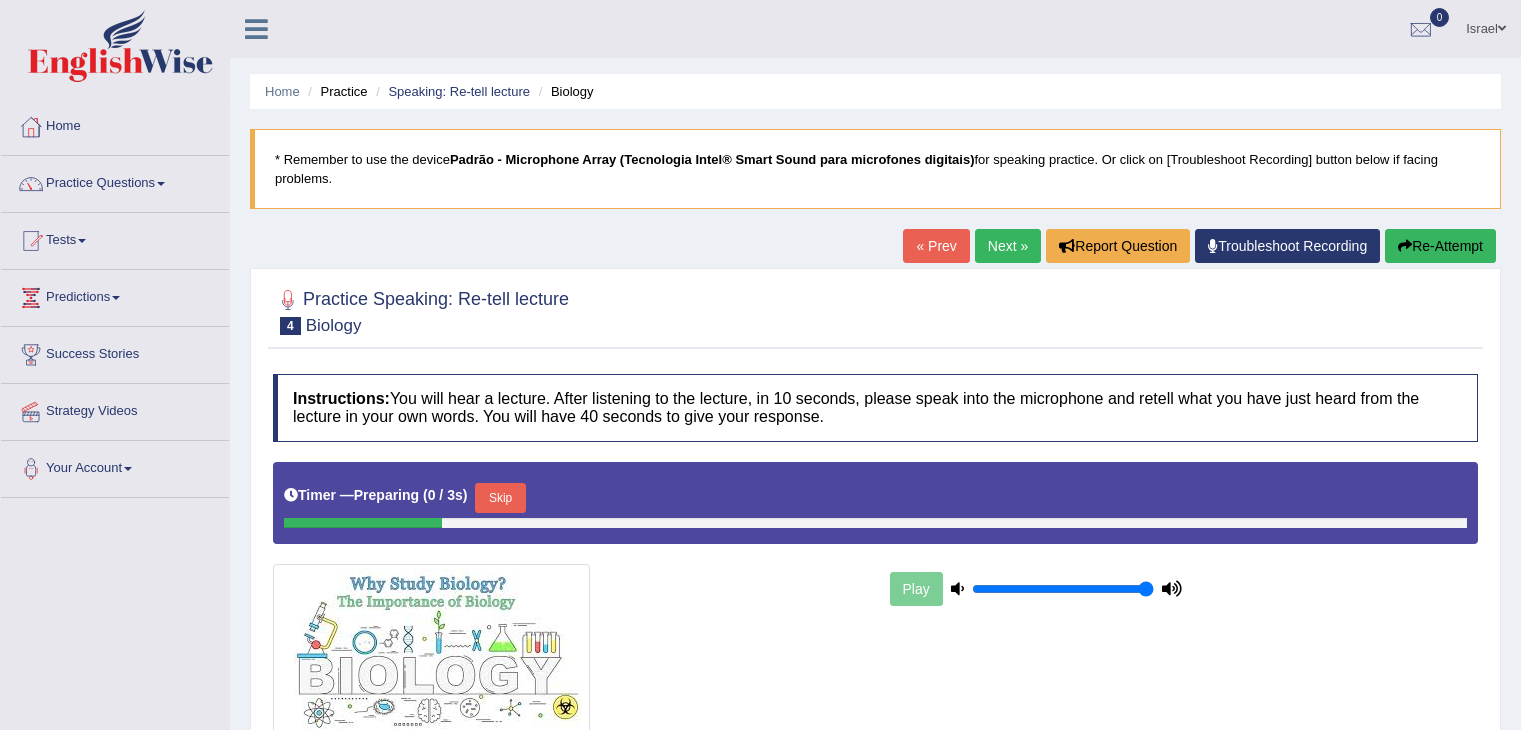 scroll, scrollTop: 100, scrollLeft: 0, axis: vertical 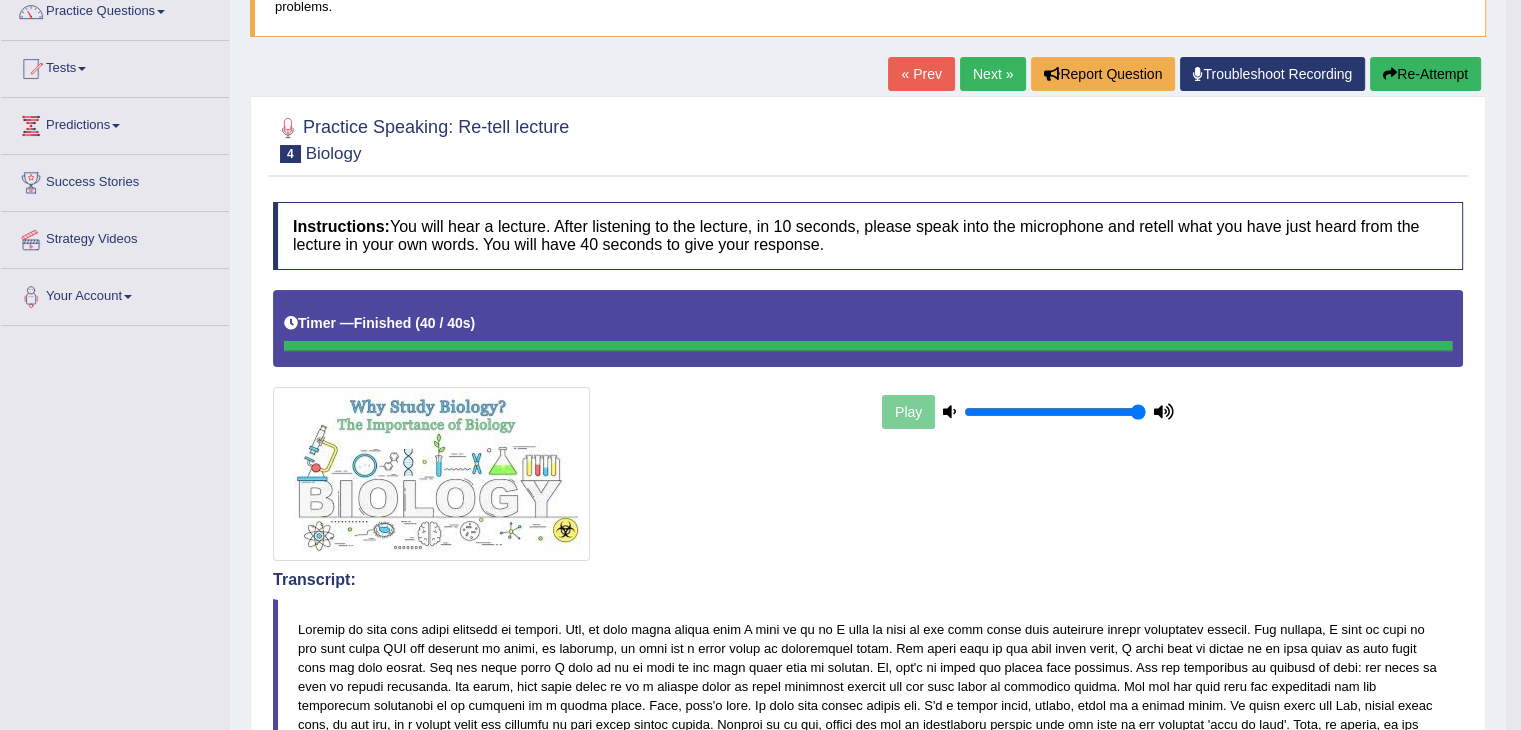 click on "Next »" at bounding box center (993, 74) 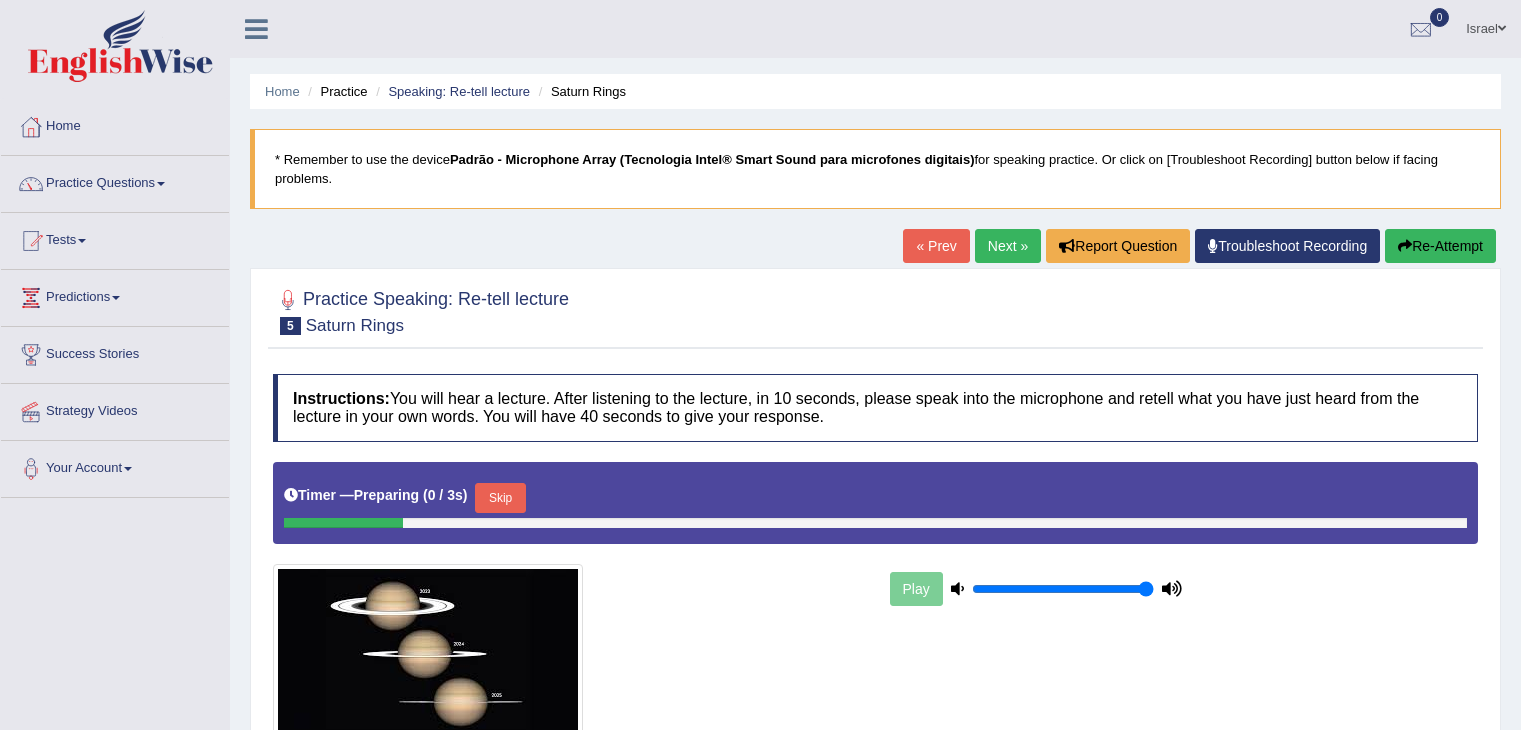 scroll, scrollTop: 0, scrollLeft: 0, axis: both 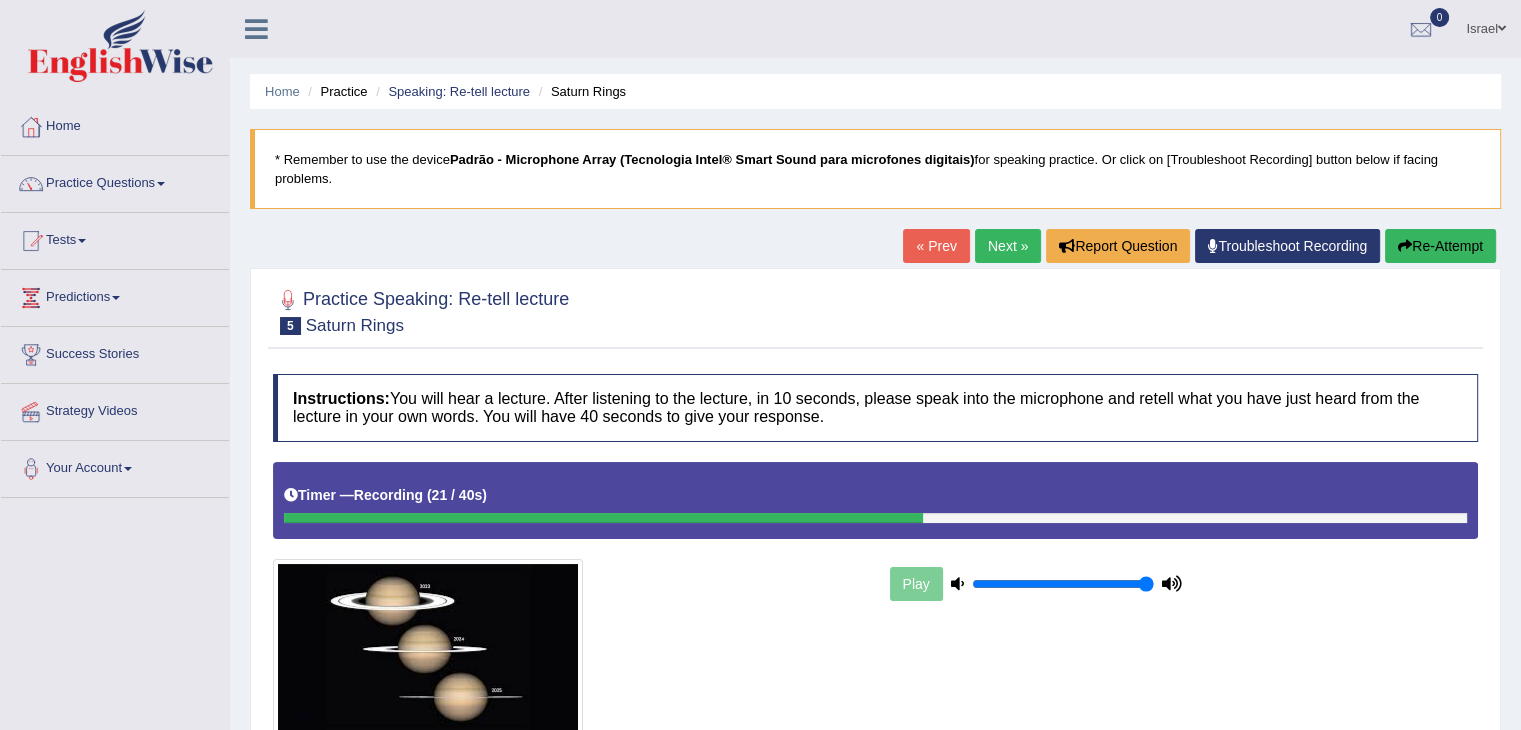 click at bounding box center [875, 310] 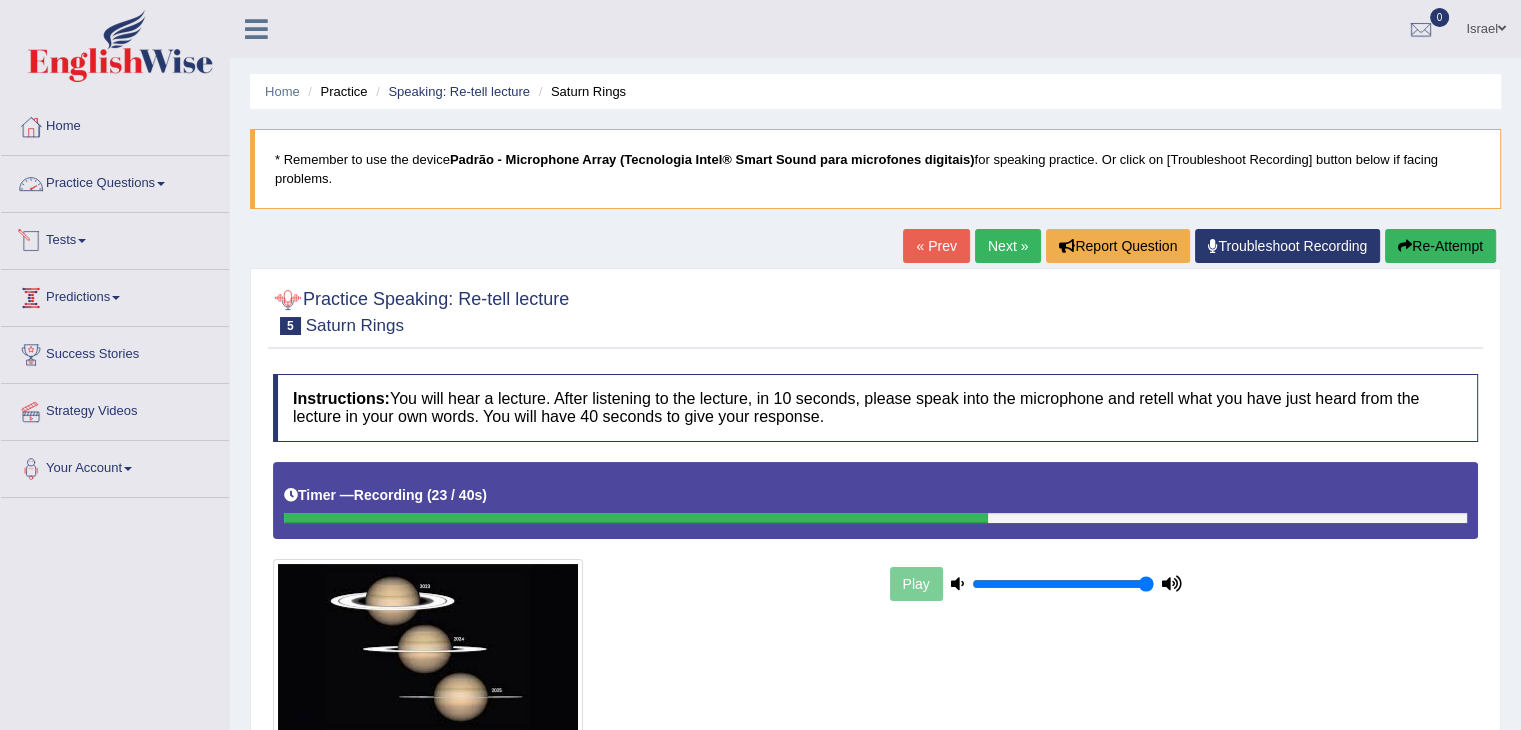 click on "Practice Questions" at bounding box center [115, 181] 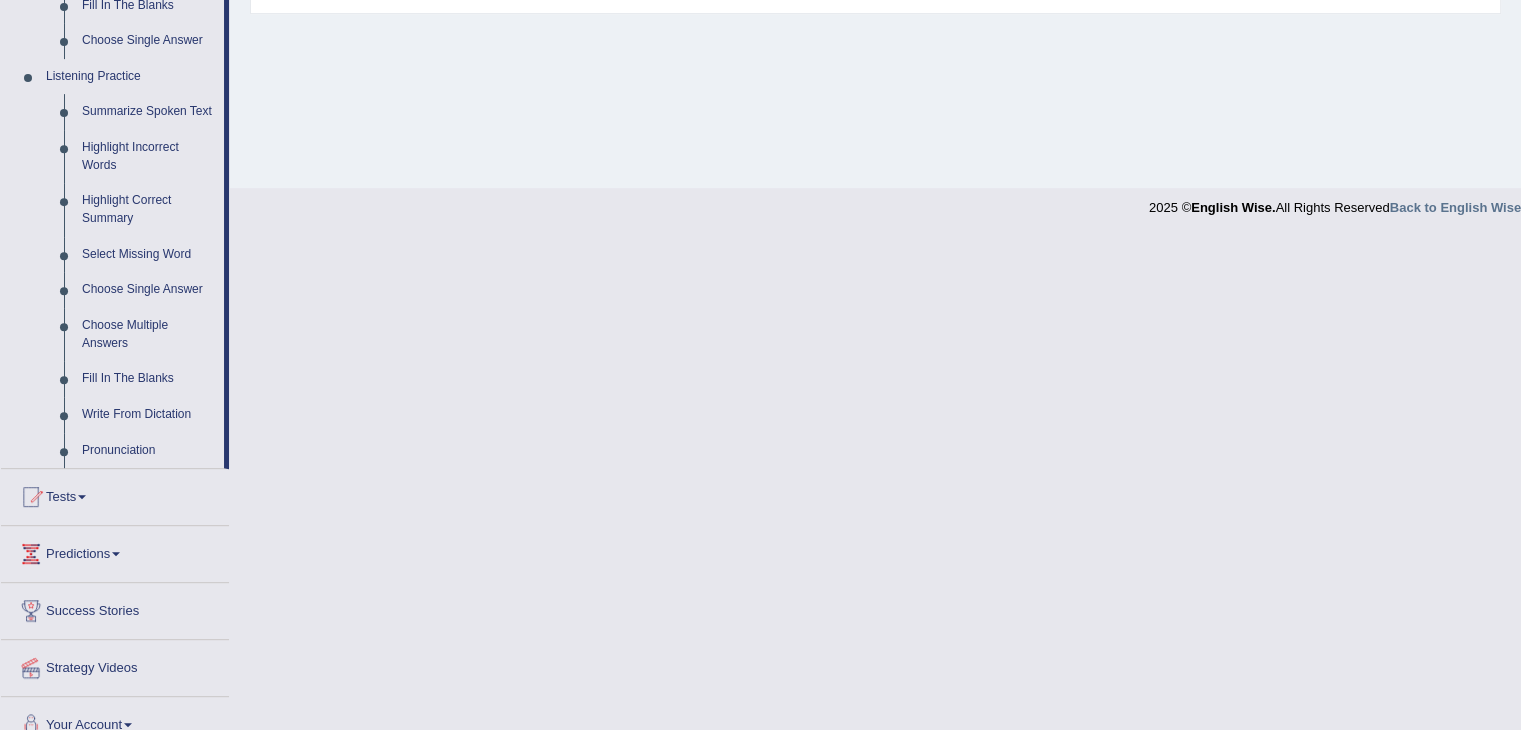 scroll, scrollTop: 836, scrollLeft: 0, axis: vertical 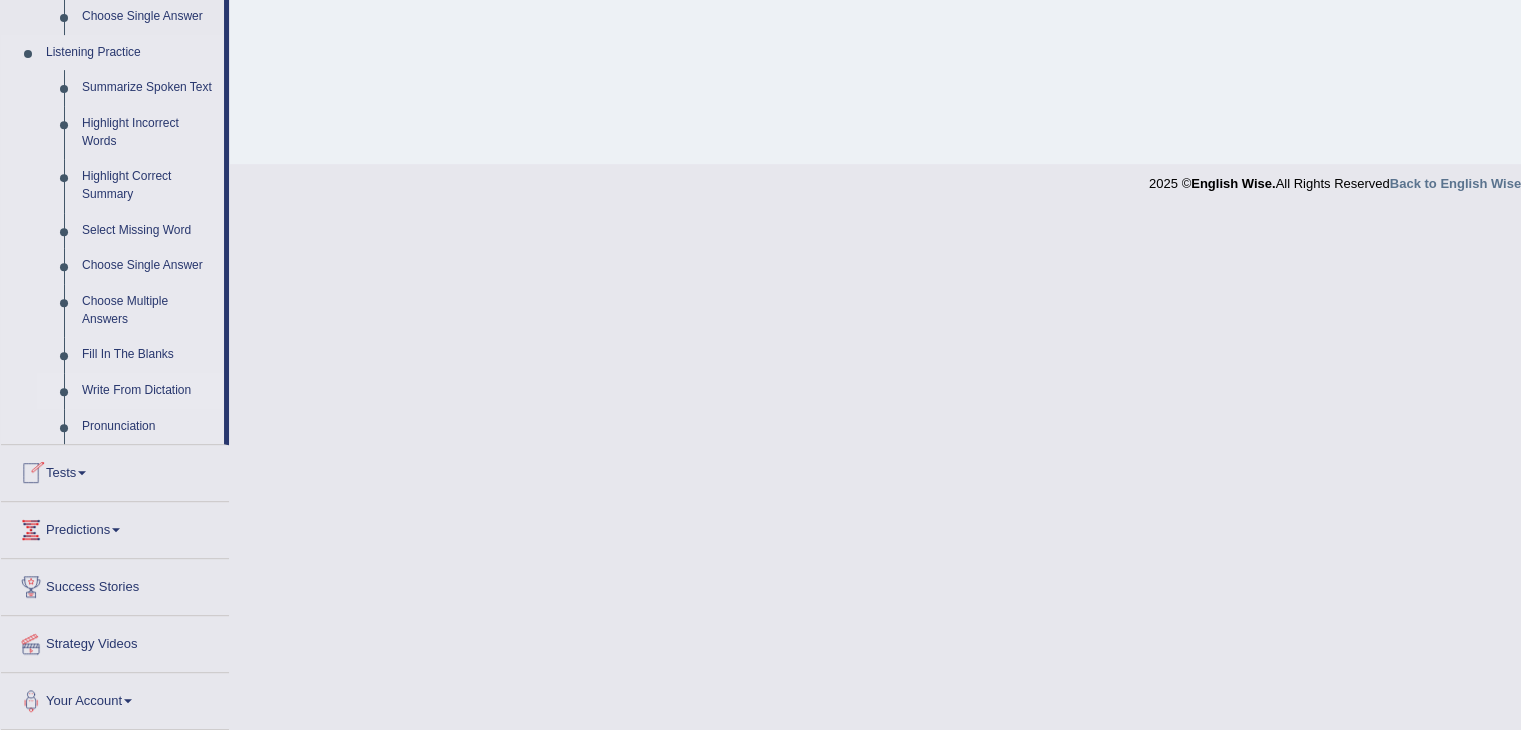 click on "Write From Dictation" at bounding box center [148, 391] 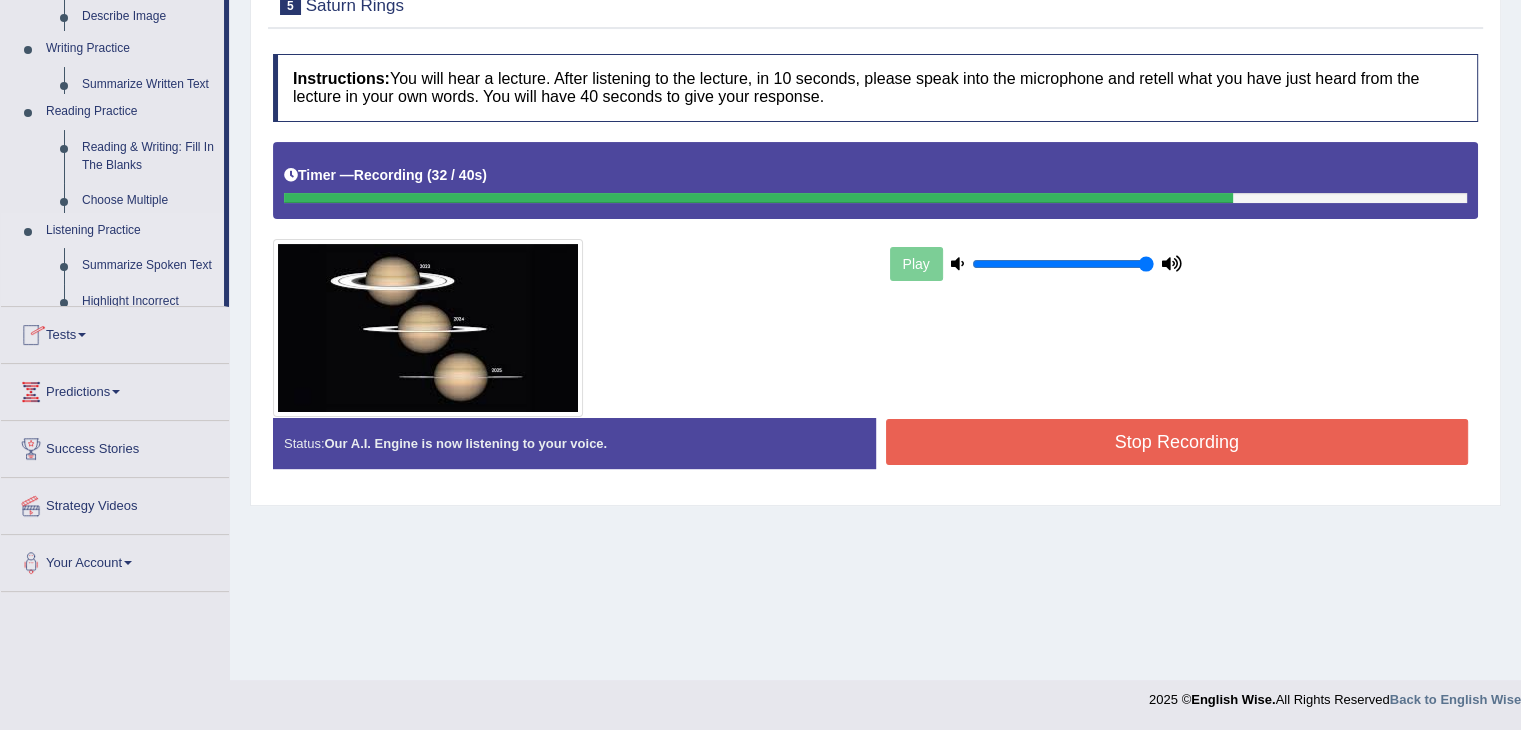 scroll, scrollTop: 320, scrollLeft: 0, axis: vertical 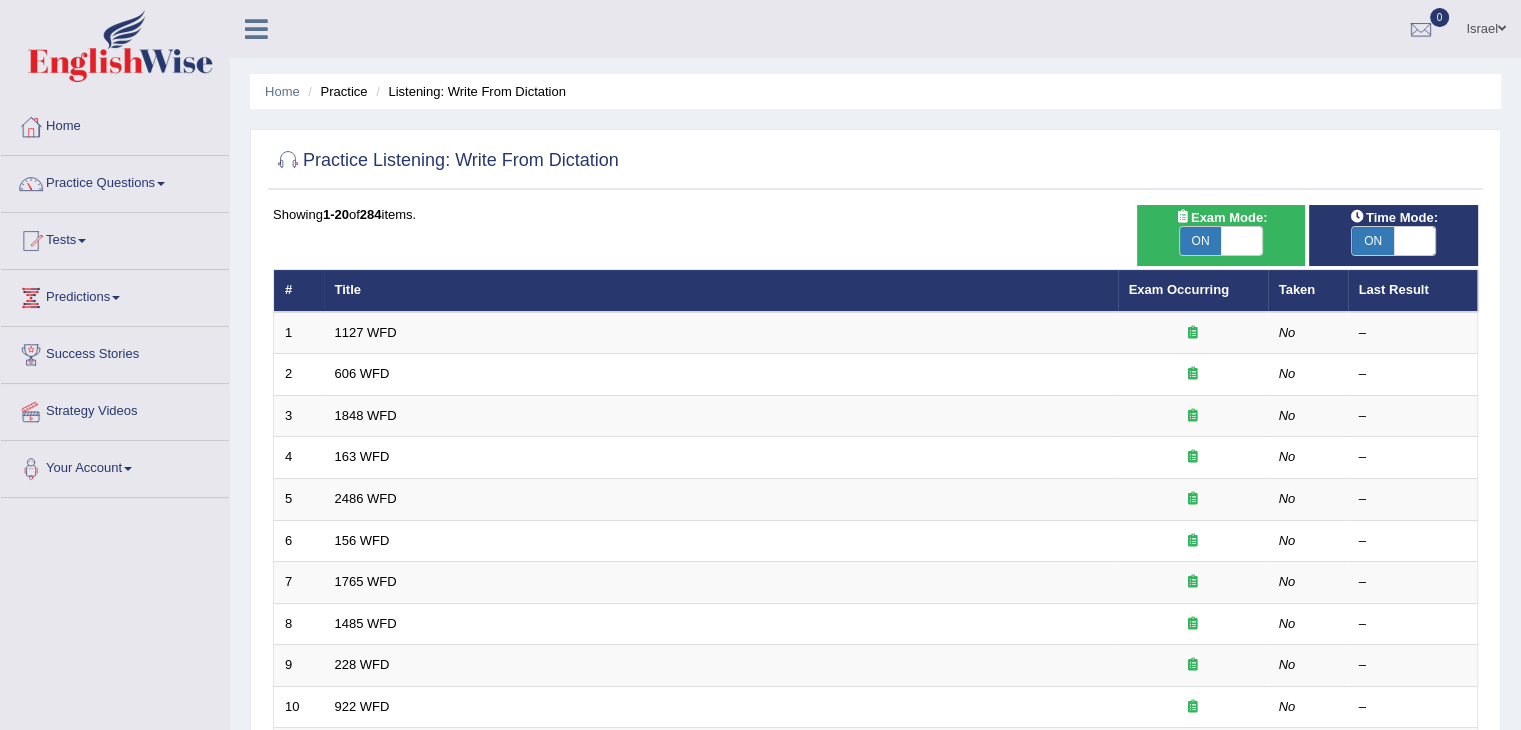 click on "Showing  1-20  of  284  items." at bounding box center [875, 214] 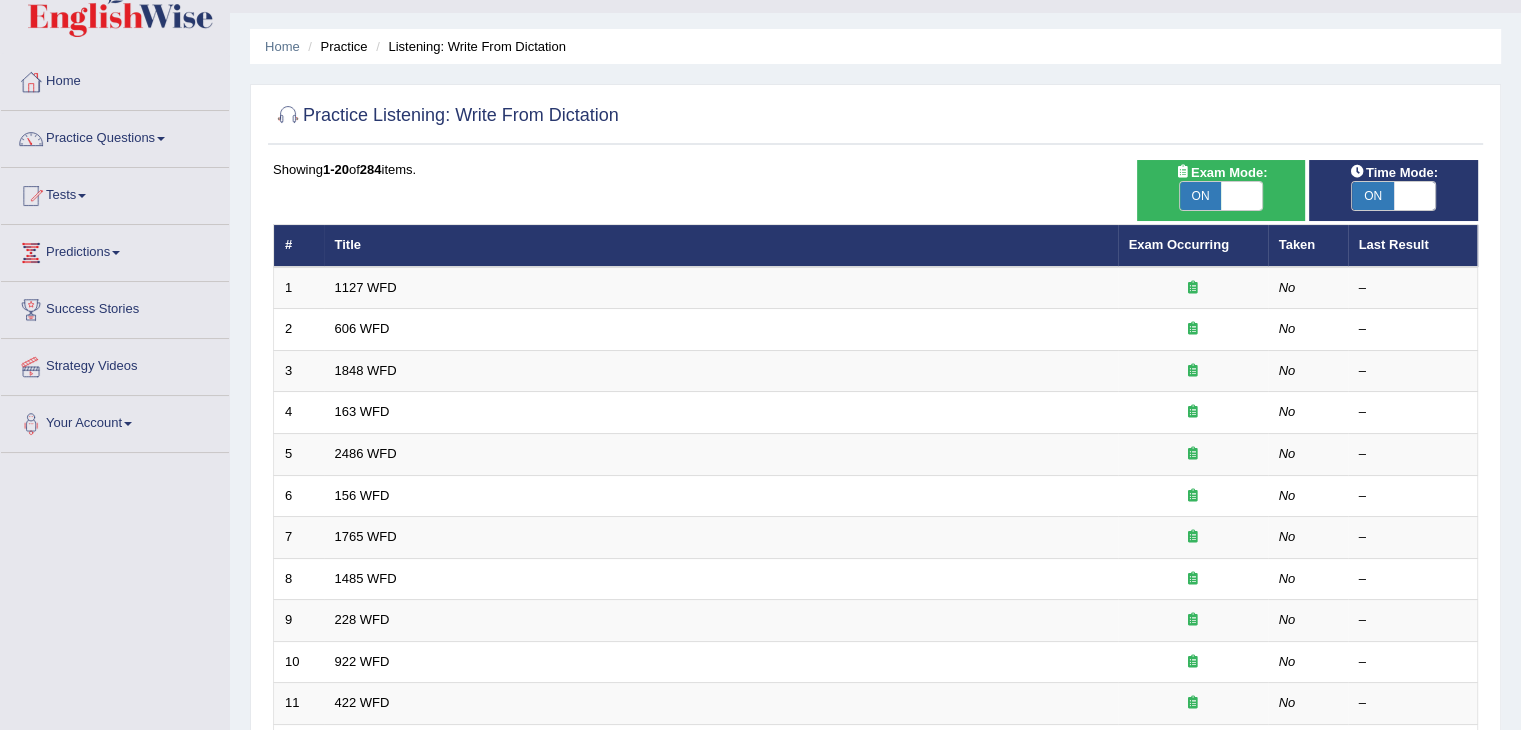 scroll, scrollTop: 0, scrollLeft: 0, axis: both 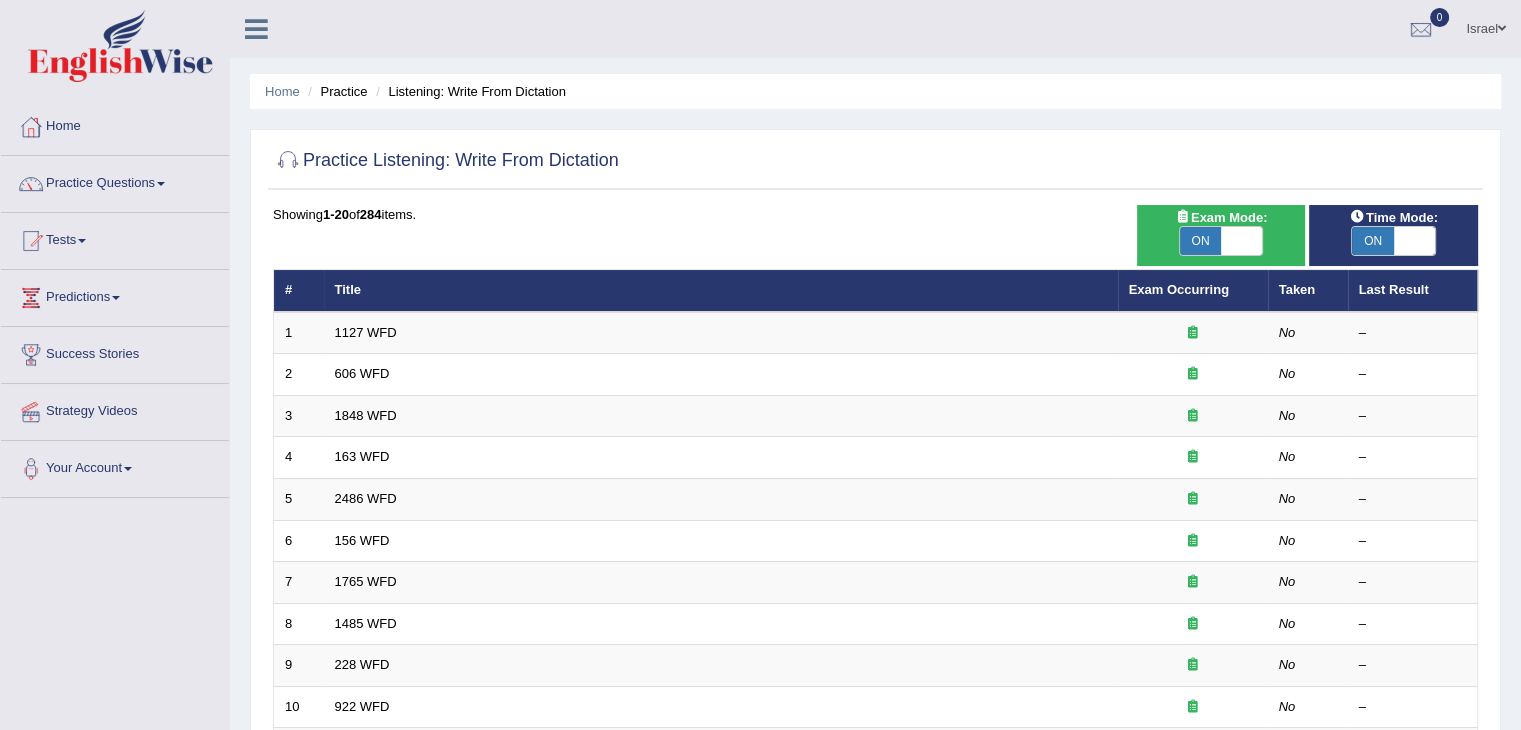 click on "Showing  1-20  of  284  items." at bounding box center (875, 214) 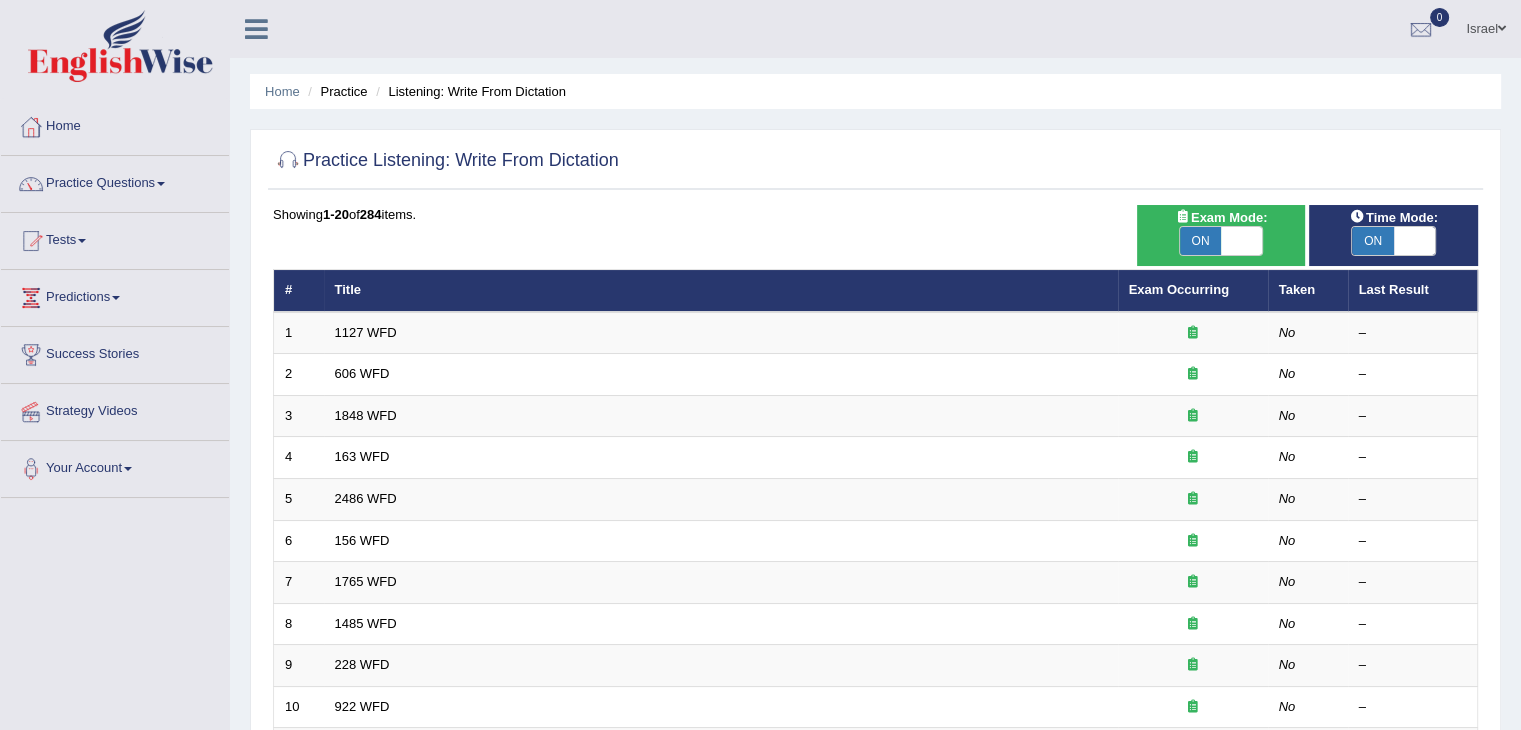 click on "Tests" at bounding box center (115, 238) 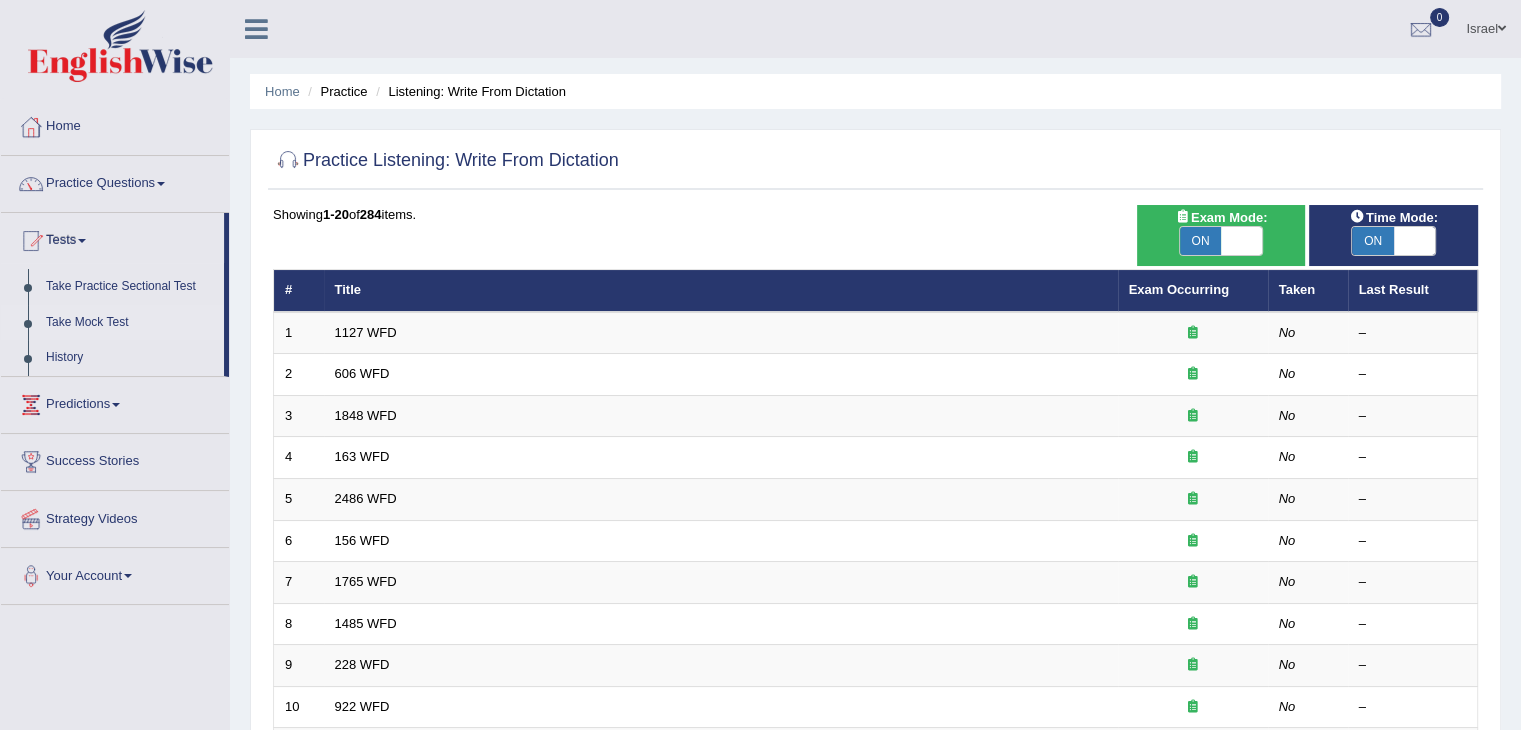 click on "Take Mock Test" at bounding box center (130, 323) 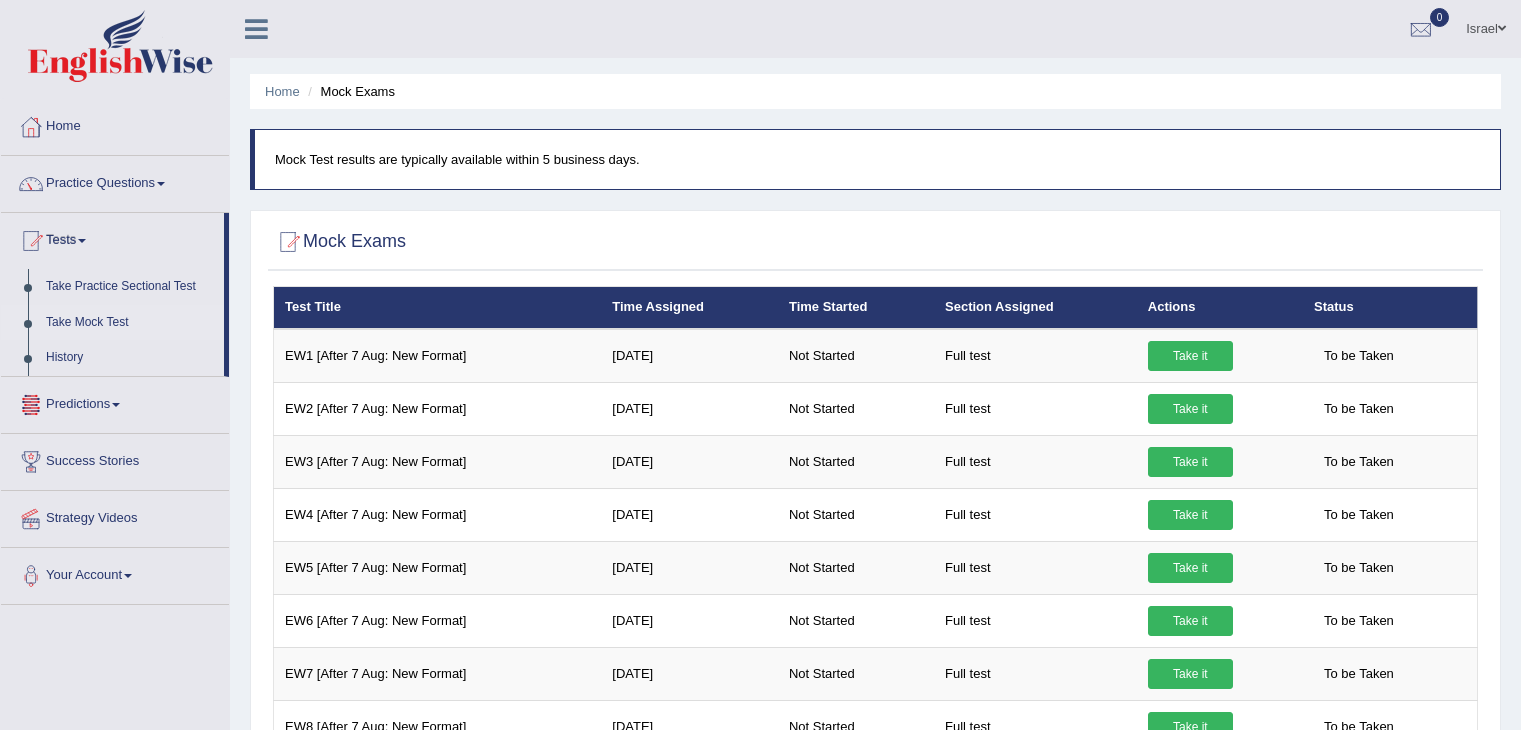 scroll, scrollTop: 0, scrollLeft: 0, axis: both 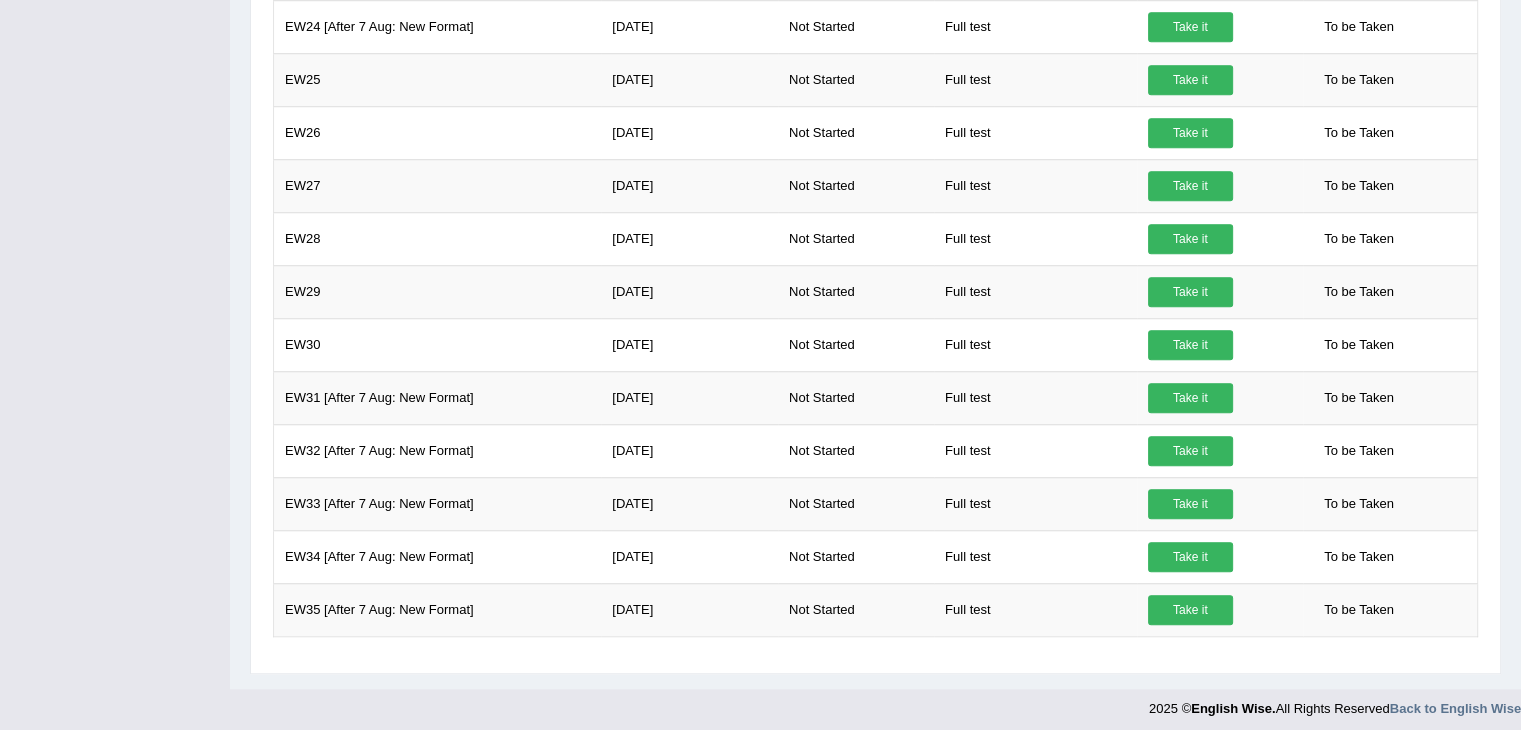 click on "Toggle navigation
Home
Practice Questions   Speaking Practice Read Aloud
Repeat Sentence
Describe Image
Re-tell Lecture
Answer Short Question
Summarize Group Discussion
Respond To A Situation
Writing Practice  Summarize Written Text
Write Essay
Reading Practice  Reading & Writing: Fill In The Blanks
Choose Multiple Answers
Re-order Paragraphs
Fill In The Blanks
Choose Single Answer
Listening Practice  Summarize Spoken Text
Highlight Incorrect Words
Highlight Correct Summary
Select Missing Word
Choose Single Answer
Choose Multiple Answers
Fill In The Blanks
Write From Dictation
Pronunciation
Tests  Take Practice Sectional Test
Take Mock Test" at bounding box center [760, -410] 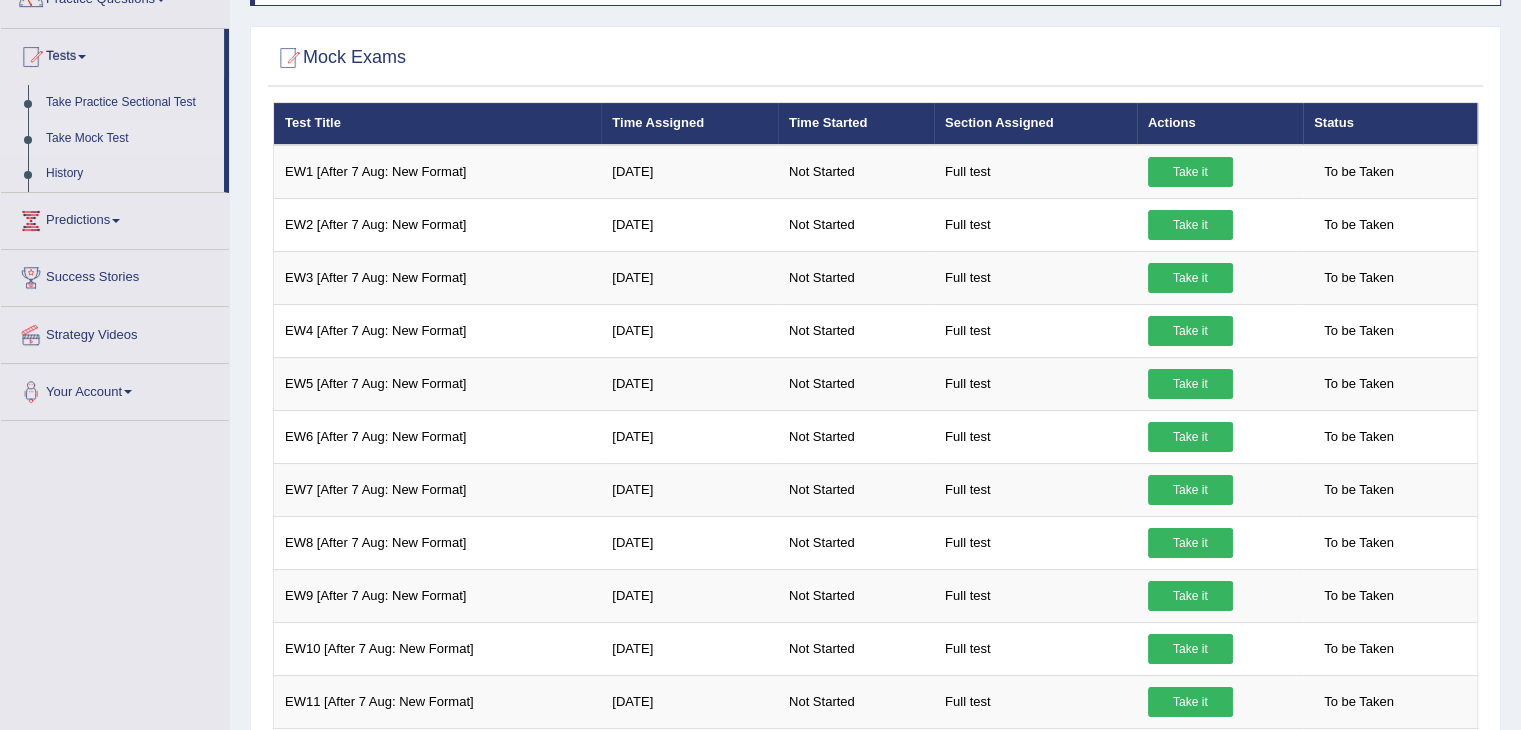scroll, scrollTop: 0, scrollLeft: 0, axis: both 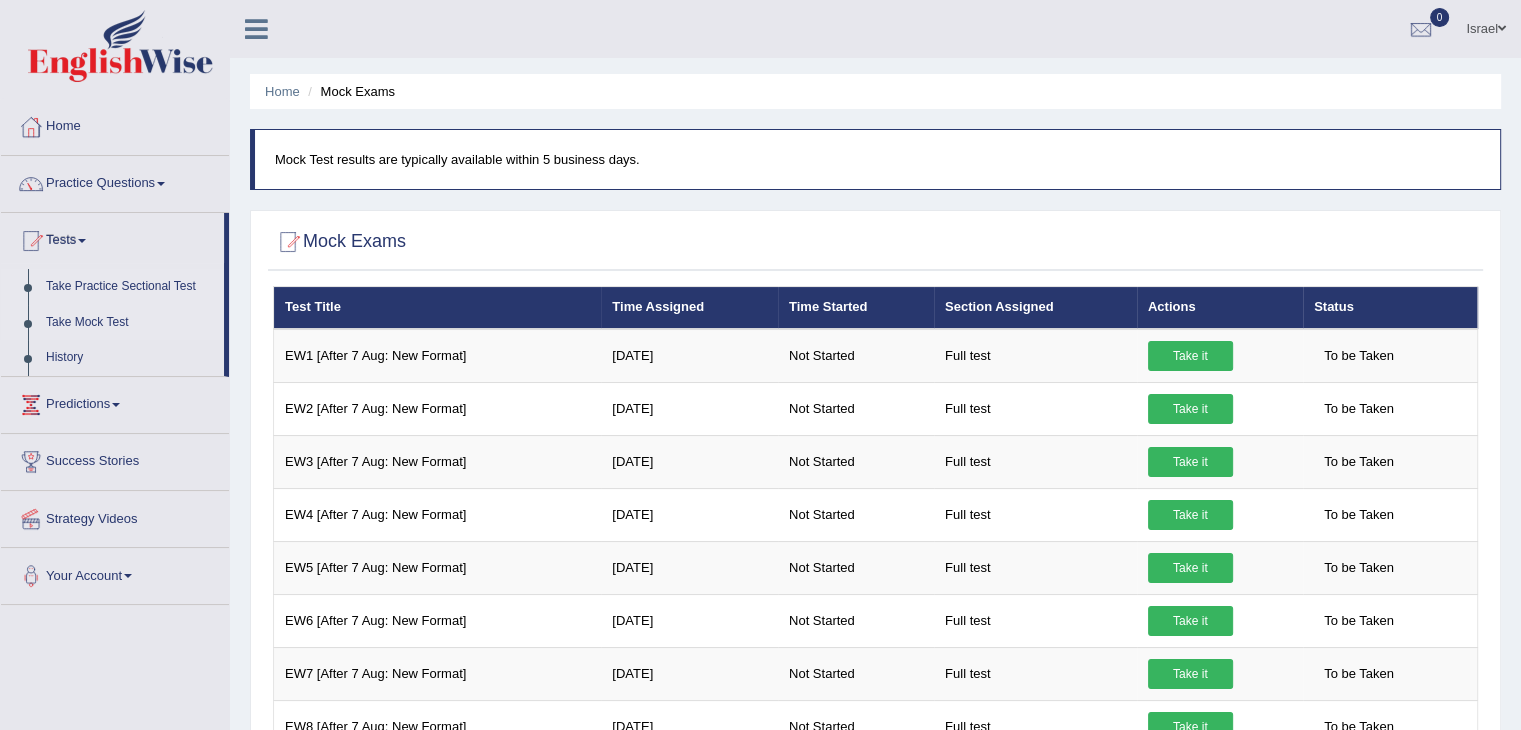 click on "Take Practice Sectional Test" at bounding box center [130, 287] 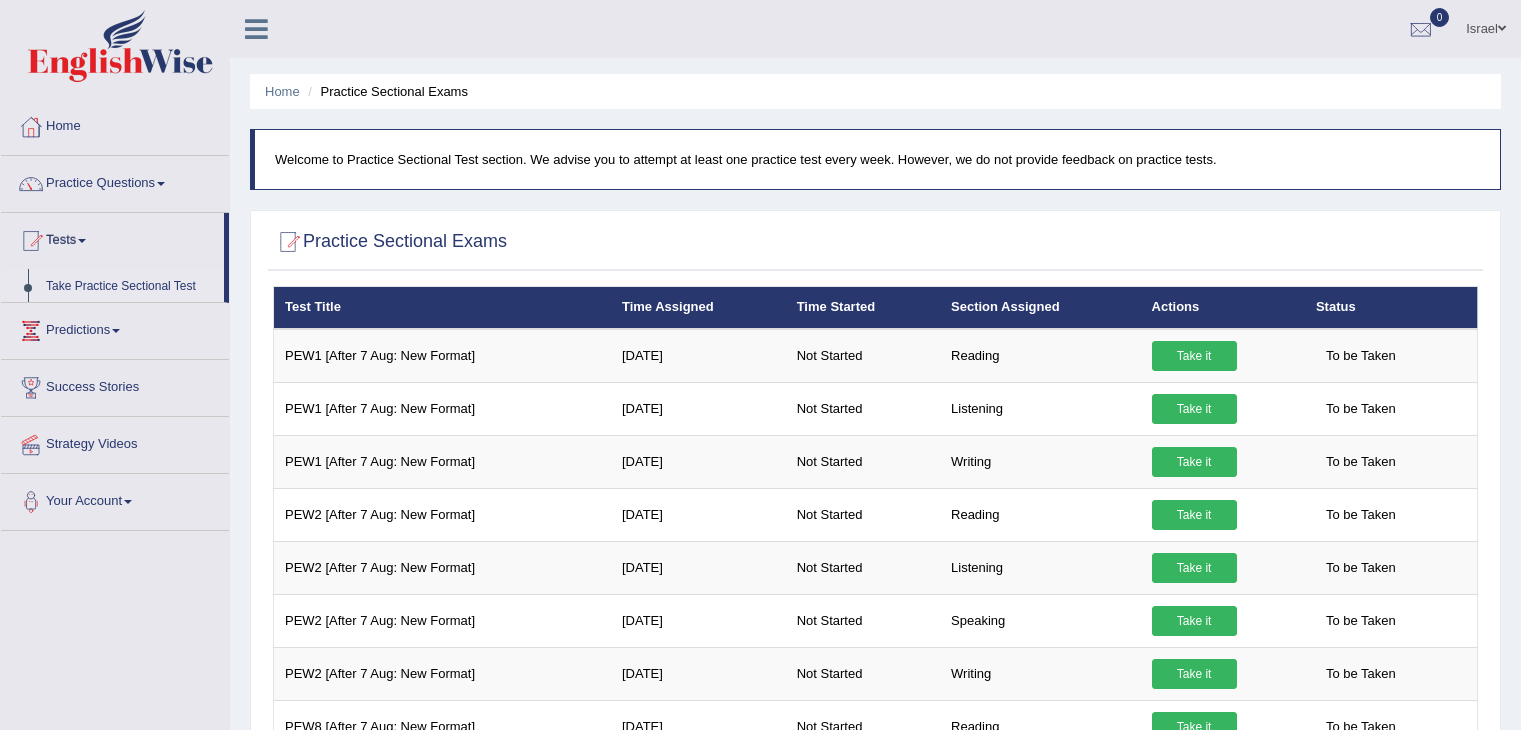 scroll, scrollTop: 0, scrollLeft: 0, axis: both 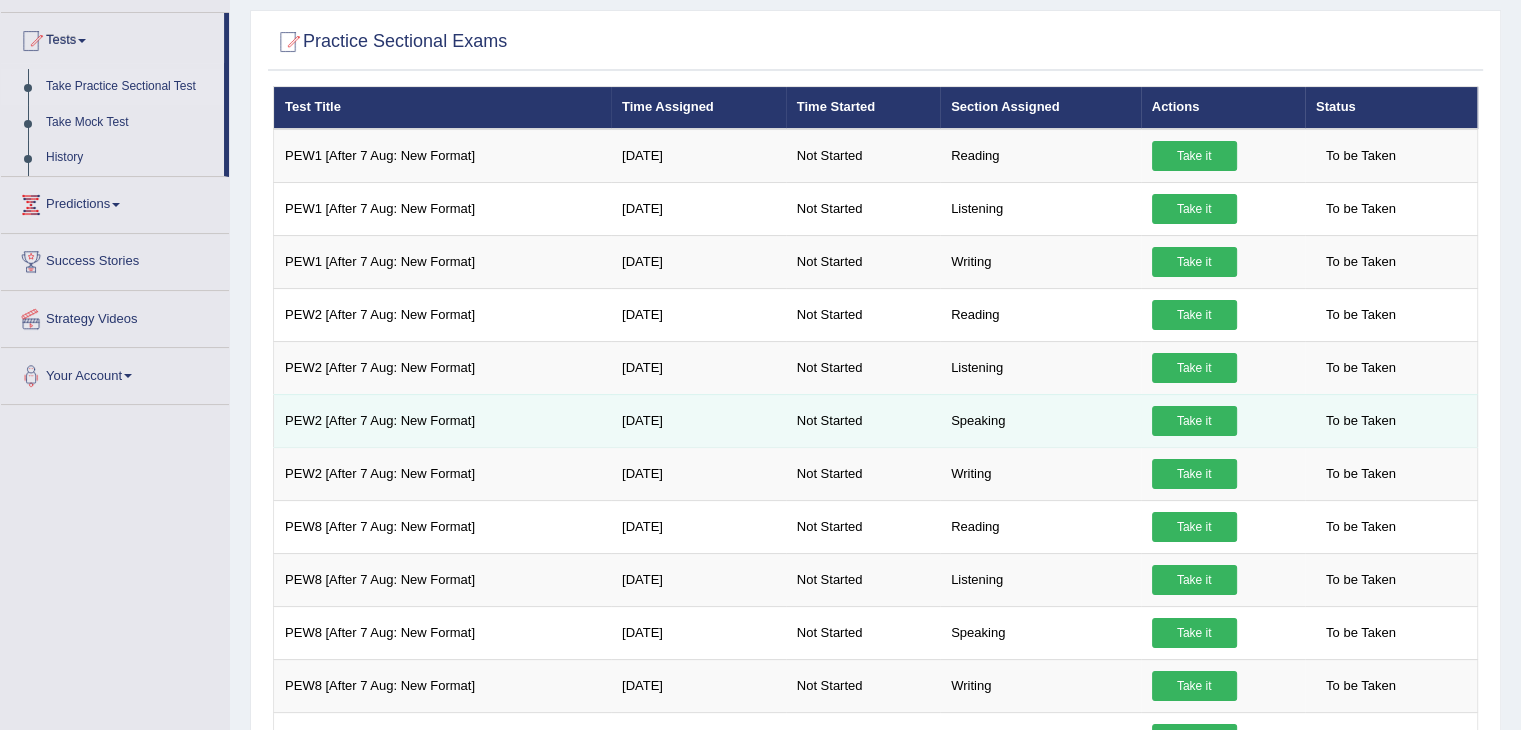 click on "Take it" at bounding box center (1194, 421) 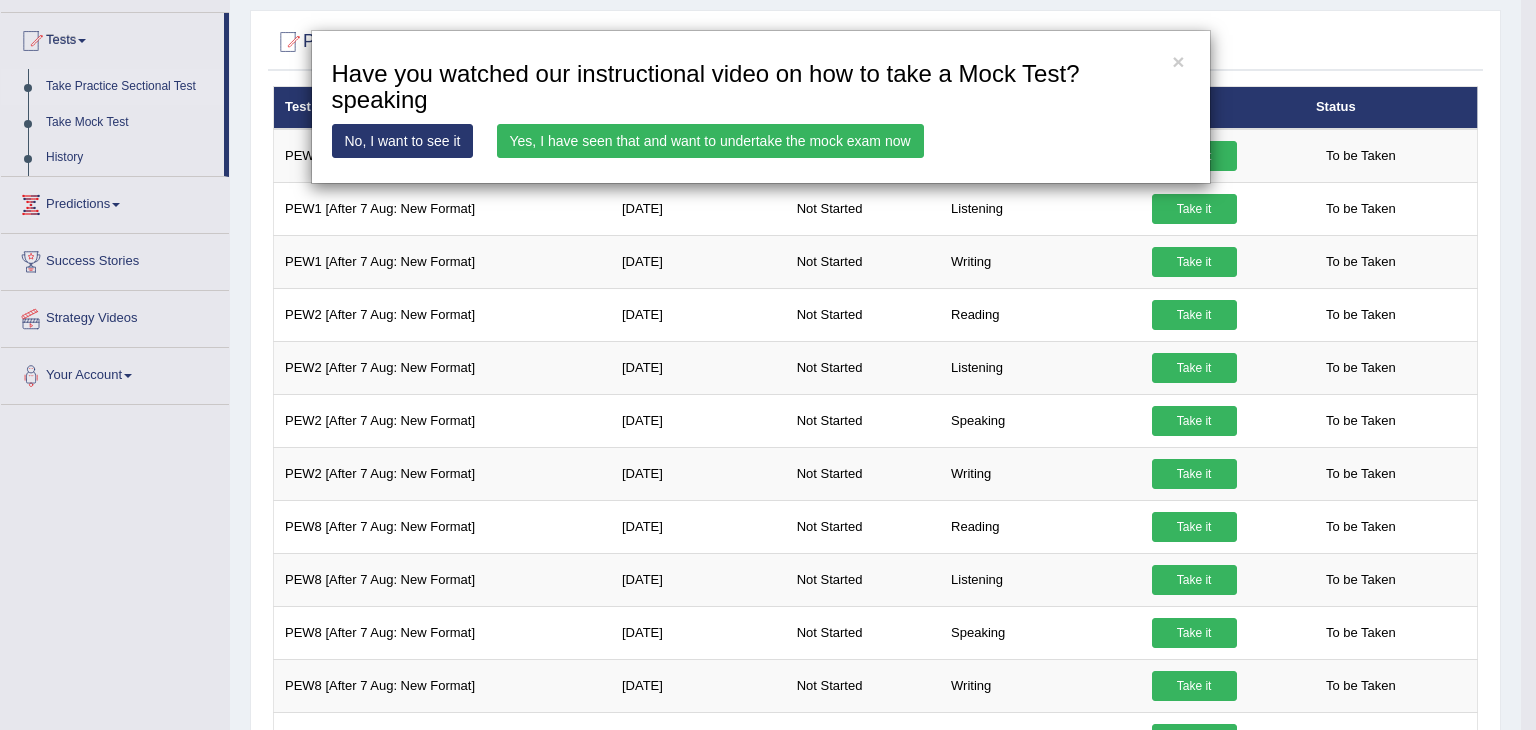 click on "Yes, I have seen that and want to undertake the mock exam now" at bounding box center [710, 141] 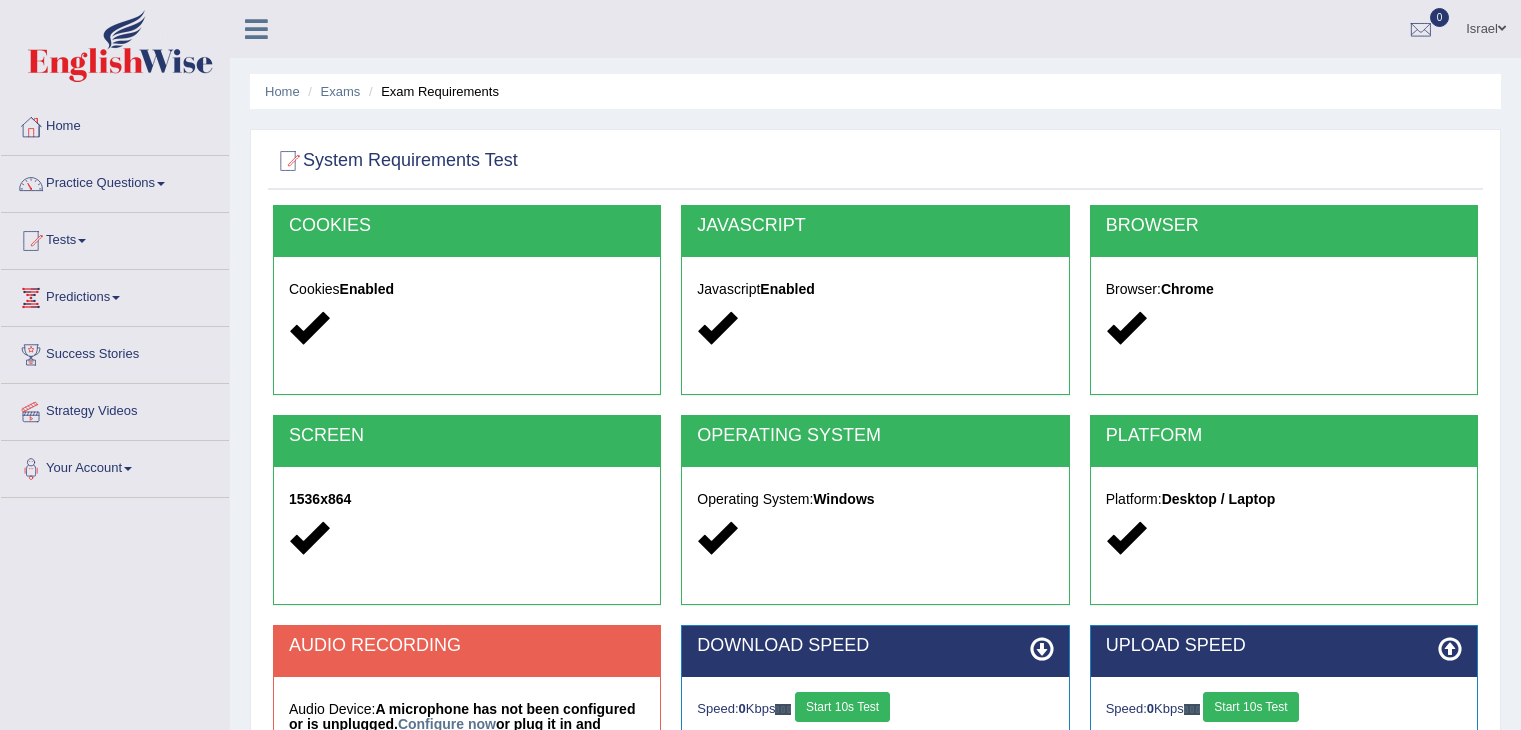 scroll, scrollTop: 0, scrollLeft: 0, axis: both 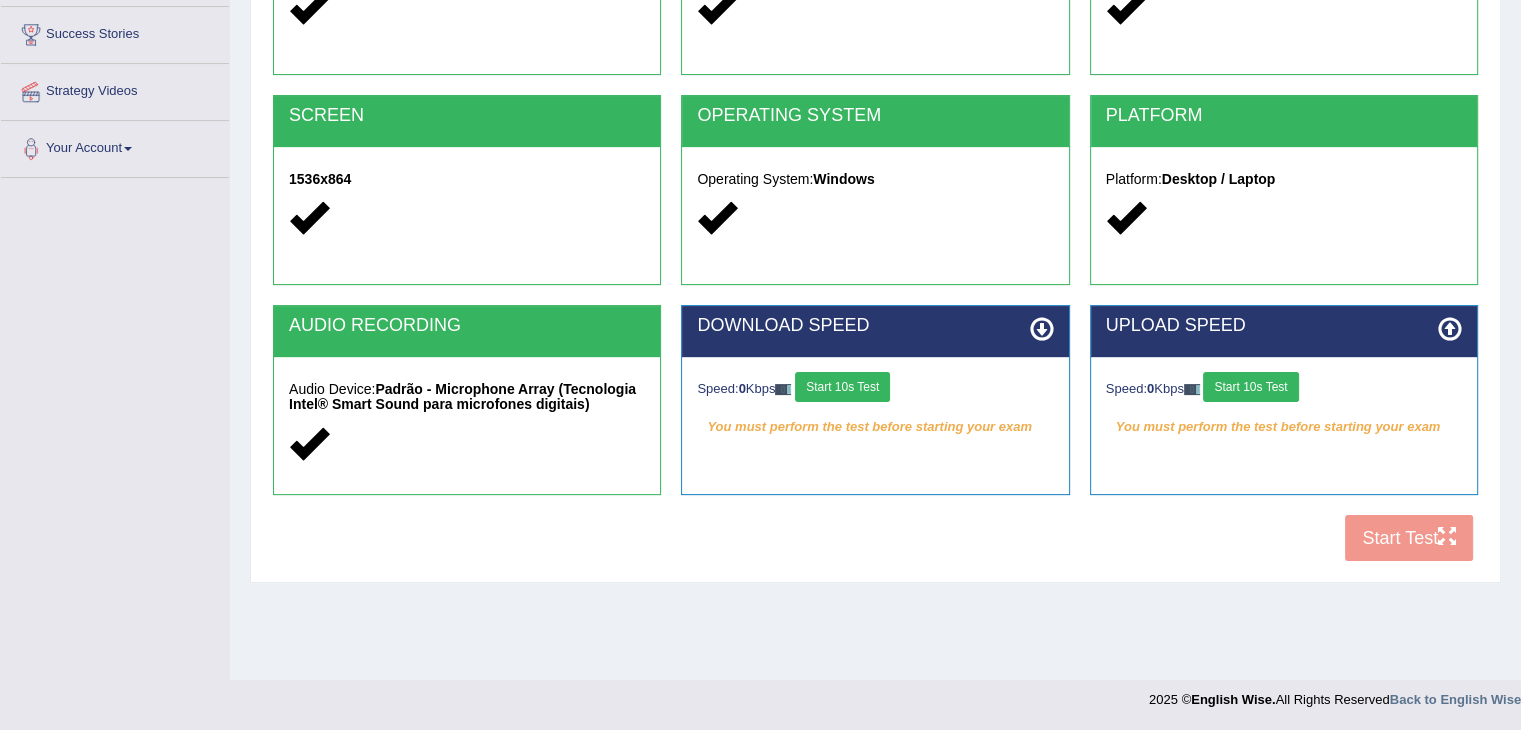 click on "Start 10s Test" at bounding box center (842, 387) 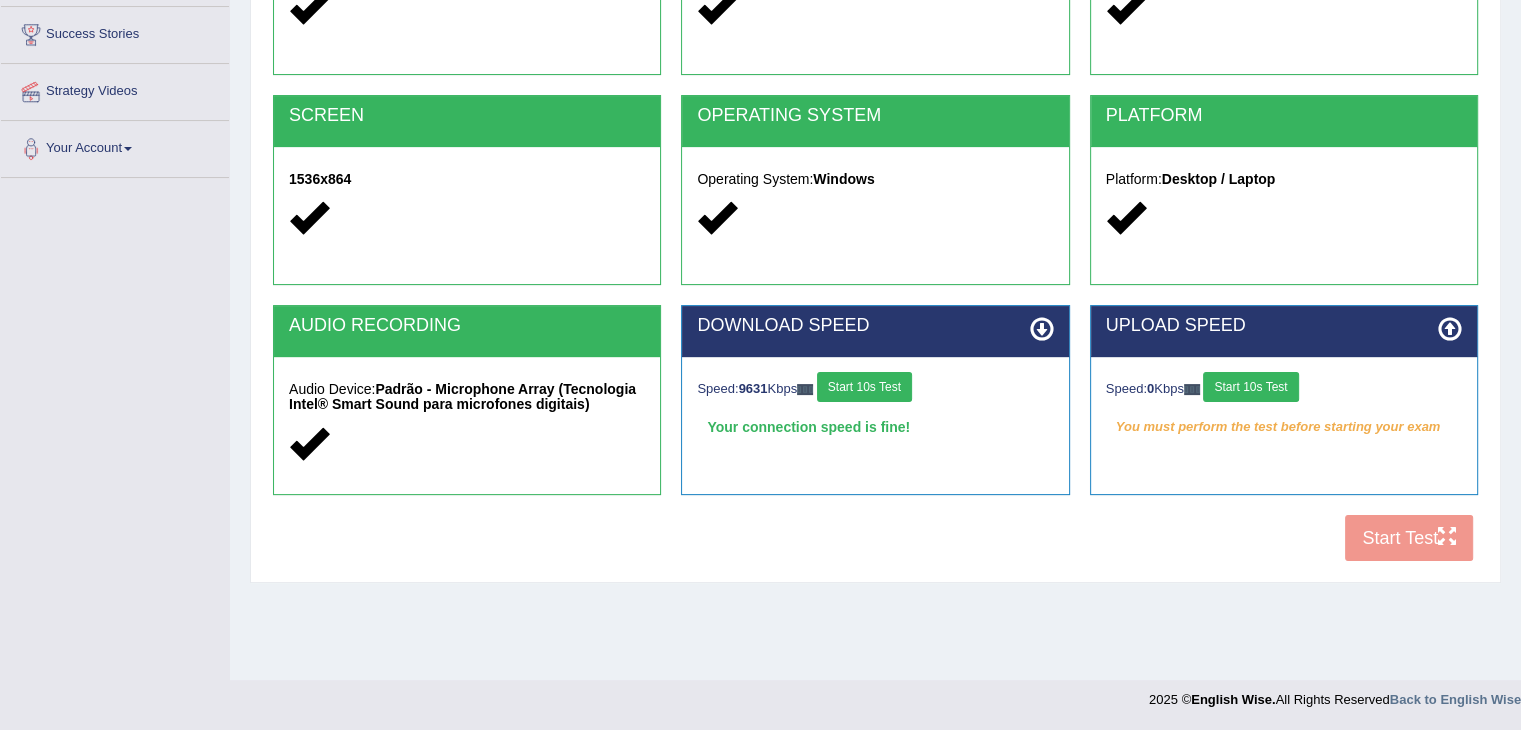 click on "Start 10s Test" at bounding box center (1250, 387) 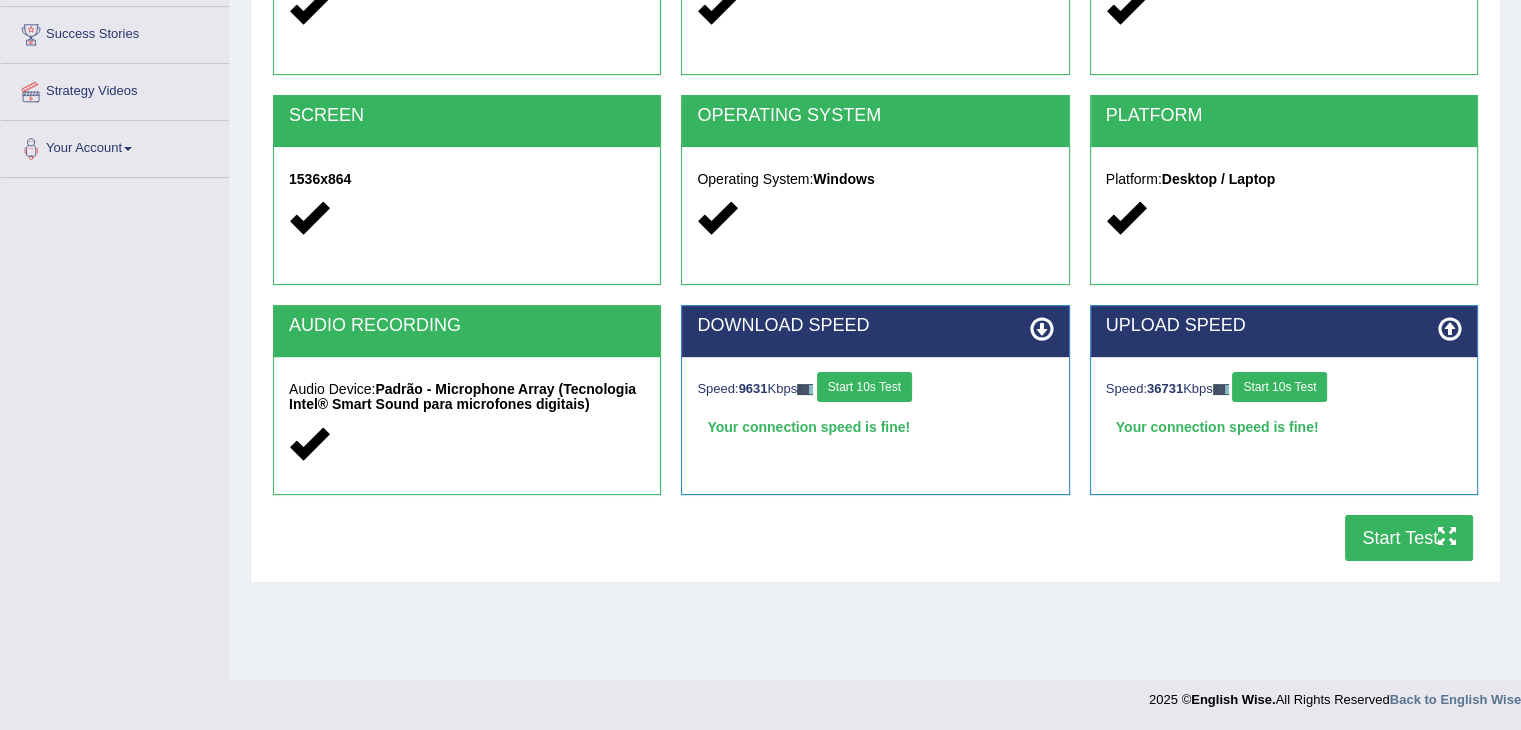 click on "Start Test" at bounding box center (1409, 538) 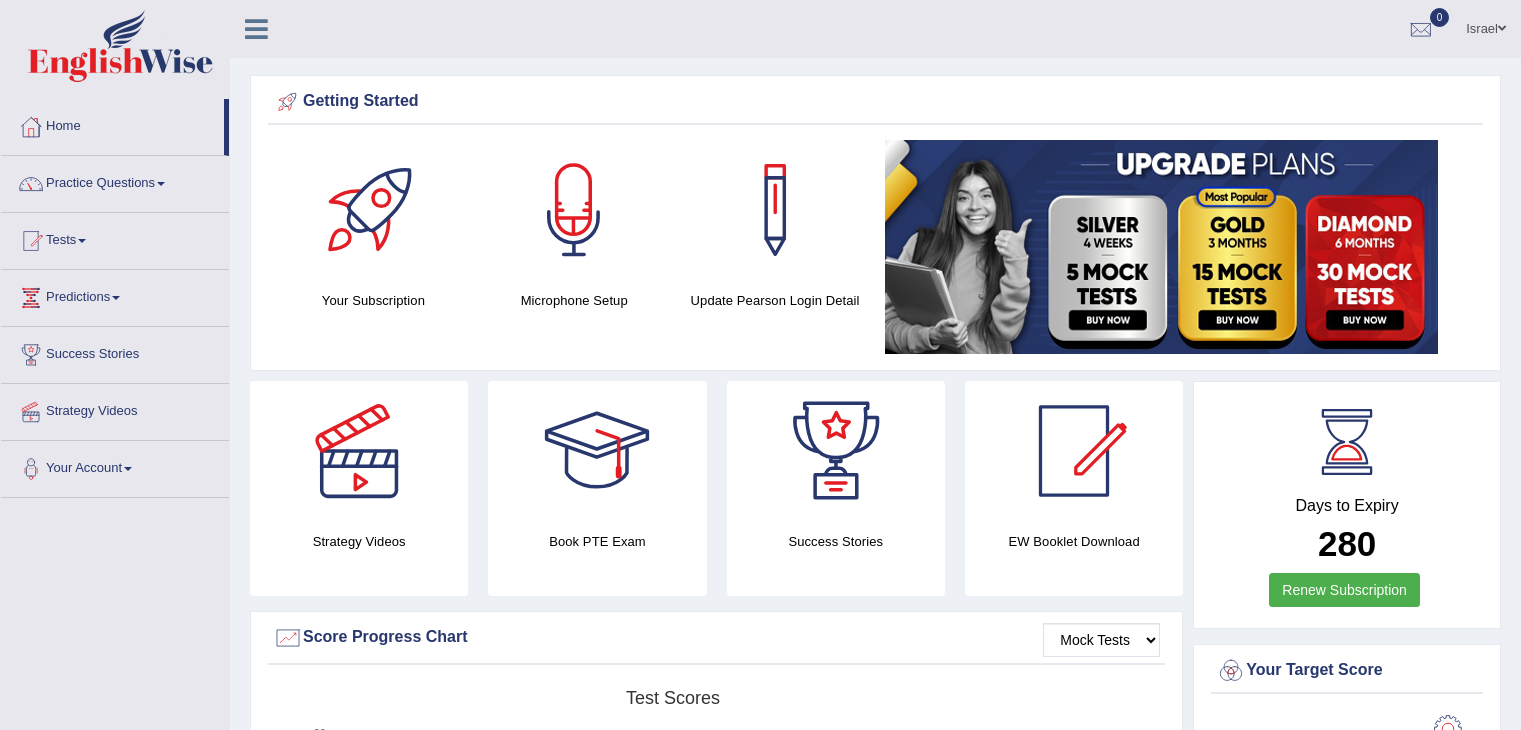 scroll, scrollTop: 0, scrollLeft: 0, axis: both 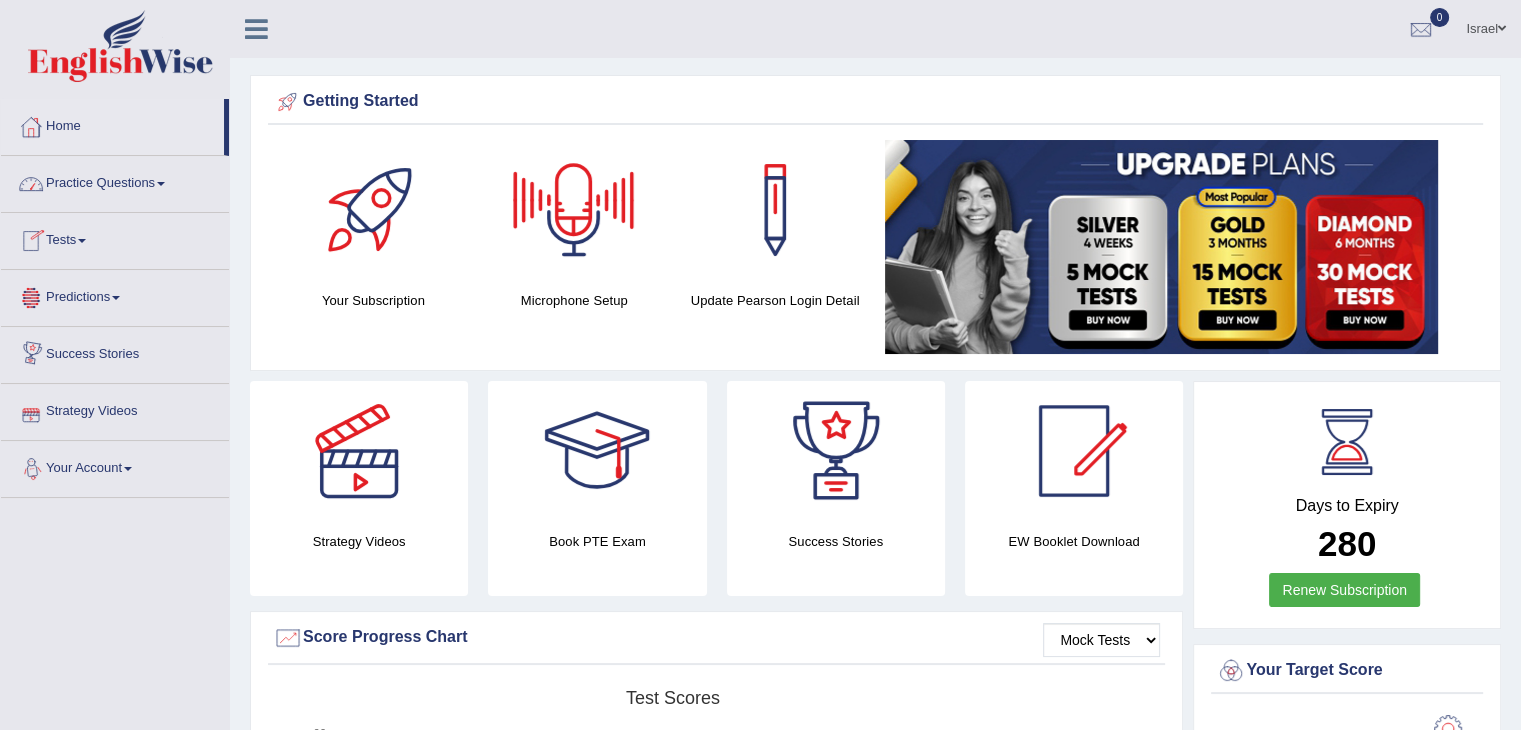 click on "Practice Questions" at bounding box center (115, 181) 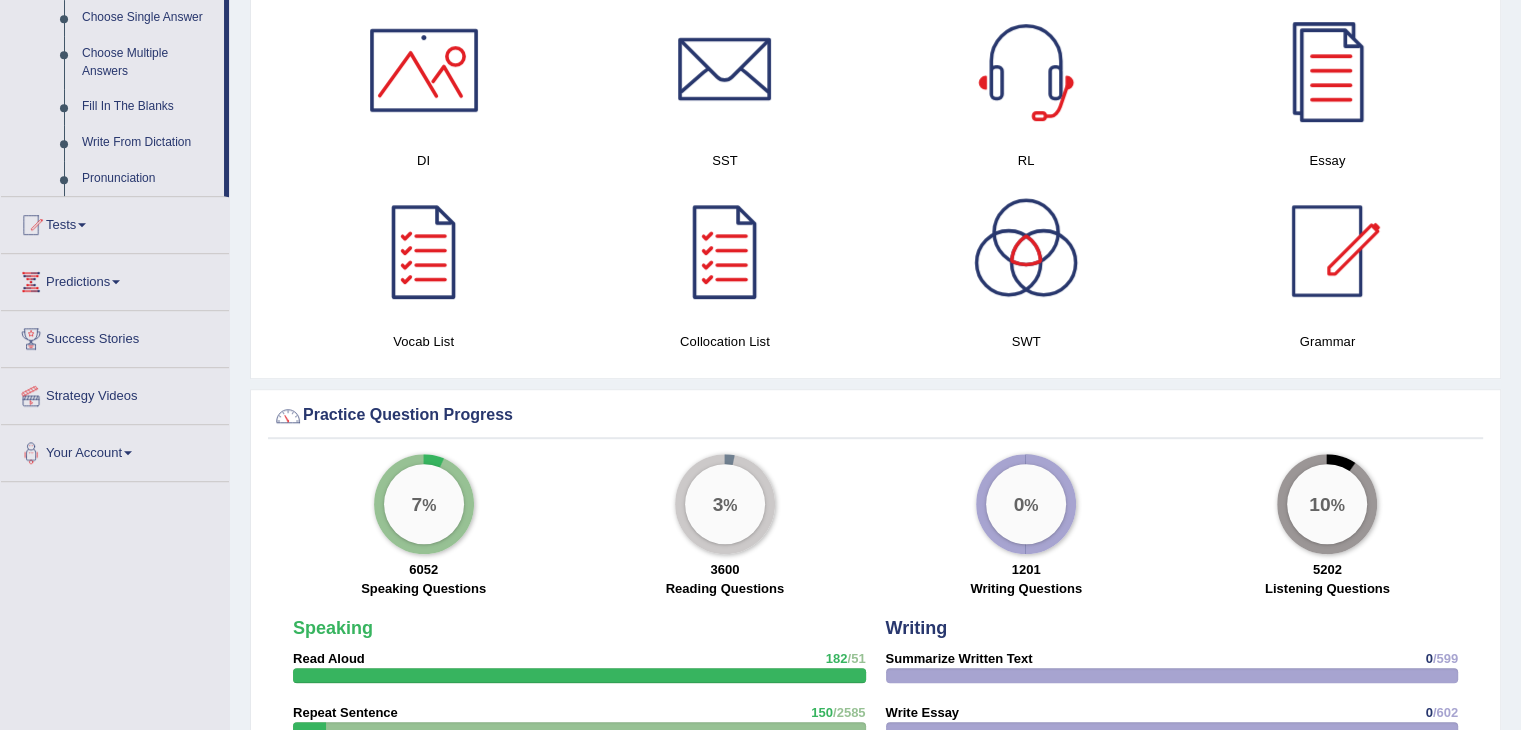 scroll, scrollTop: 1100, scrollLeft: 0, axis: vertical 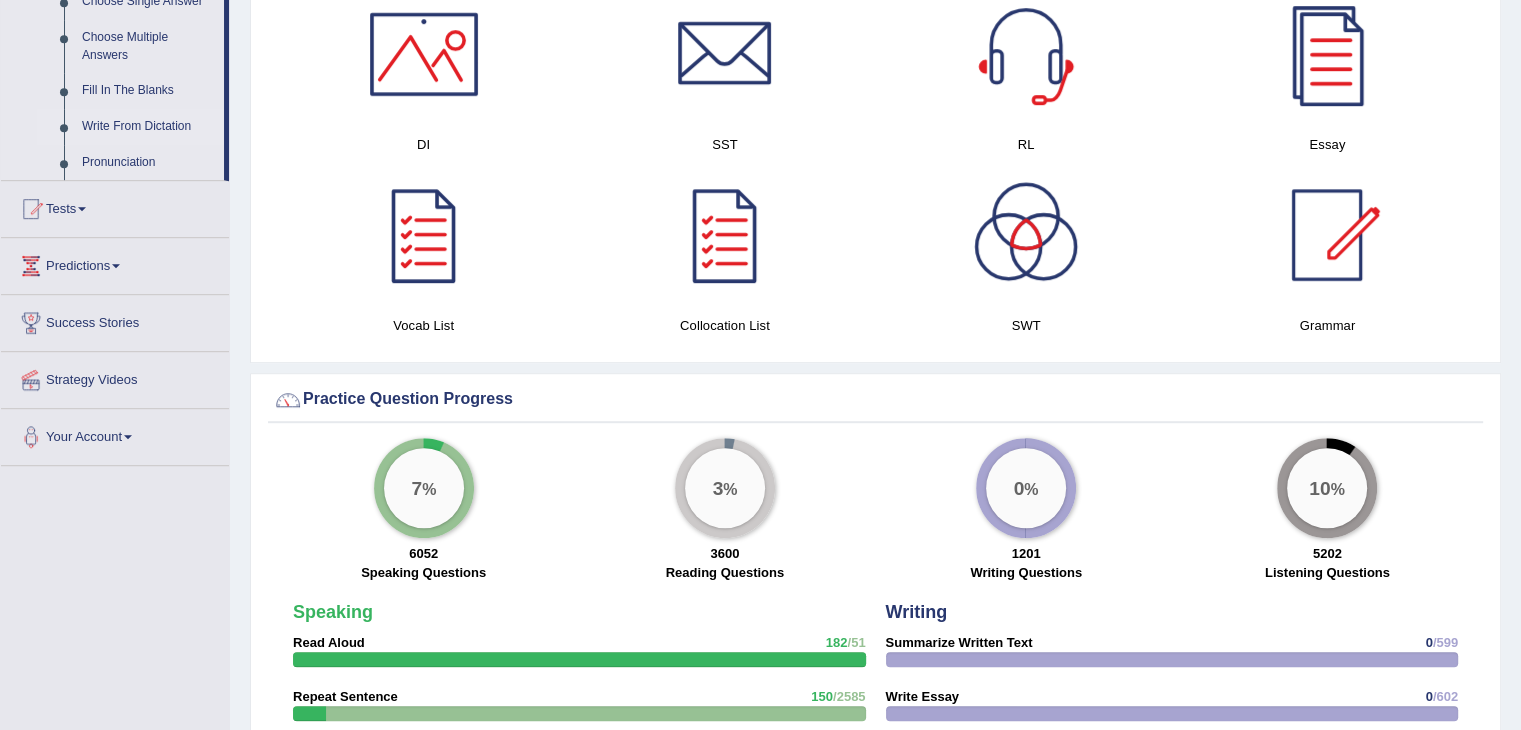 click on "Write From Dictation" at bounding box center (148, 127) 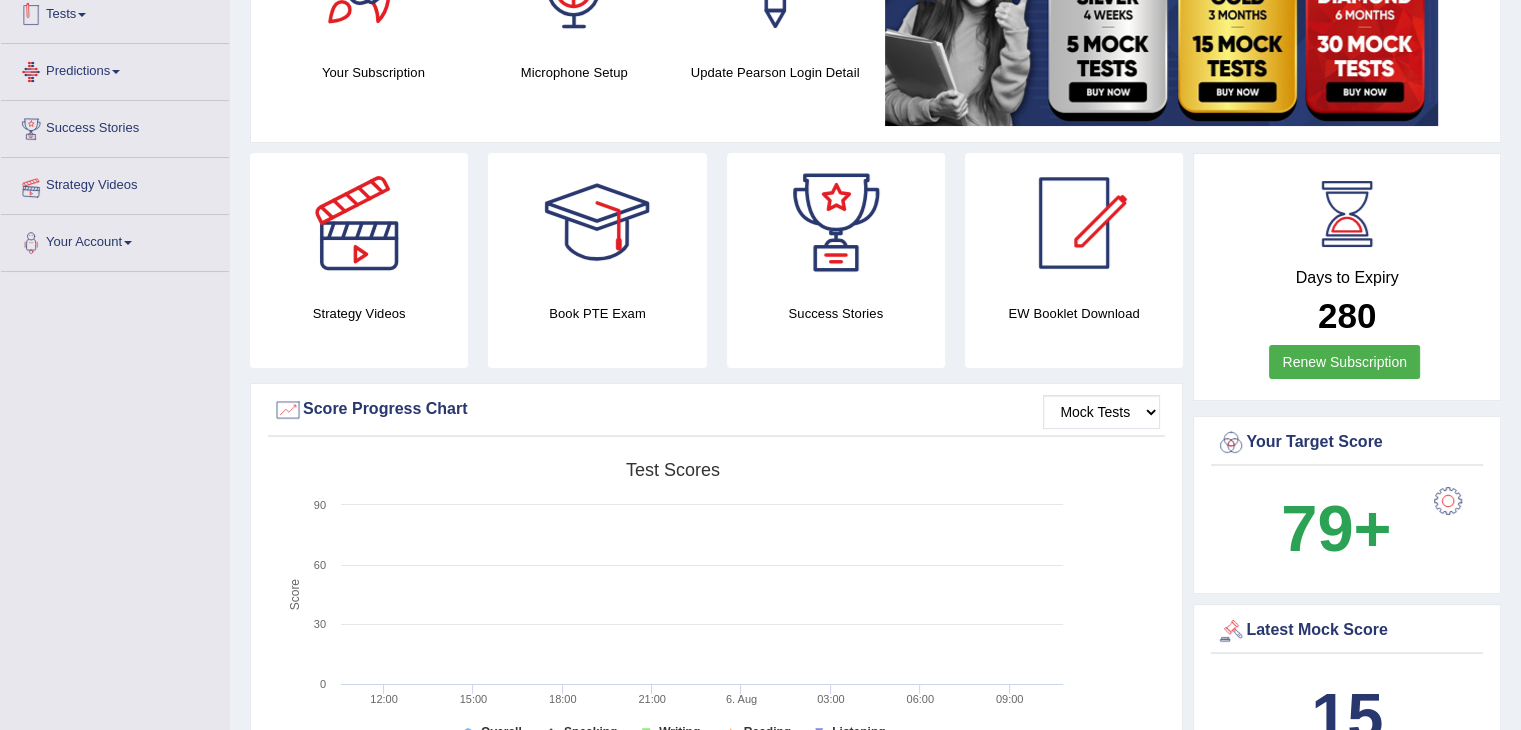 scroll, scrollTop: 424, scrollLeft: 0, axis: vertical 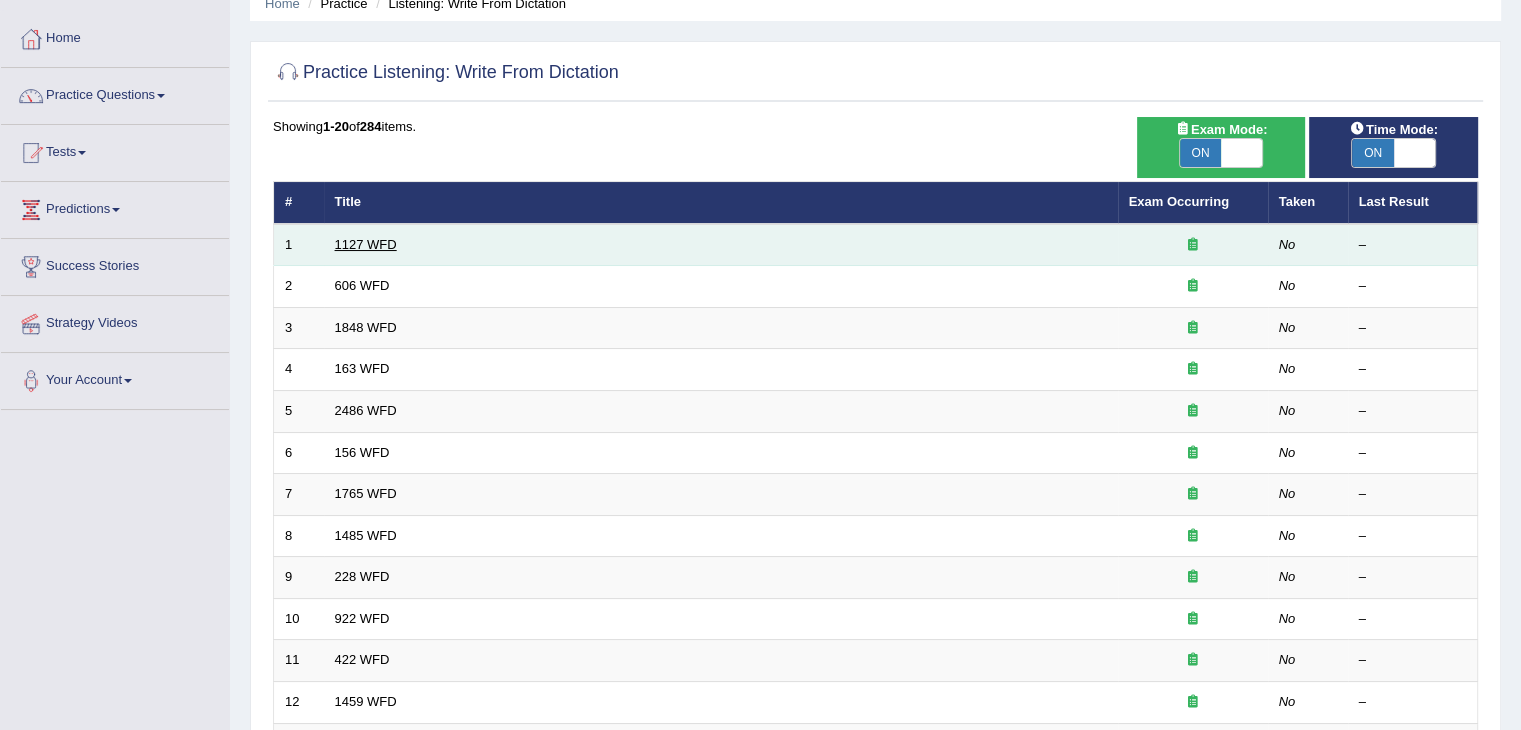 click on "1127 WFD" at bounding box center (366, 244) 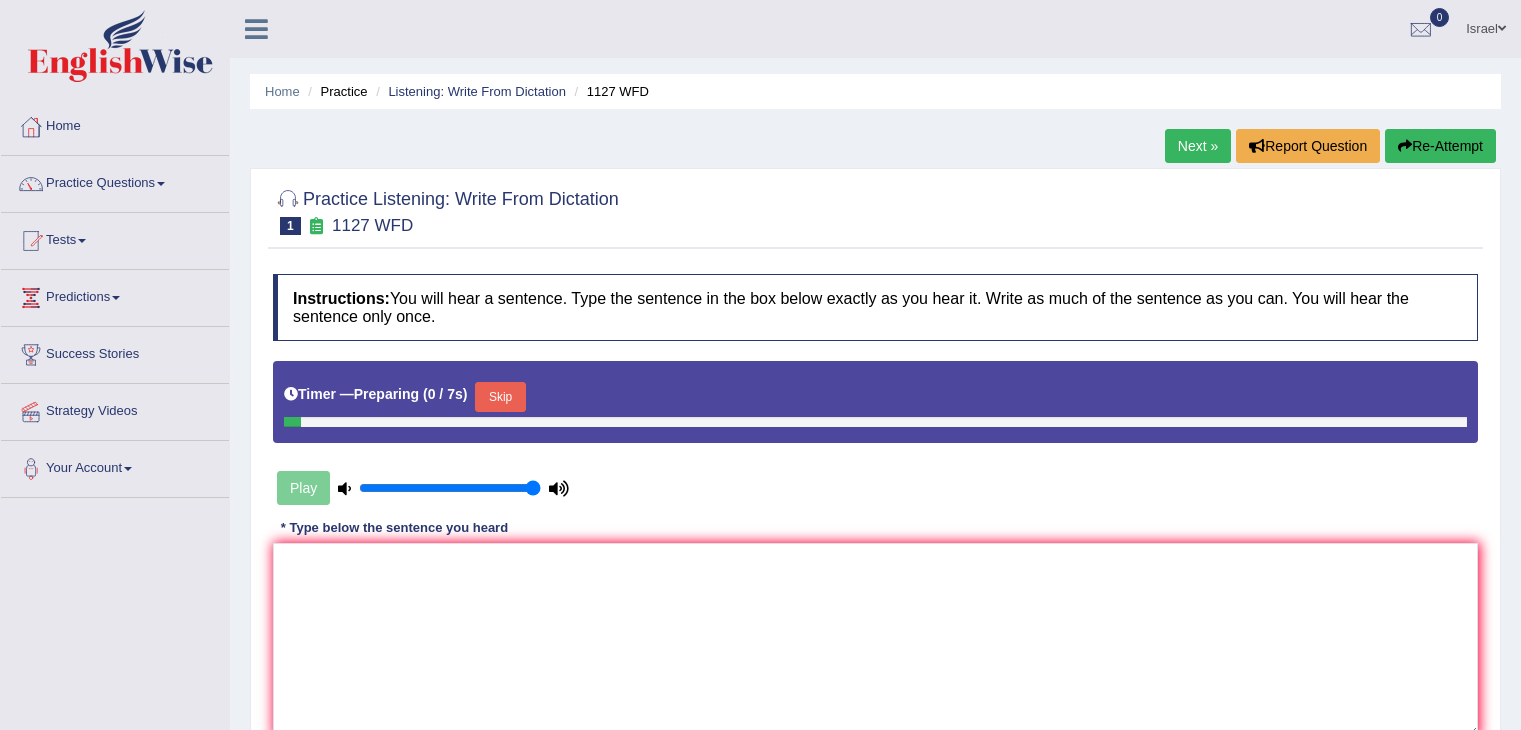 scroll, scrollTop: 0, scrollLeft: 0, axis: both 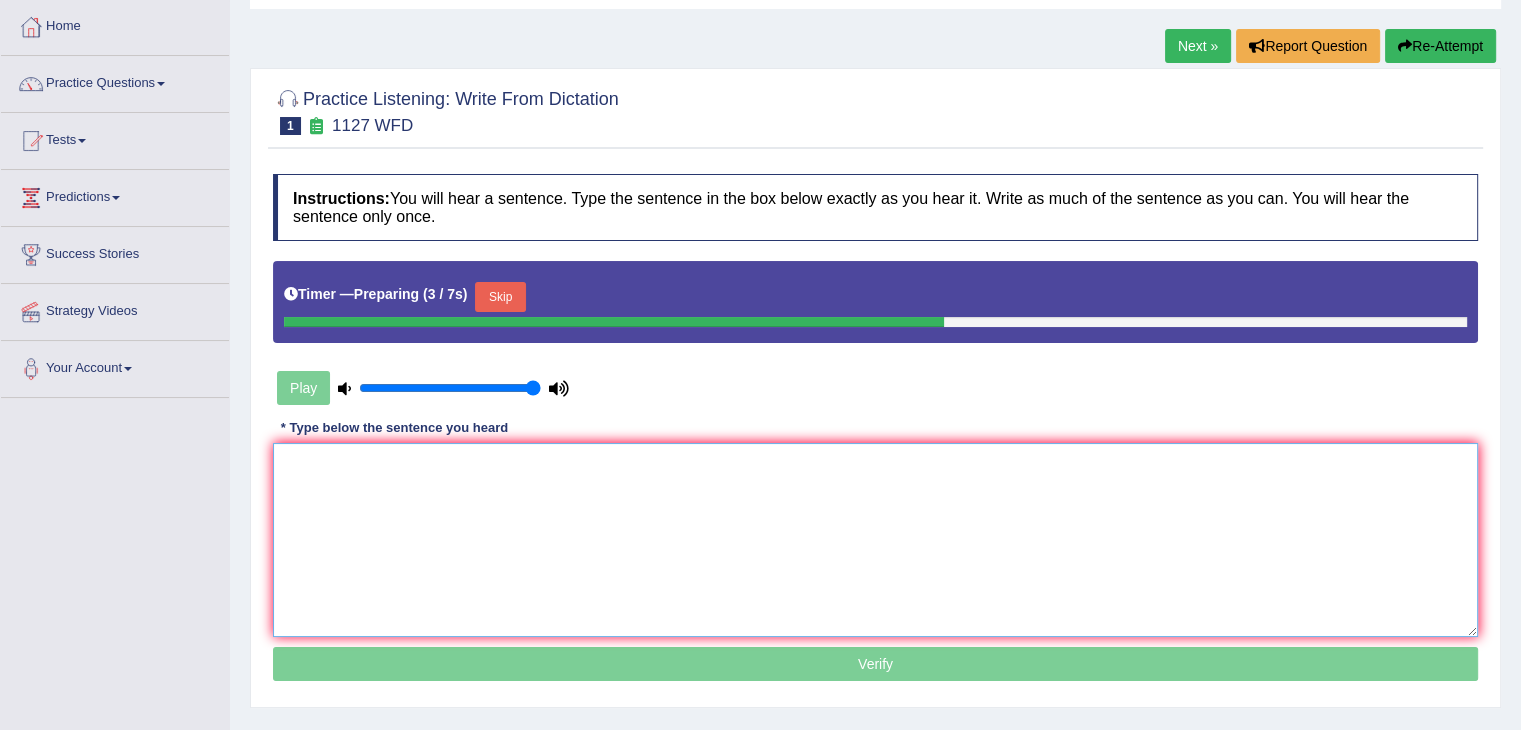 click at bounding box center [875, 540] 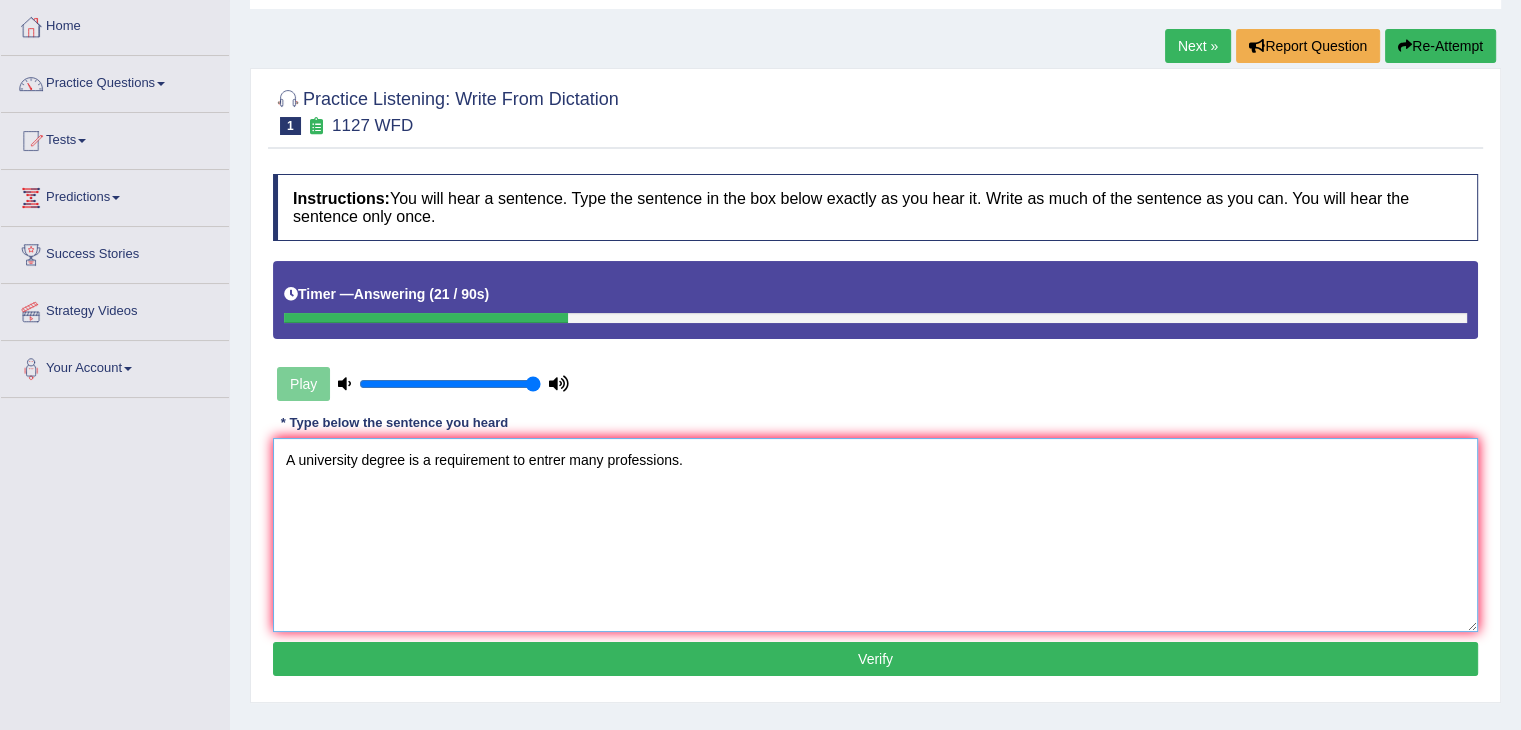 click on "A university degree is a requirement to entrer many professions." at bounding box center [875, 535] 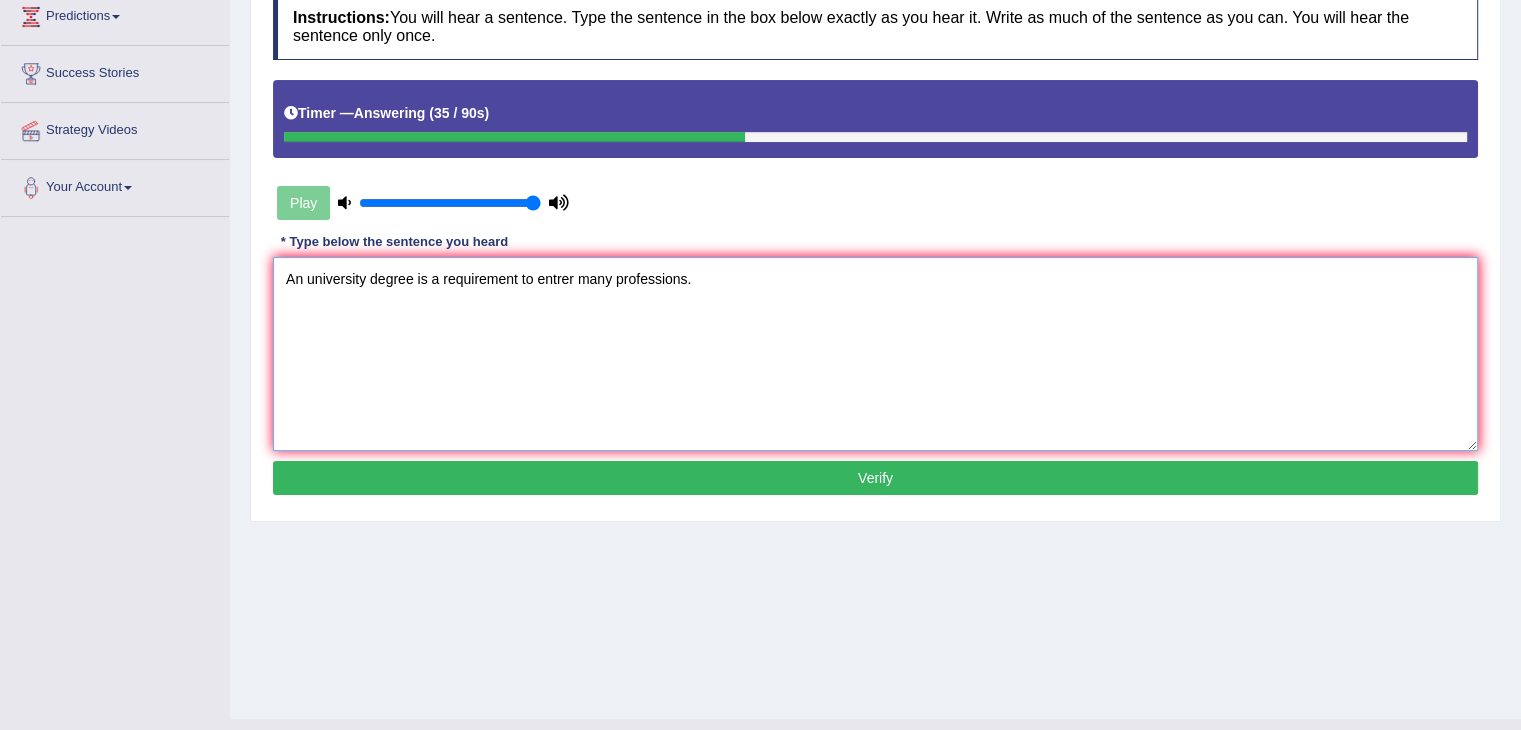scroll, scrollTop: 320, scrollLeft: 0, axis: vertical 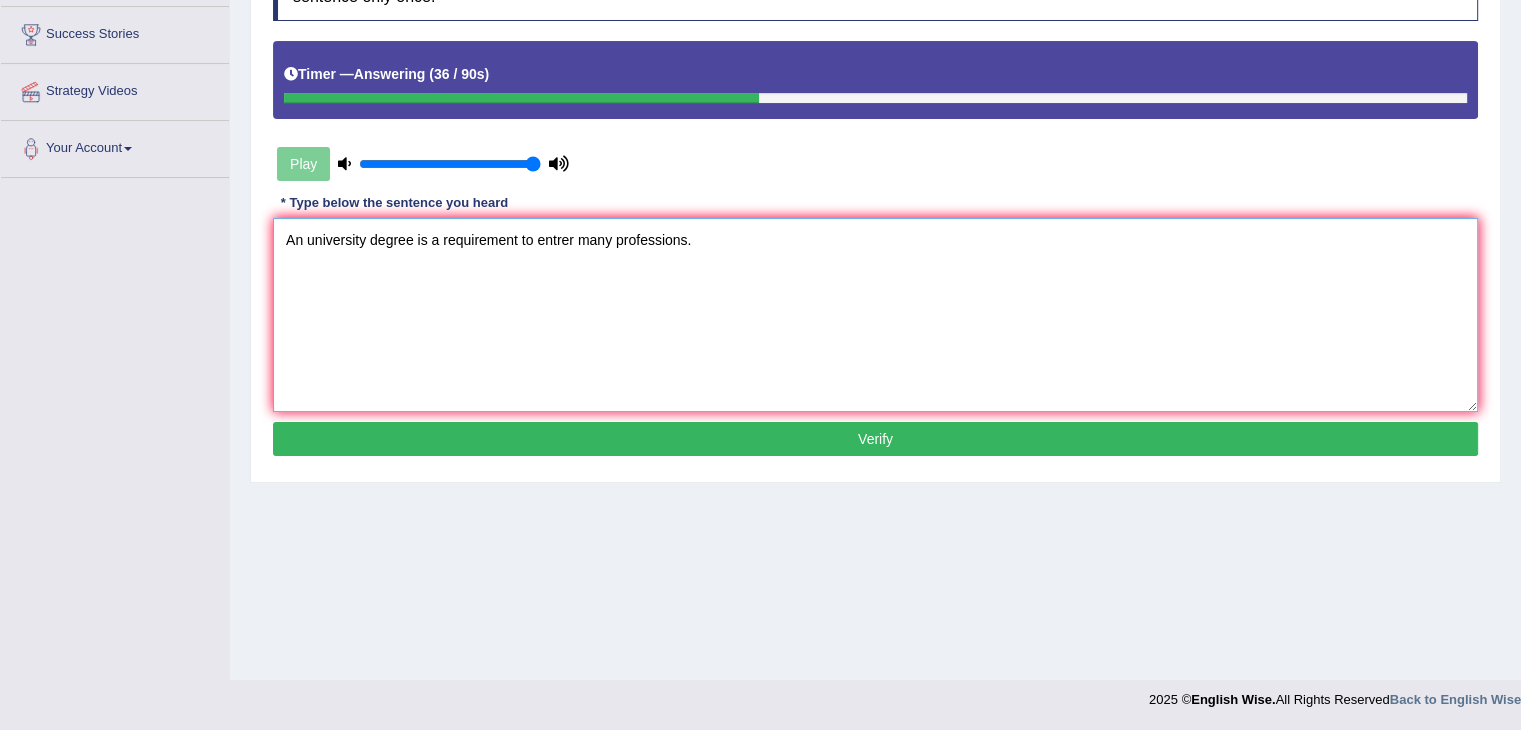 type on "An university degree is a requirement to entrer many professions." 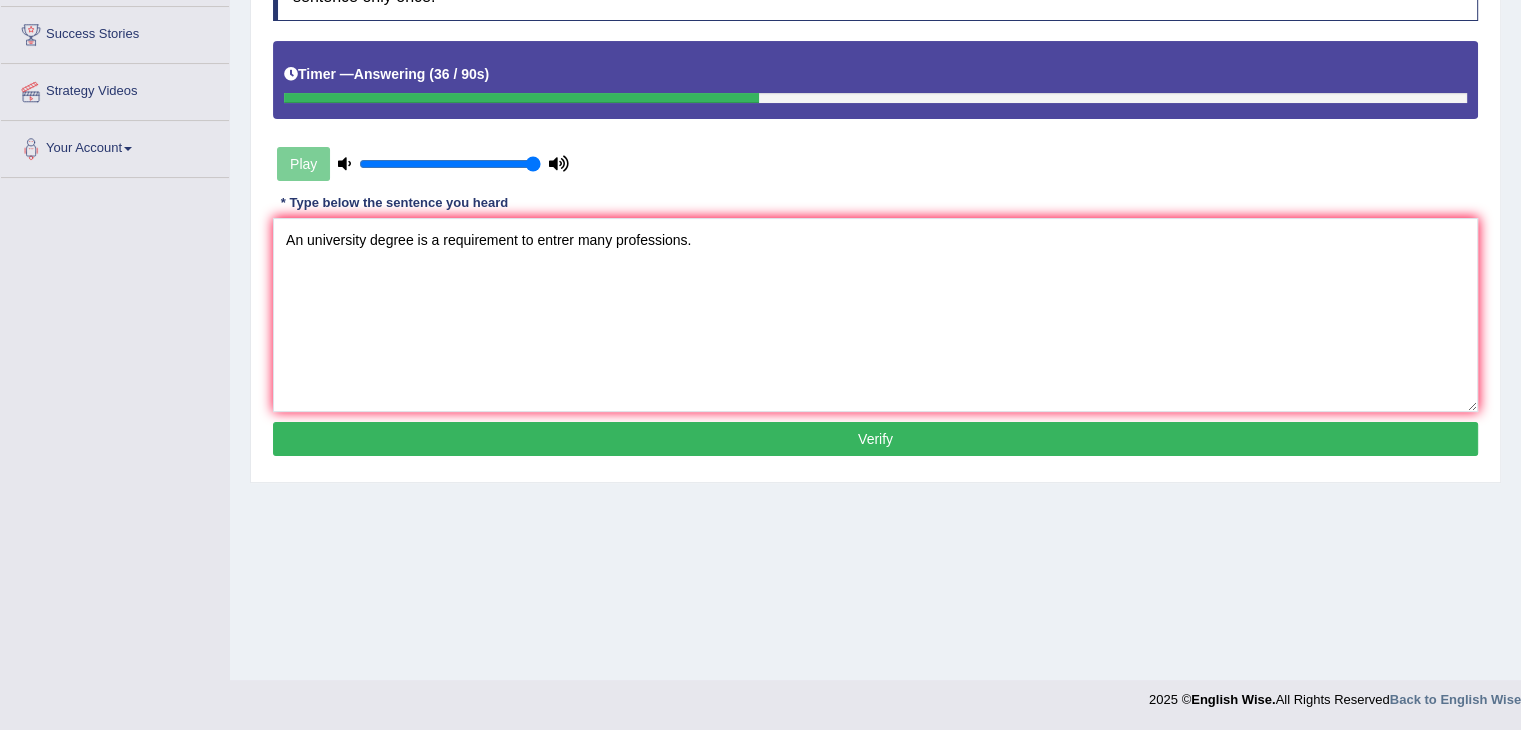 click on "Verify" at bounding box center (875, 439) 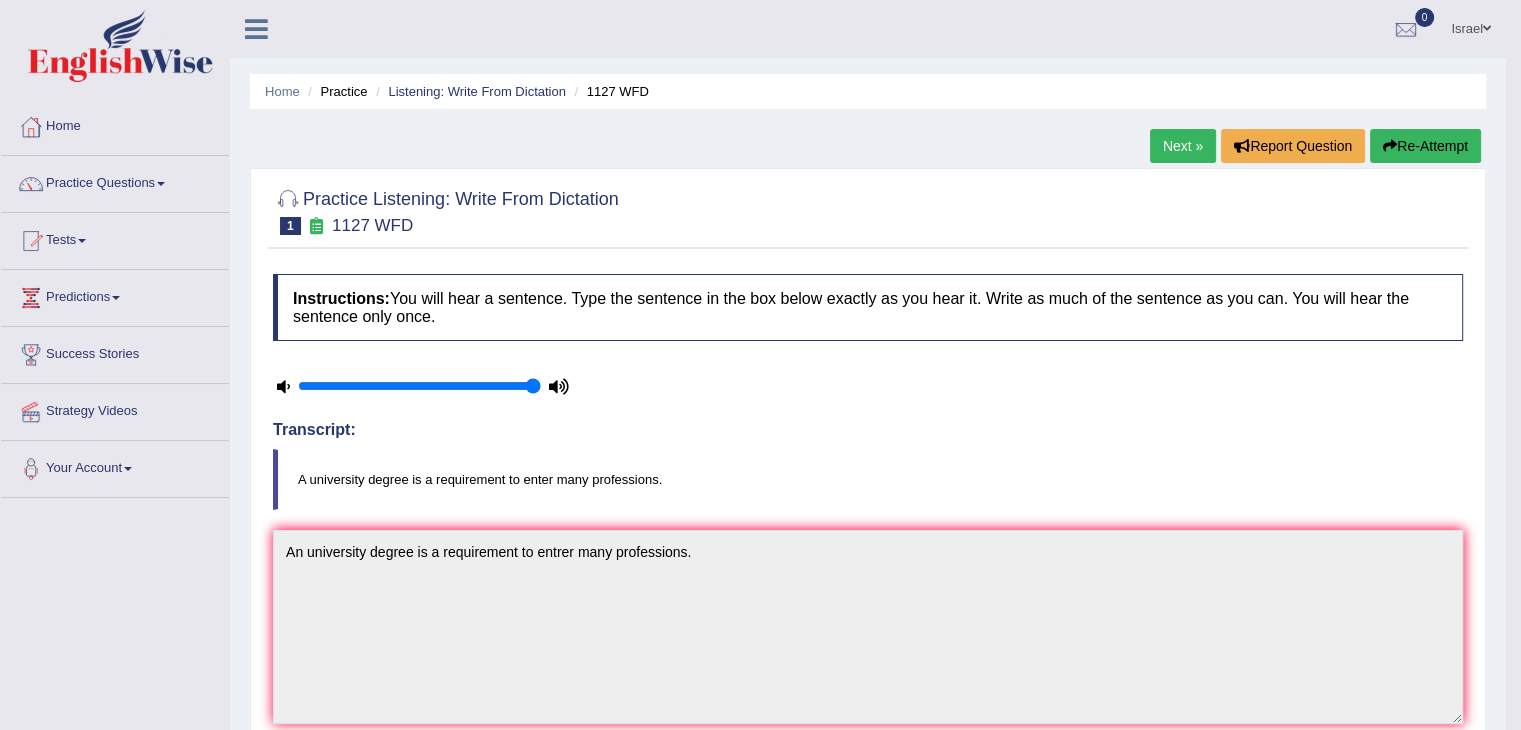 scroll, scrollTop: 0, scrollLeft: 0, axis: both 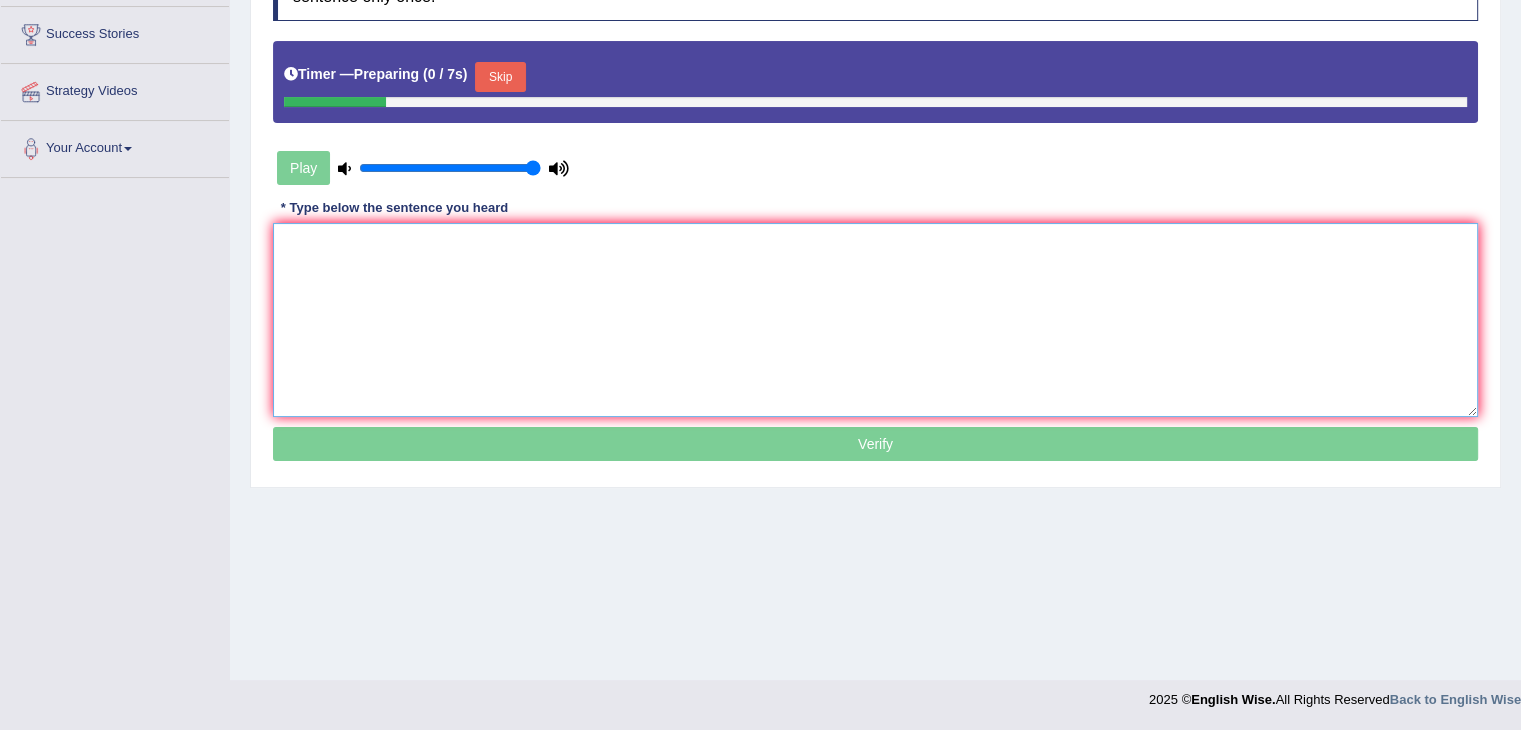 click at bounding box center [875, 320] 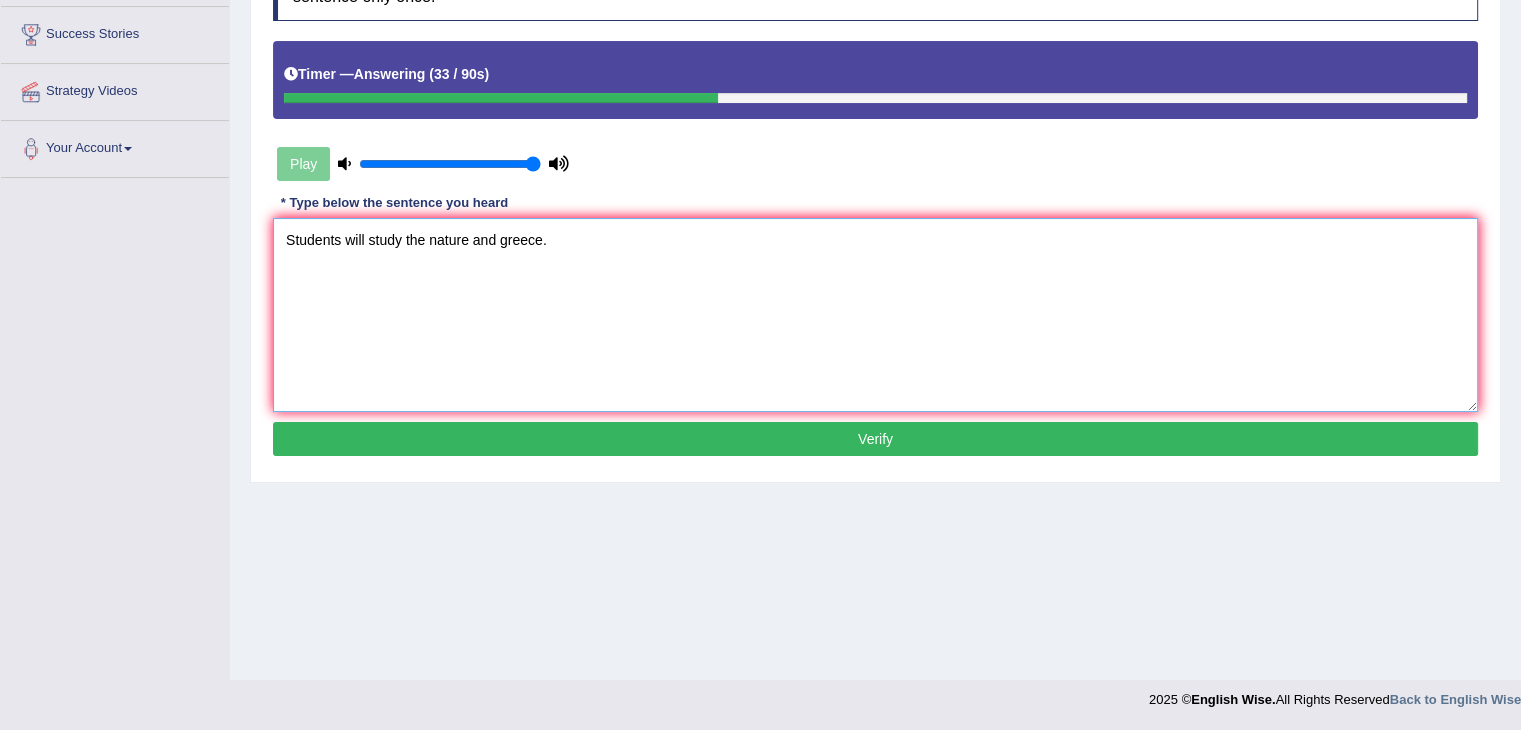 type on "Students will study the nature and greece." 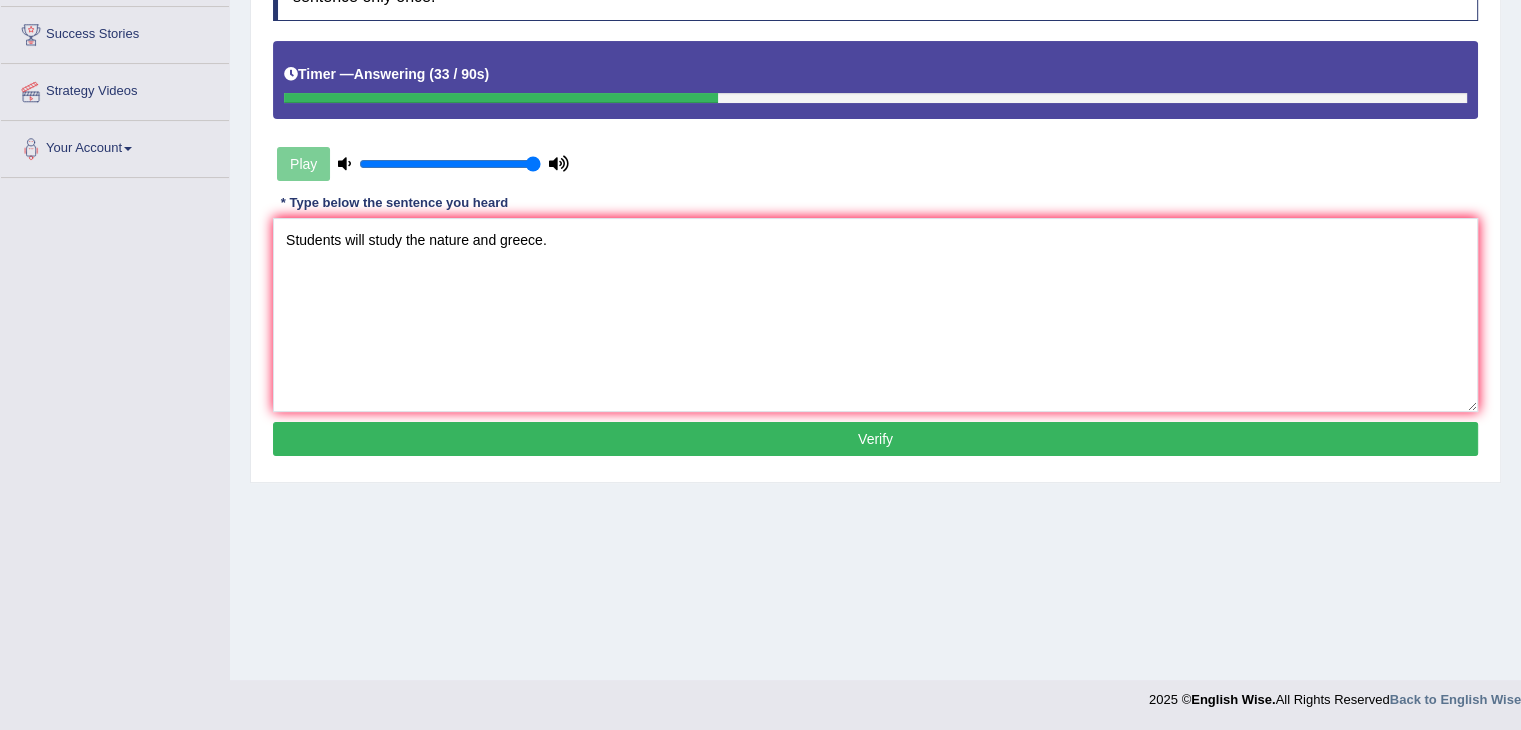 click on "Verify" at bounding box center (875, 439) 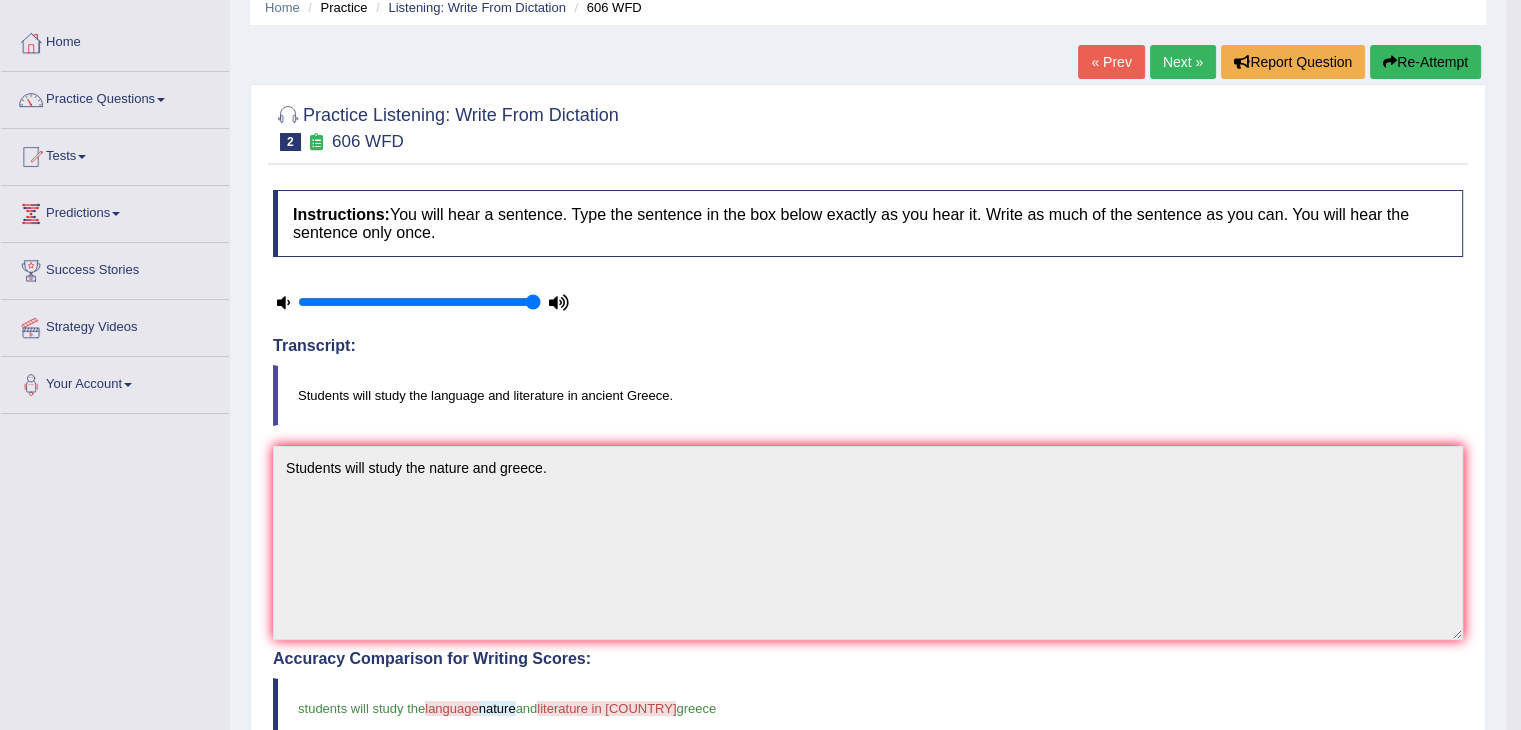 scroll, scrollTop: 0, scrollLeft: 0, axis: both 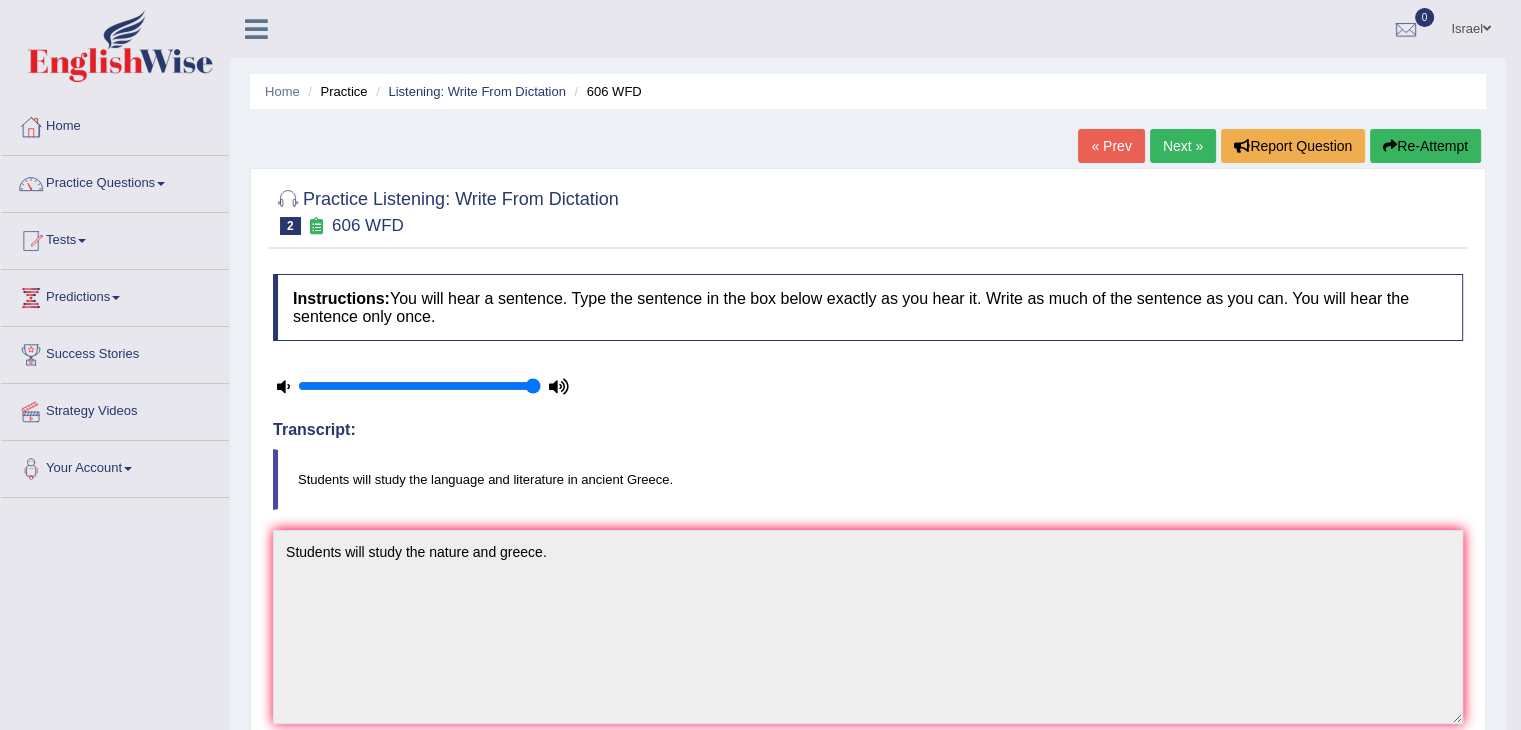 click on "Next »" at bounding box center (1183, 146) 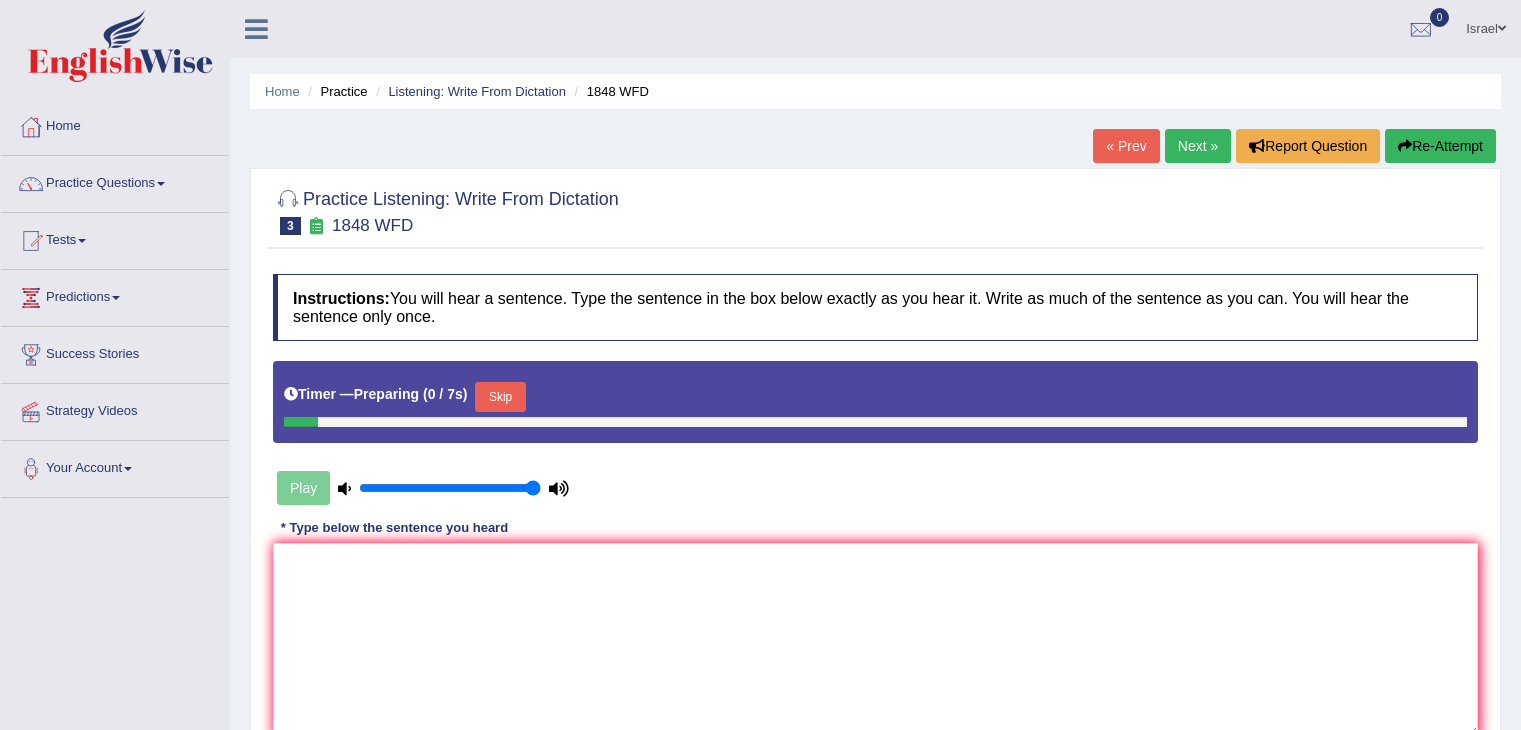 scroll, scrollTop: 0, scrollLeft: 0, axis: both 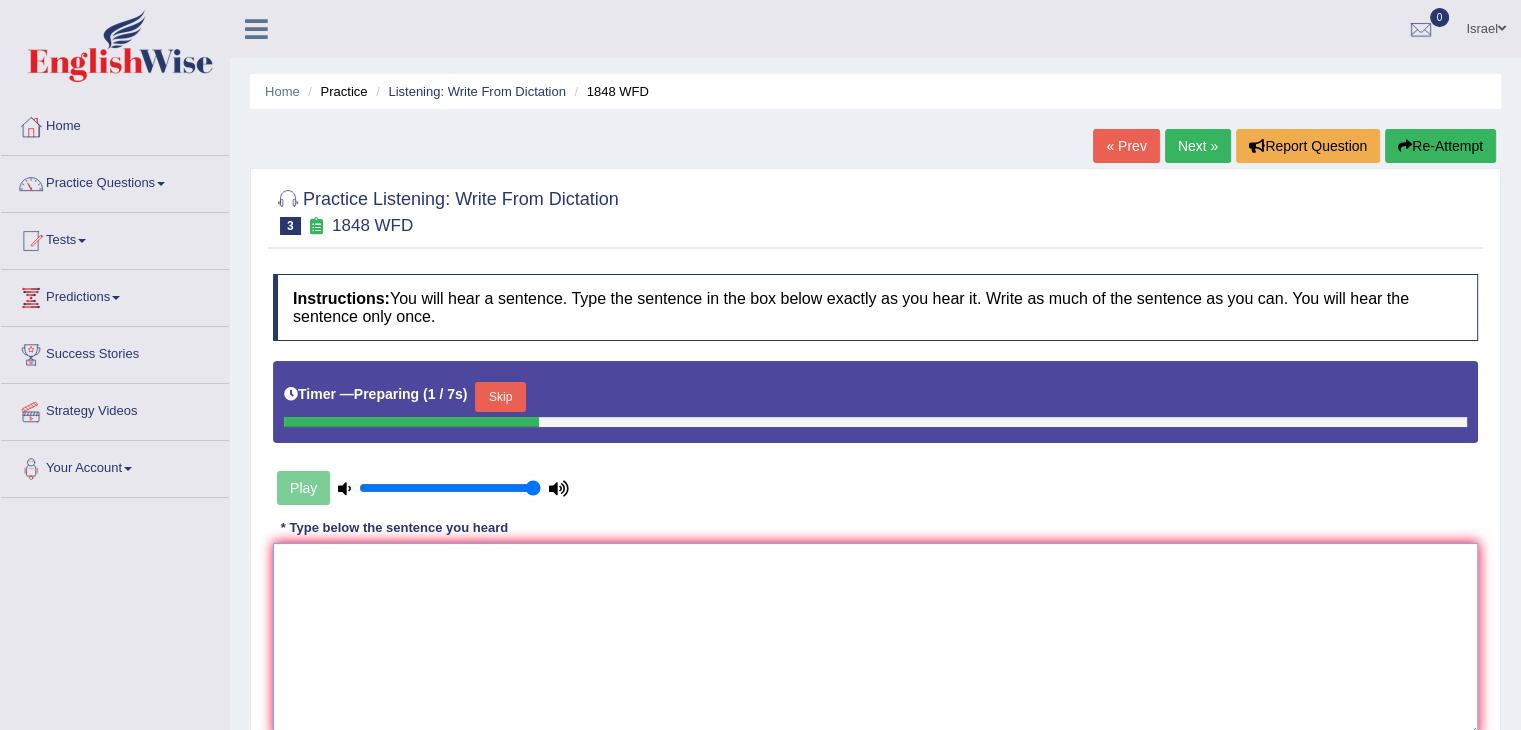 click at bounding box center [875, 640] 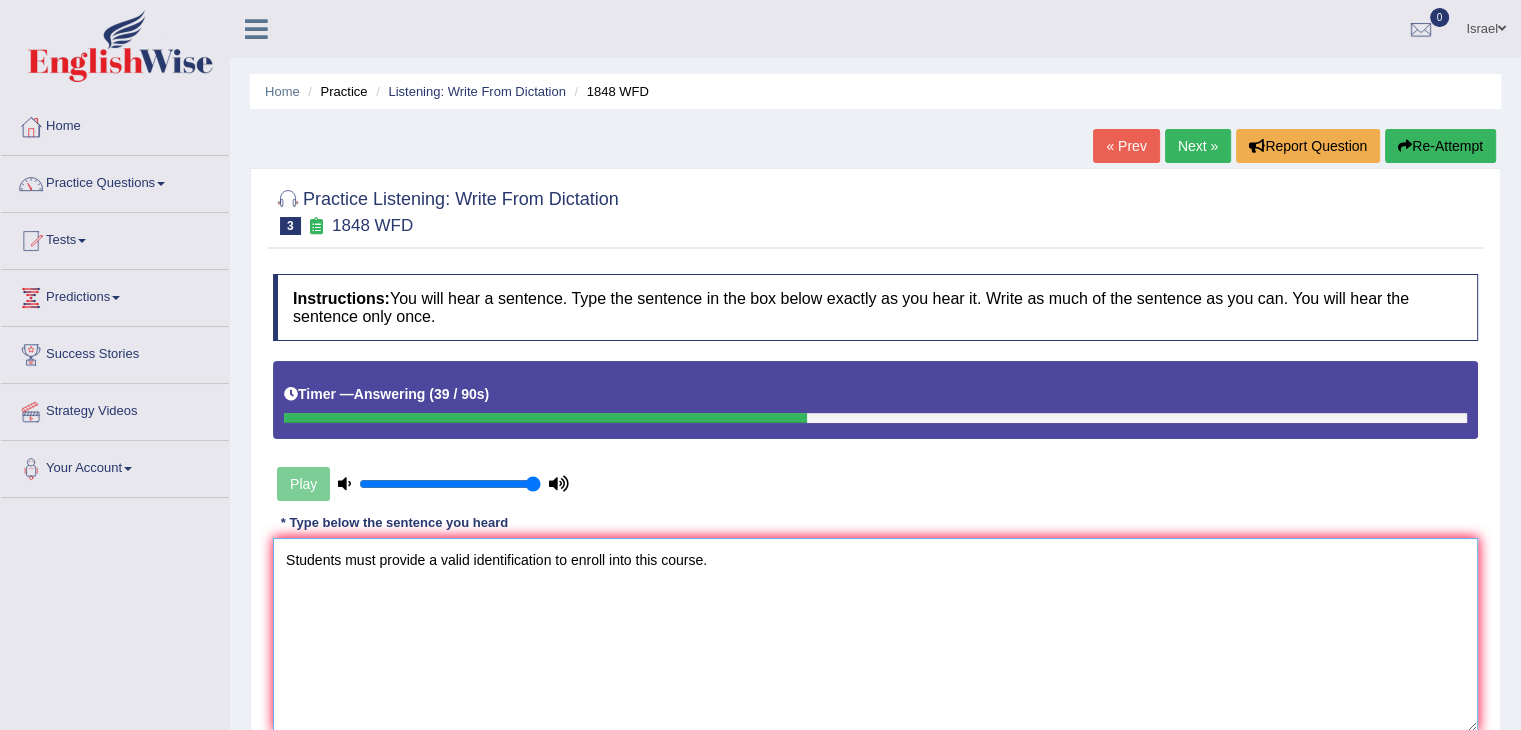 click on "Students must provide an valide identification to enroll to this course." at bounding box center [875, 635] 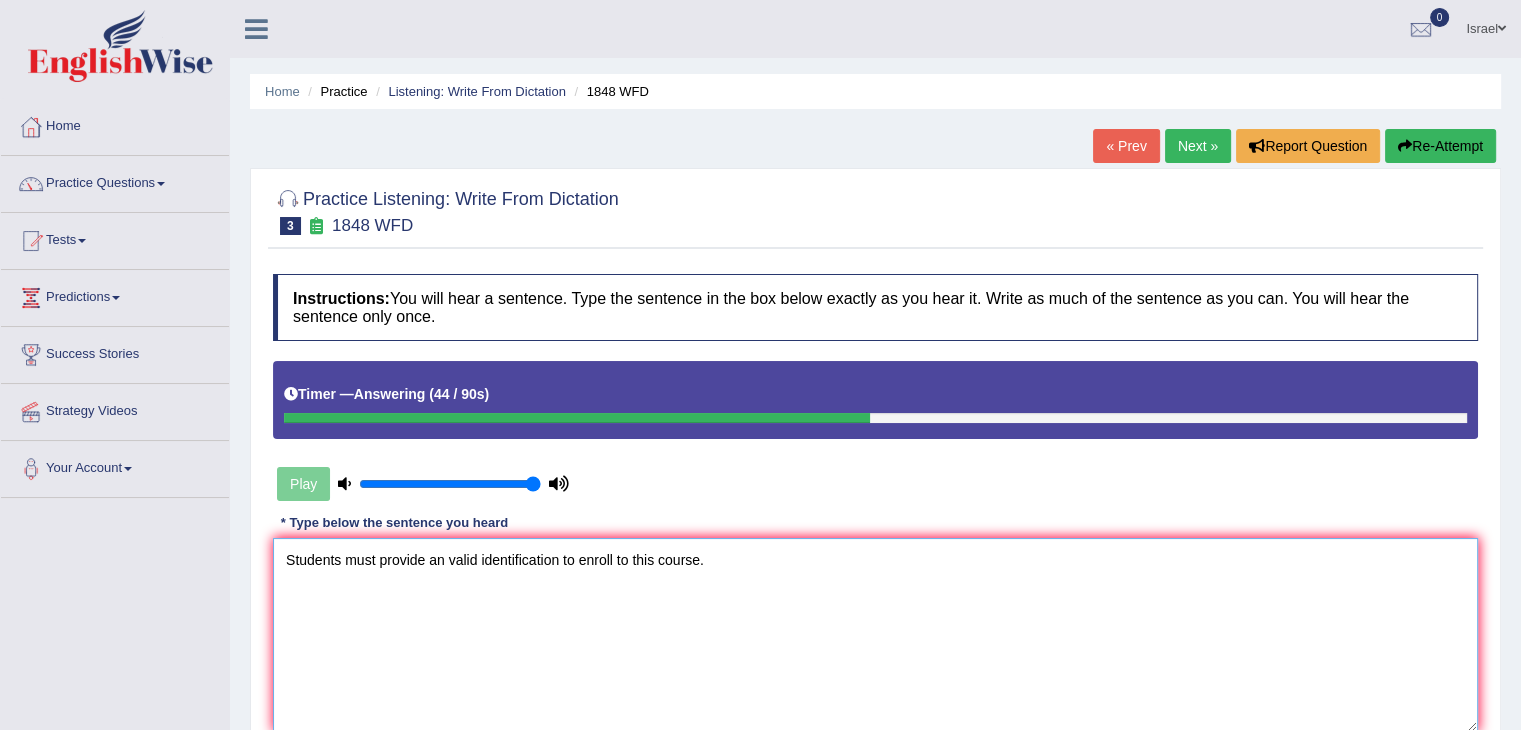 click on "Students must provide an valid identification to enroll to this course." at bounding box center [875, 635] 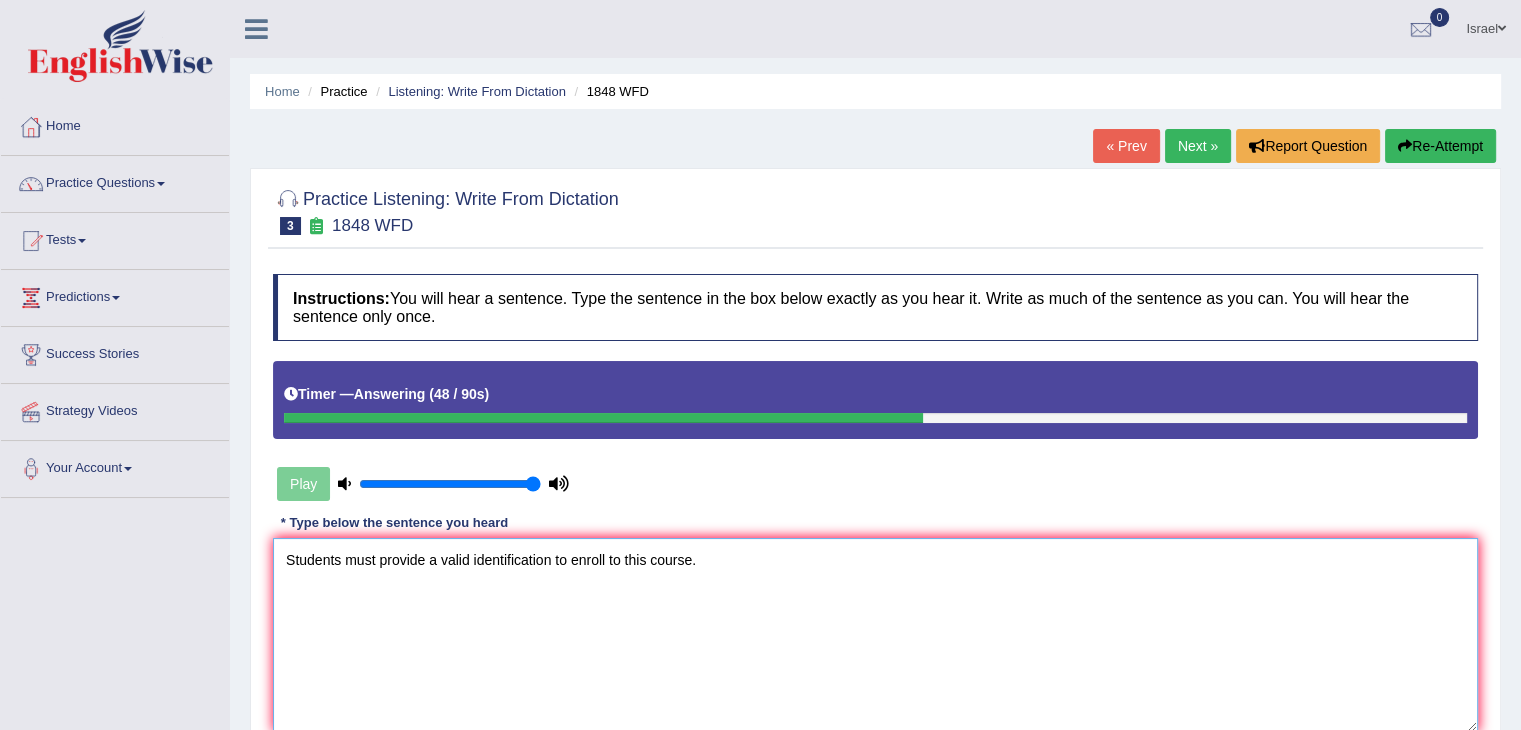 click on "Students must provide a valid identification to enroll to this course." at bounding box center [875, 635] 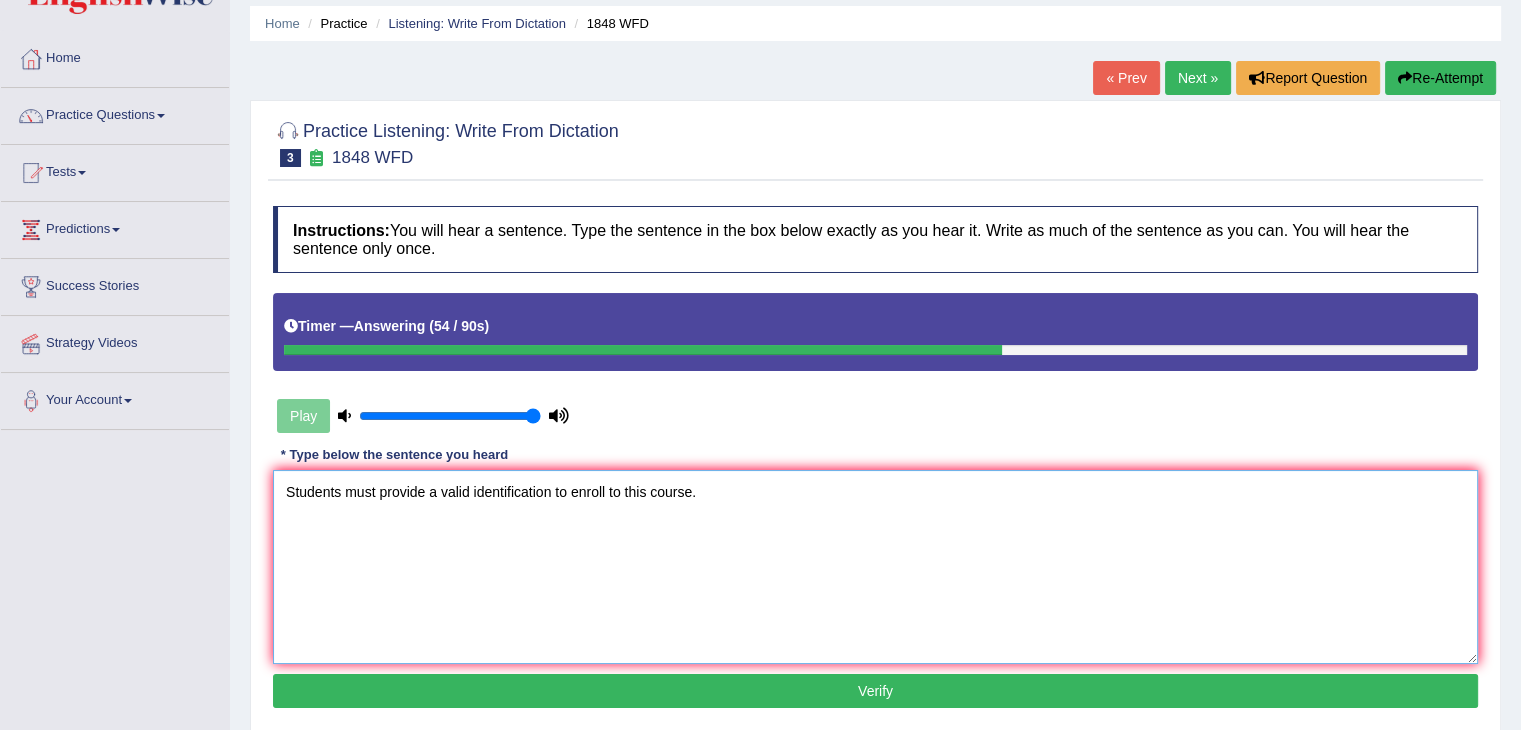 scroll, scrollTop: 300, scrollLeft: 0, axis: vertical 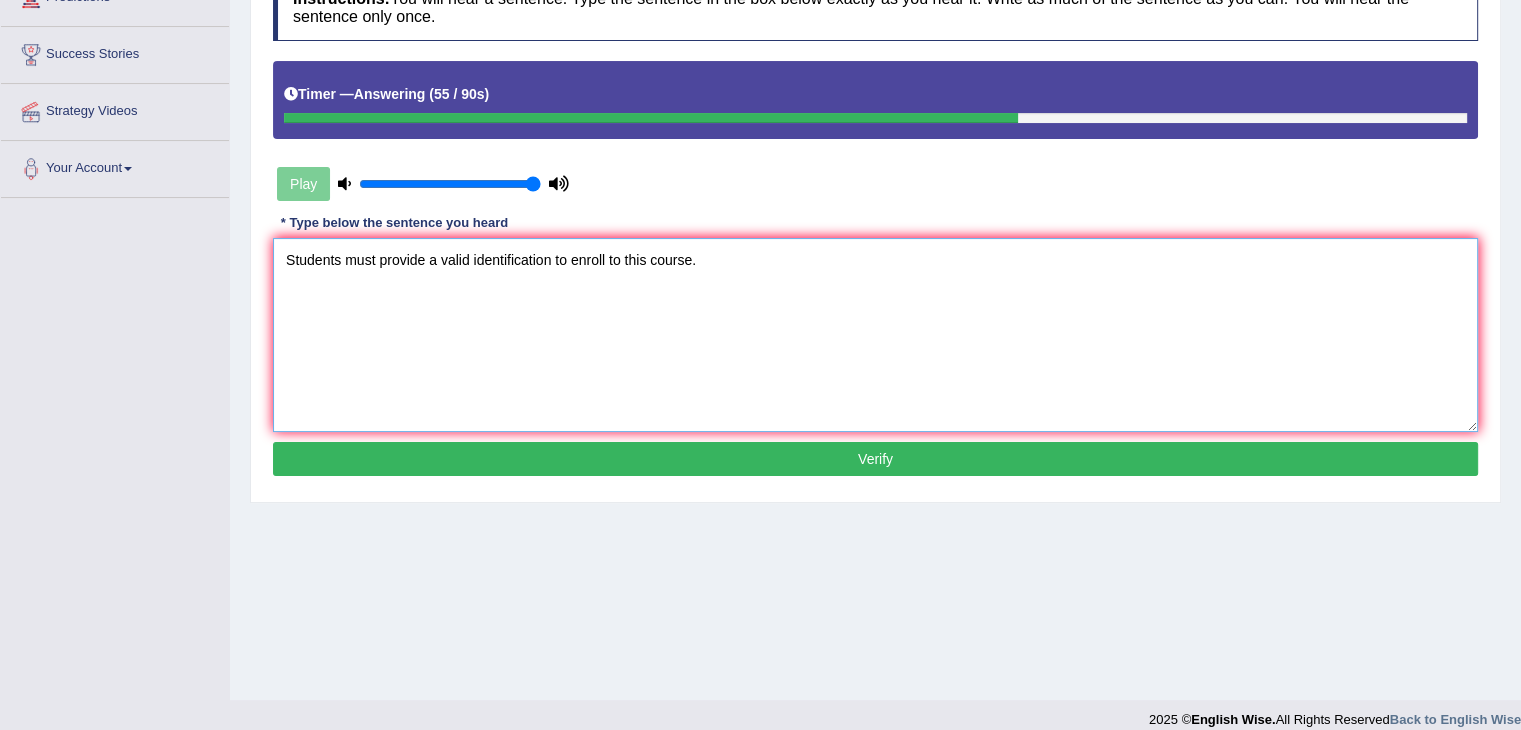 type on "Students must provide a valid identification to enroll to this course." 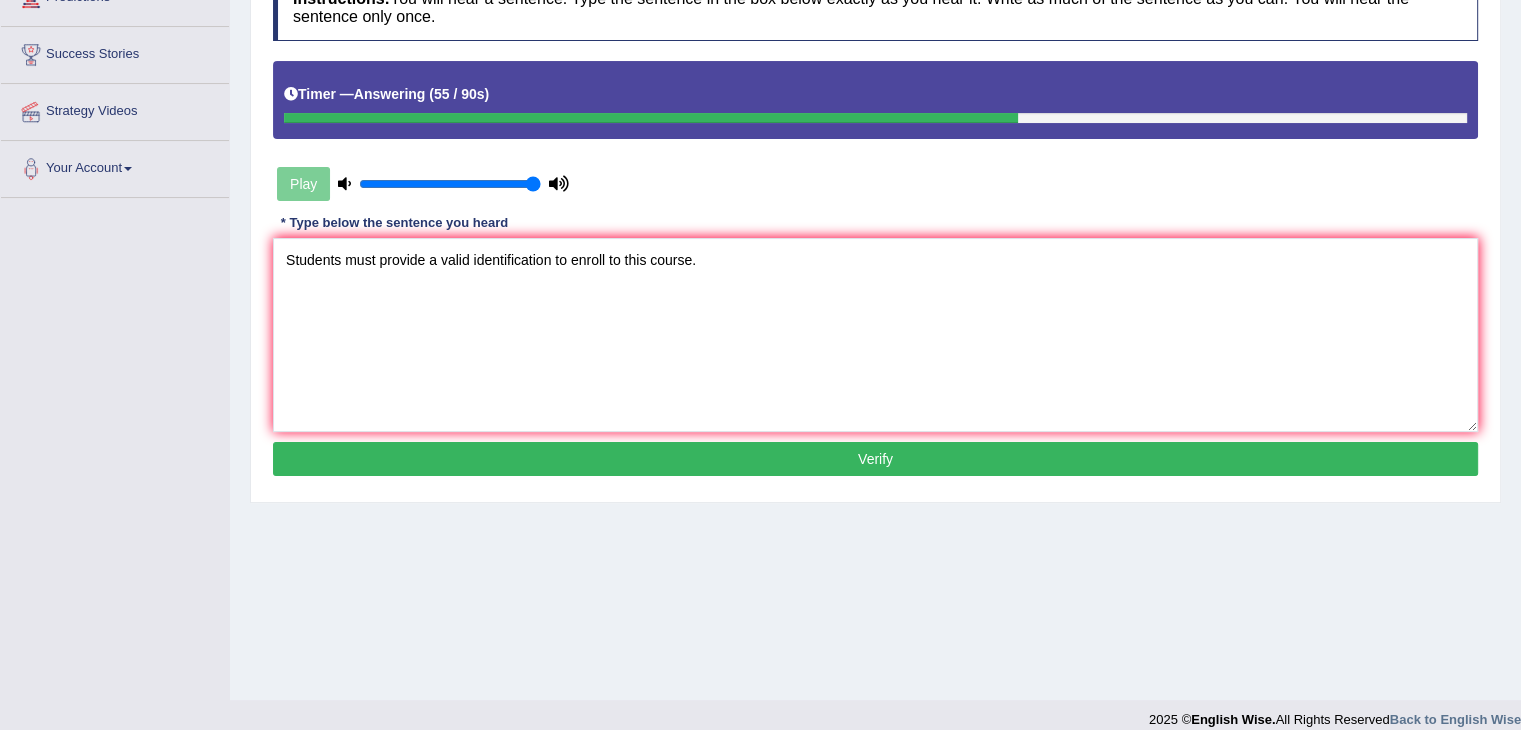click on "Verify" at bounding box center (875, 459) 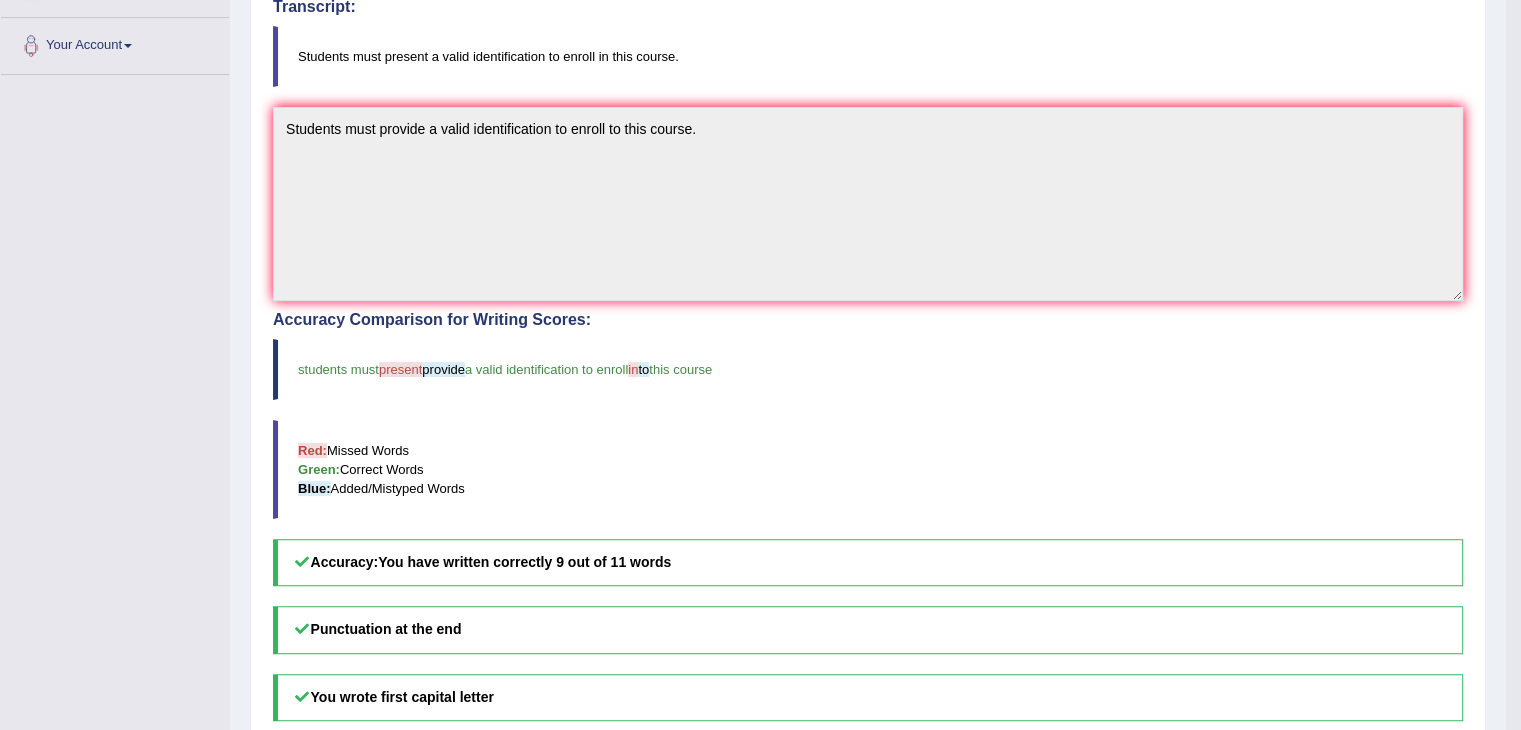 scroll, scrollTop: 0, scrollLeft: 0, axis: both 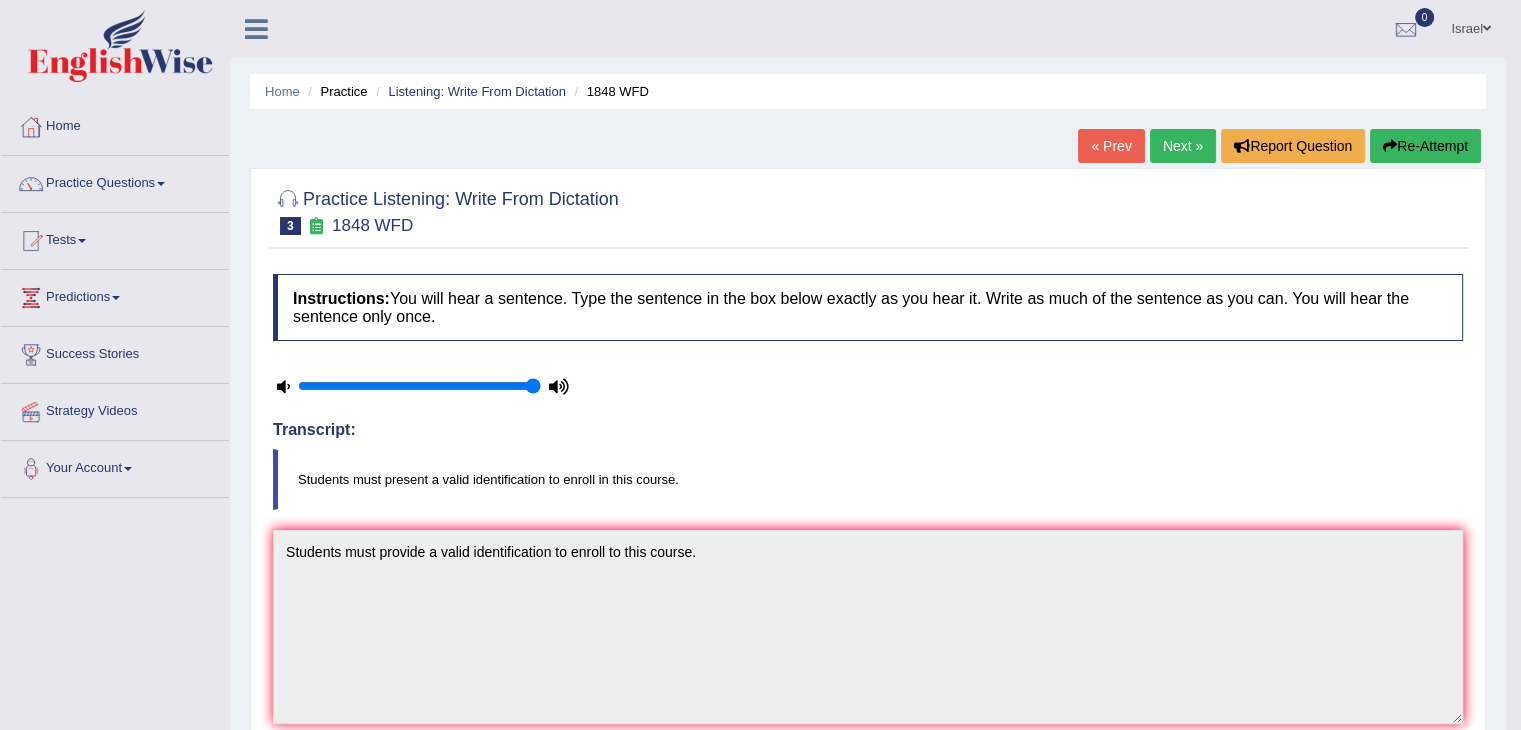 click on "Next »" at bounding box center (1183, 146) 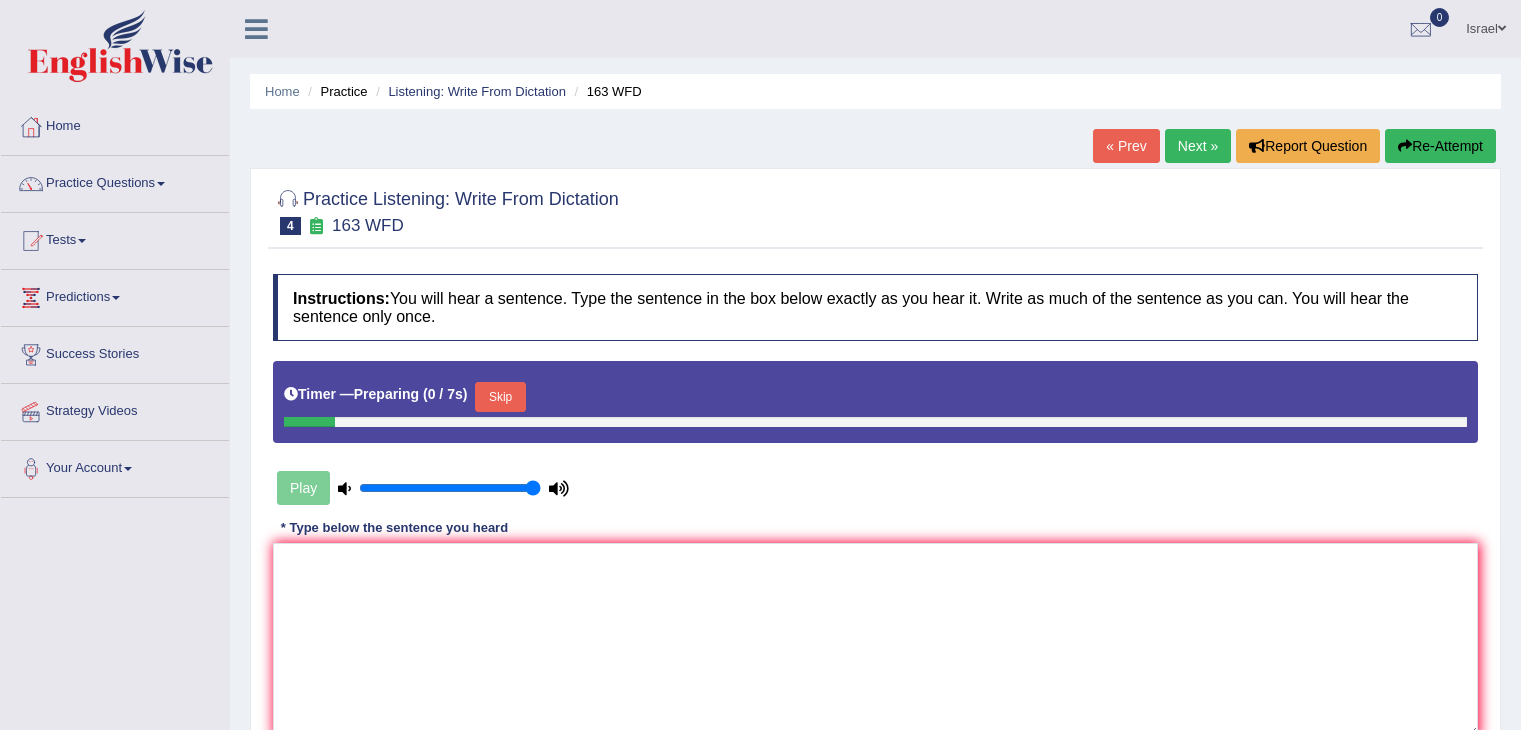 scroll, scrollTop: 0, scrollLeft: 0, axis: both 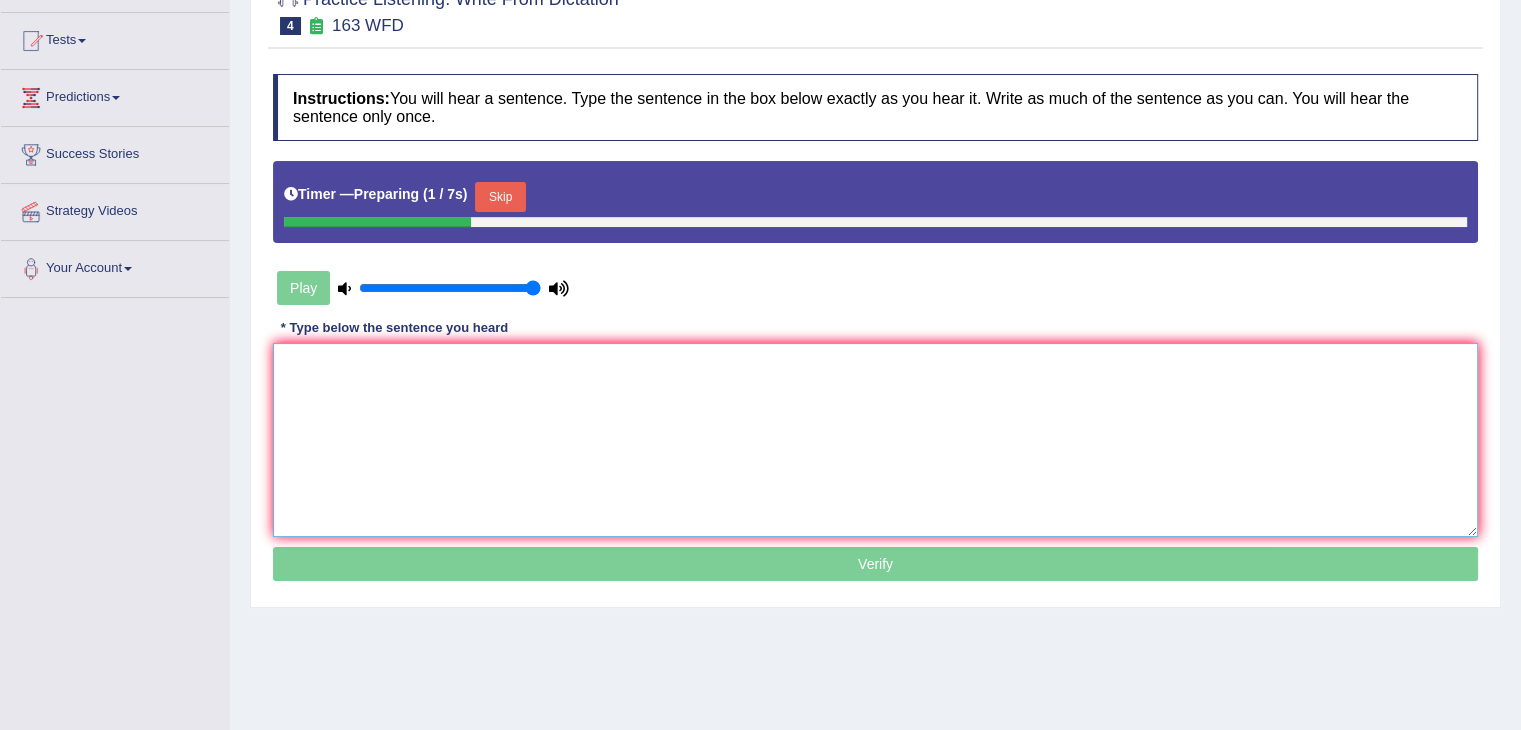 click at bounding box center (875, 440) 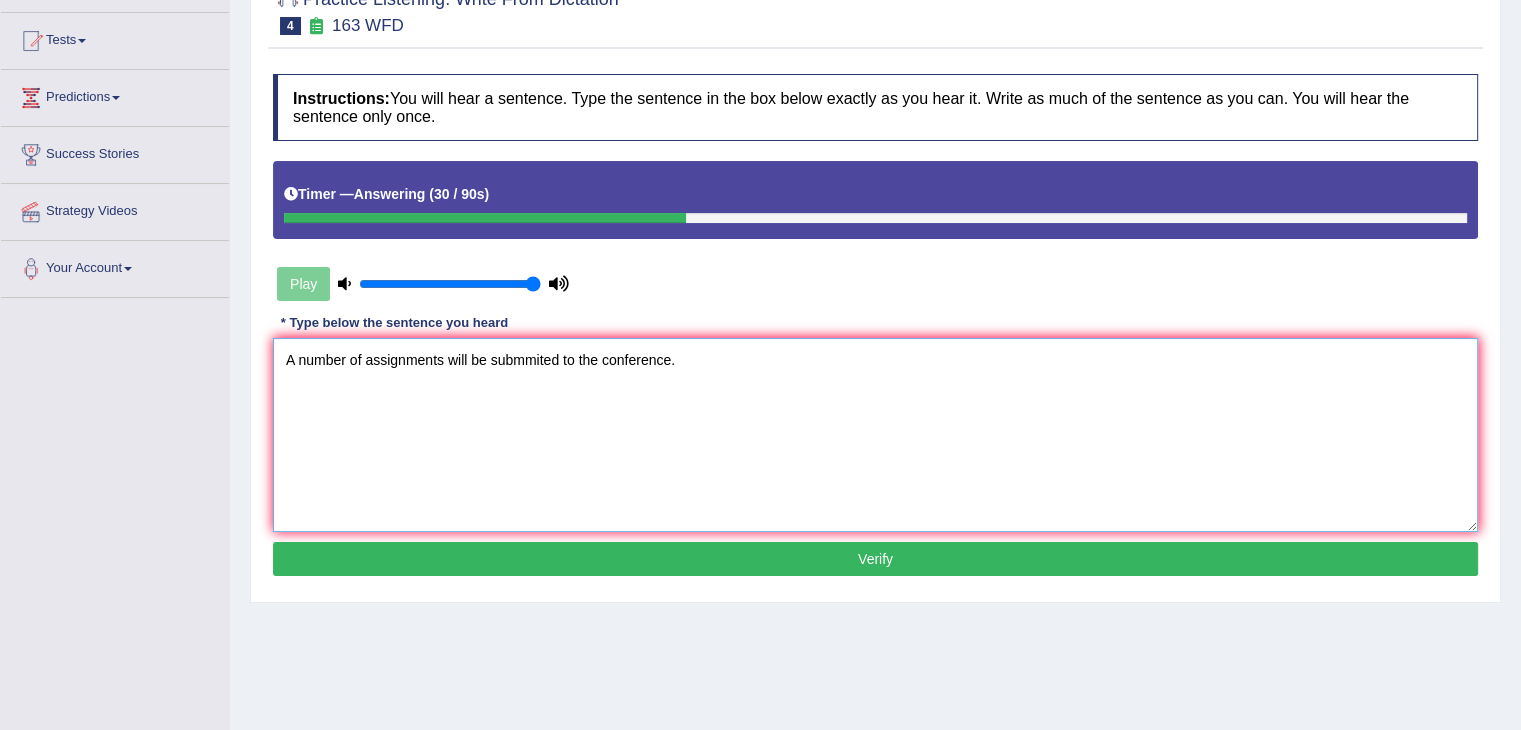 type on "A number of assignments will be submmited to the conference." 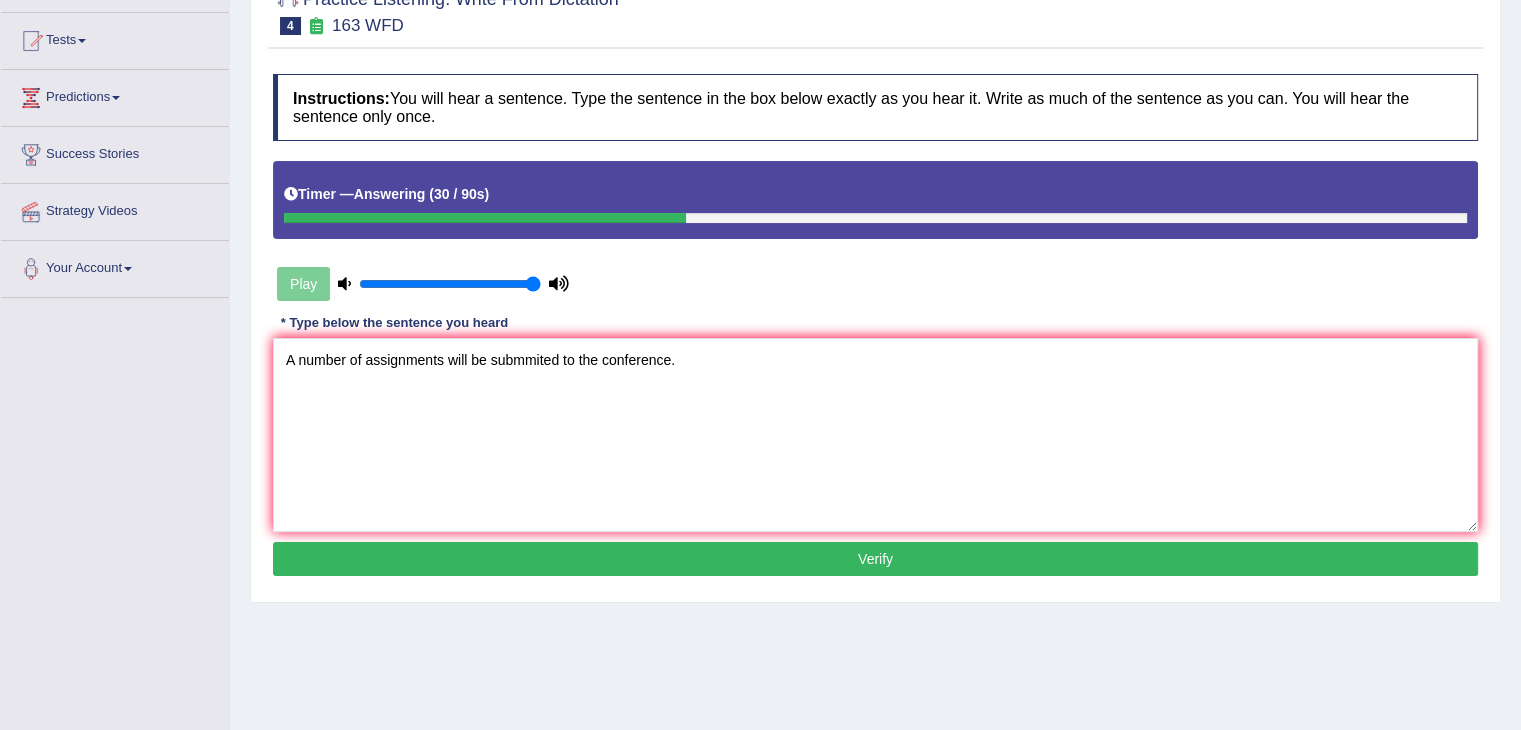click on "Verify" at bounding box center [875, 559] 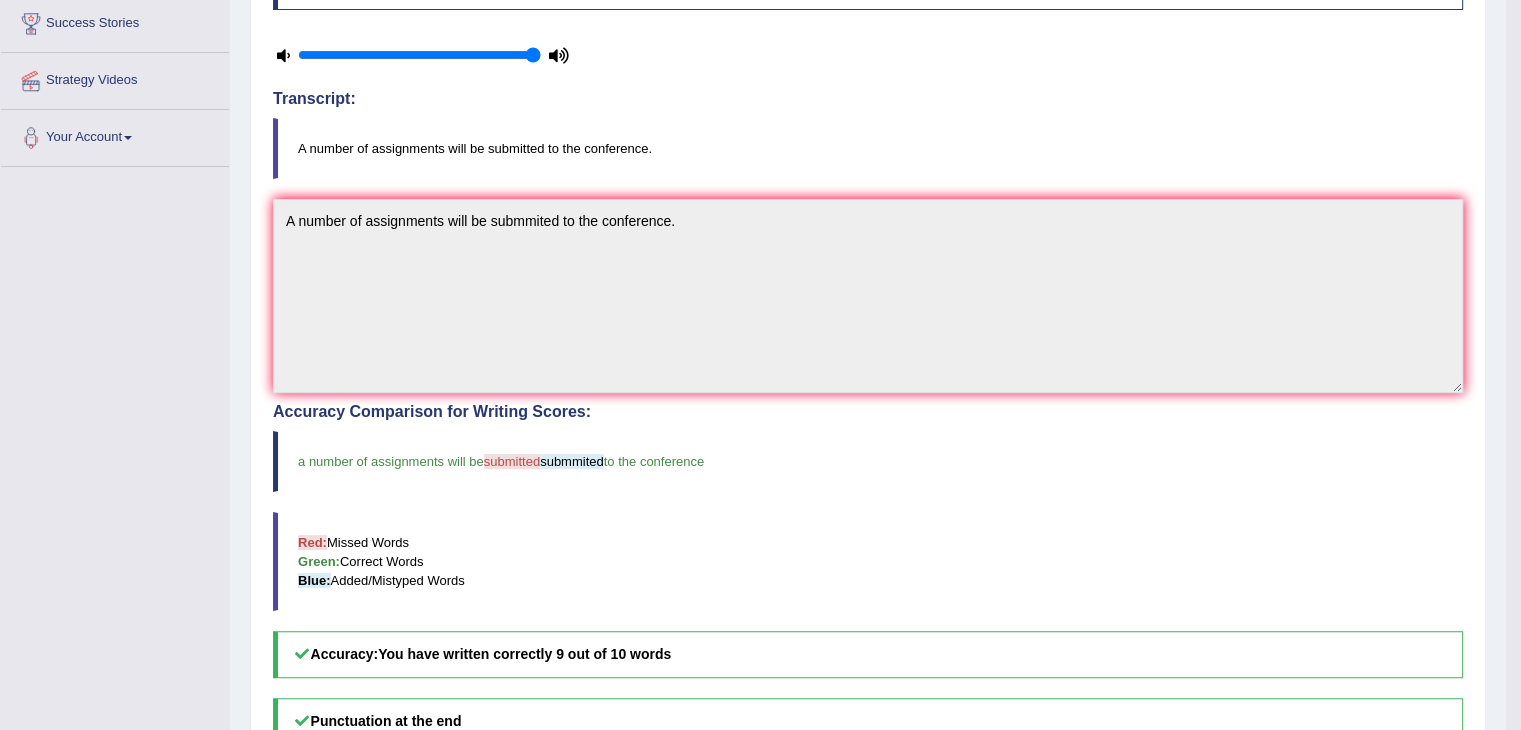 scroll, scrollTop: 0, scrollLeft: 0, axis: both 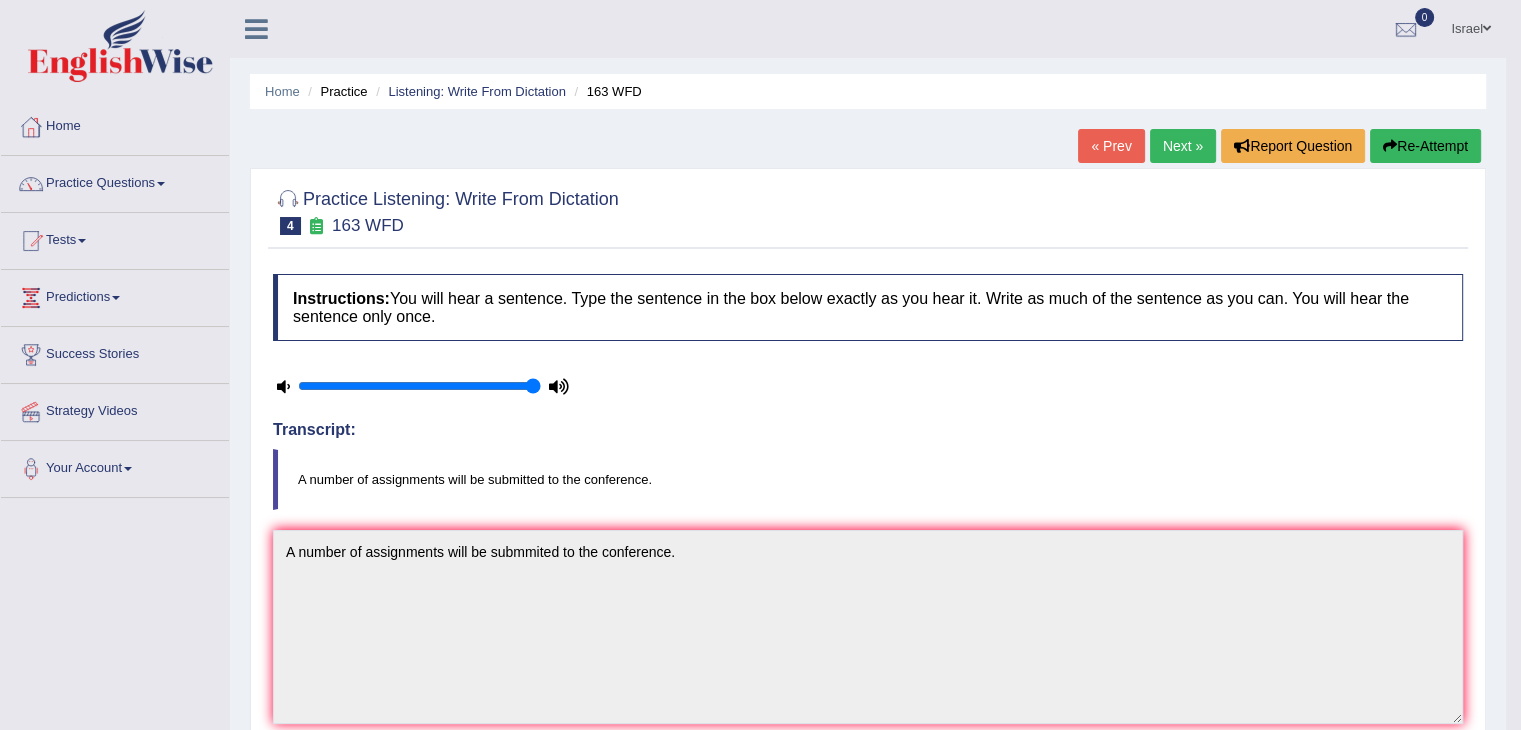 click on "Next »" at bounding box center (1183, 146) 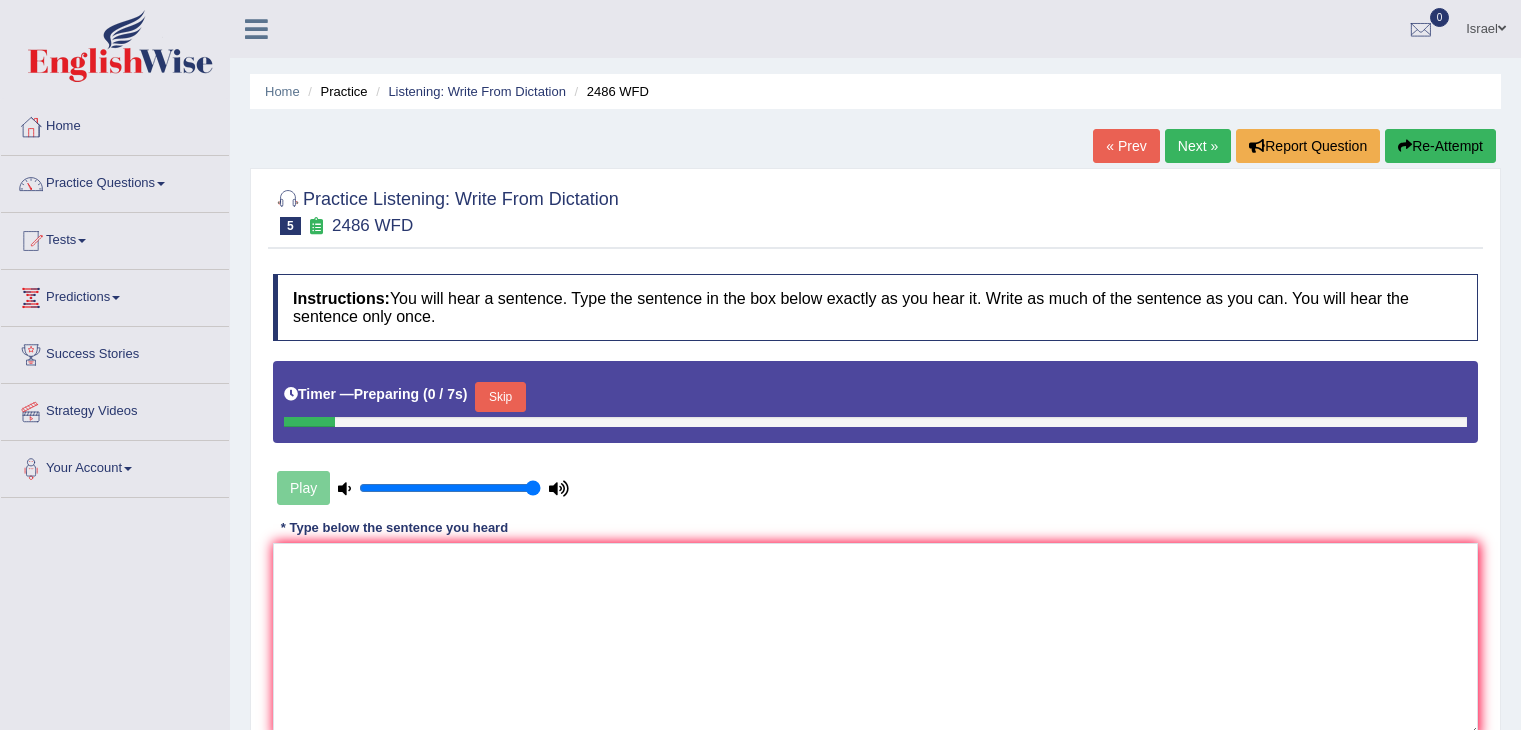 scroll, scrollTop: 0, scrollLeft: 0, axis: both 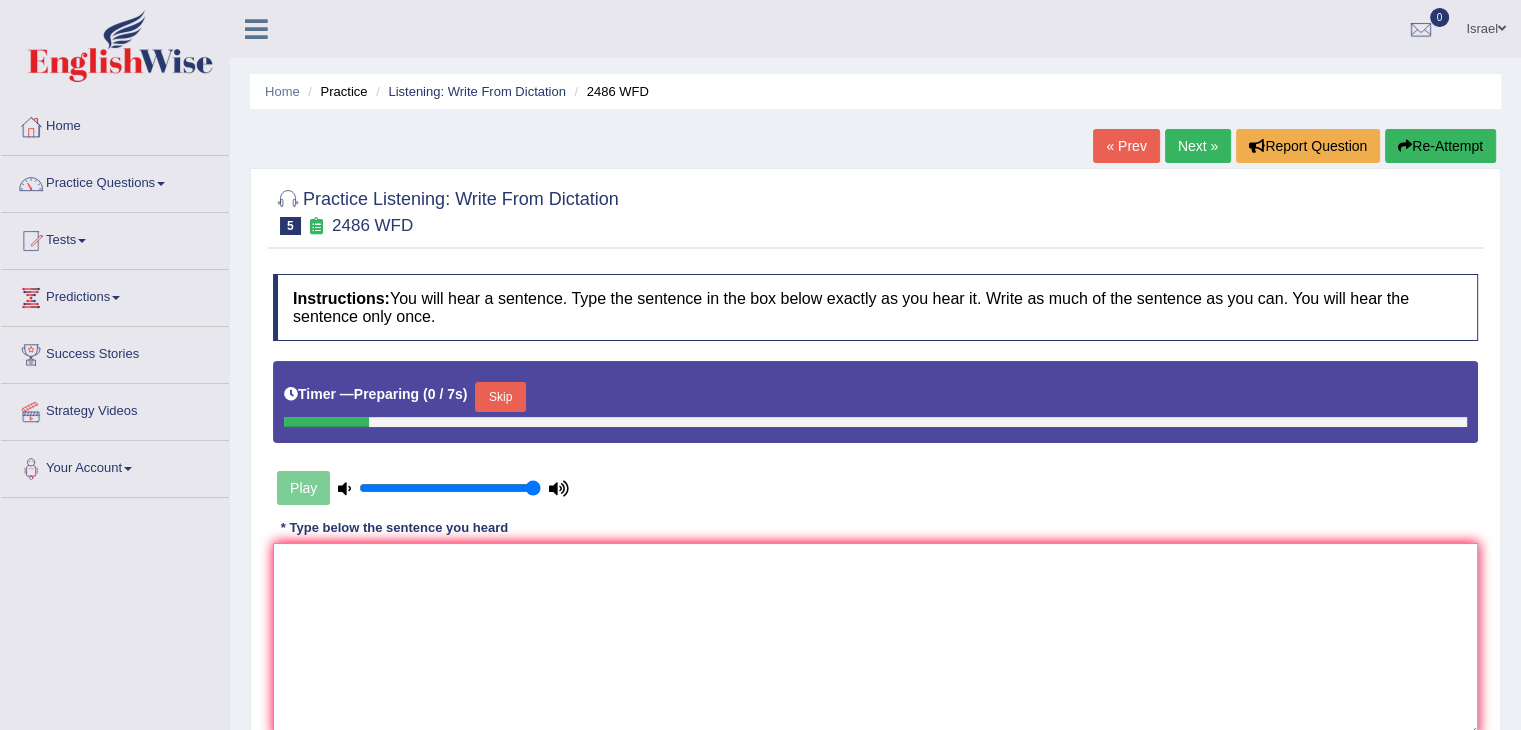 click at bounding box center [875, 640] 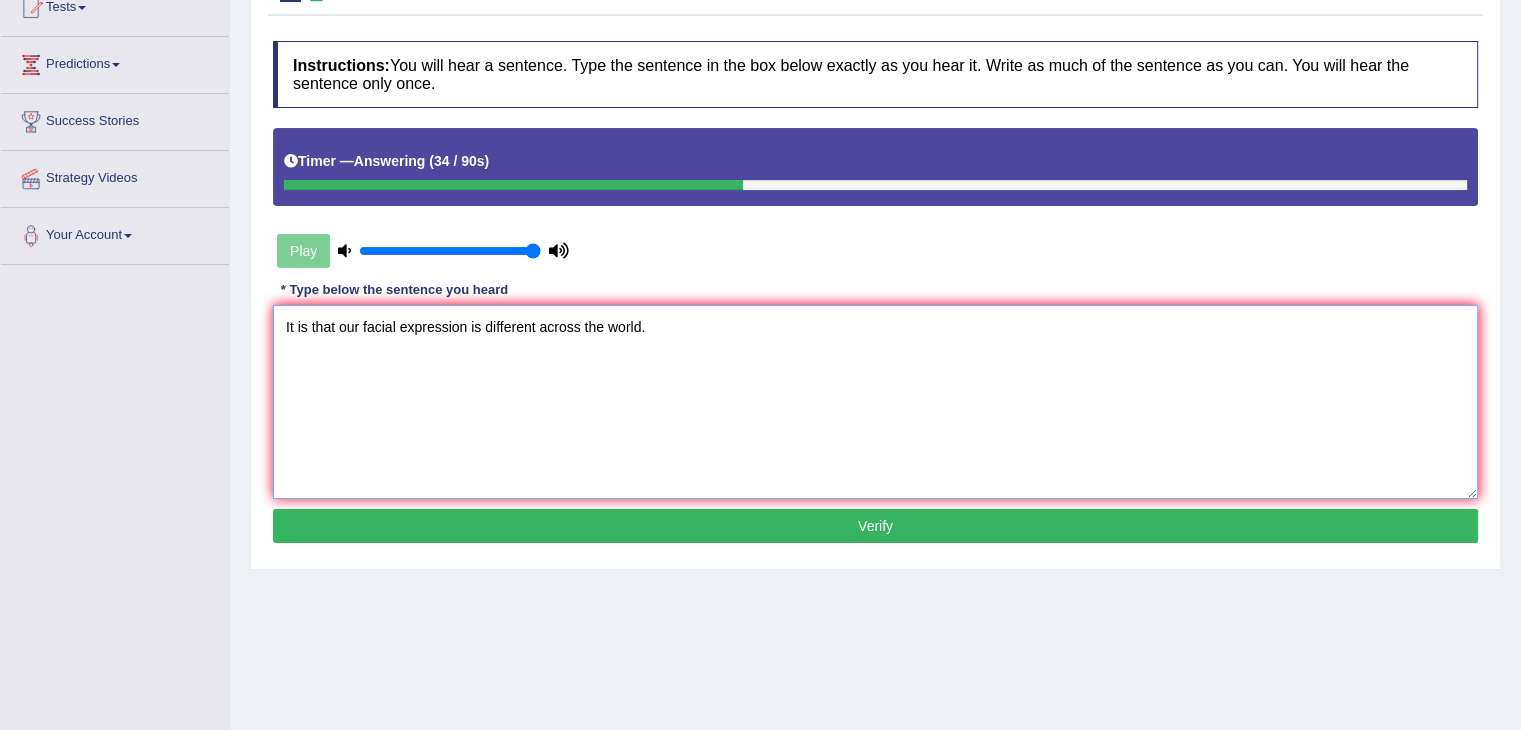 scroll, scrollTop: 300, scrollLeft: 0, axis: vertical 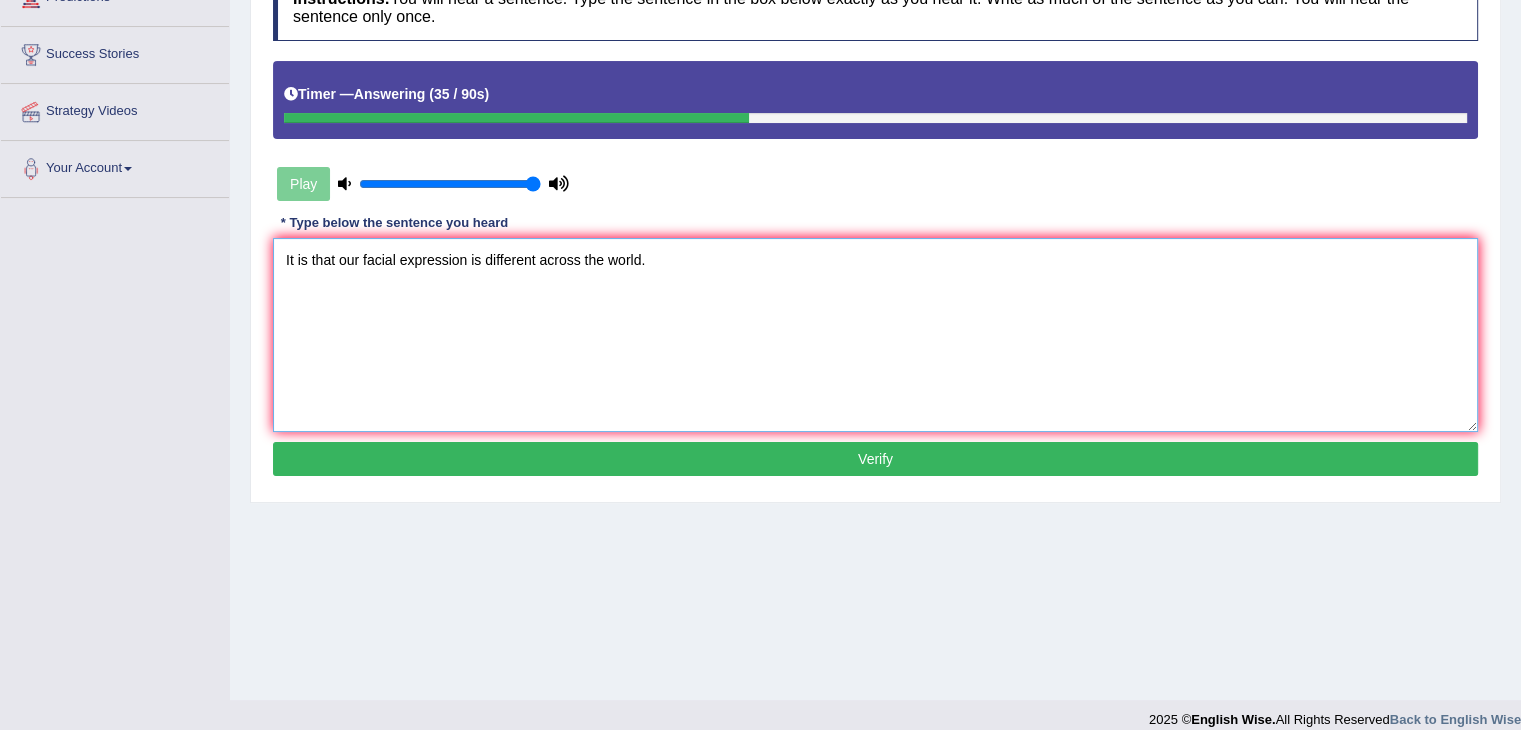 type on "It is that our facial expression is different across the world." 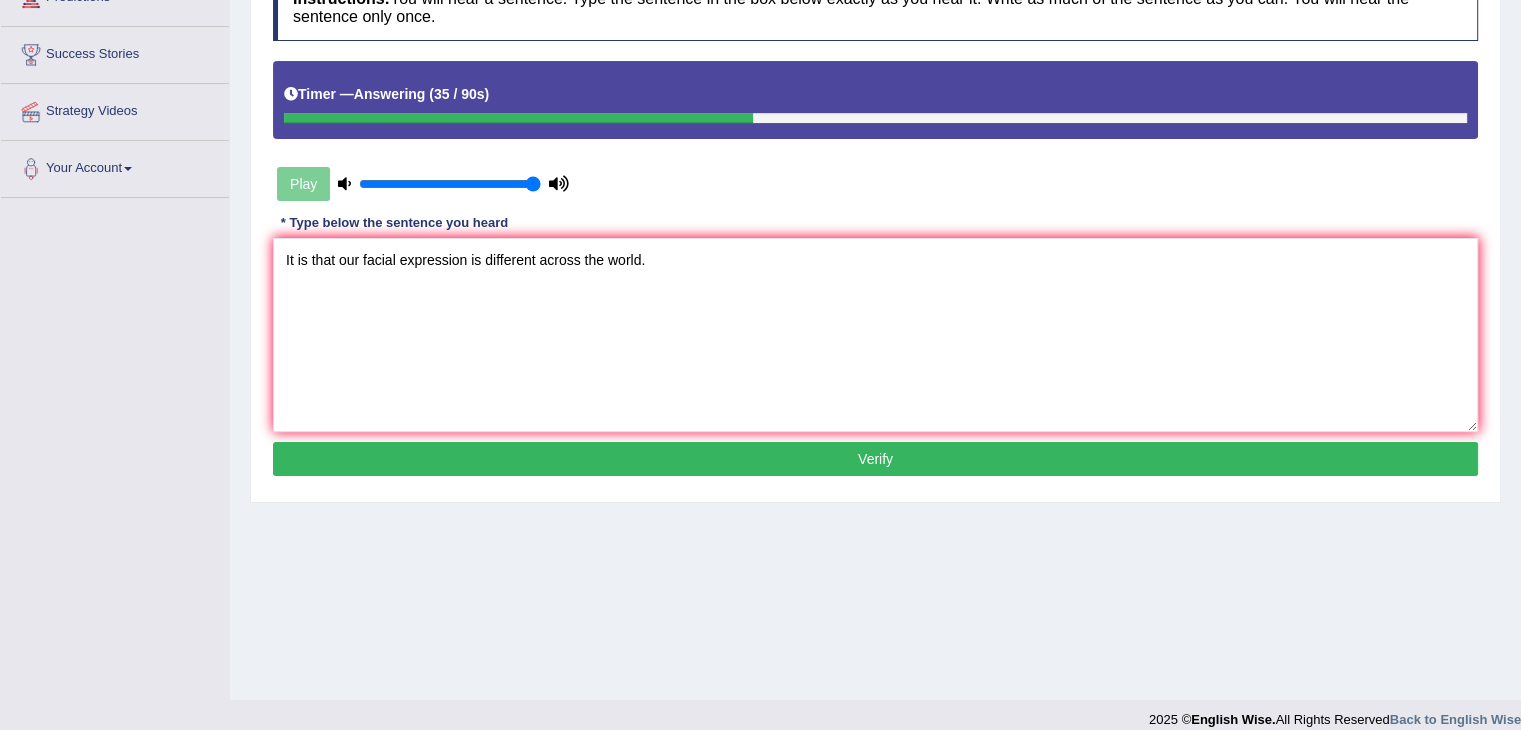 click on "Verify" at bounding box center (875, 459) 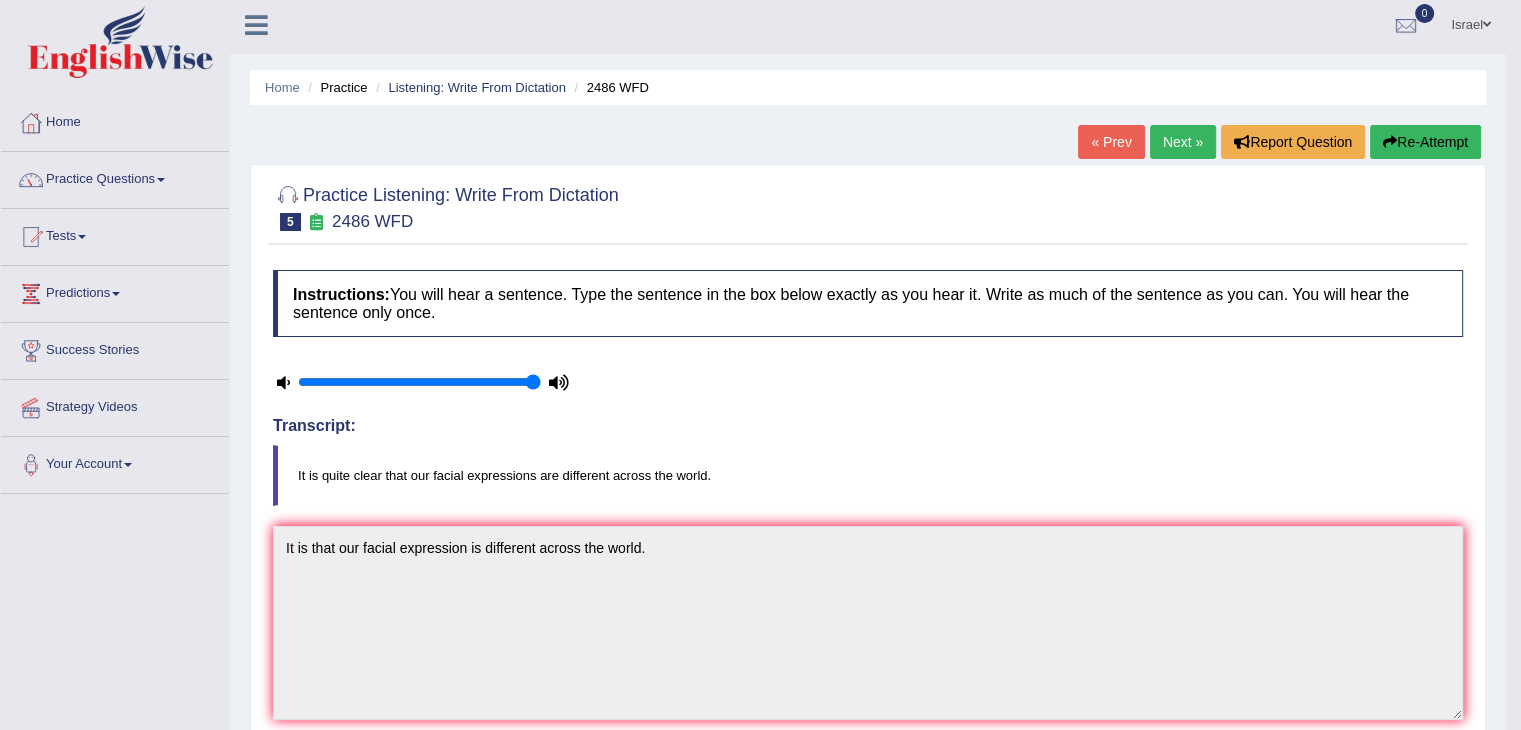 scroll, scrollTop: 0, scrollLeft: 0, axis: both 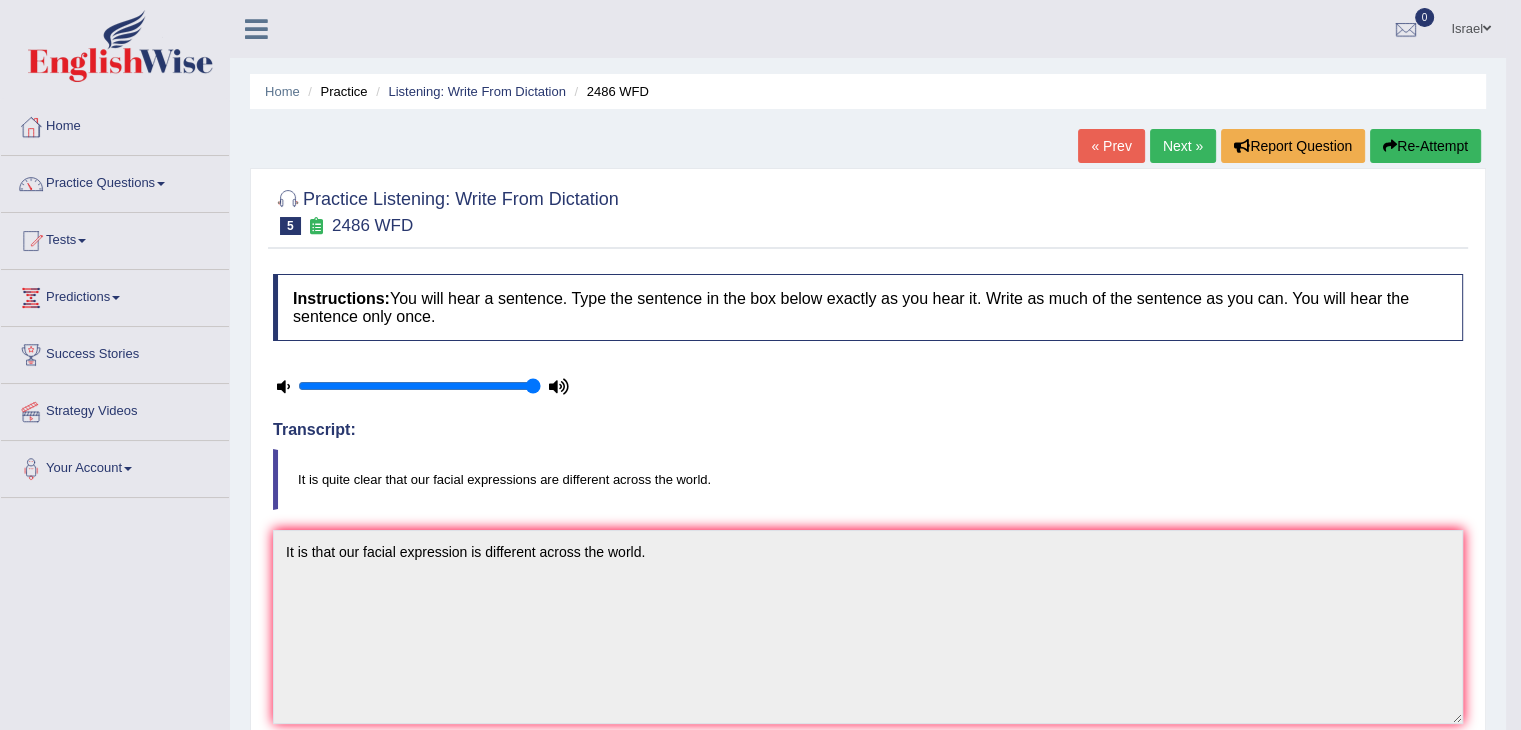 click on "Next »" at bounding box center [1183, 146] 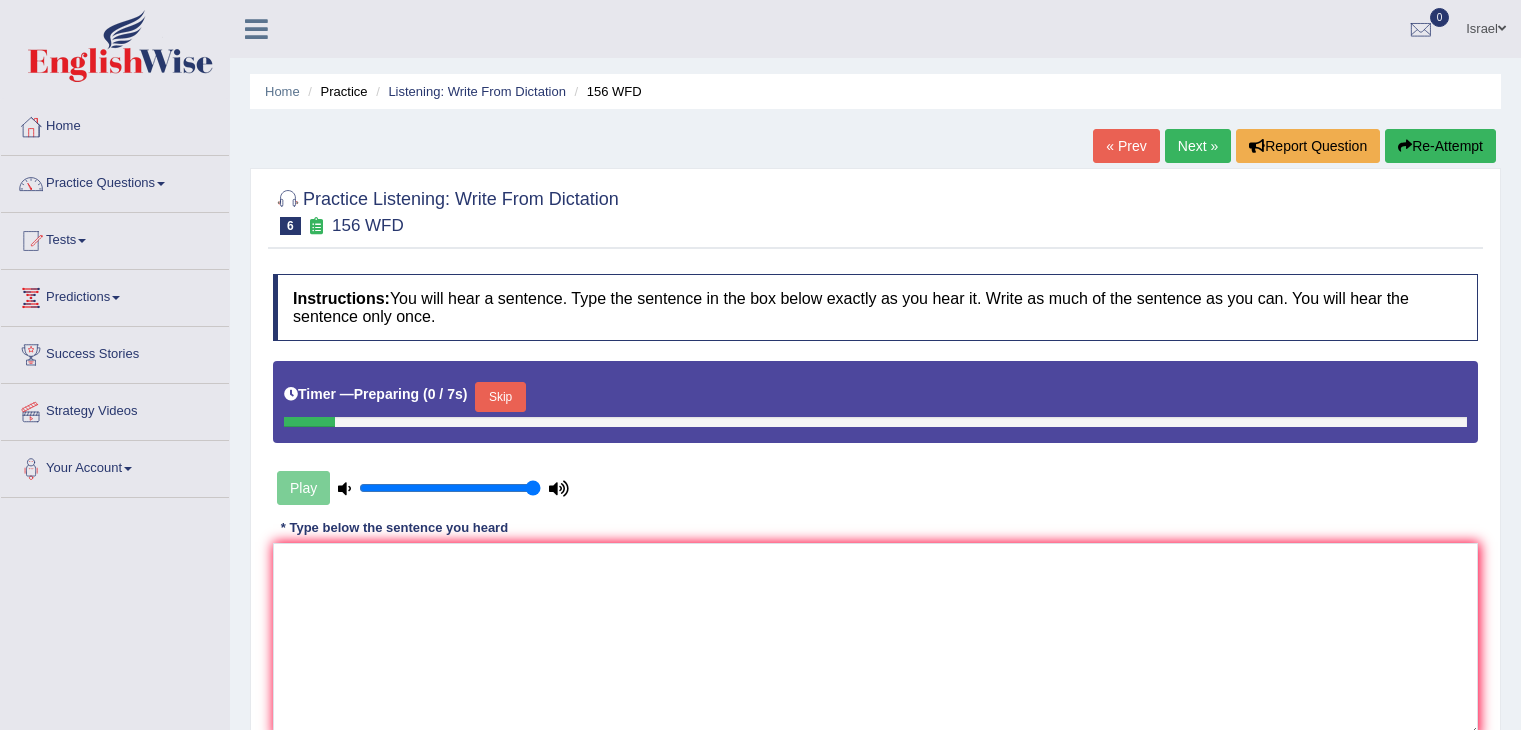 scroll, scrollTop: 0, scrollLeft: 0, axis: both 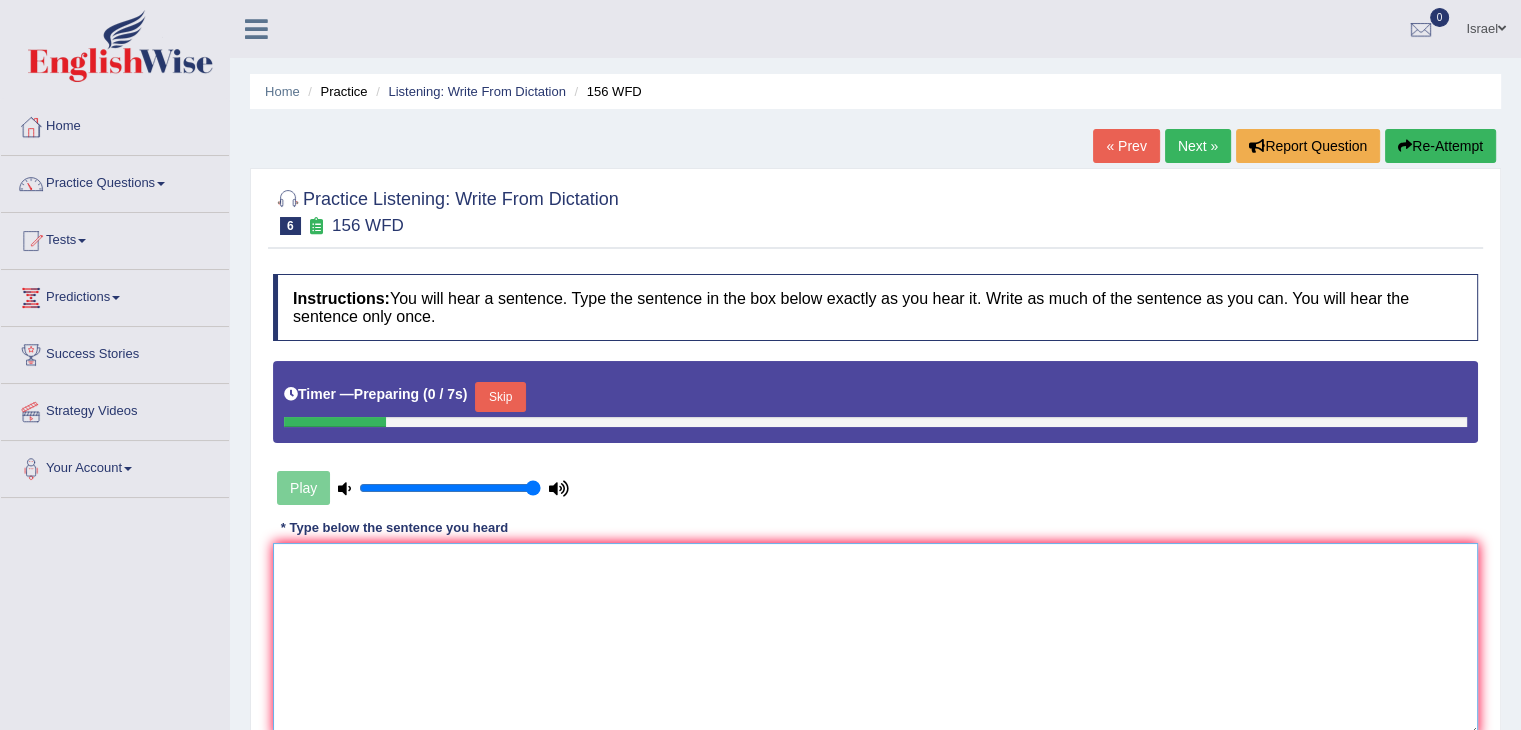 click at bounding box center (875, 640) 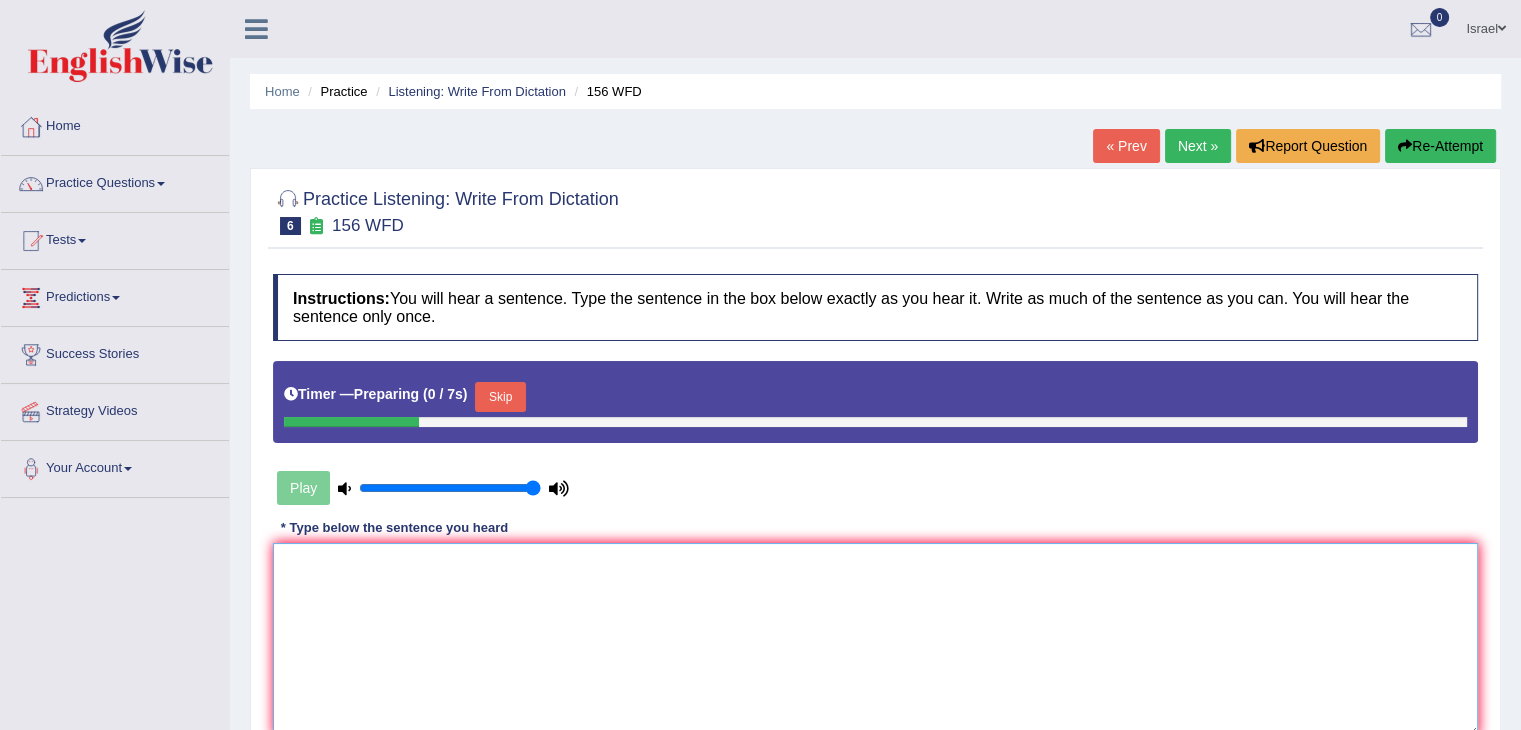 click at bounding box center (875, 640) 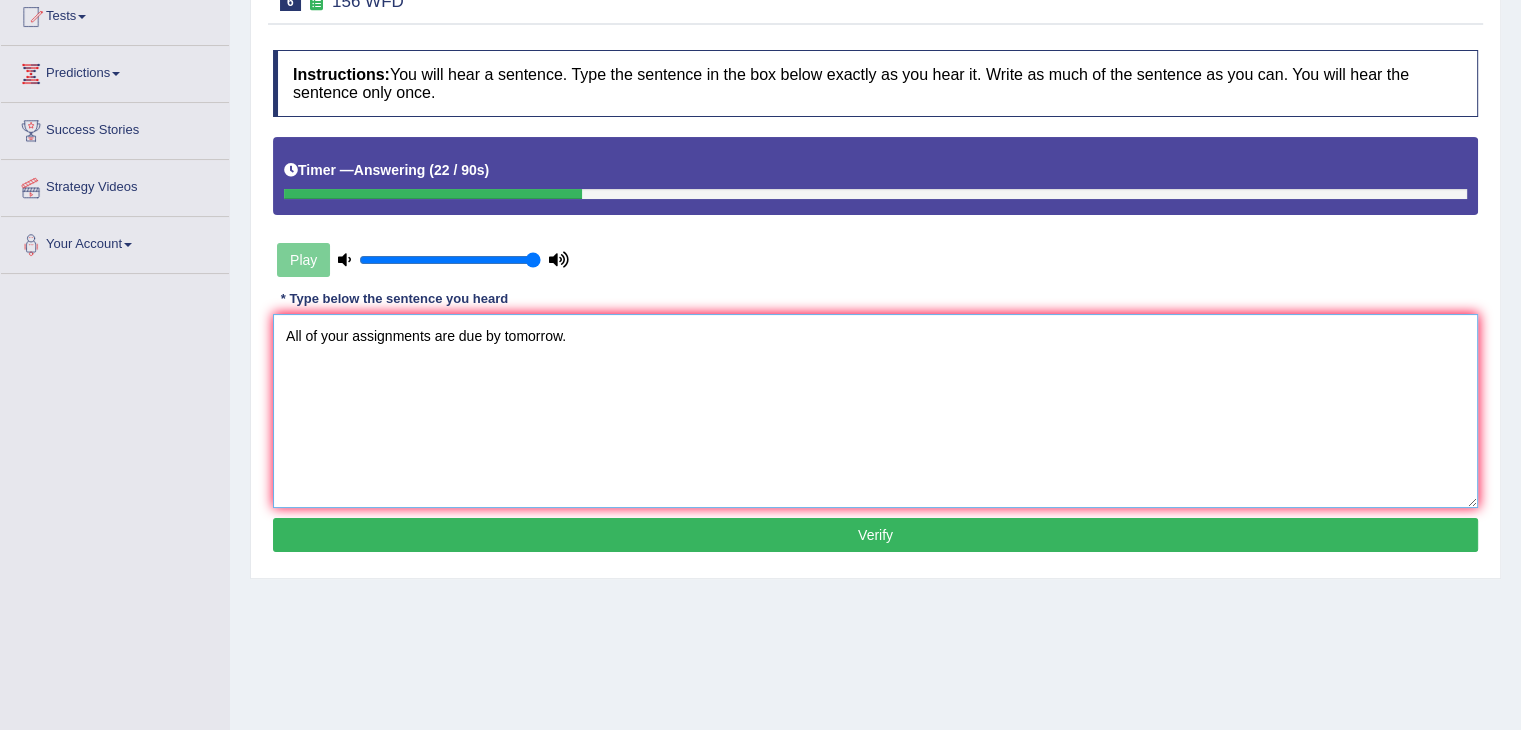 scroll, scrollTop: 300, scrollLeft: 0, axis: vertical 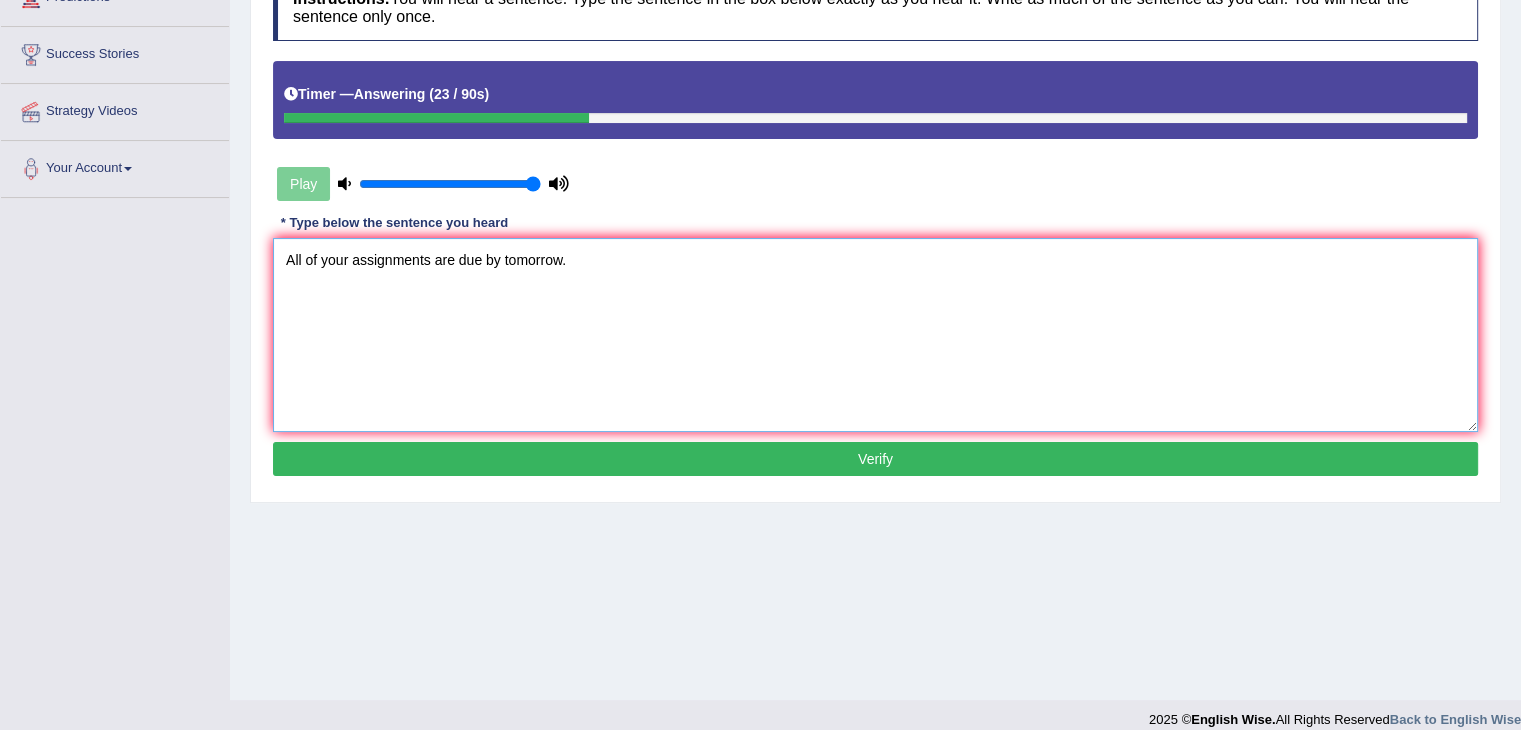 type on "All of your assignments are due by tomorrow." 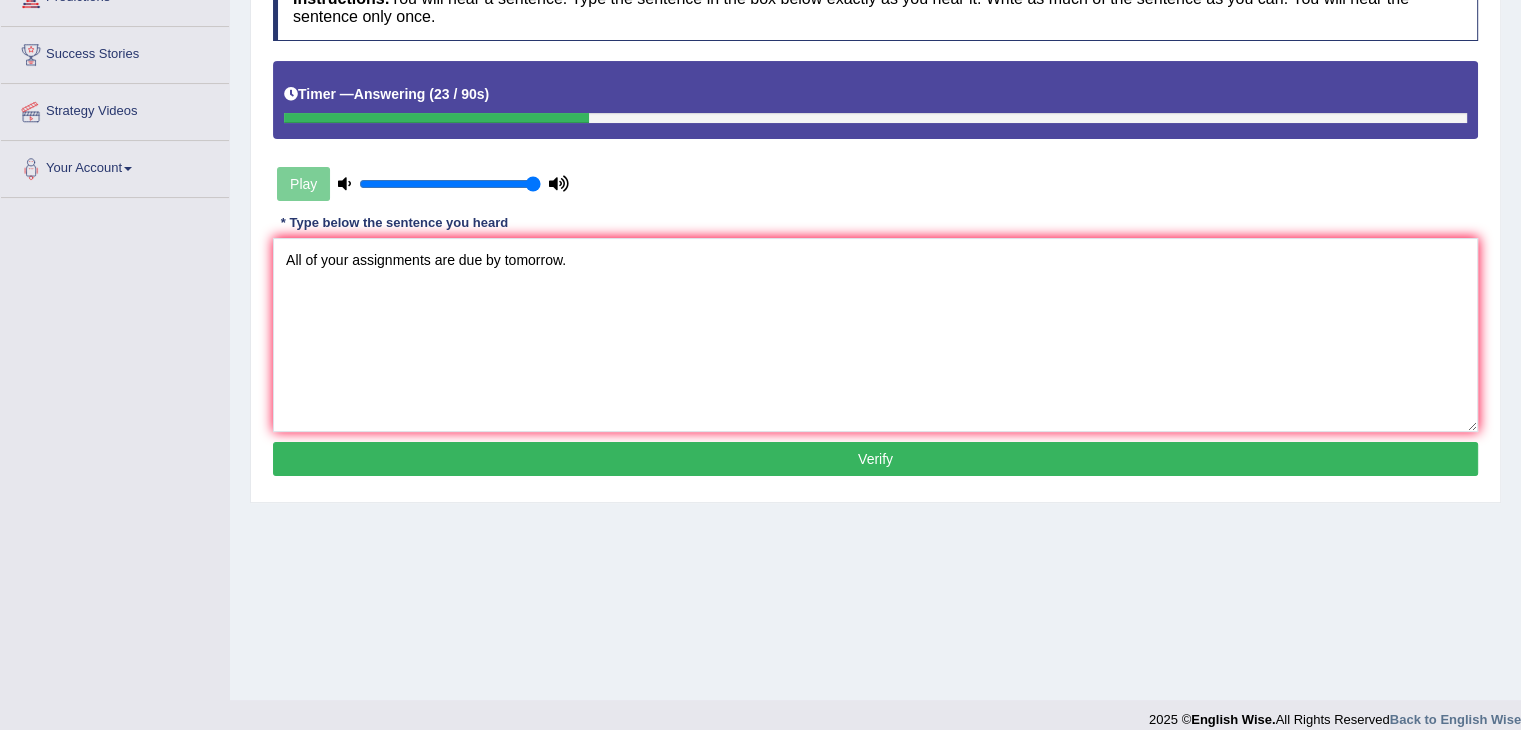 click on "Verify" at bounding box center [875, 459] 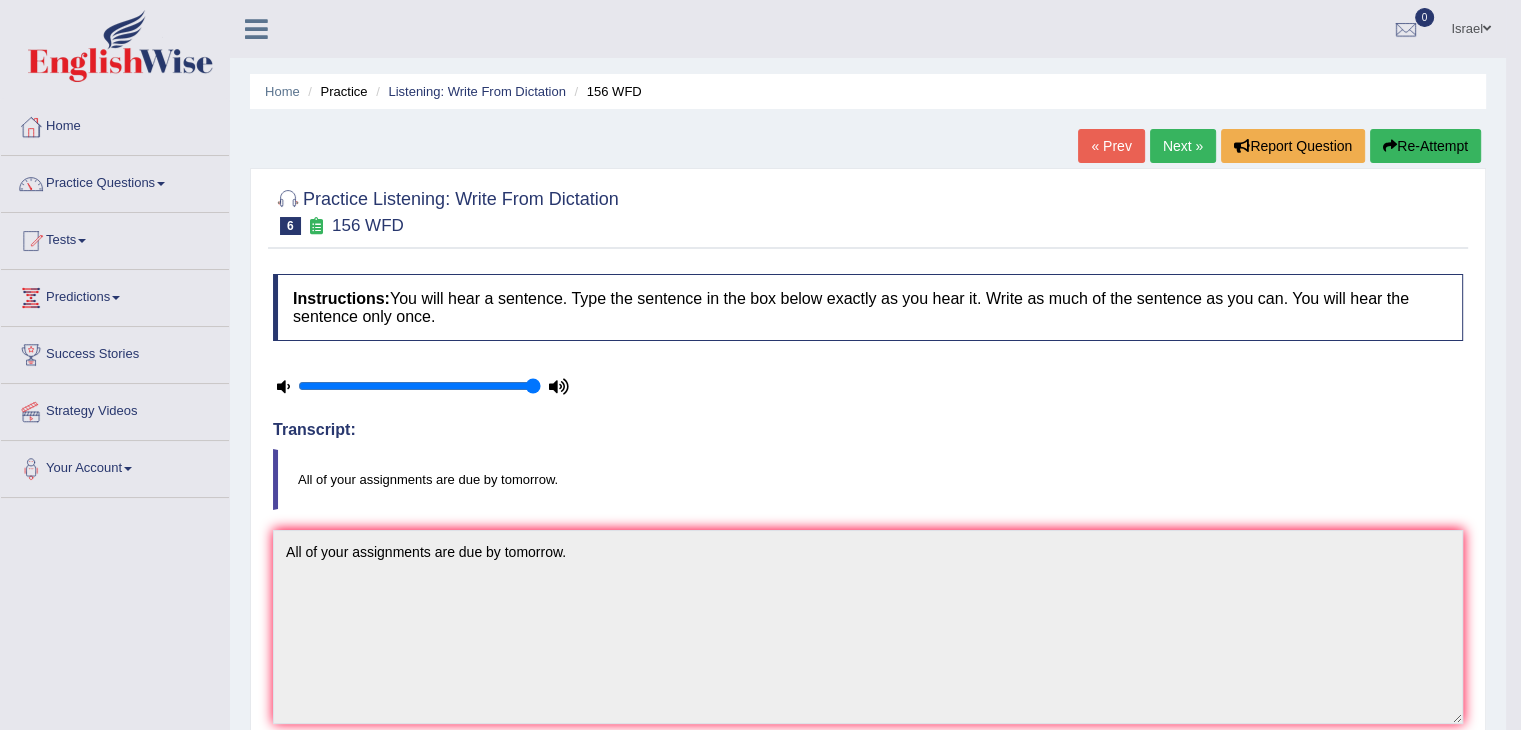 scroll, scrollTop: 0, scrollLeft: 0, axis: both 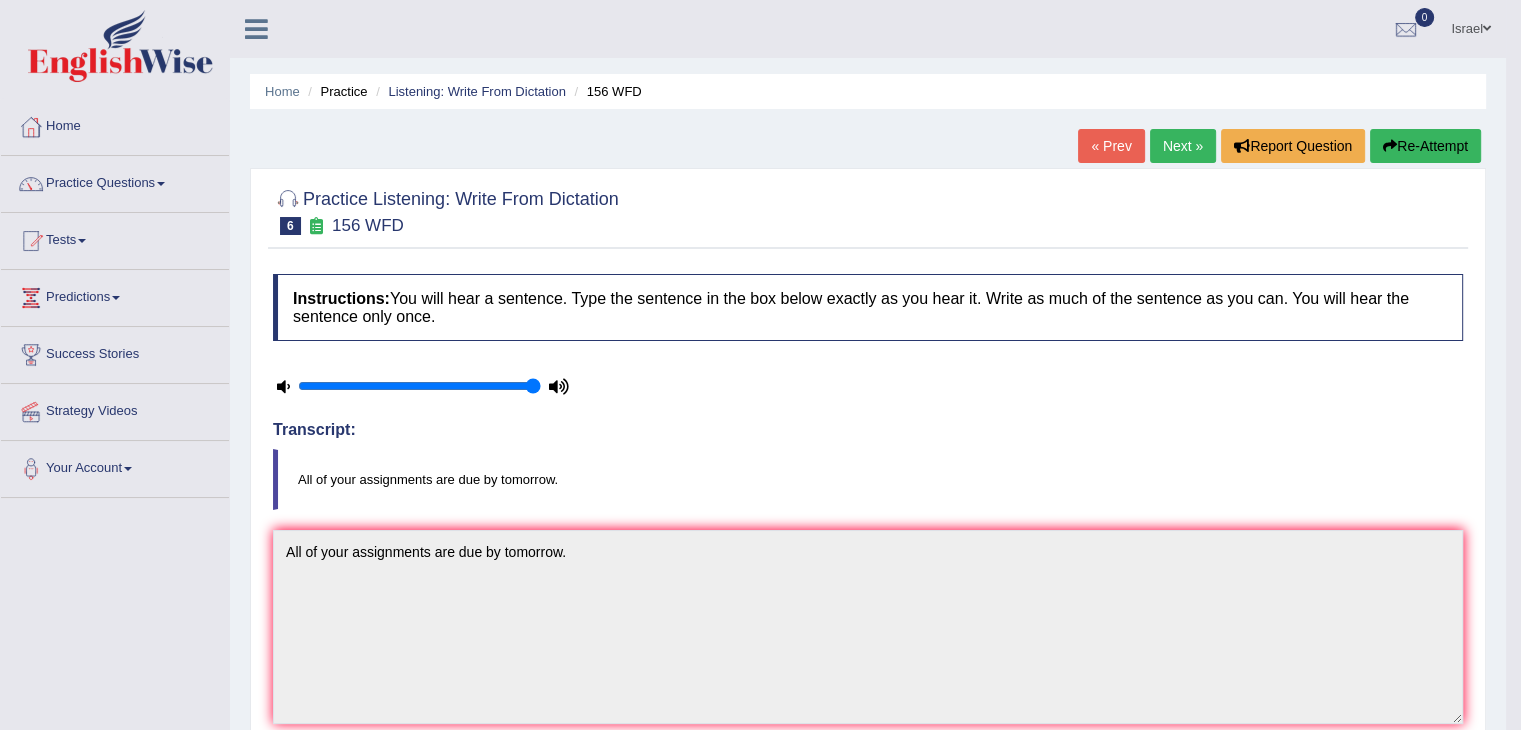 click on "Next »" at bounding box center [1183, 146] 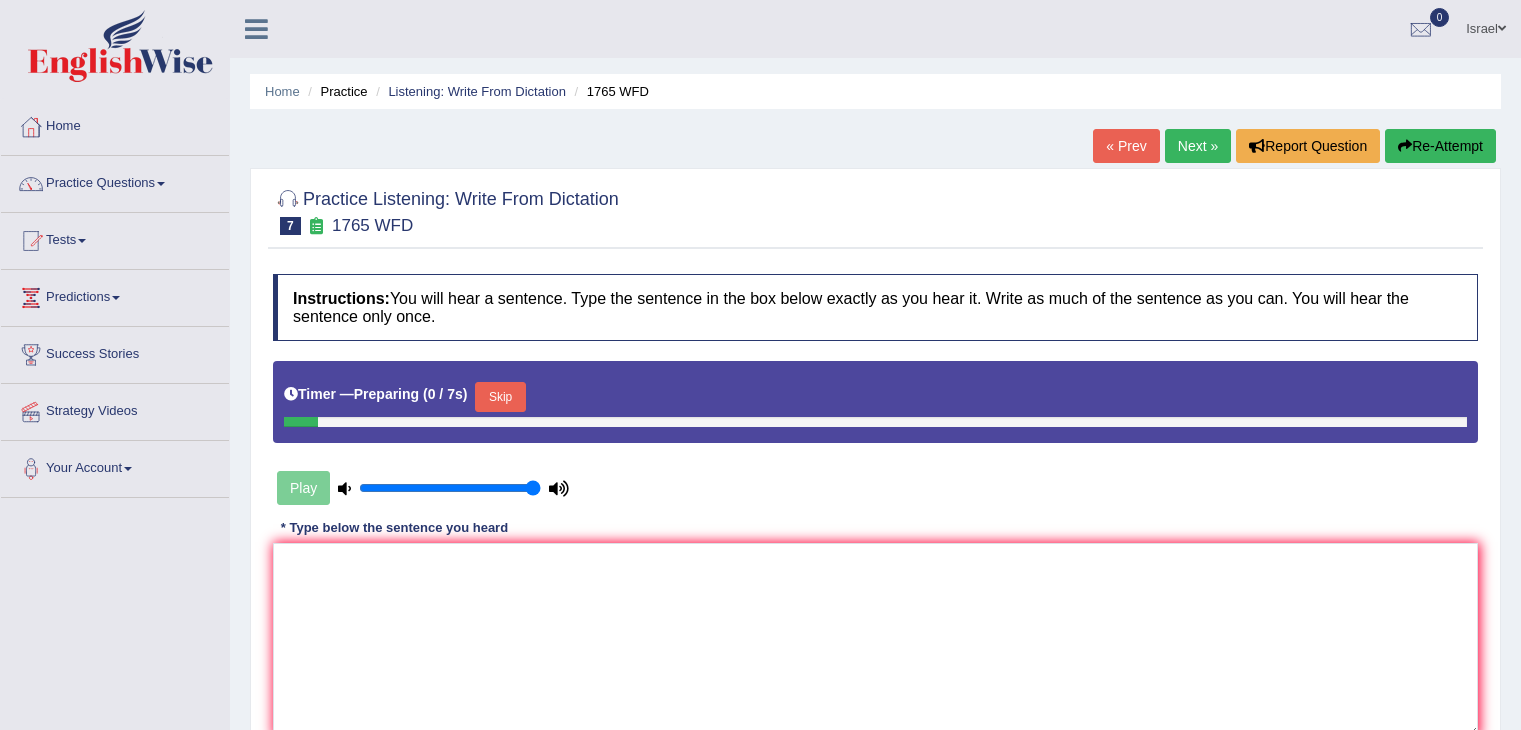 scroll, scrollTop: 0, scrollLeft: 0, axis: both 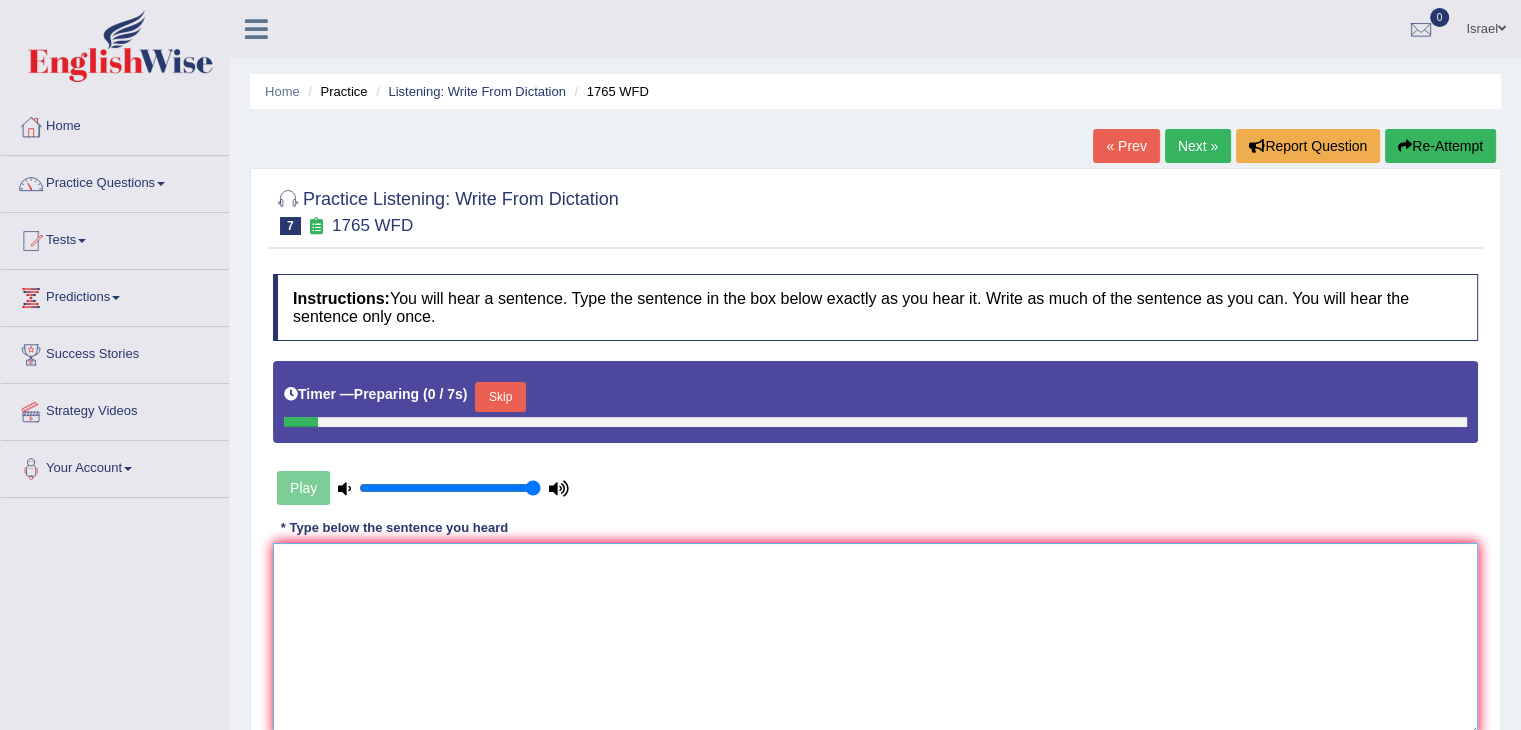 click at bounding box center (875, 640) 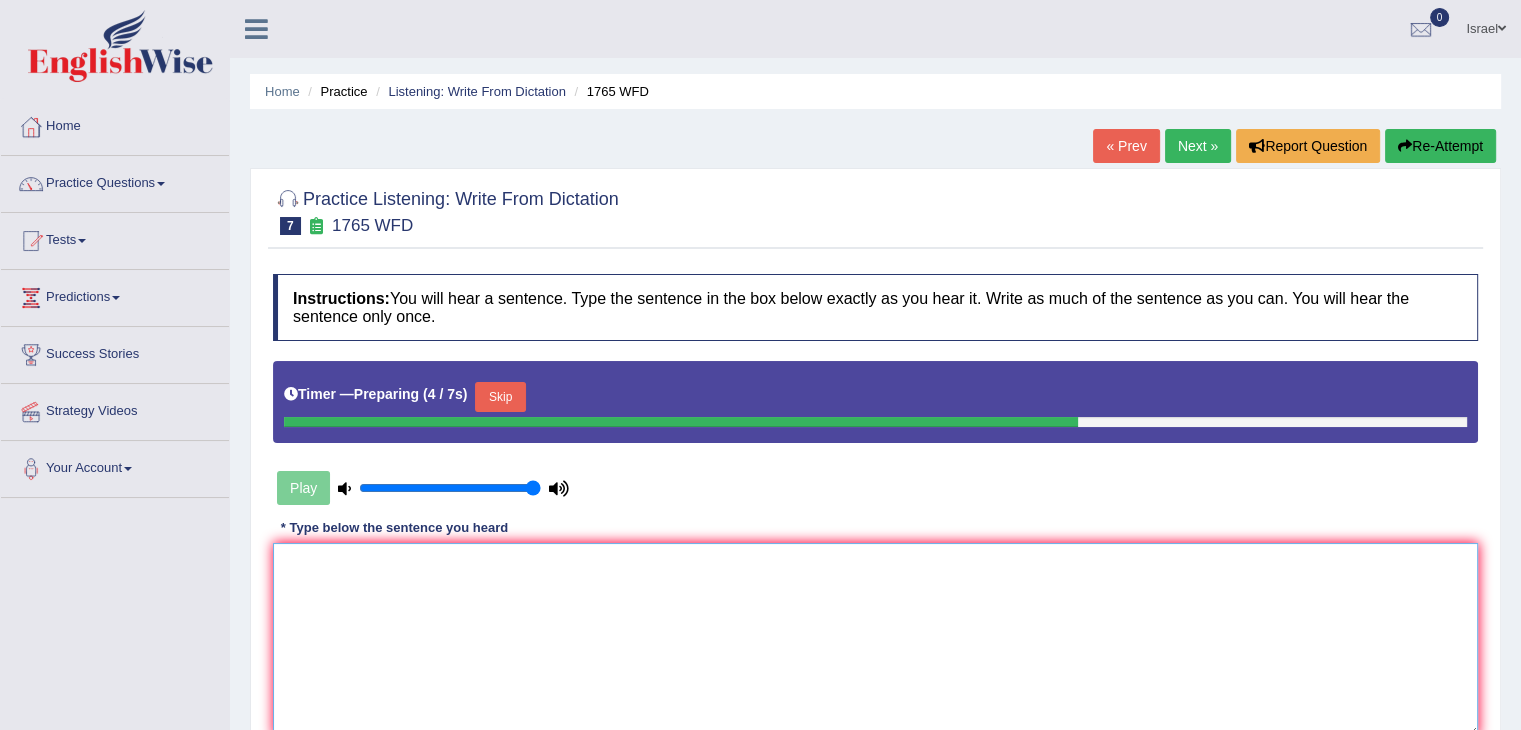 click at bounding box center (875, 640) 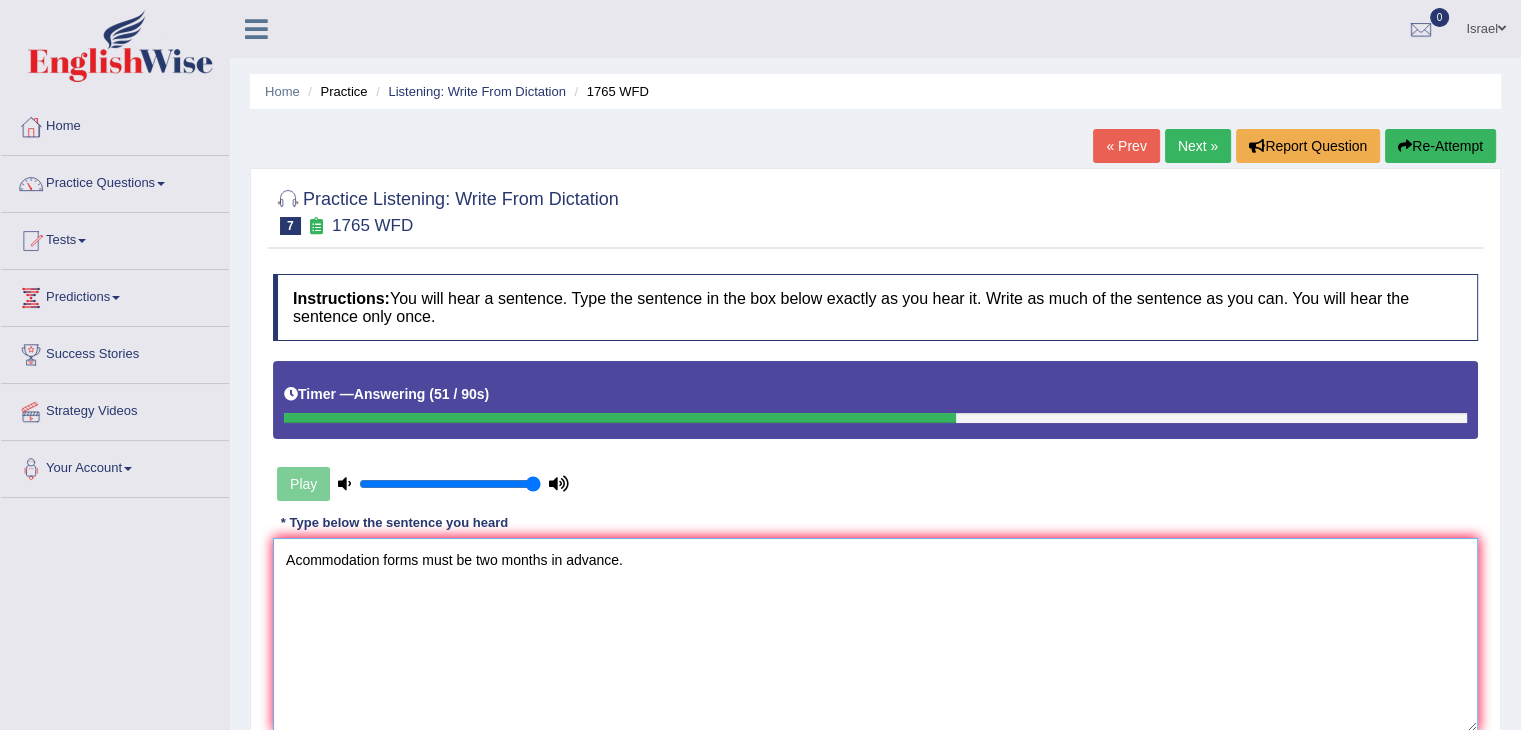 click on "Acommodation forms must be two months in advance." at bounding box center (875, 635) 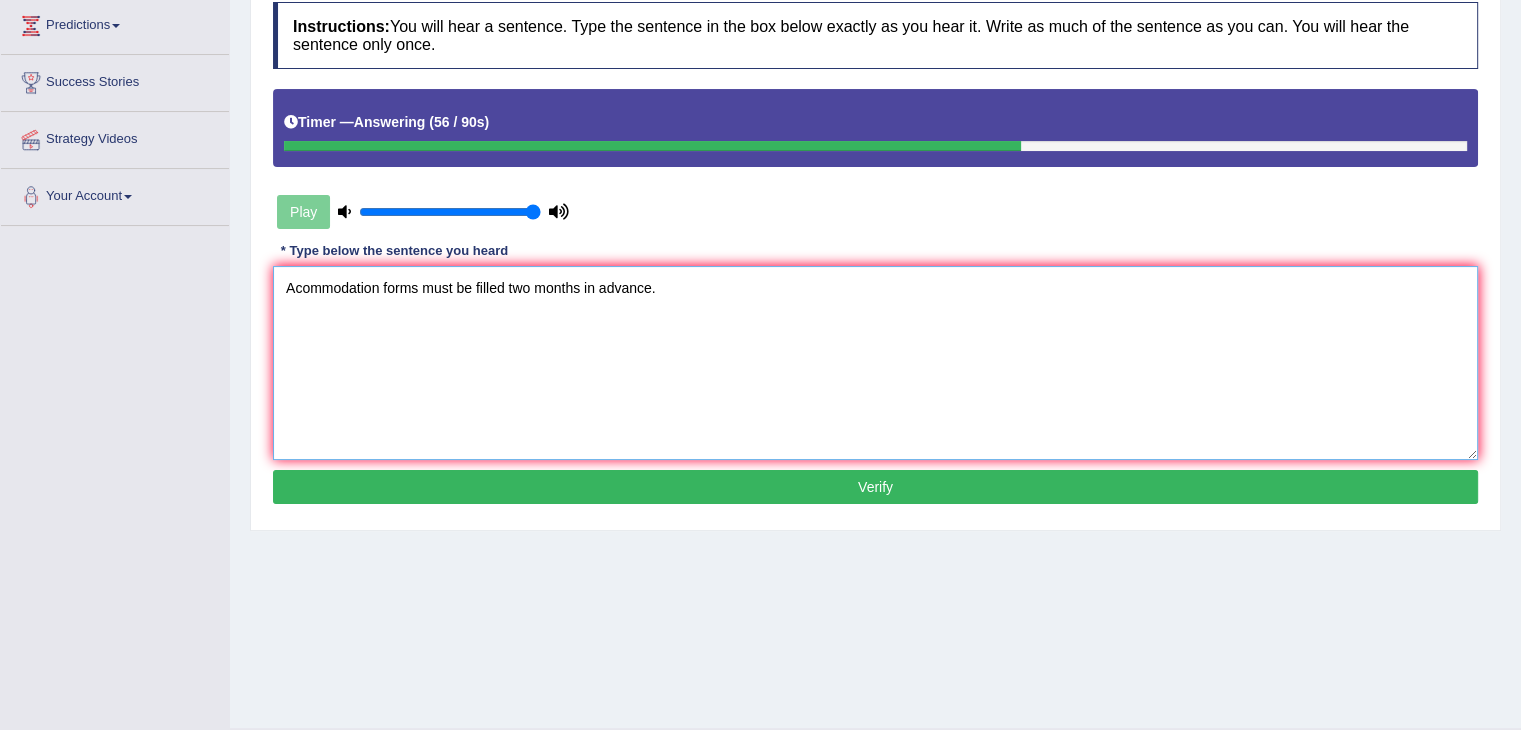 scroll, scrollTop: 300, scrollLeft: 0, axis: vertical 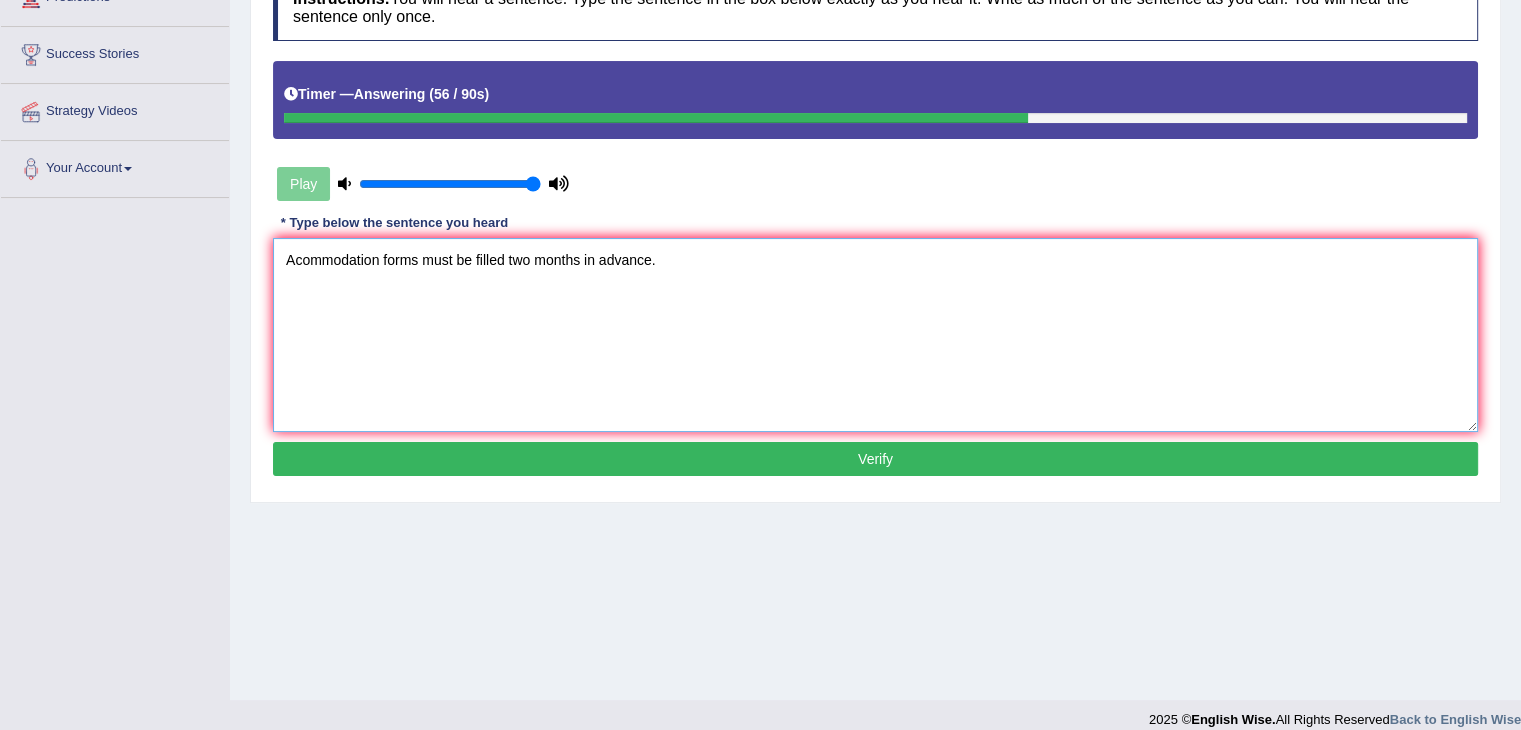 type on "Acommodation forms must be filled two months in advance." 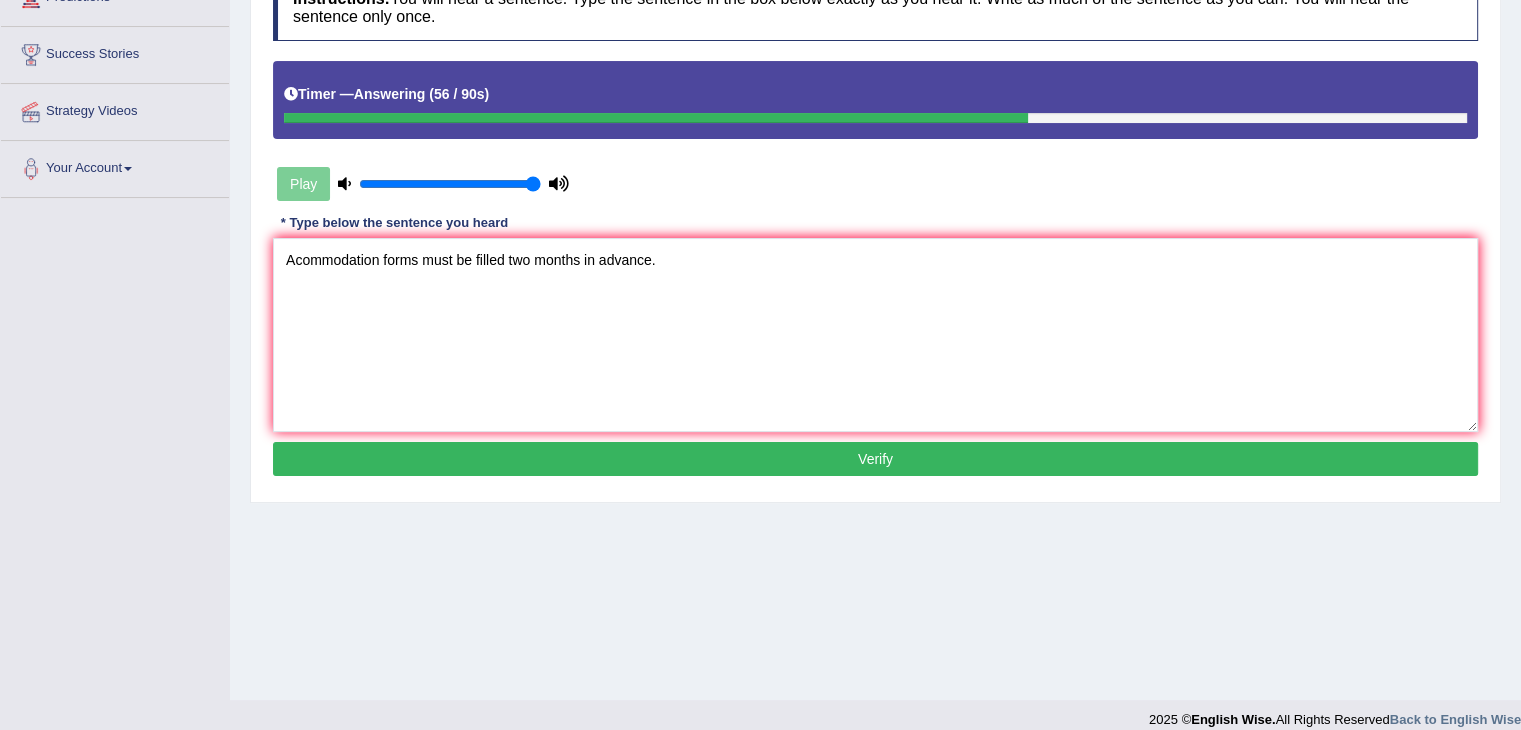 click on "Verify" at bounding box center [875, 459] 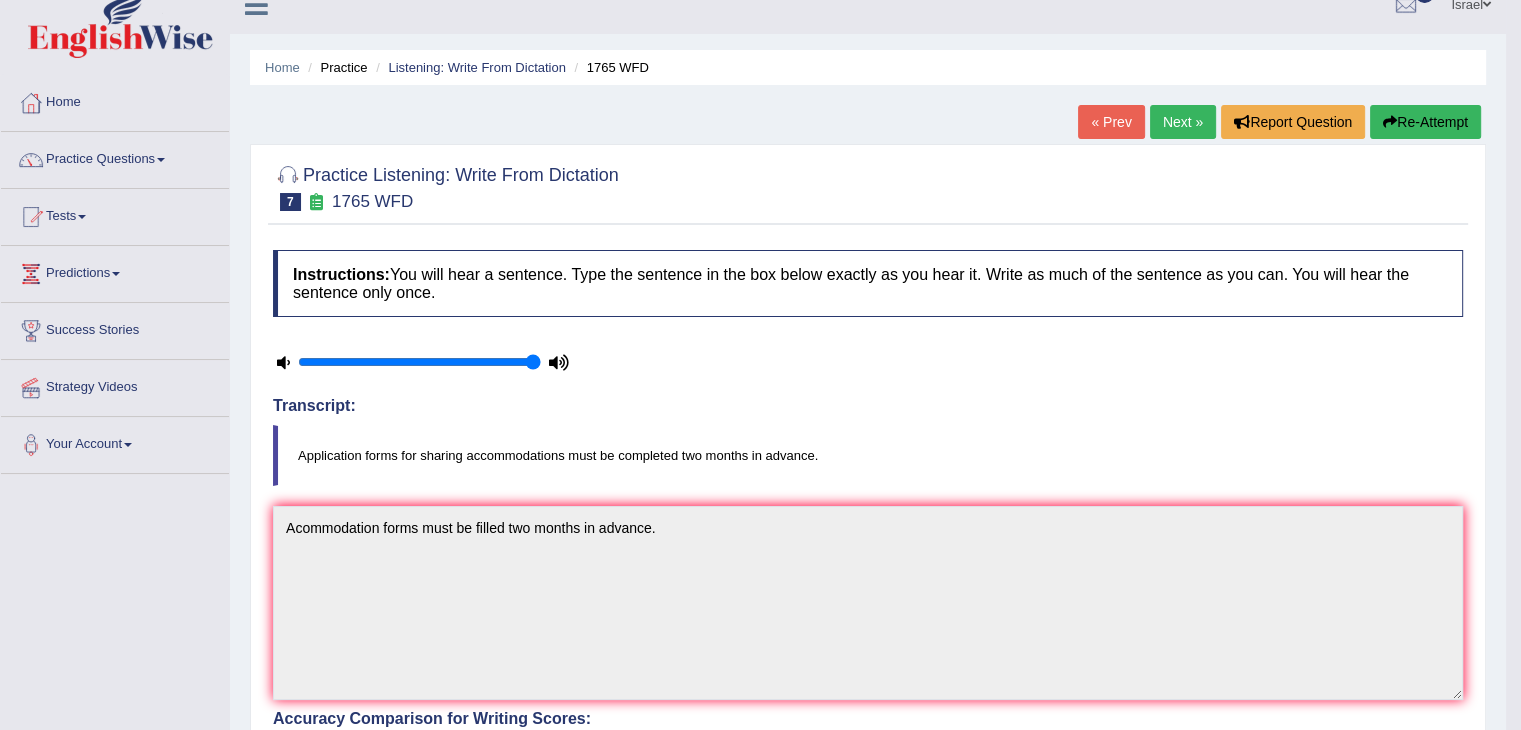 scroll, scrollTop: 0, scrollLeft: 0, axis: both 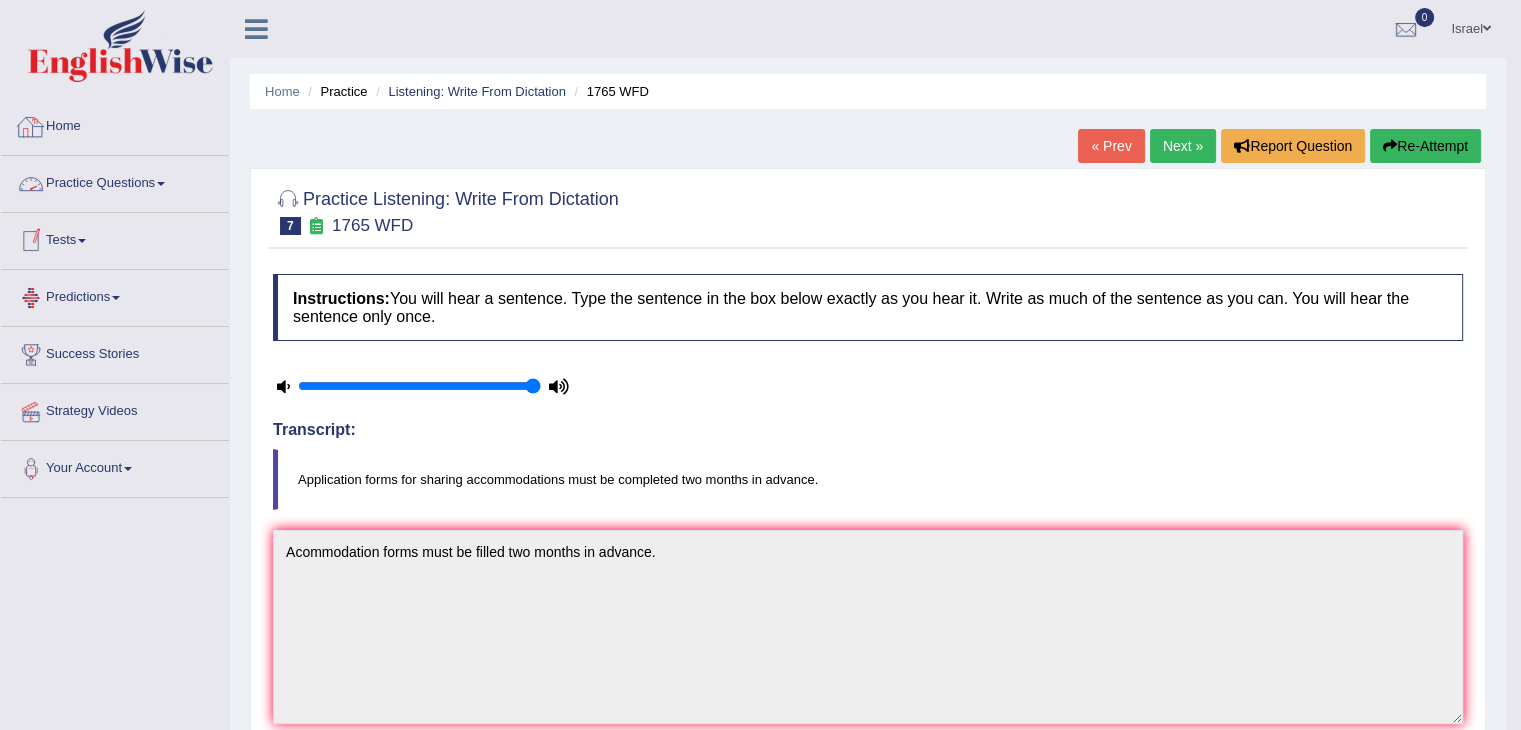 click on "Practice Questions" at bounding box center [115, 181] 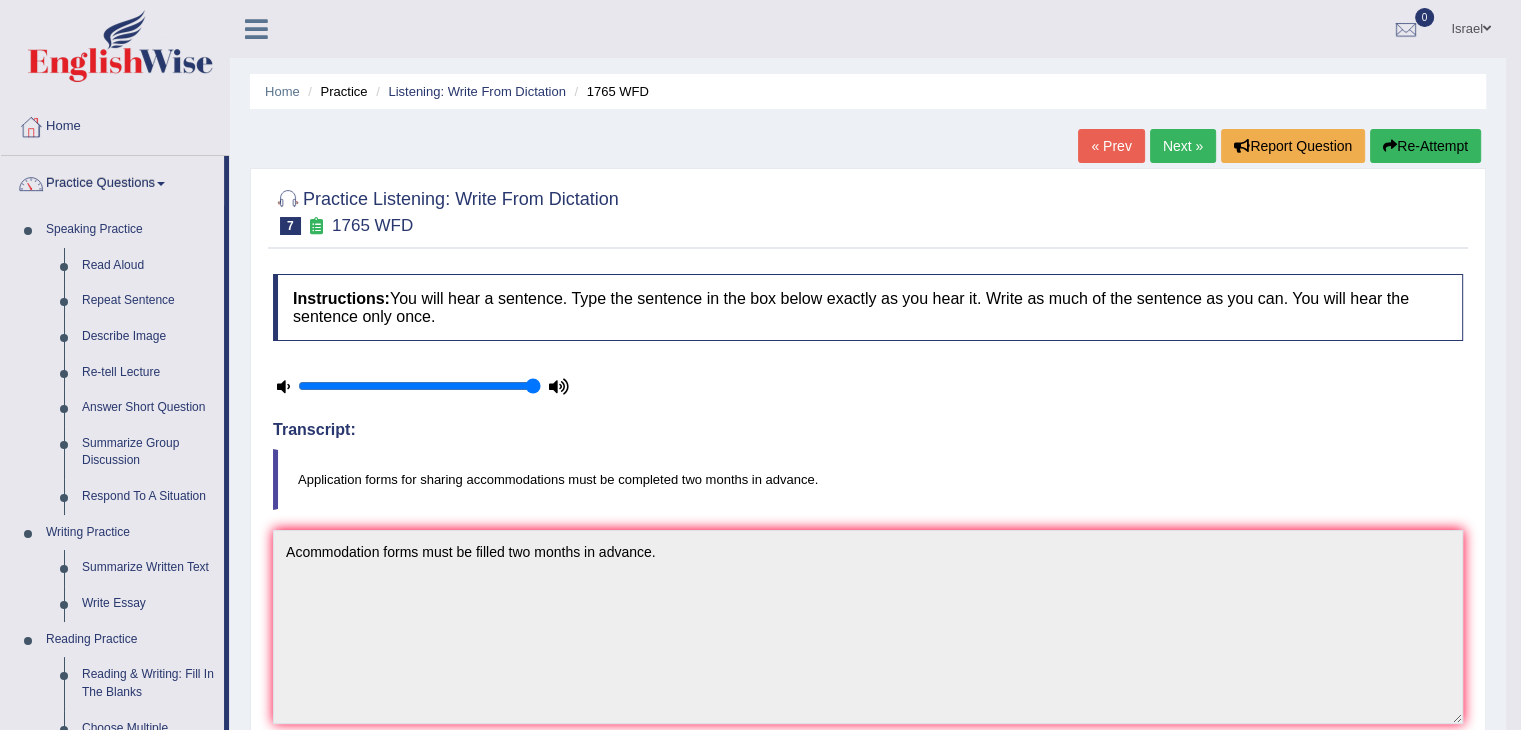 click on "Practice Listening: Write From Dictation
7
1765 WFD" at bounding box center [446, 210] 